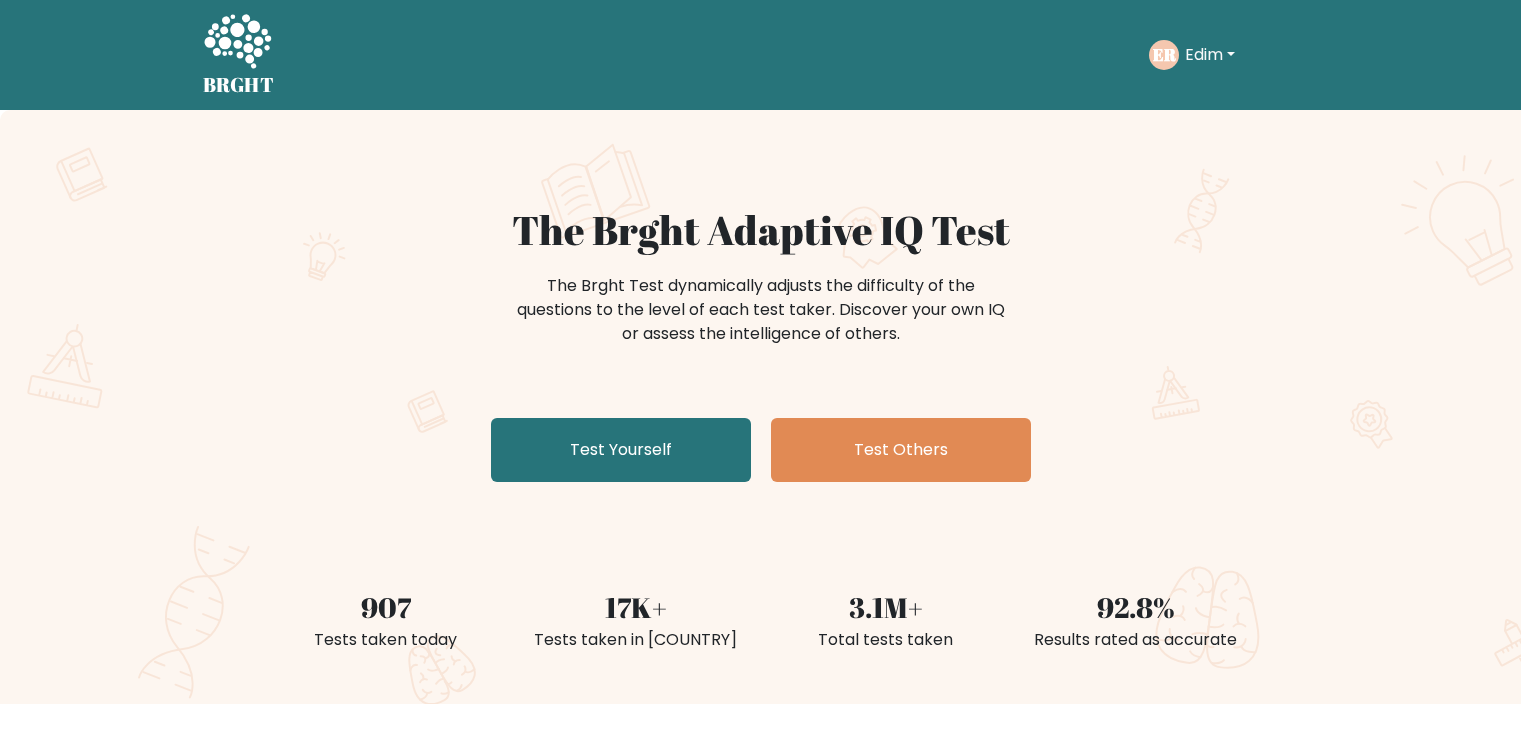 scroll, scrollTop: 0, scrollLeft: 0, axis: both 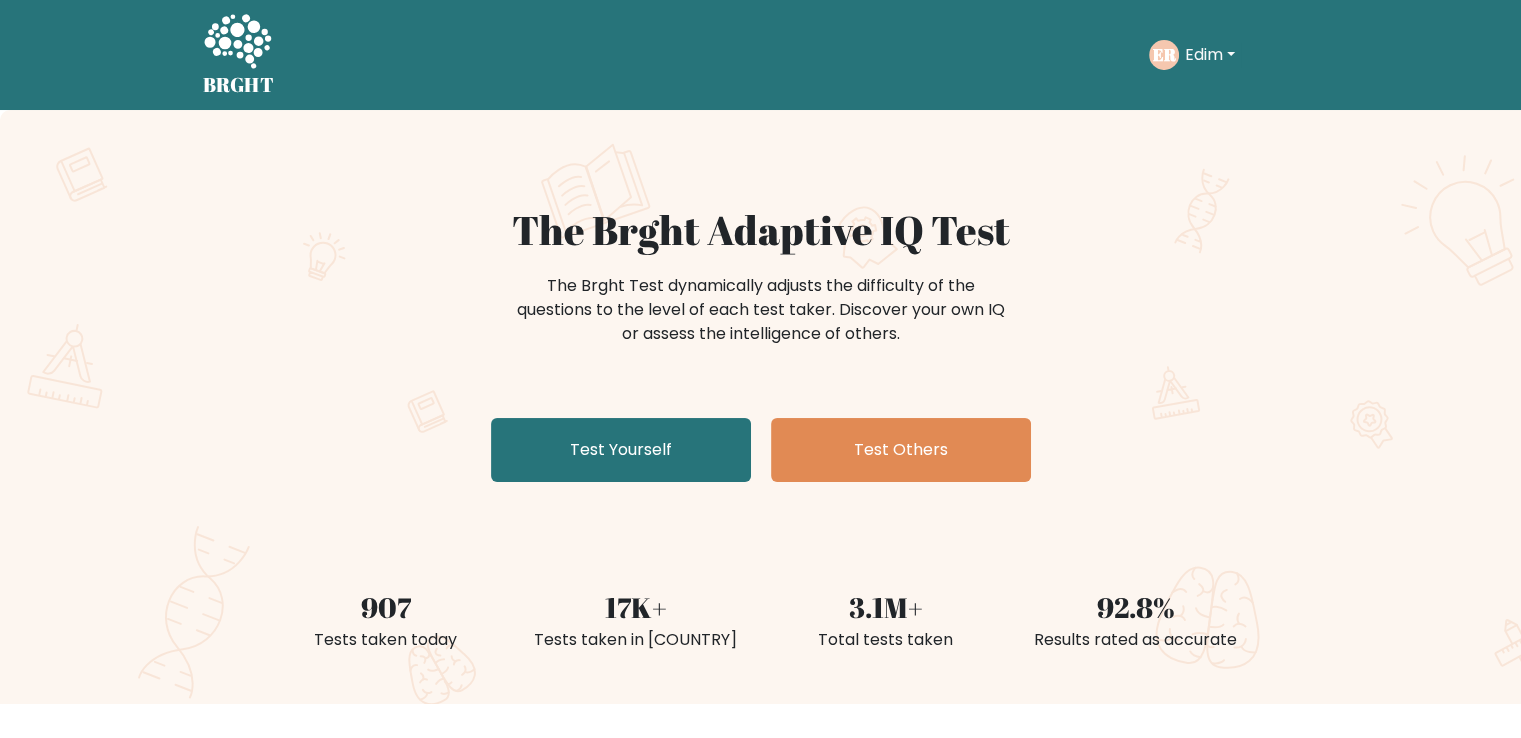 click on "Edim" at bounding box center (1210, 55) 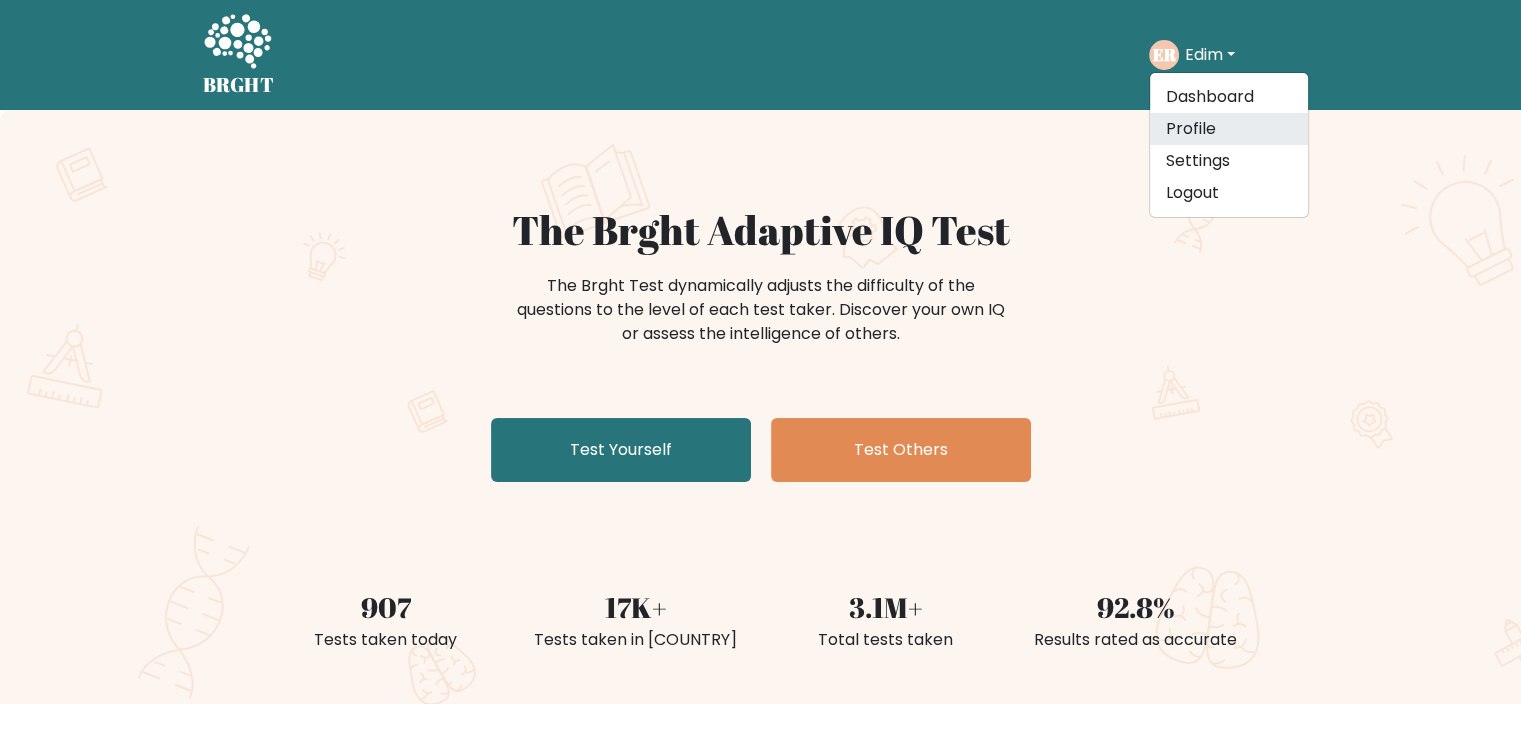 click on "Profile" at bounding box center [1229, 129] 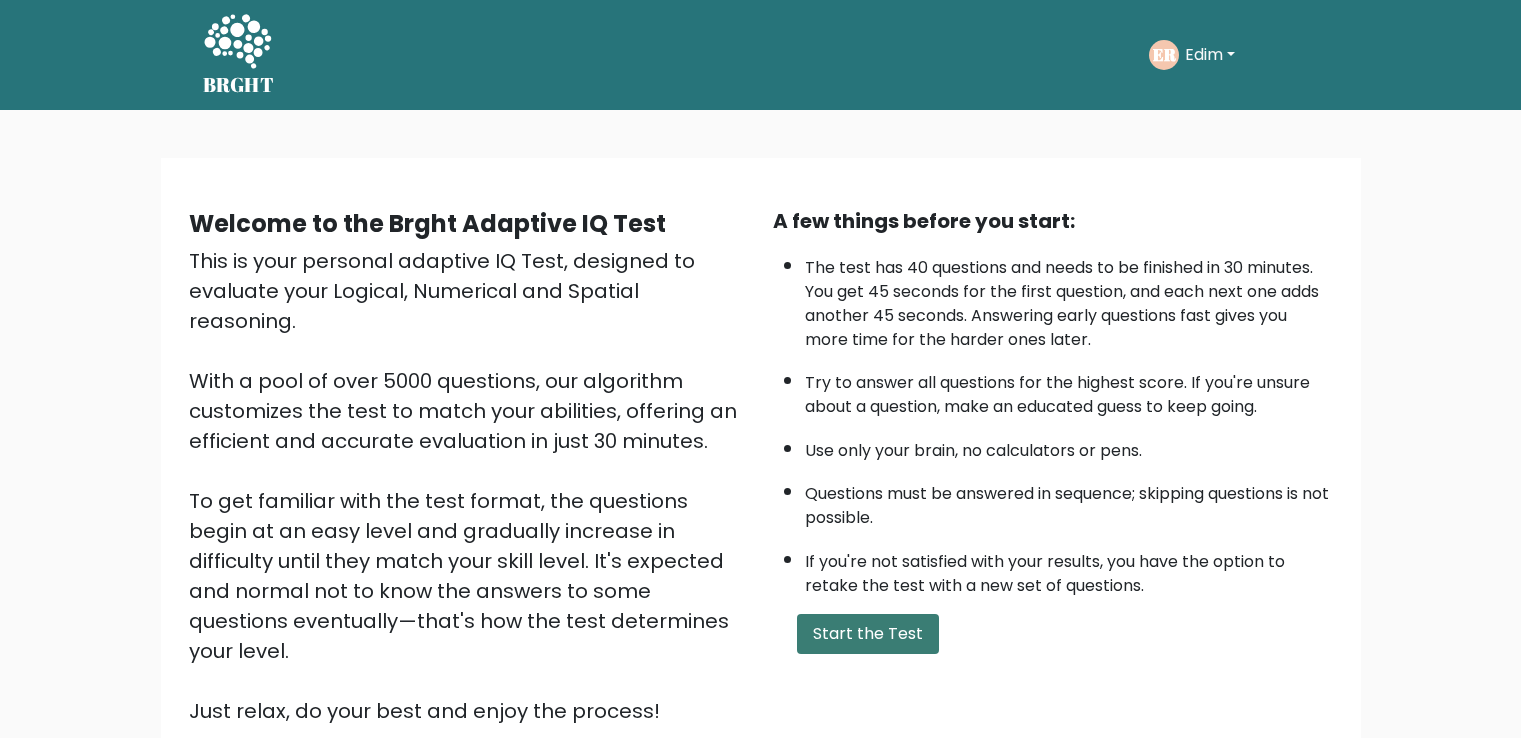 scroll, scrollTop: 0, scrollLeft: 0, axis: both 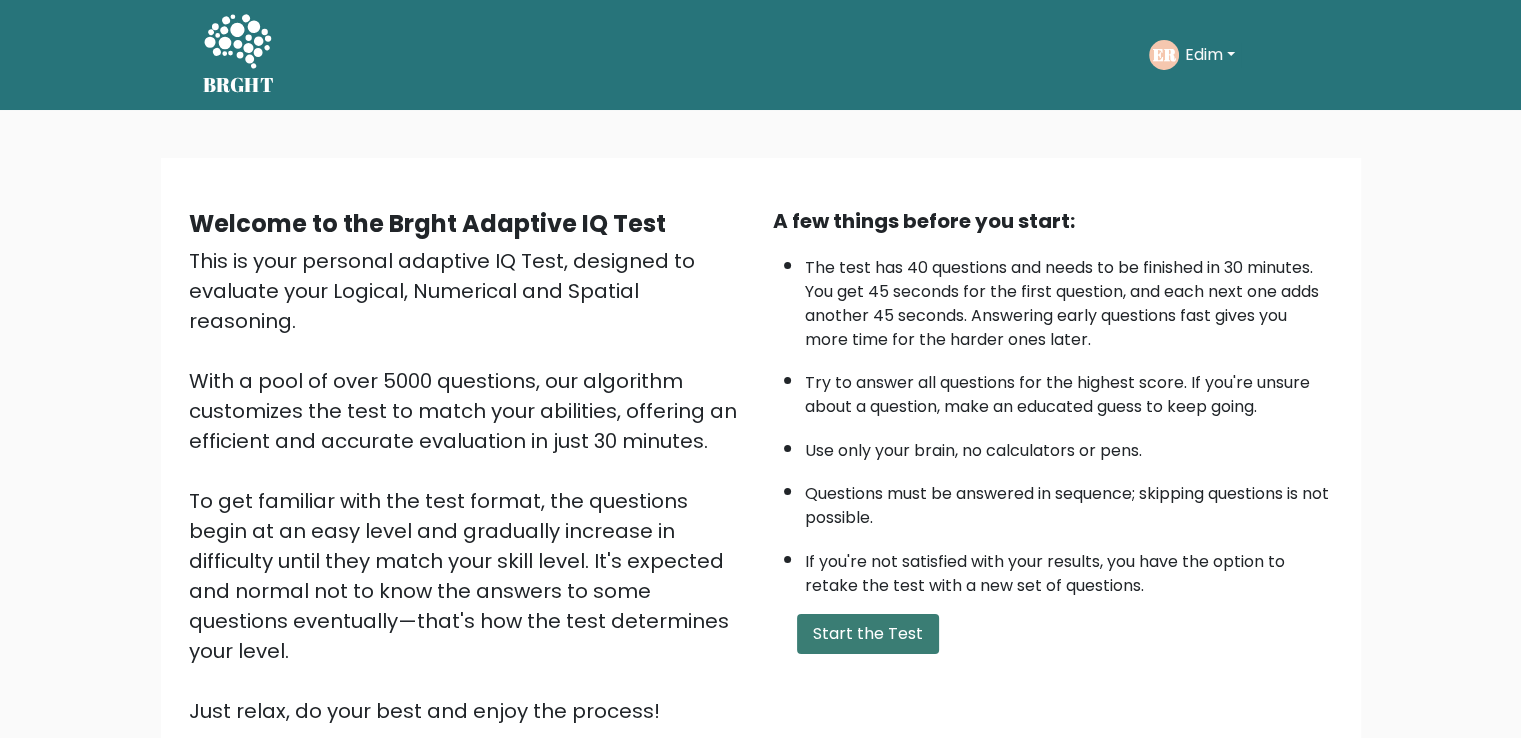 click on "Start the Test" at bounding box center [868, 634] 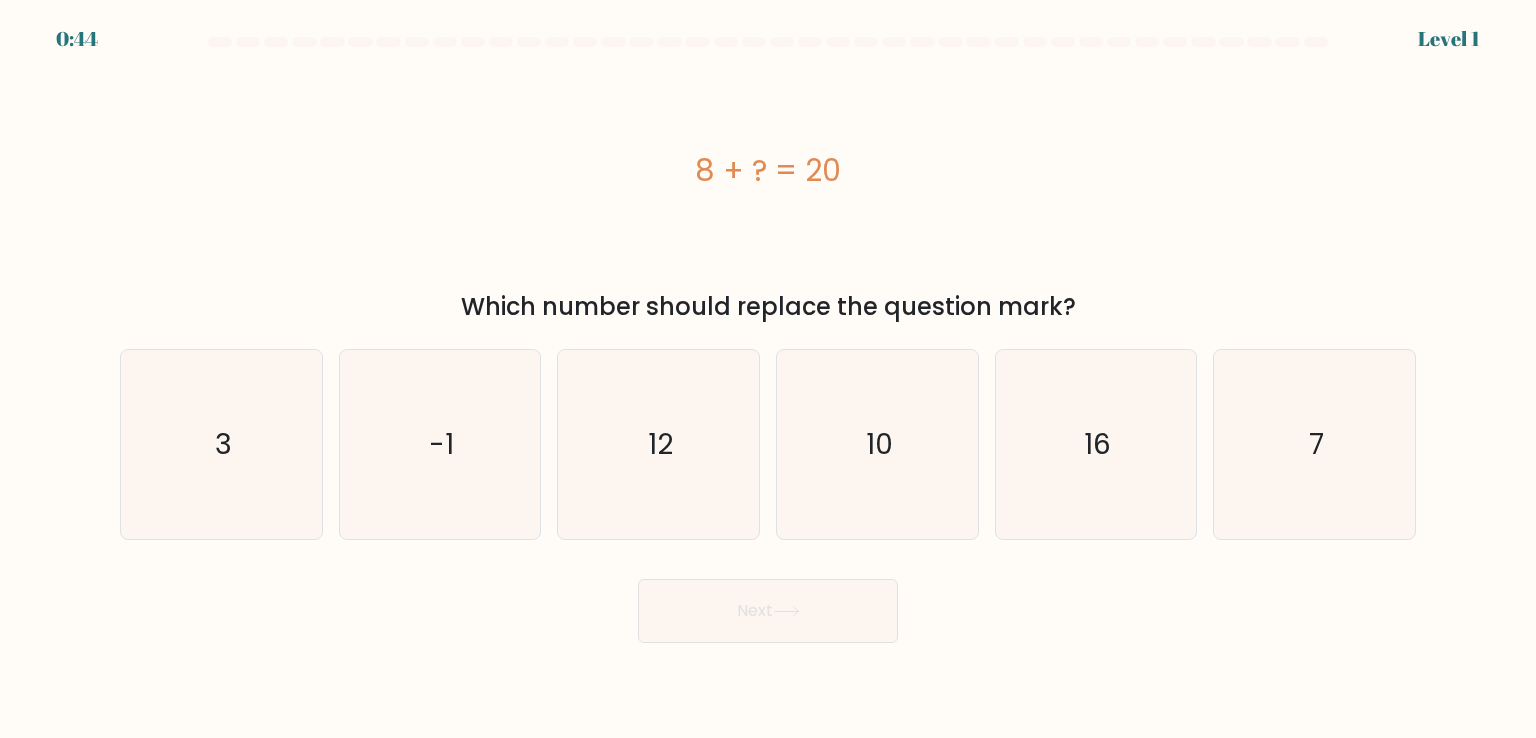 scroll, scrollTop: 0, scrollLeft: 0, axis: both 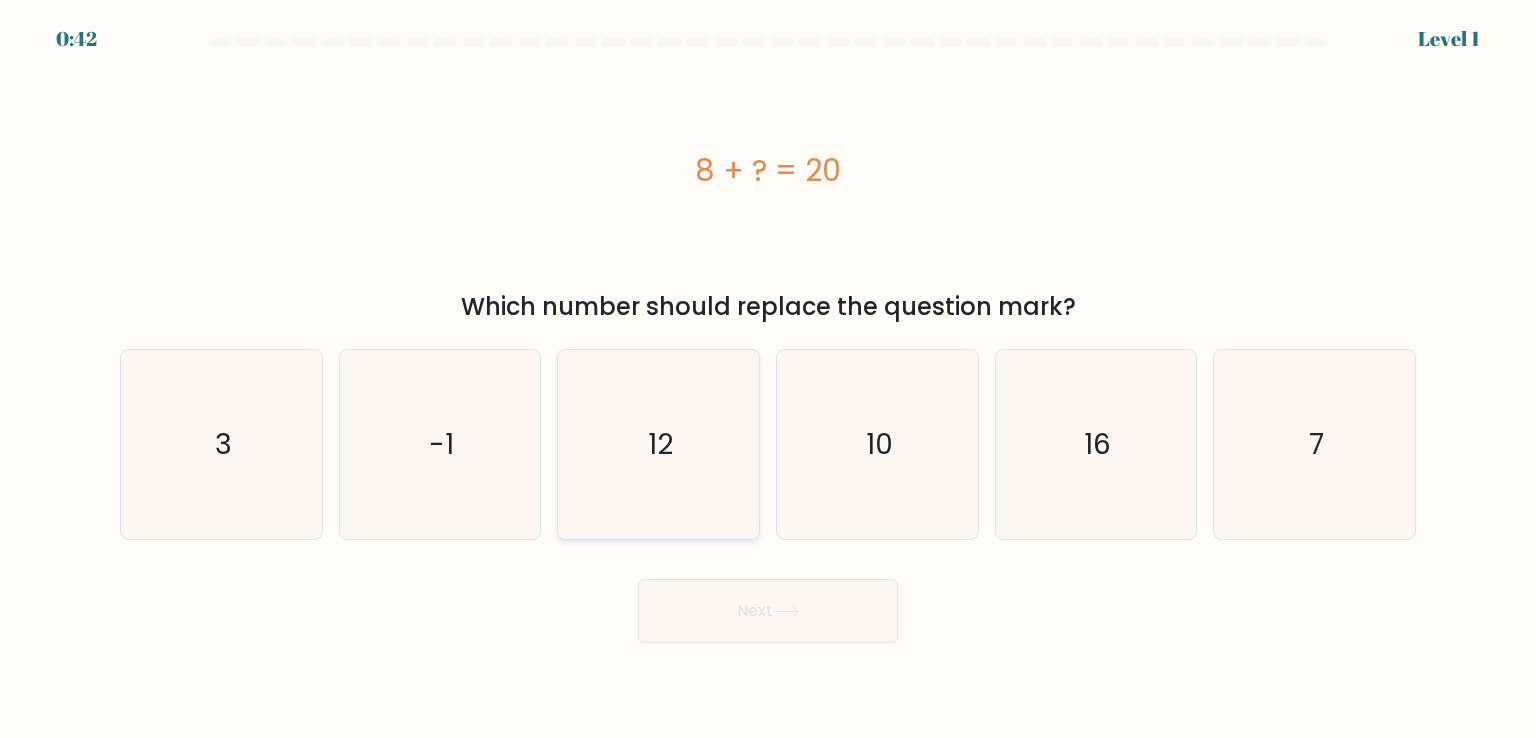 click on "12" 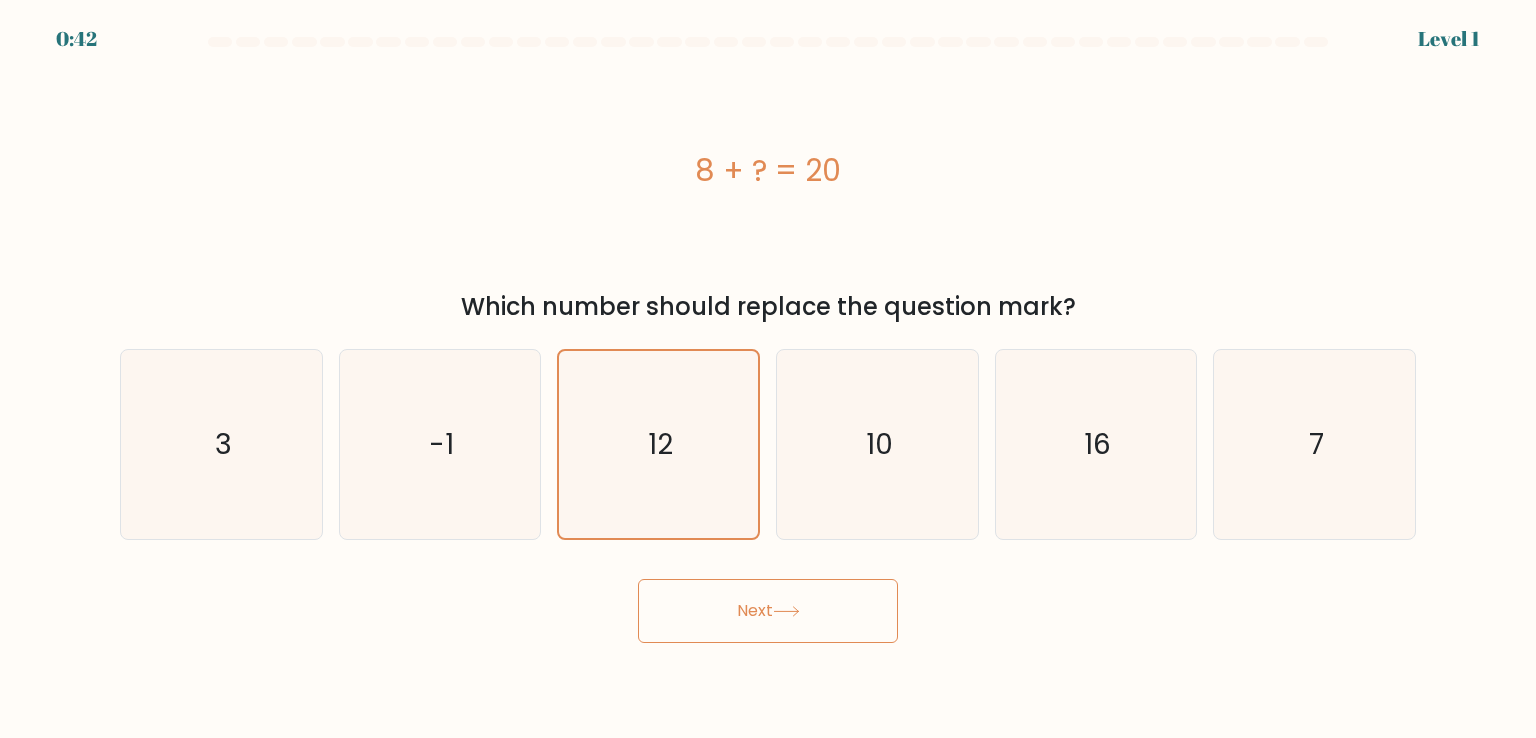 click on "Next" at bounding box center [768, 611] 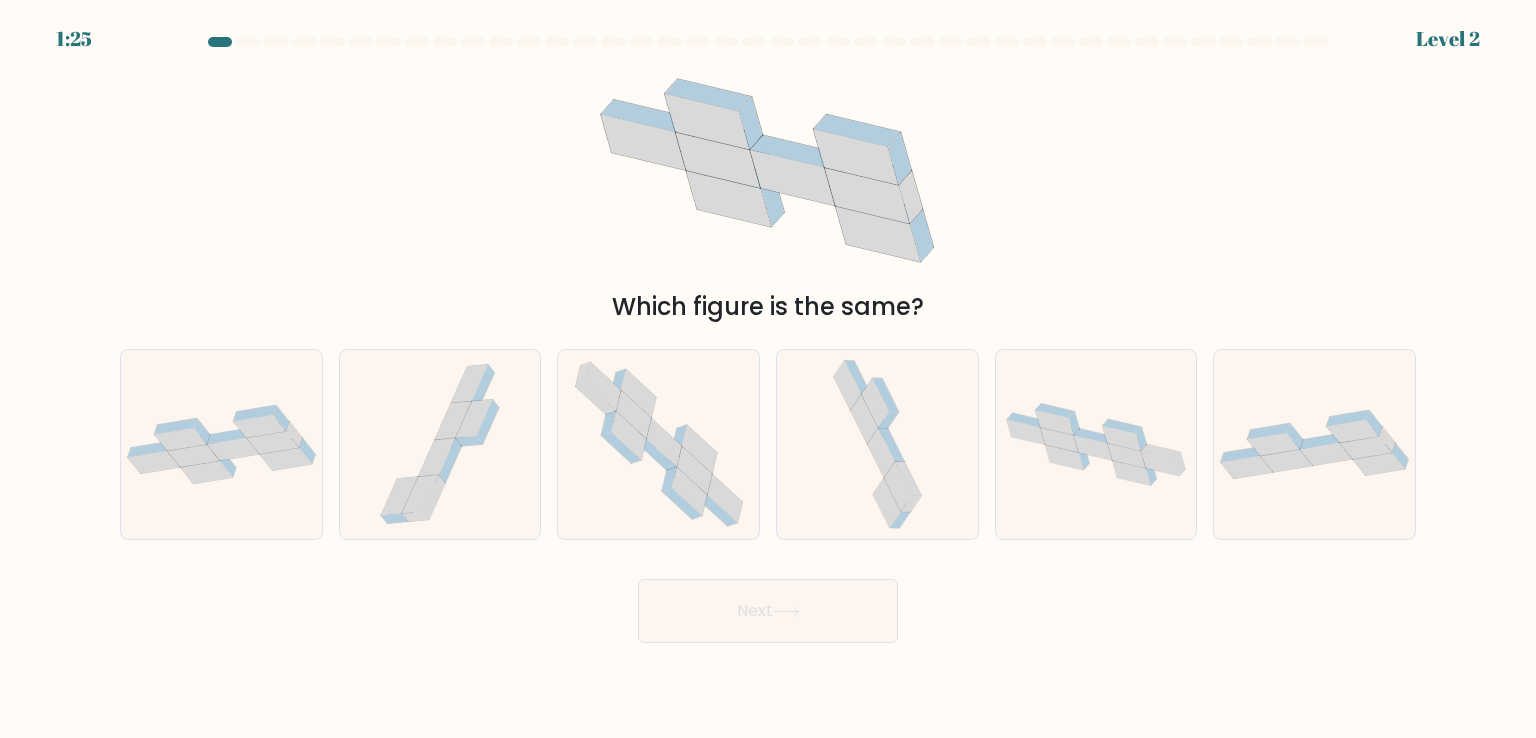 click on "a." at bounding box center [221, 444] 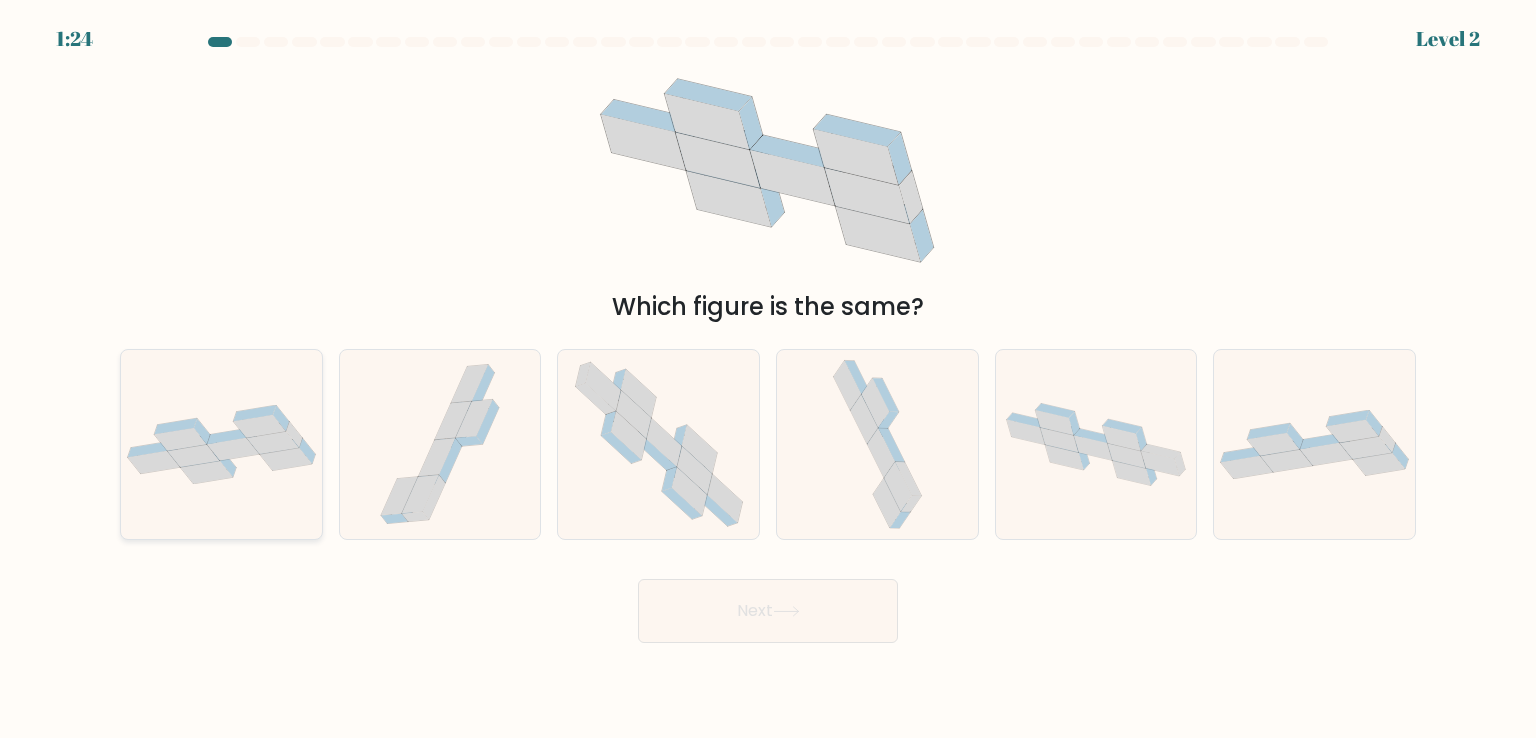 click 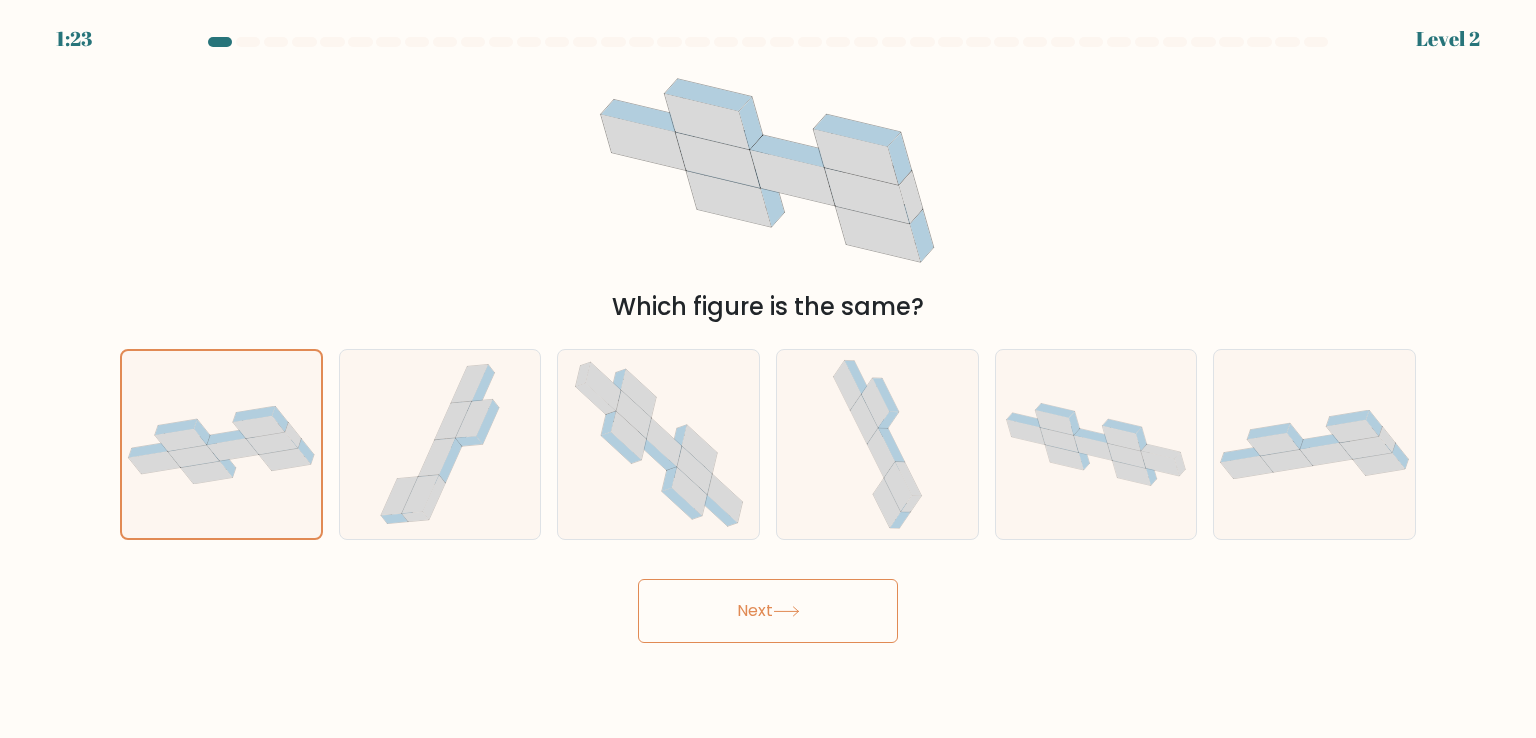 click on "Next" at bounding box center [768, 611] 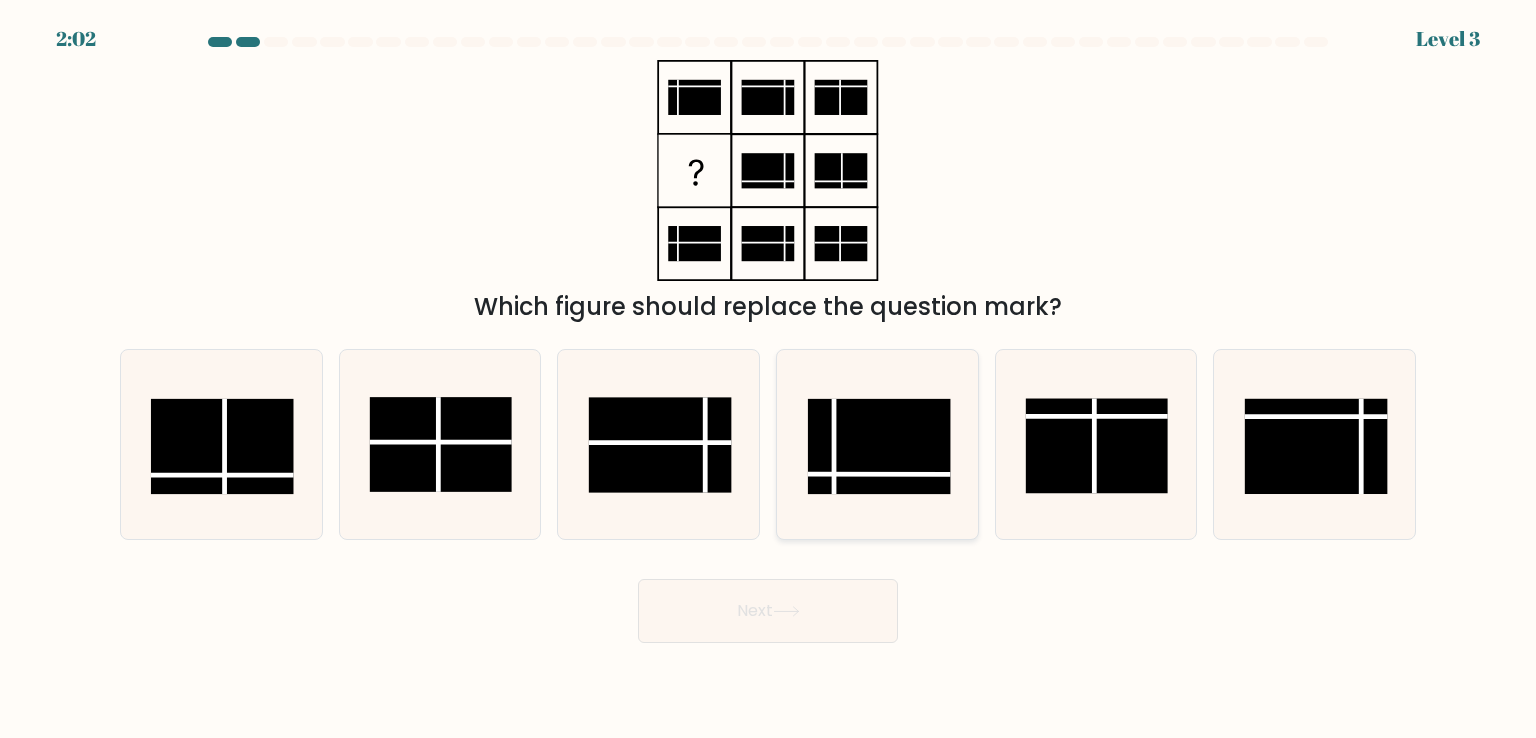 click 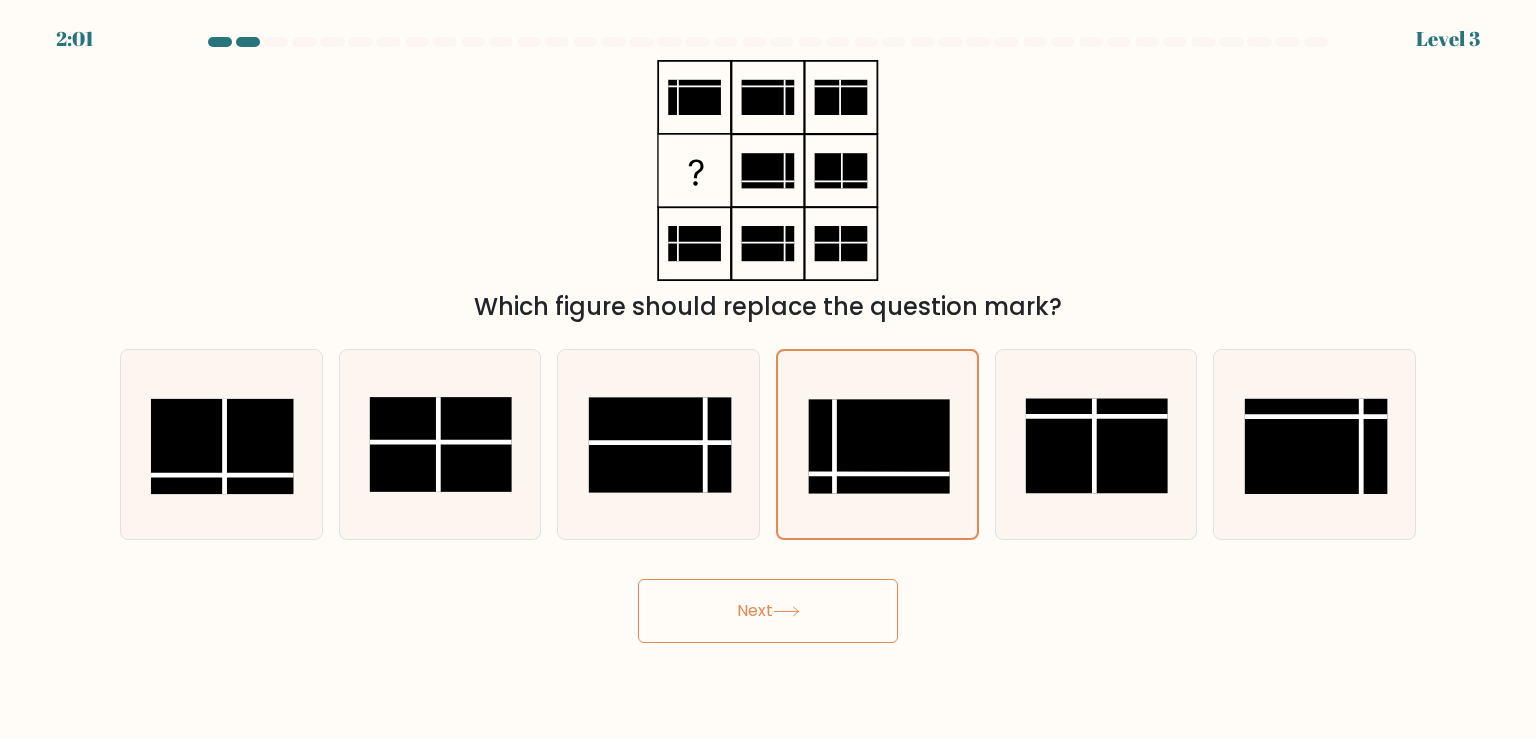 click on "Next" at bounding box center [768, 611] 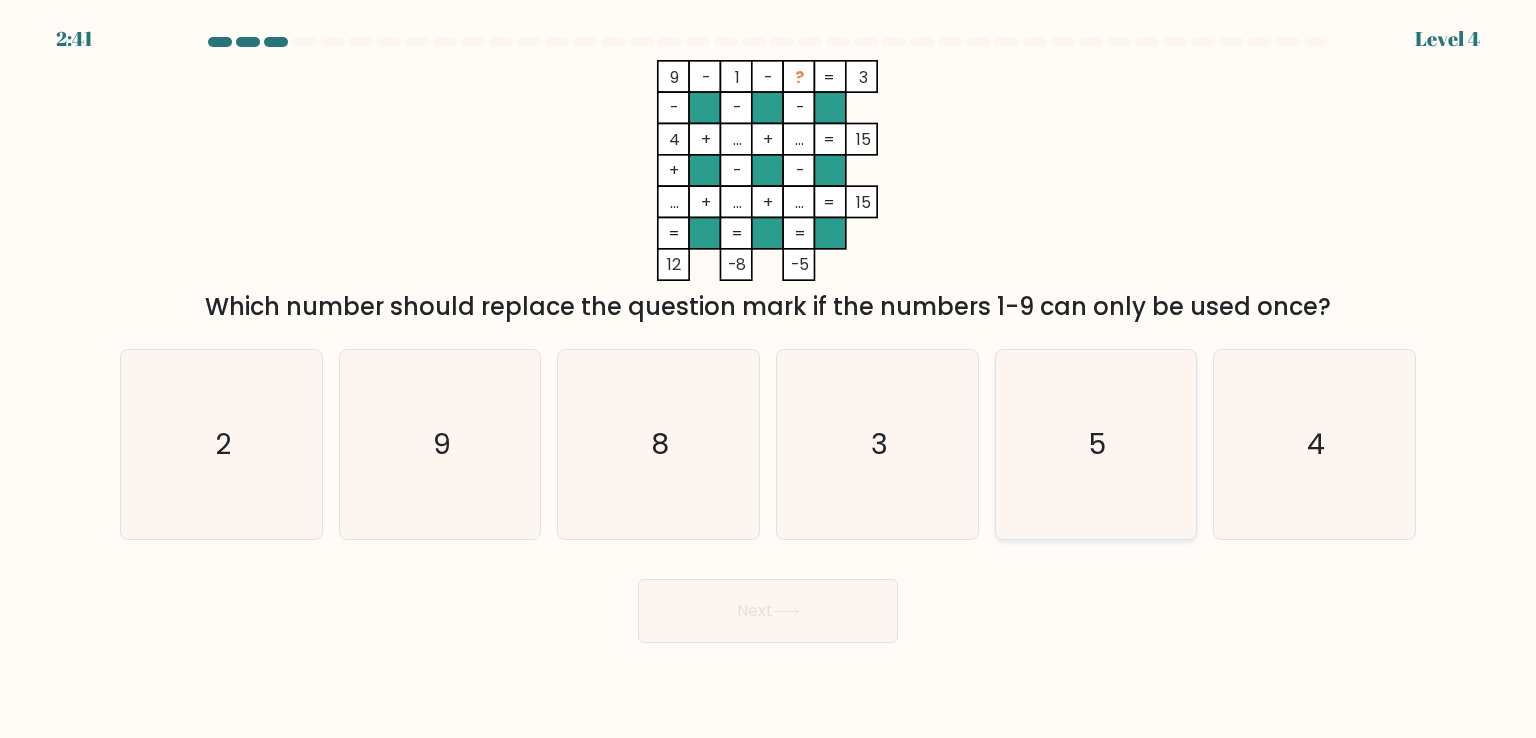 click on "5" 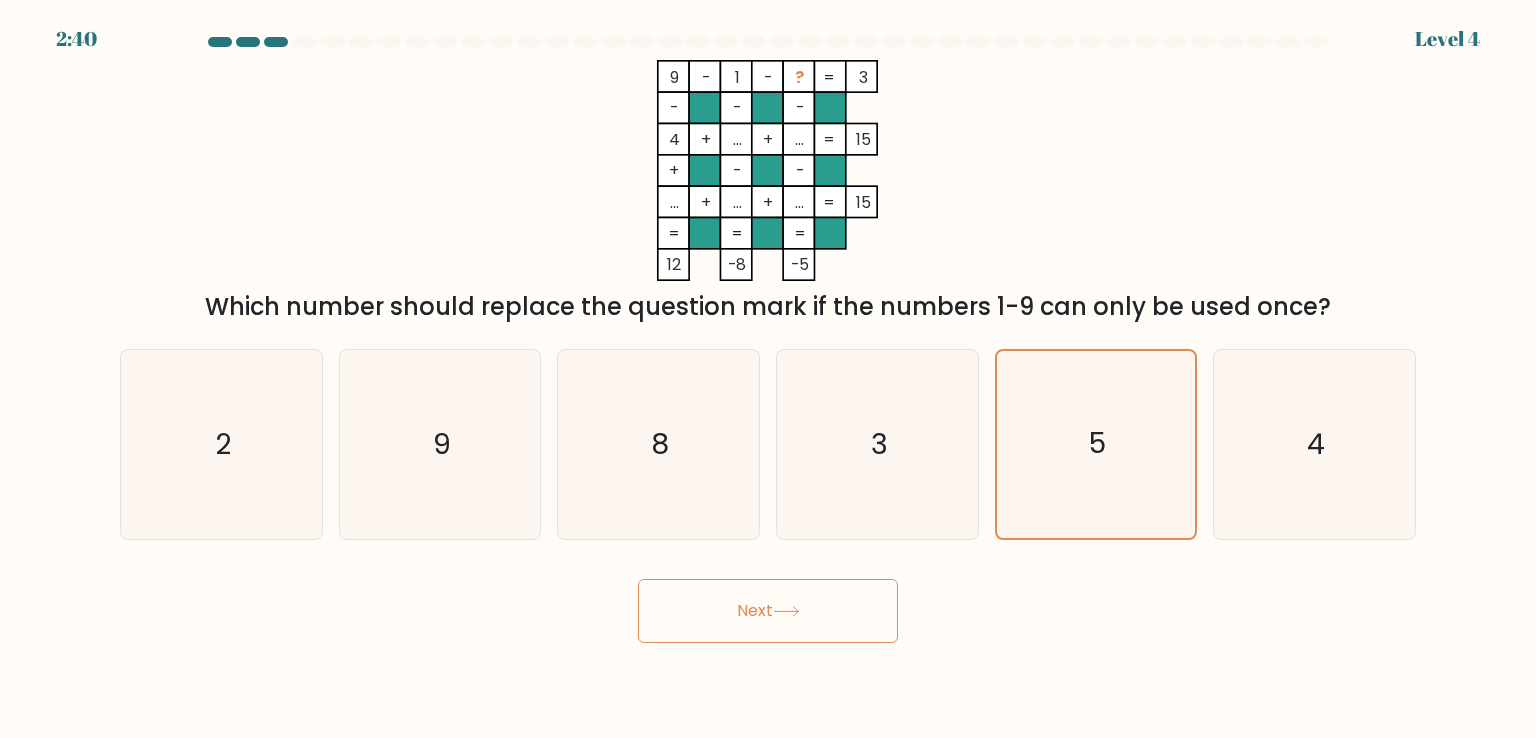 drag, startPoint x: 860, startPoint y: 573, endPoint x: 852, endPoint y: 593, distance: 21.540659 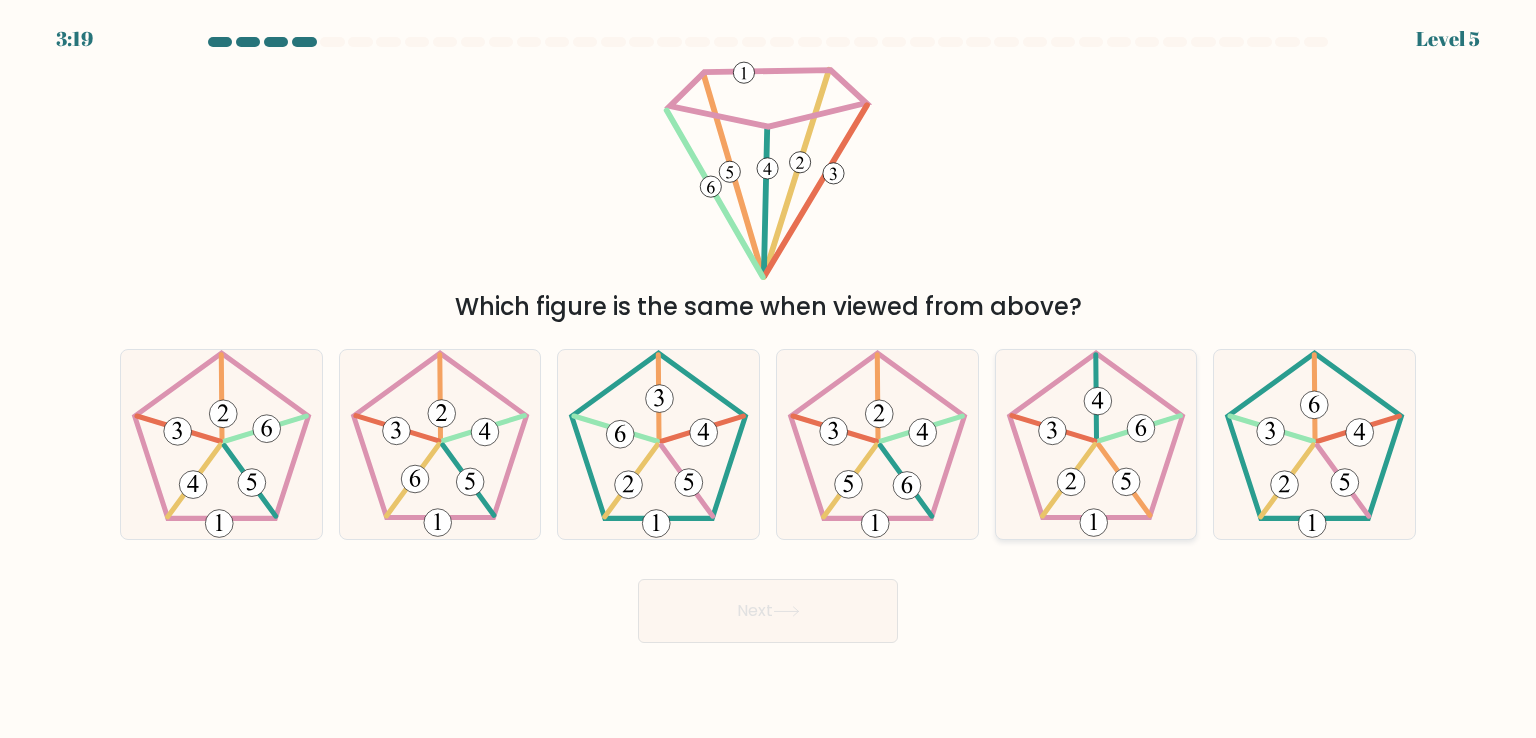 click 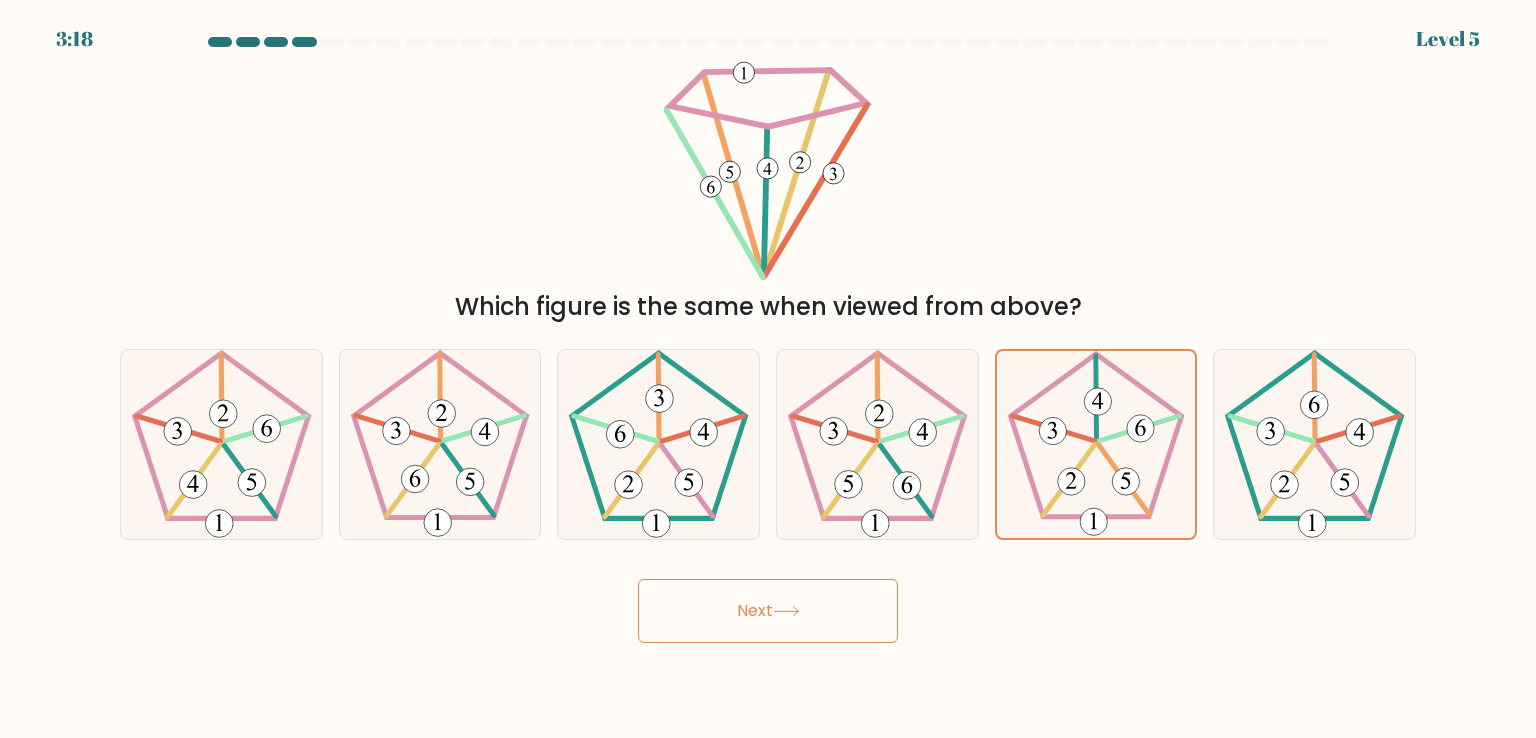 click on "Next" at bounding box center (768, 611) 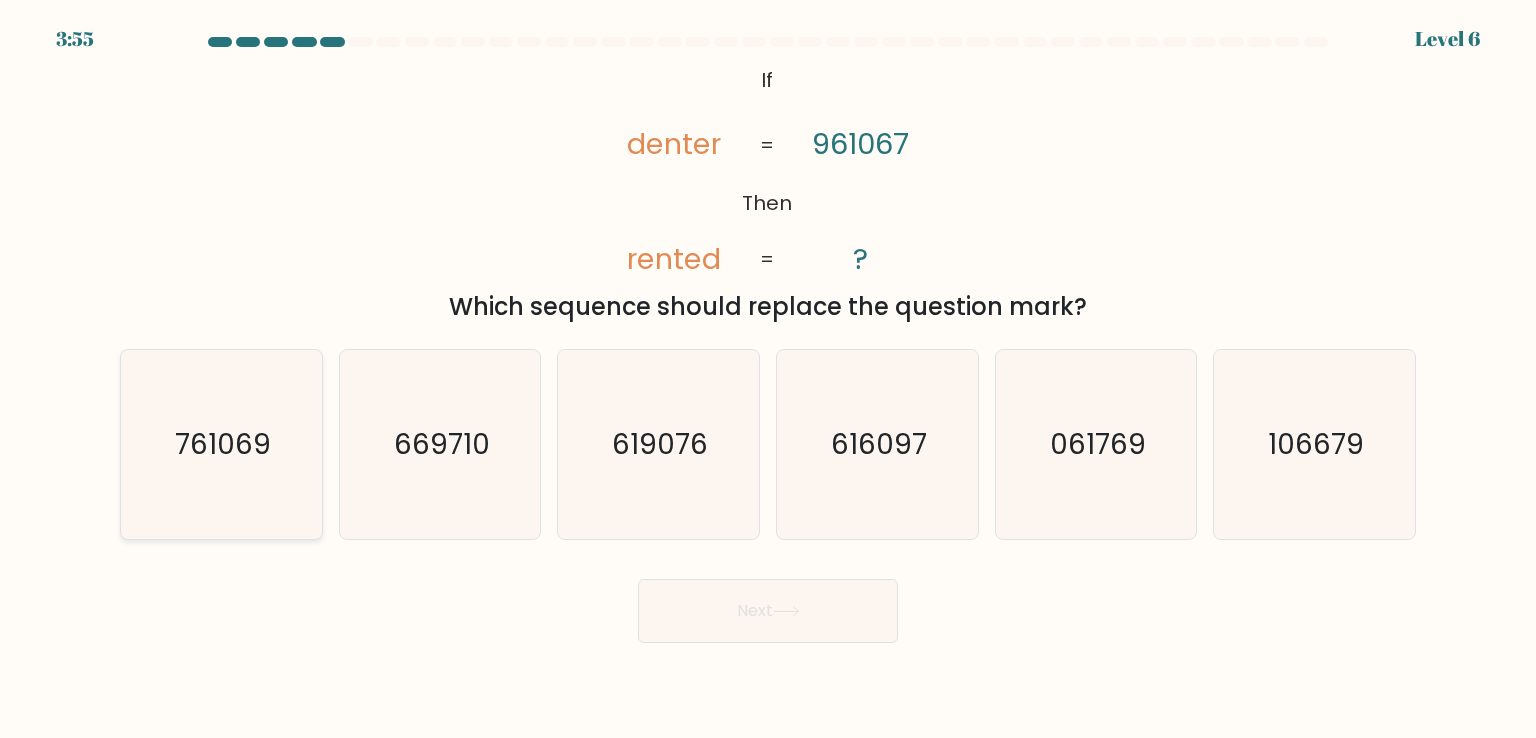 click on "761069" 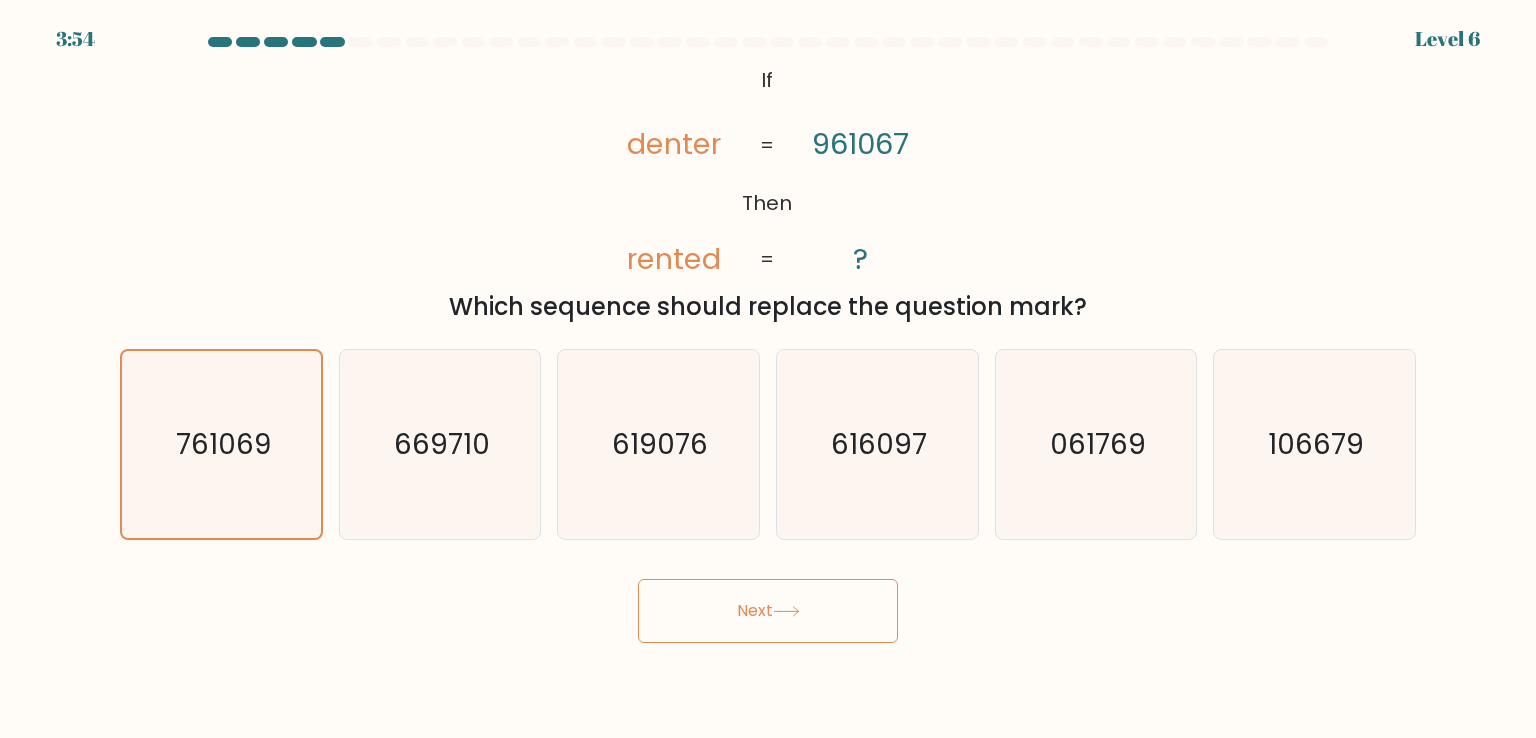 click on "Next" at bounding box center (768, 611) 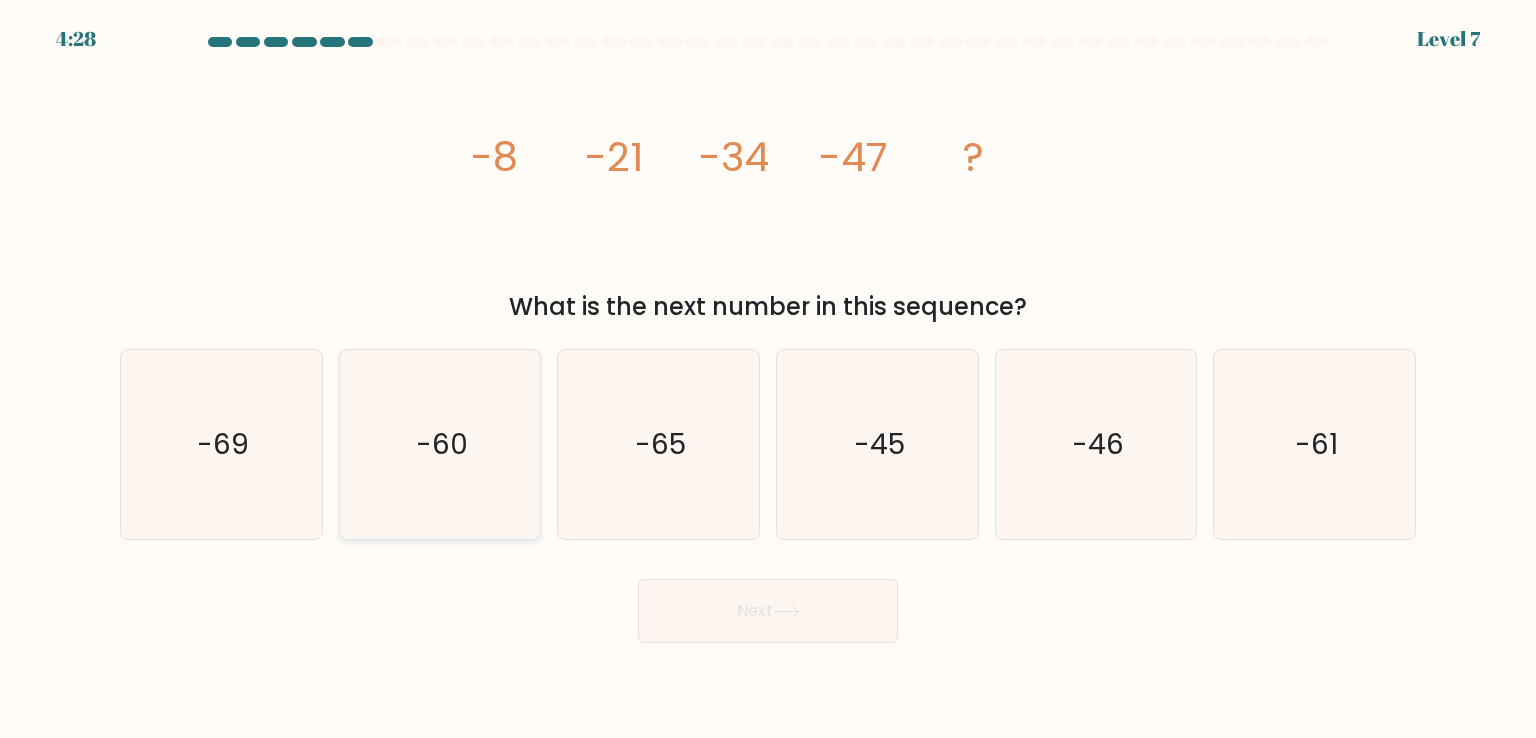 click on "-60" 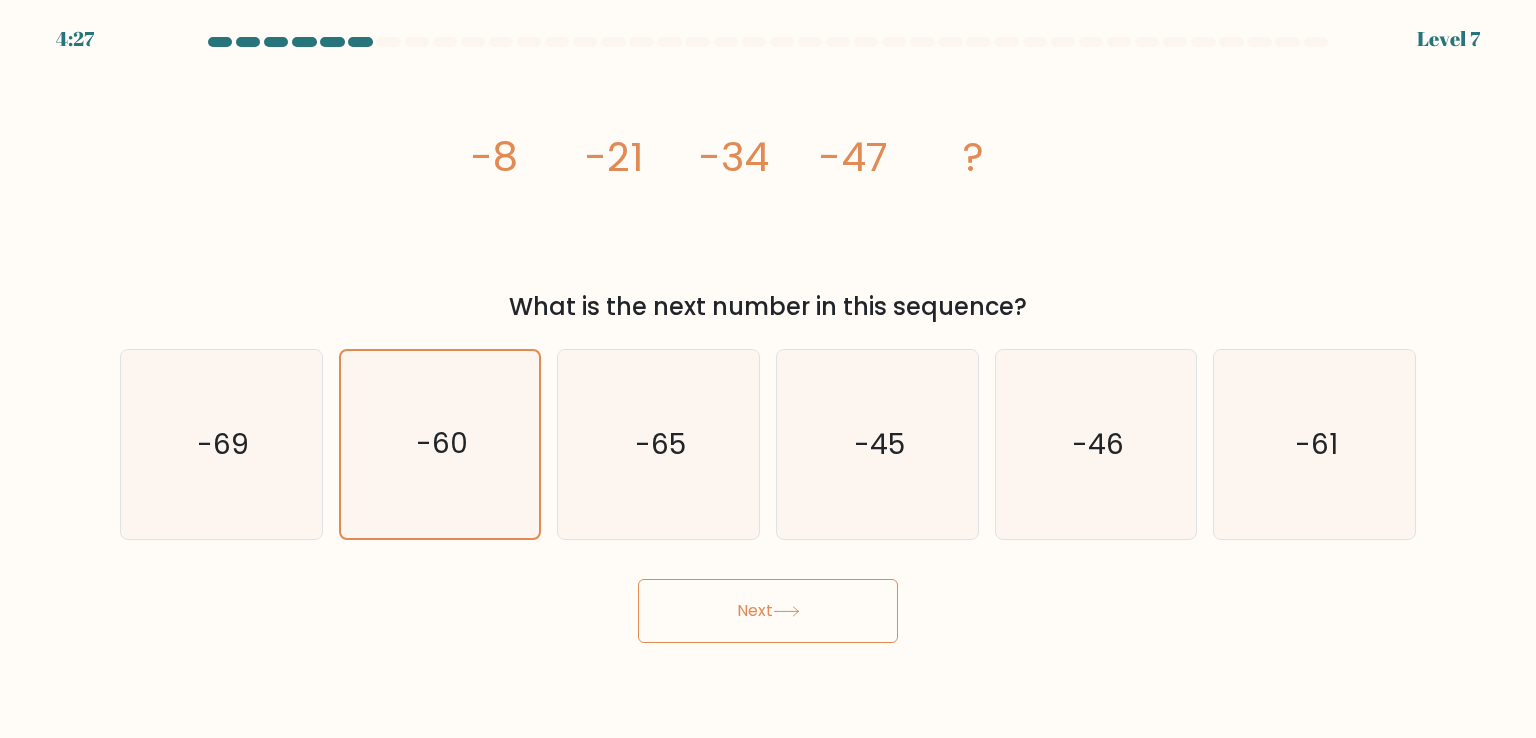 click on "Next" at bounding box center [768, 611] 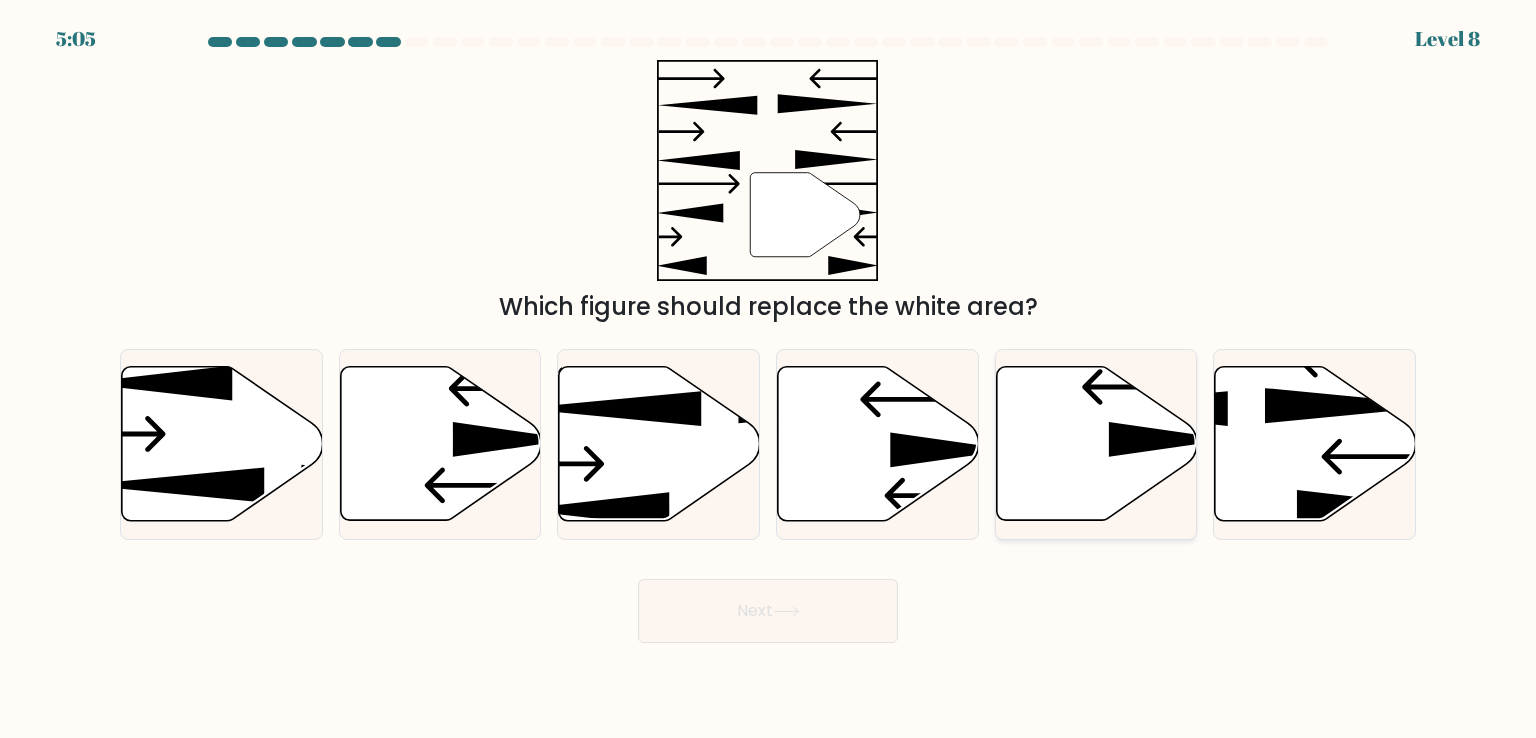click 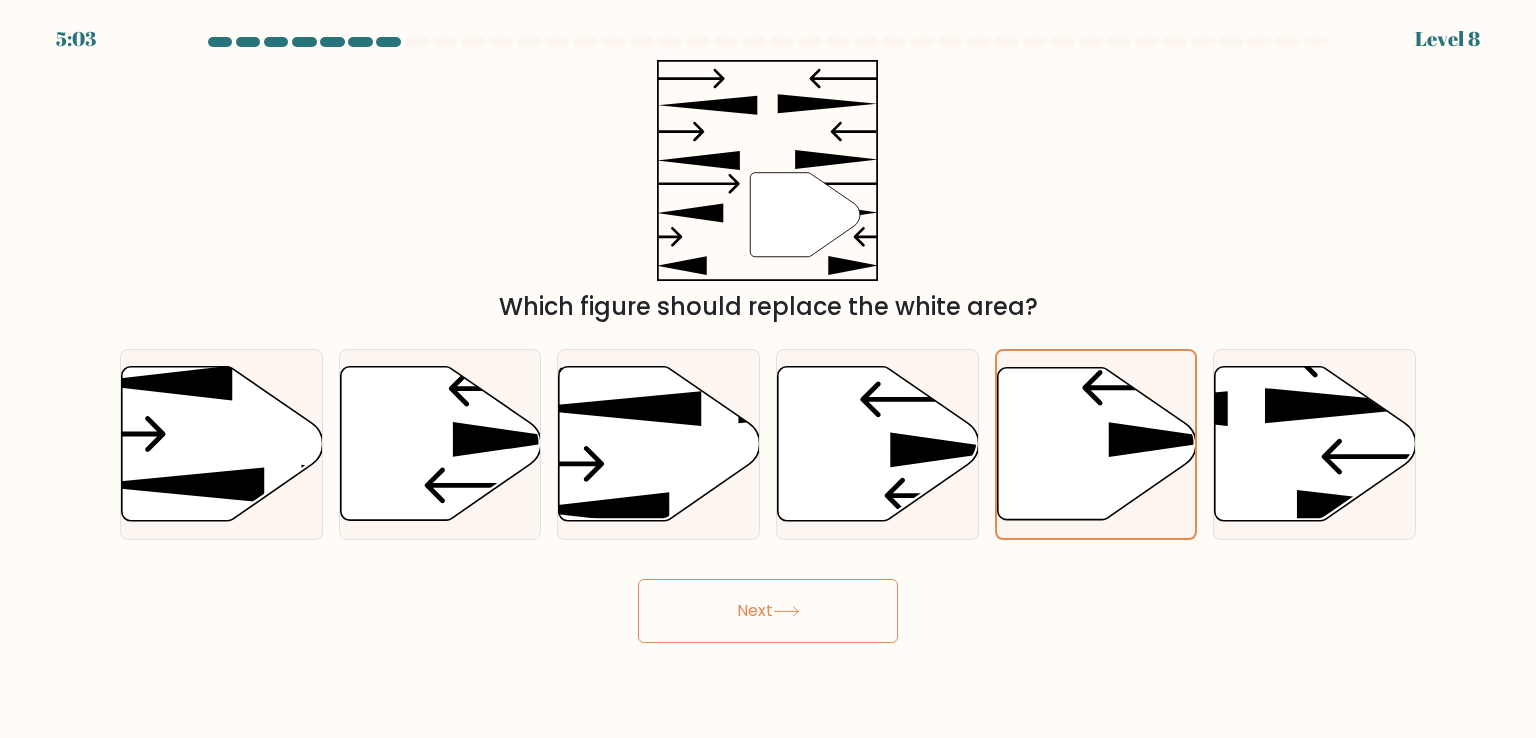 click on "Next" at bounding box center (768, 611) 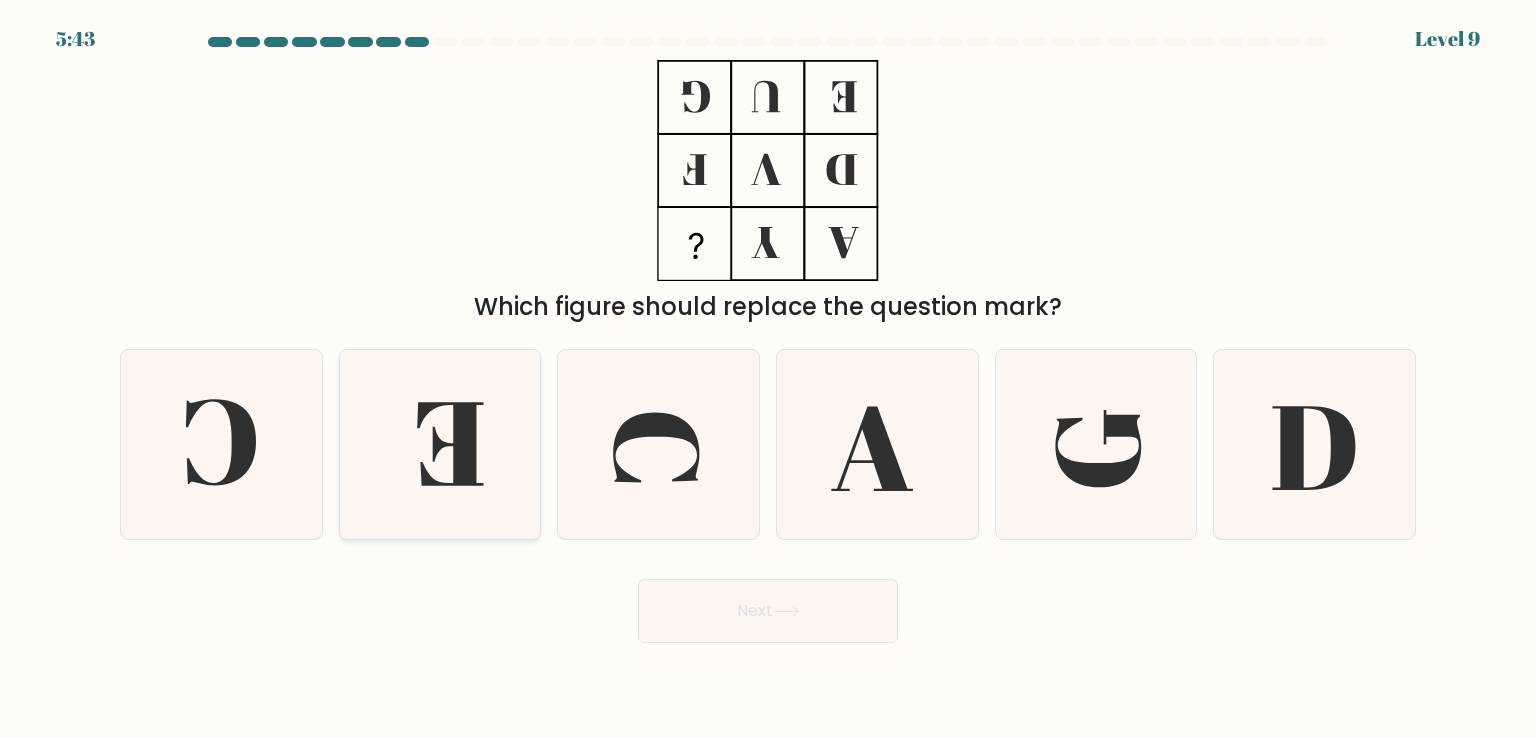 click 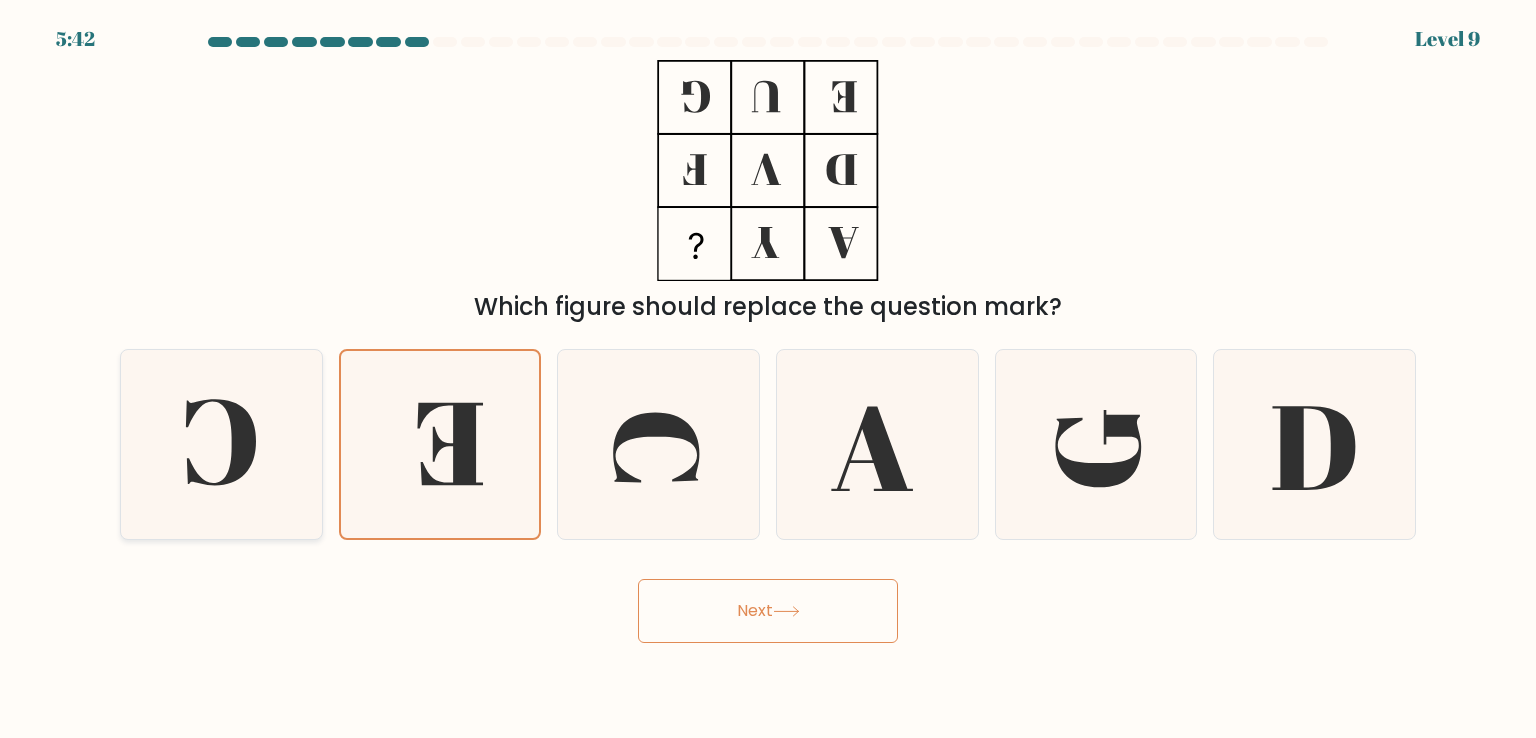 click 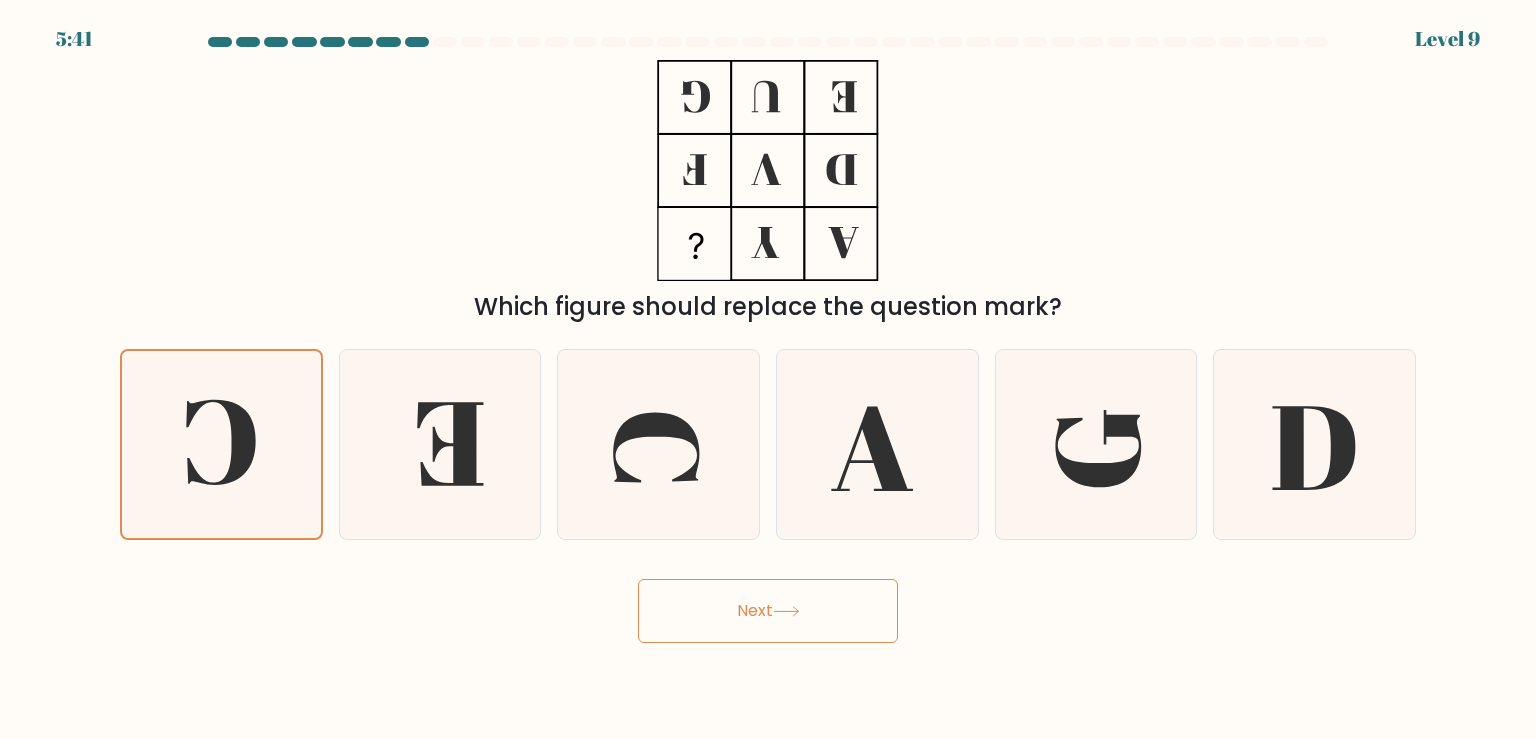 click on "Next" at bounding box center (768, 611) 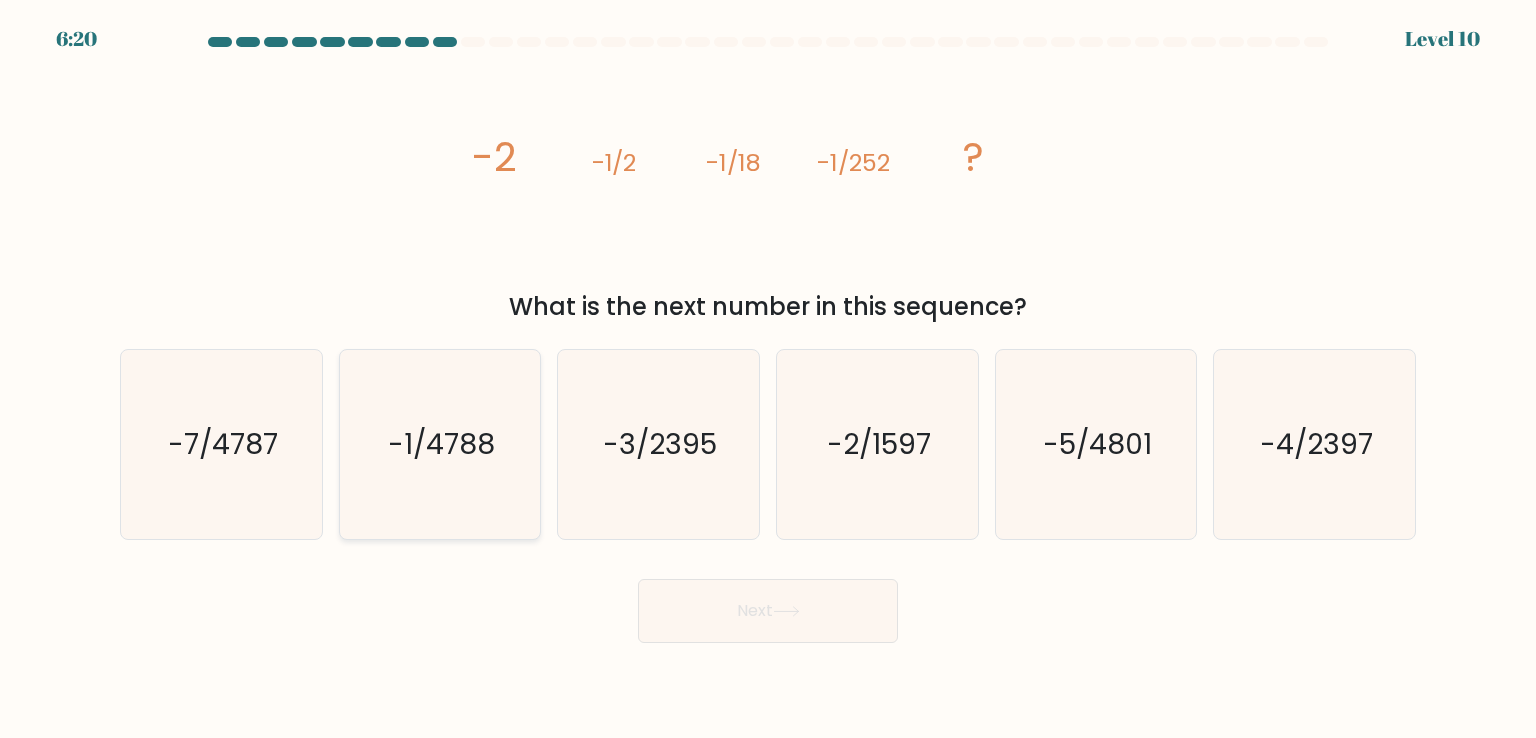click on "-1/4788" 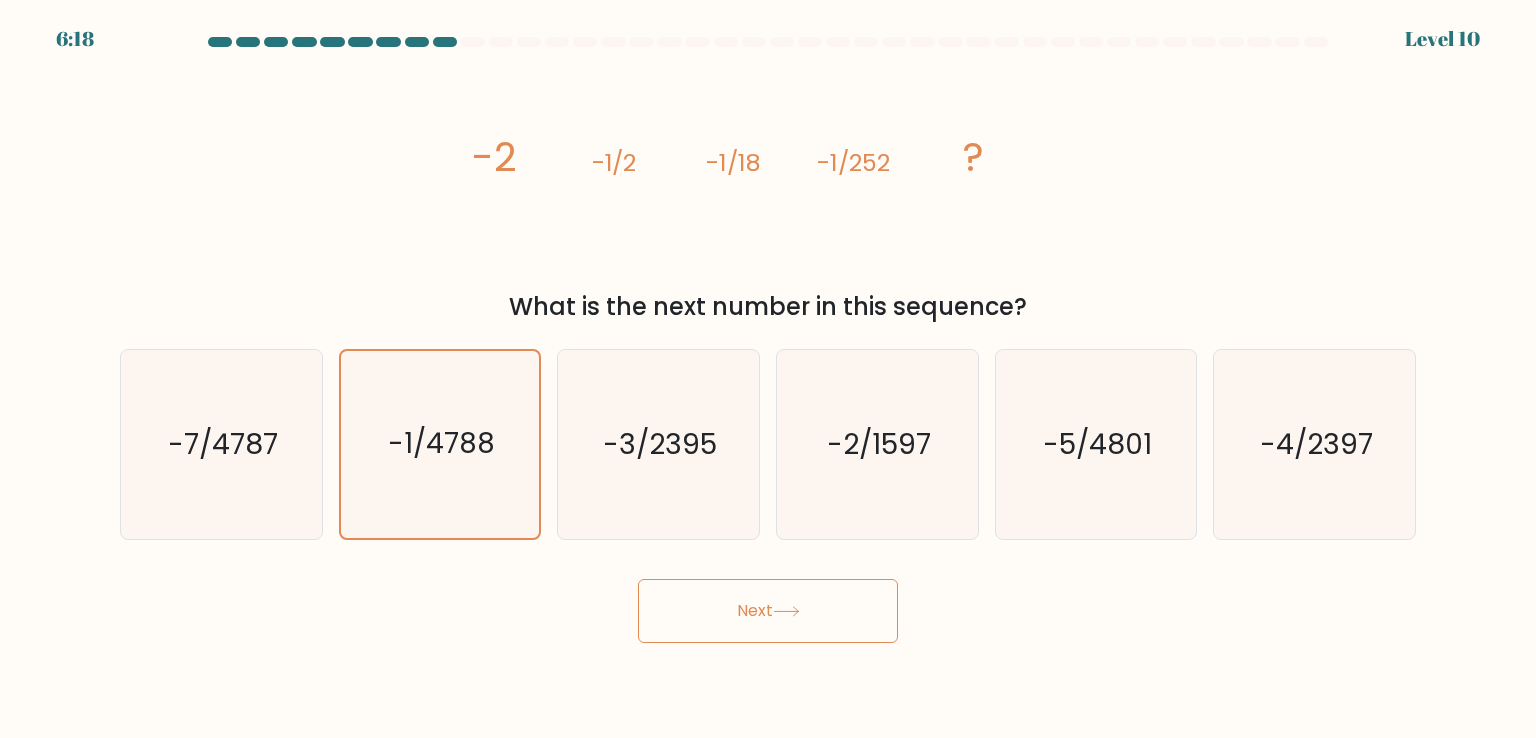 click on "Next" at bounding box center [768, 611] 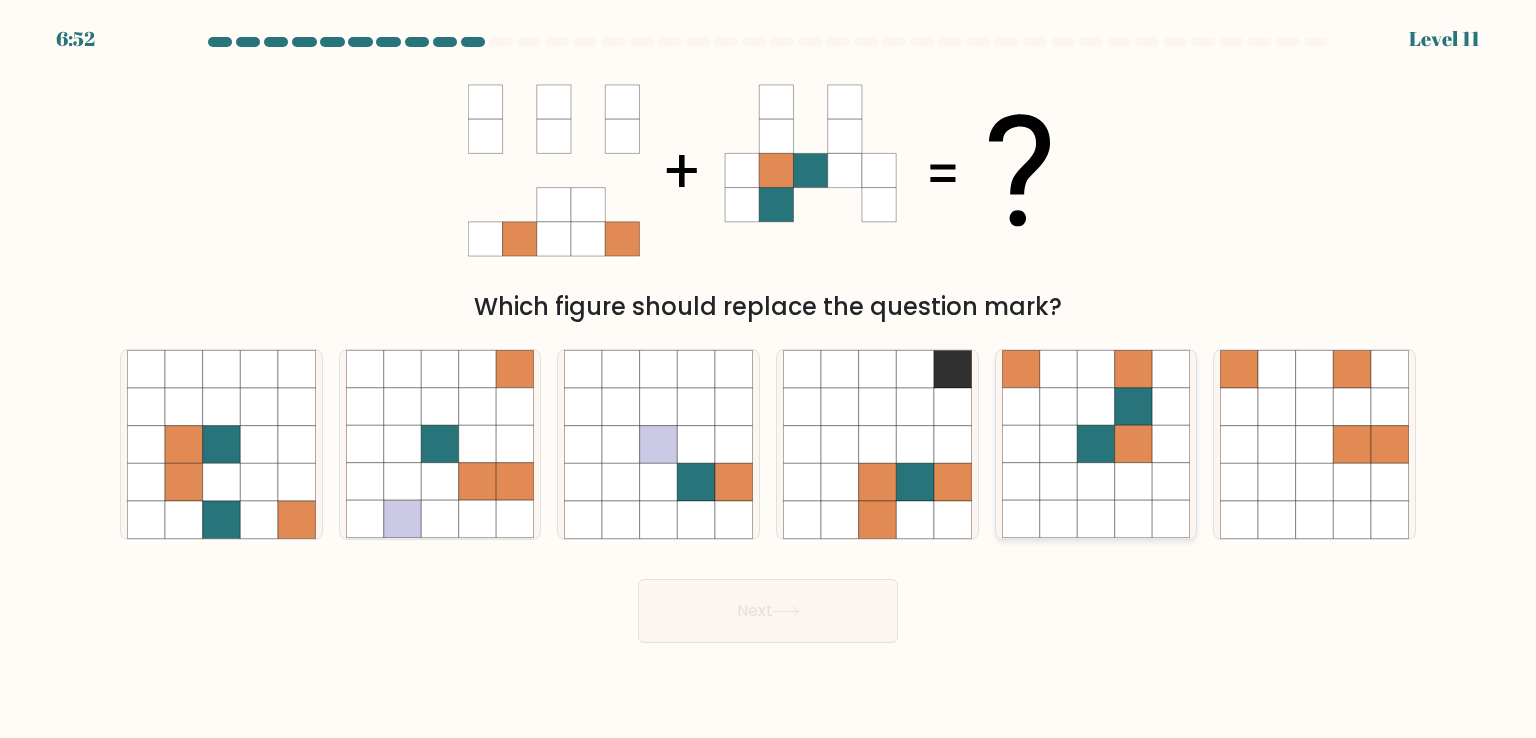 click 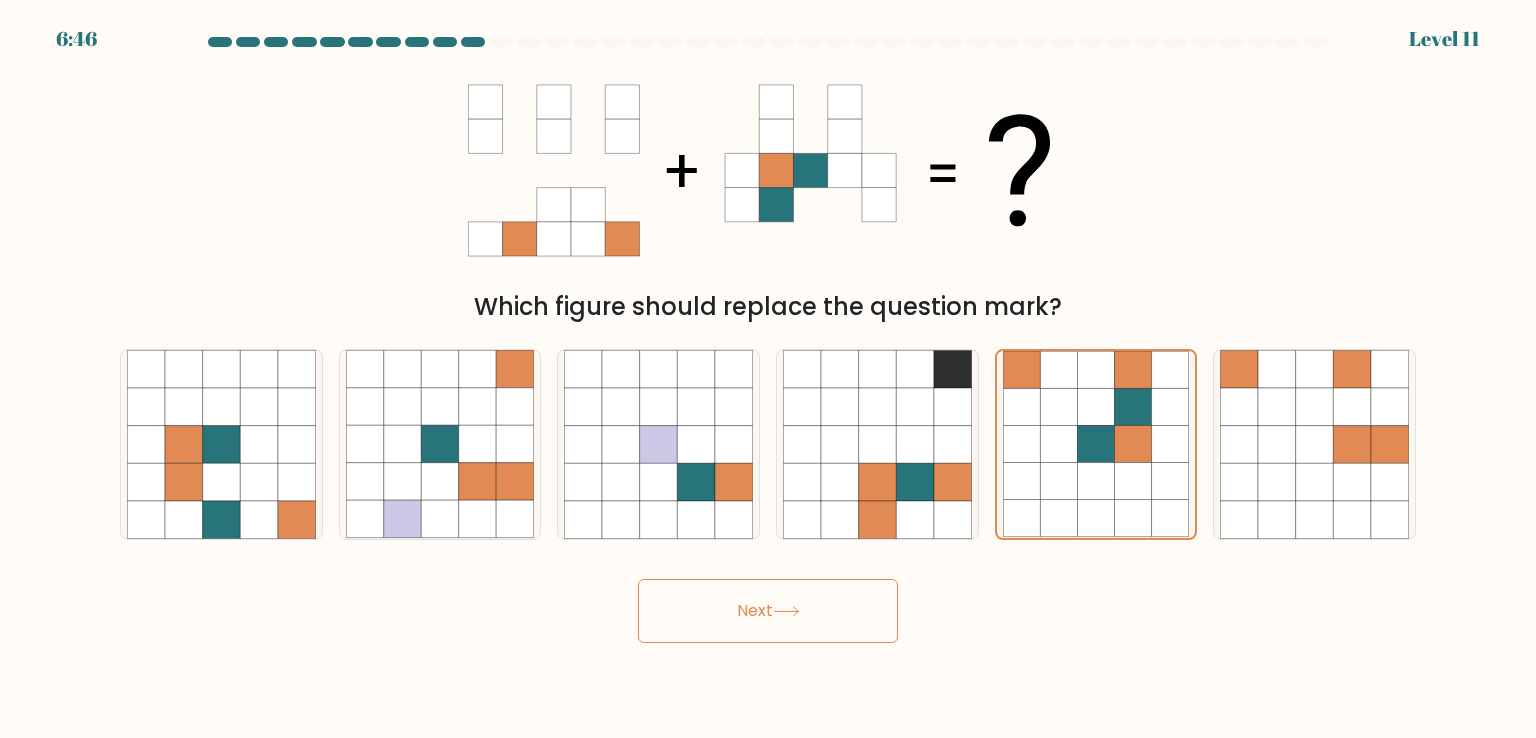 click 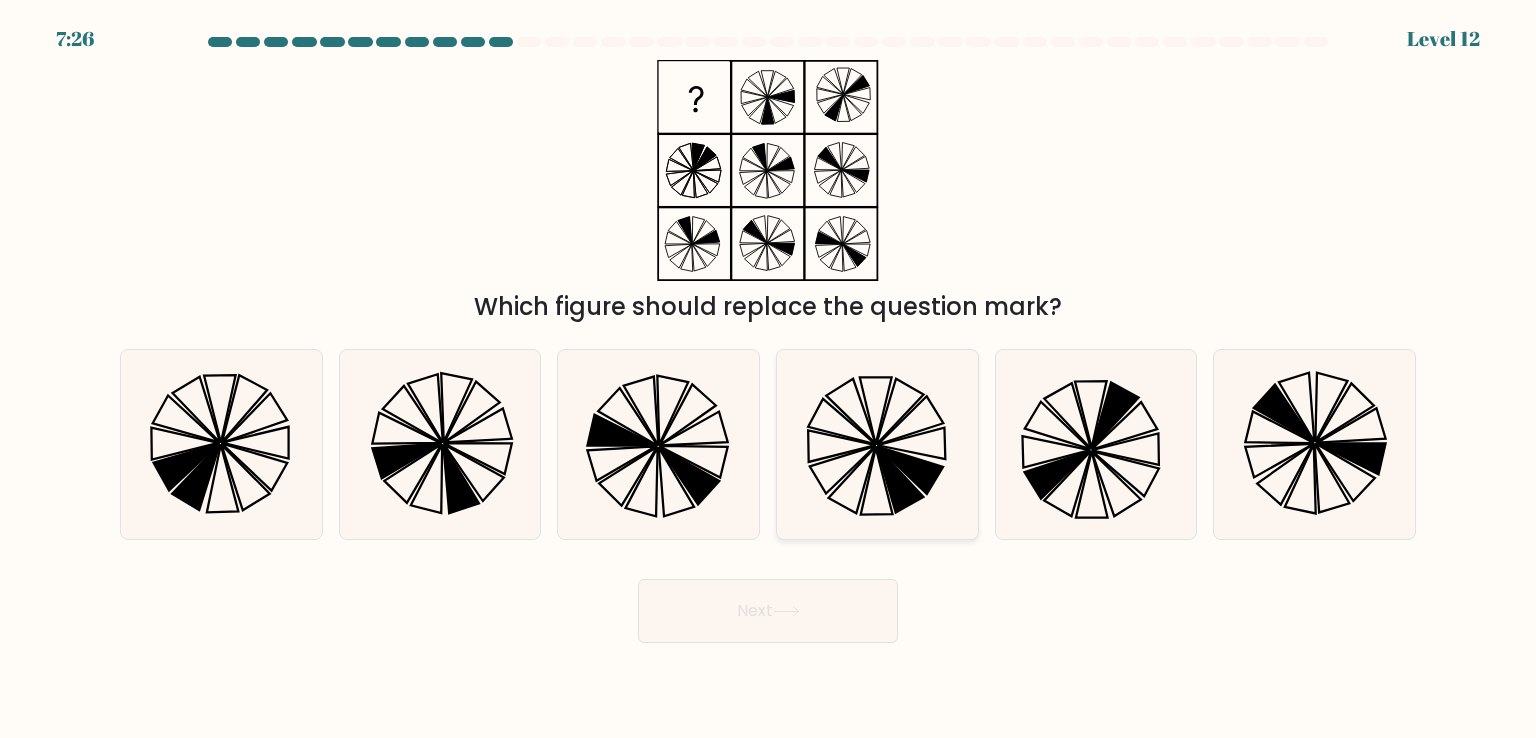 click 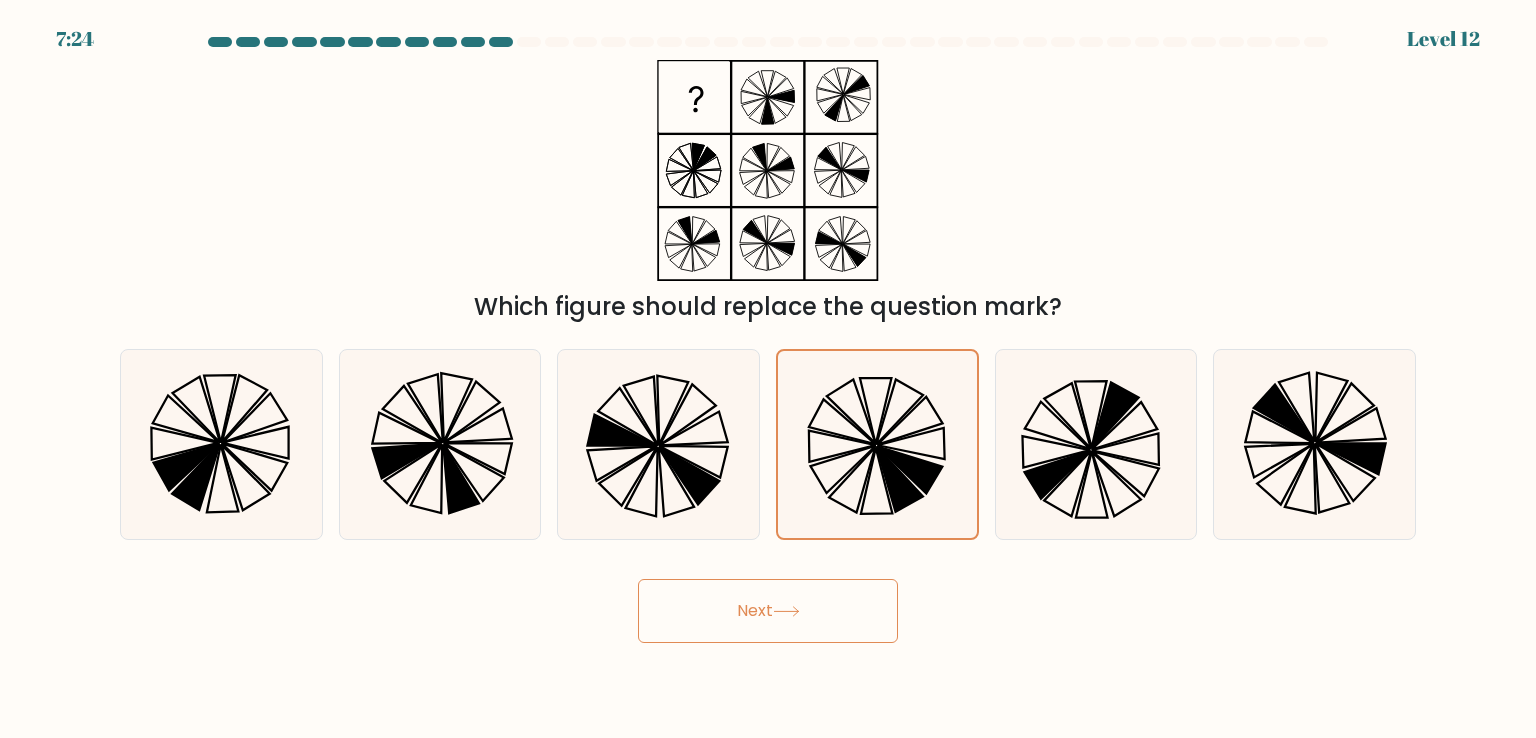 click on "Next" at bounding box center (768, 611) 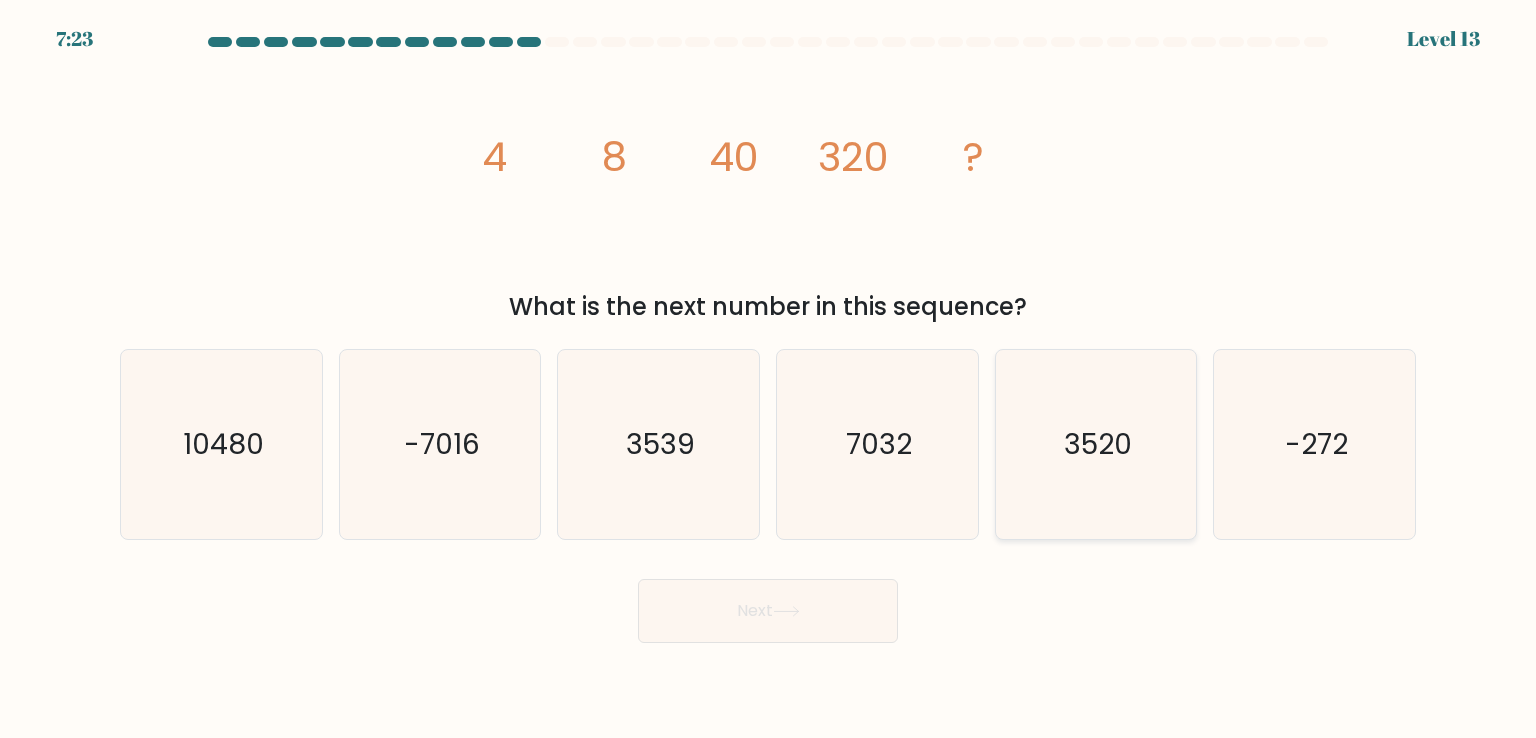 click on "3520" 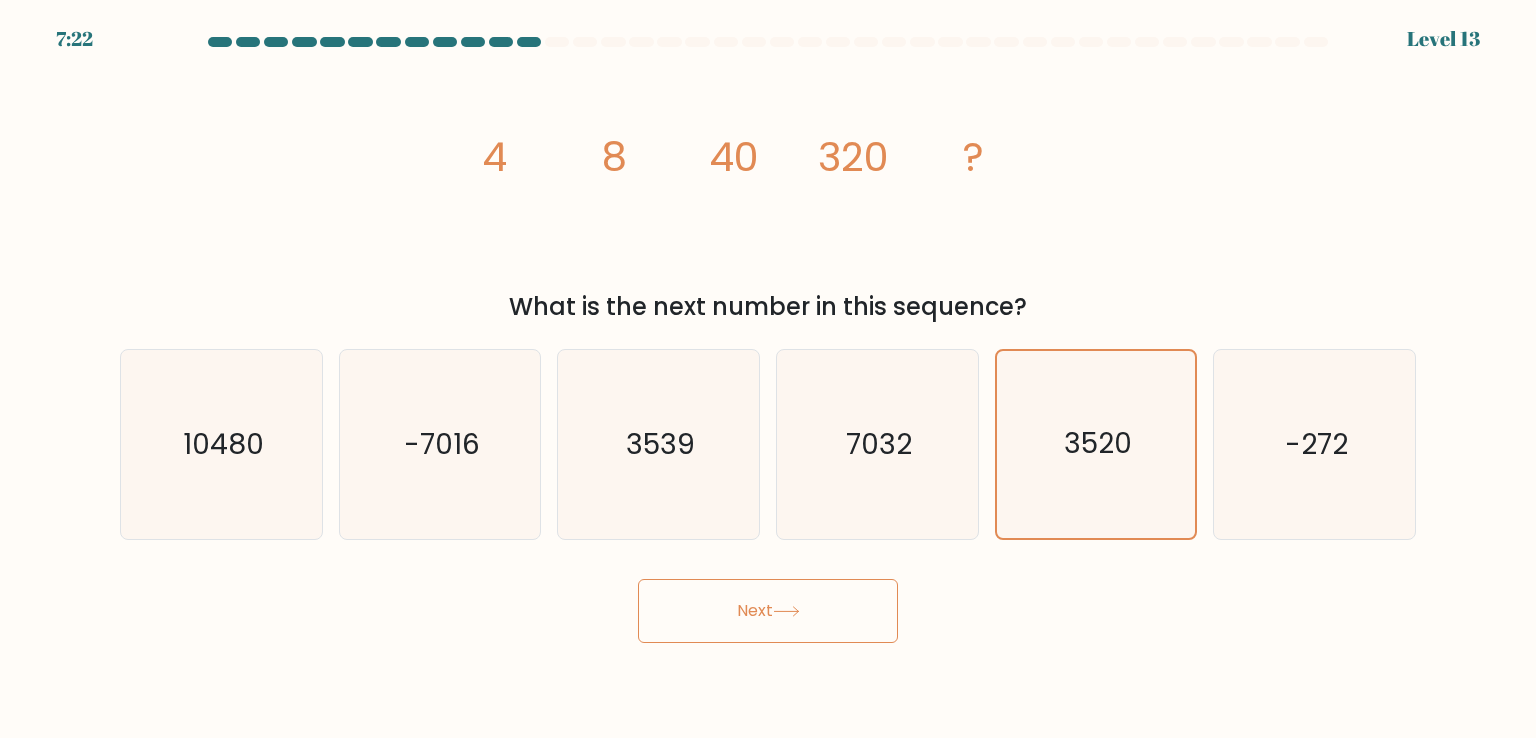 click on "Next" at bounding box center (768, 611) 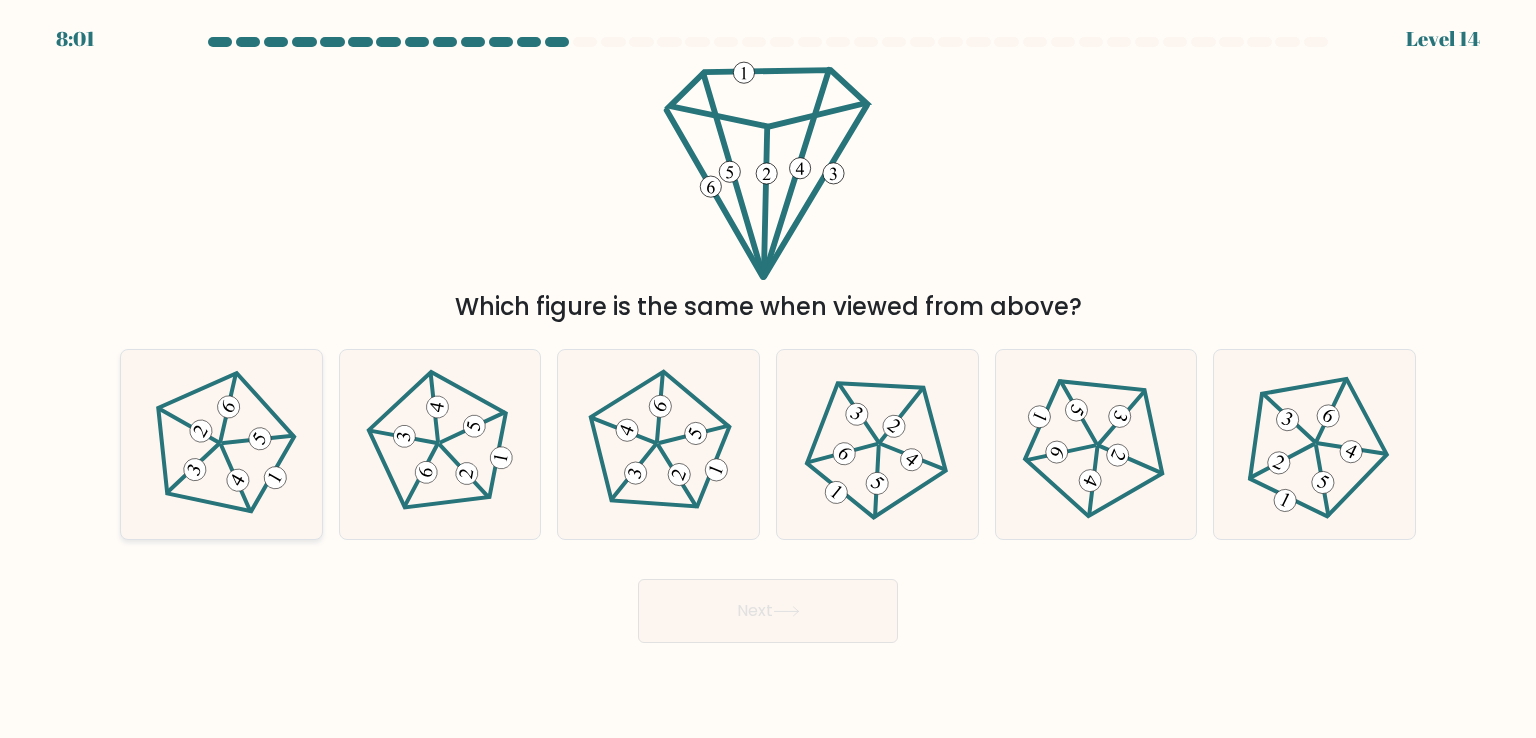 click 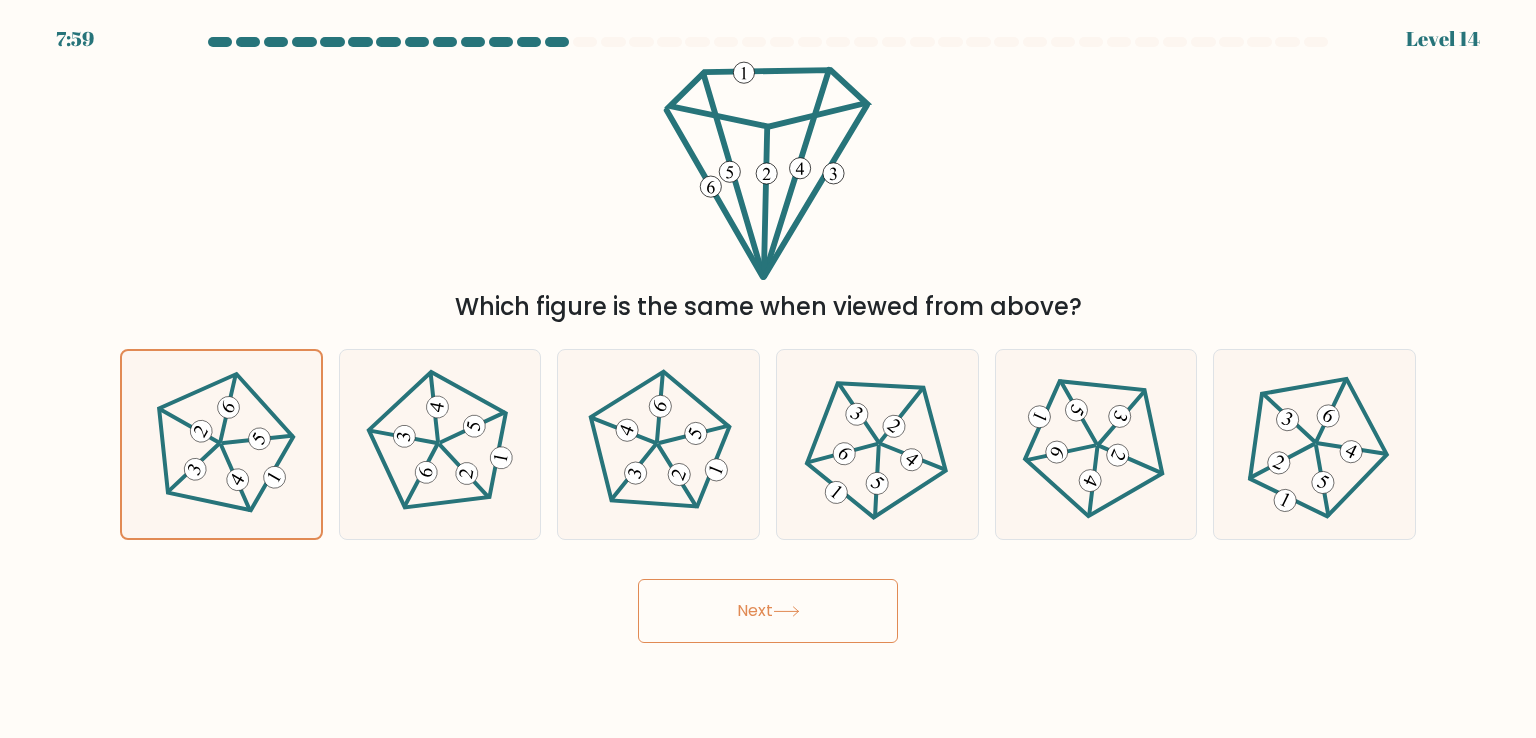 click on "Next" at bounding box center [768, 611] 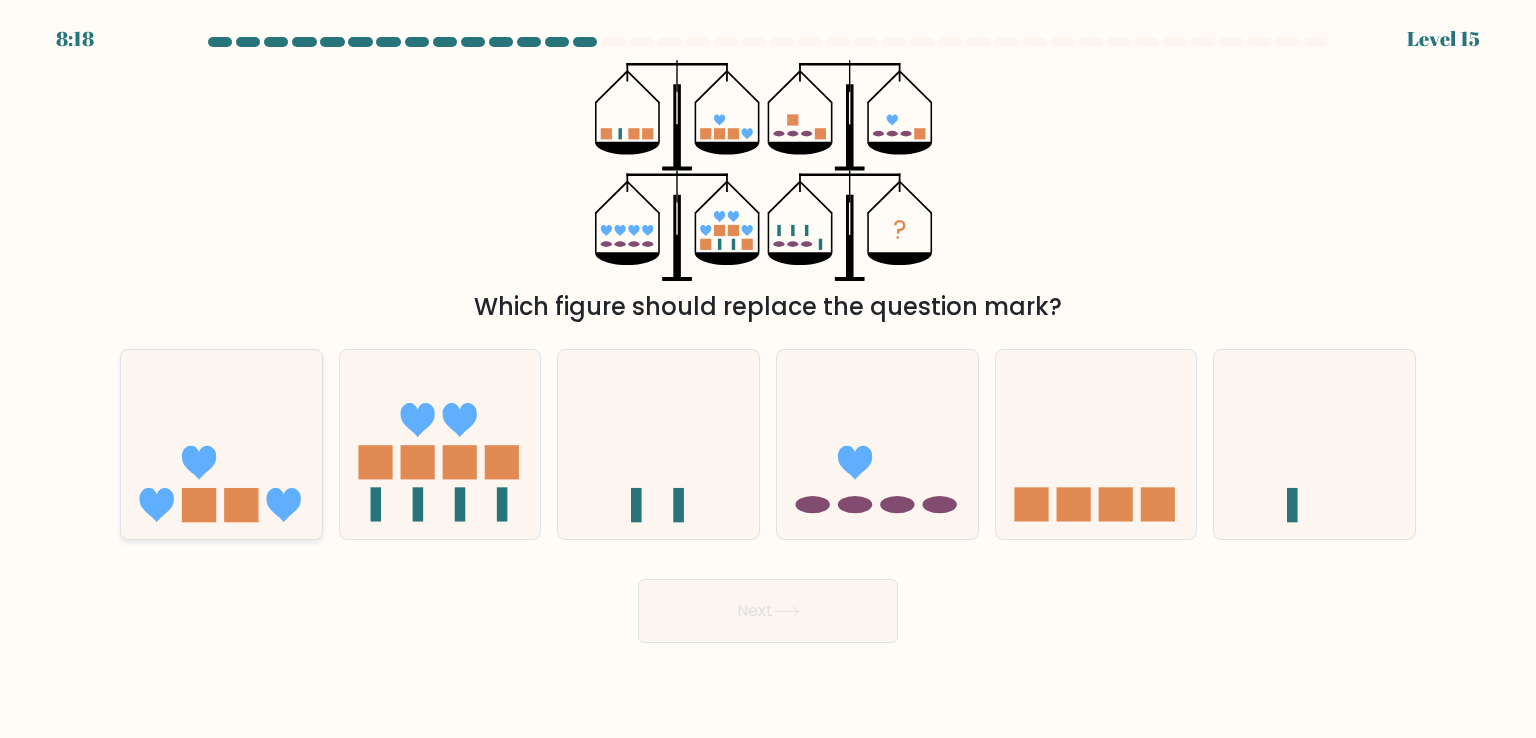 click 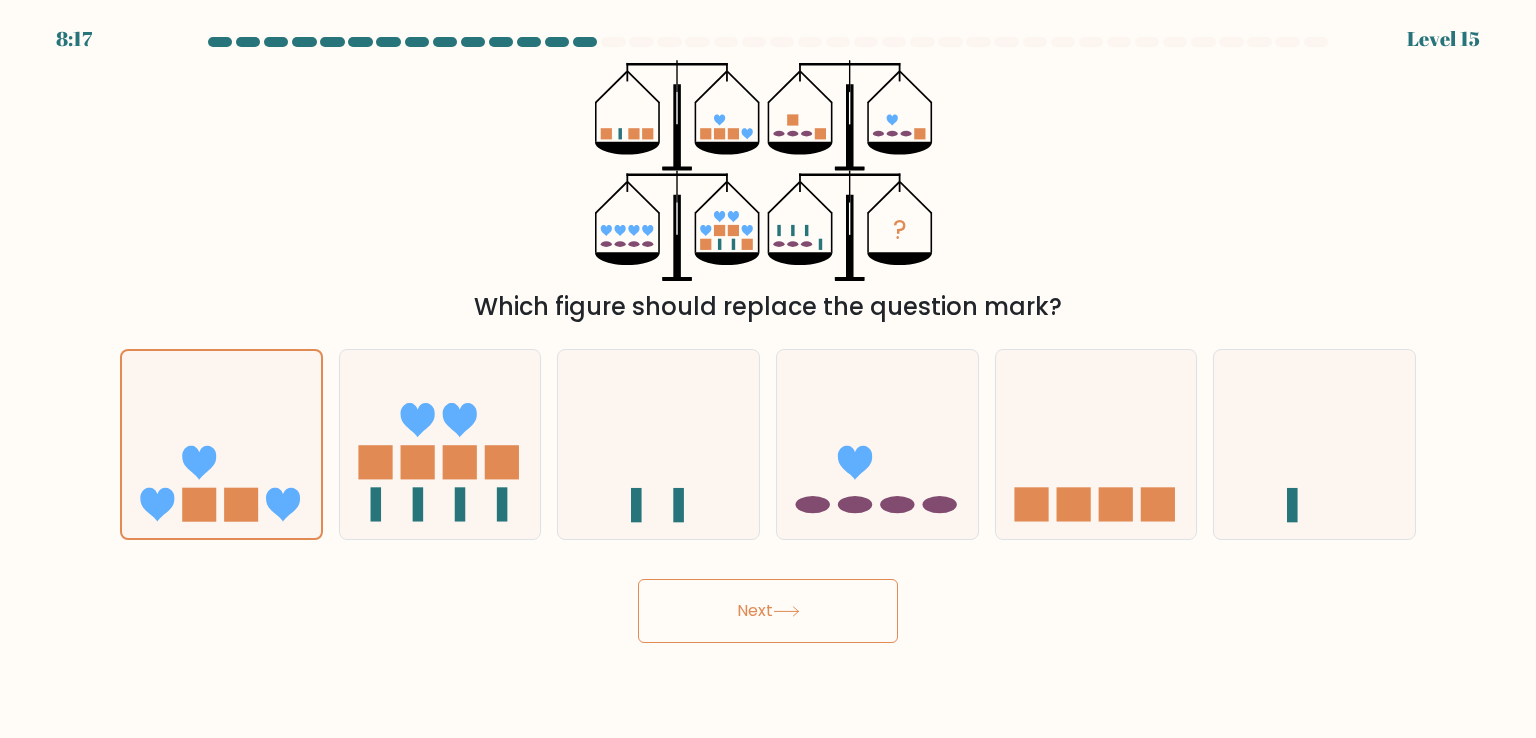 click on "Next" at bounding box center [768, 611] 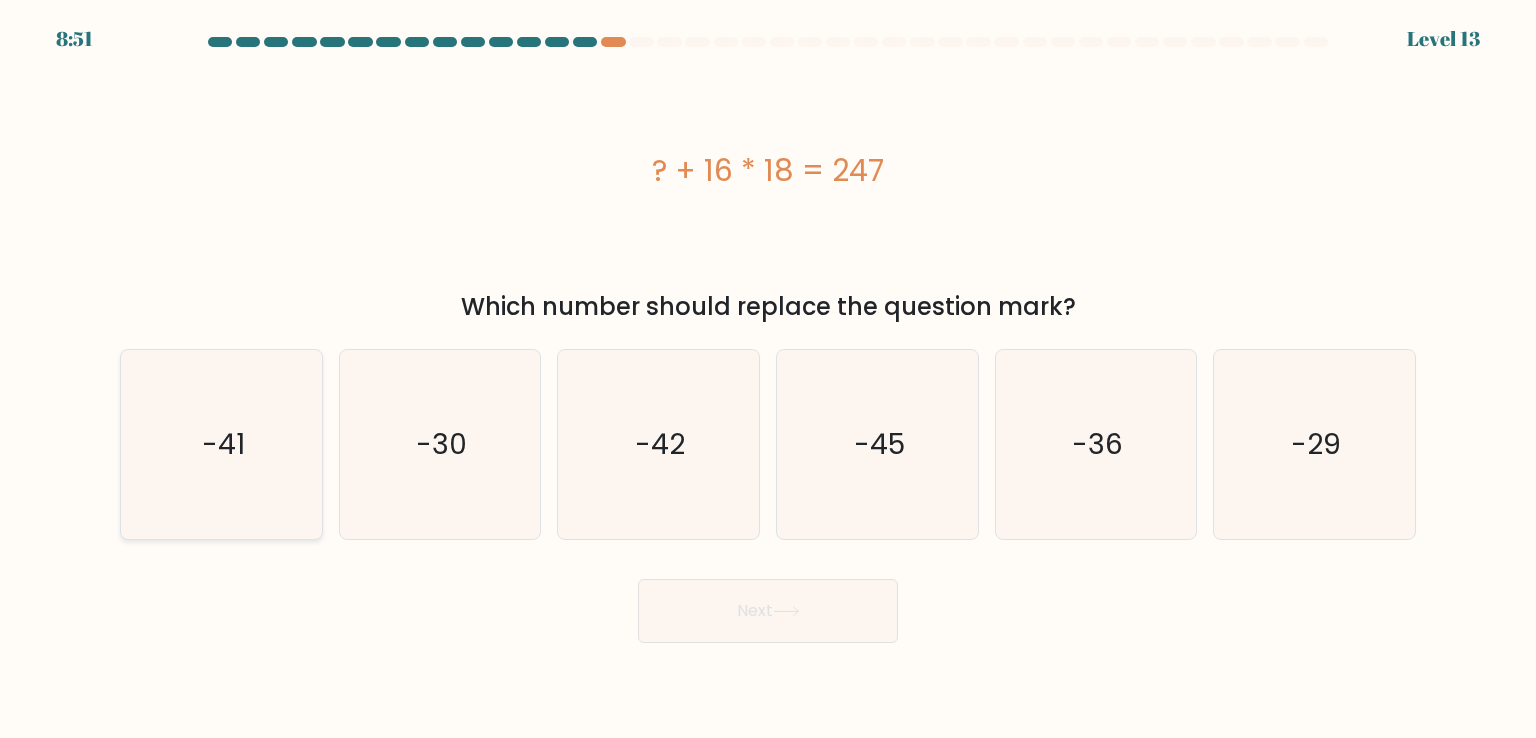 click on "-41" 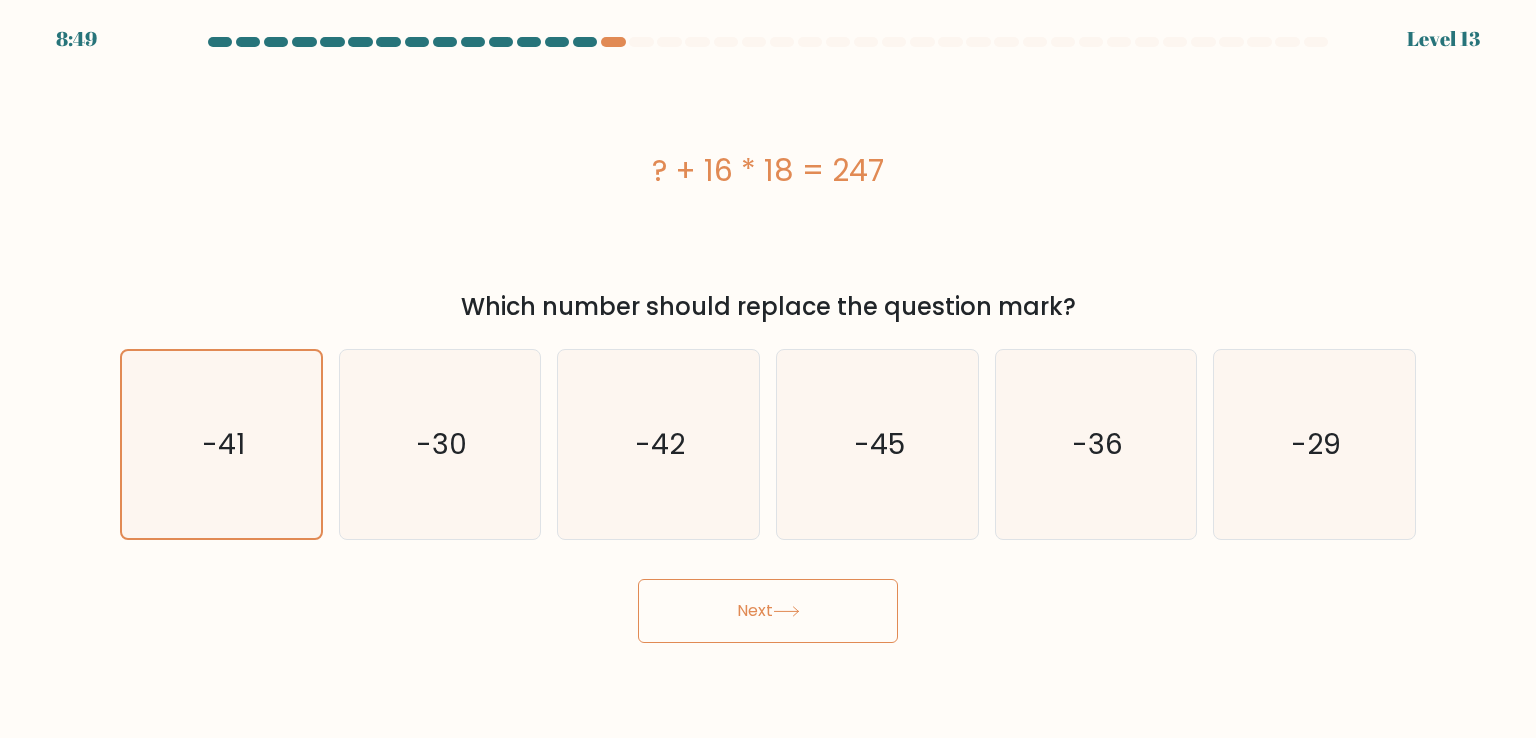 click on "Next" at bounding box center [768, 611] 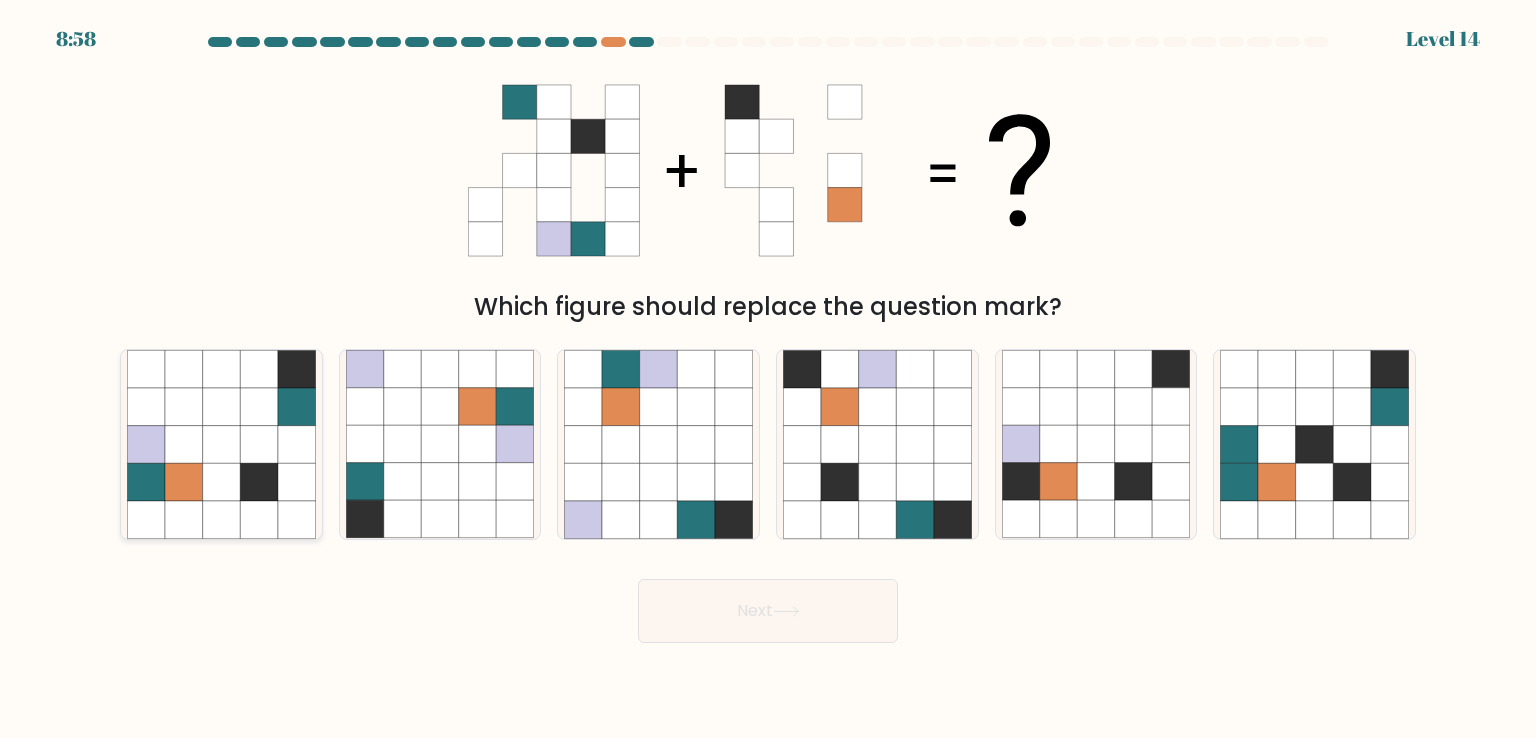click 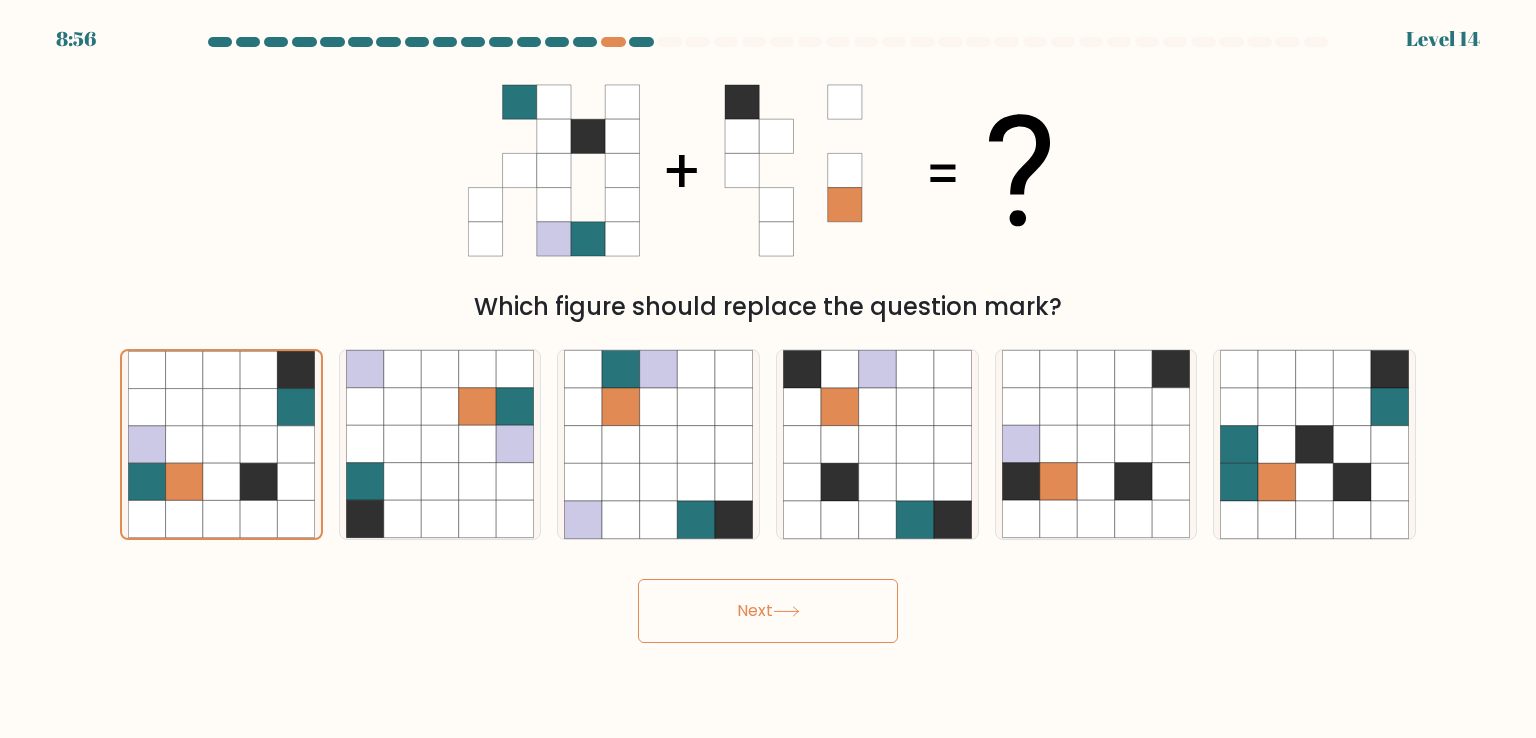 click on "Next" at bounding box center (768, 611) 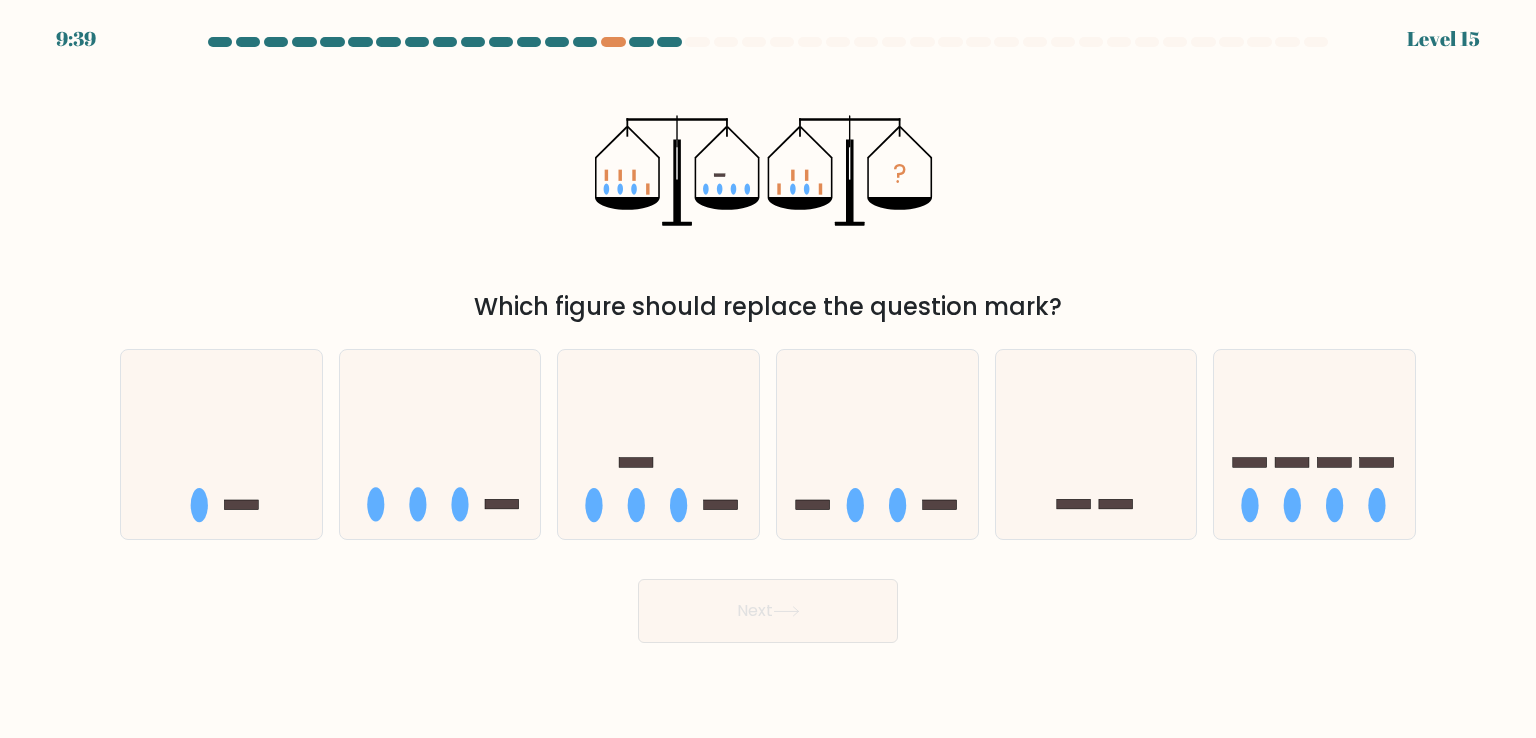 click on "Next" at bounding box center (768, 611) 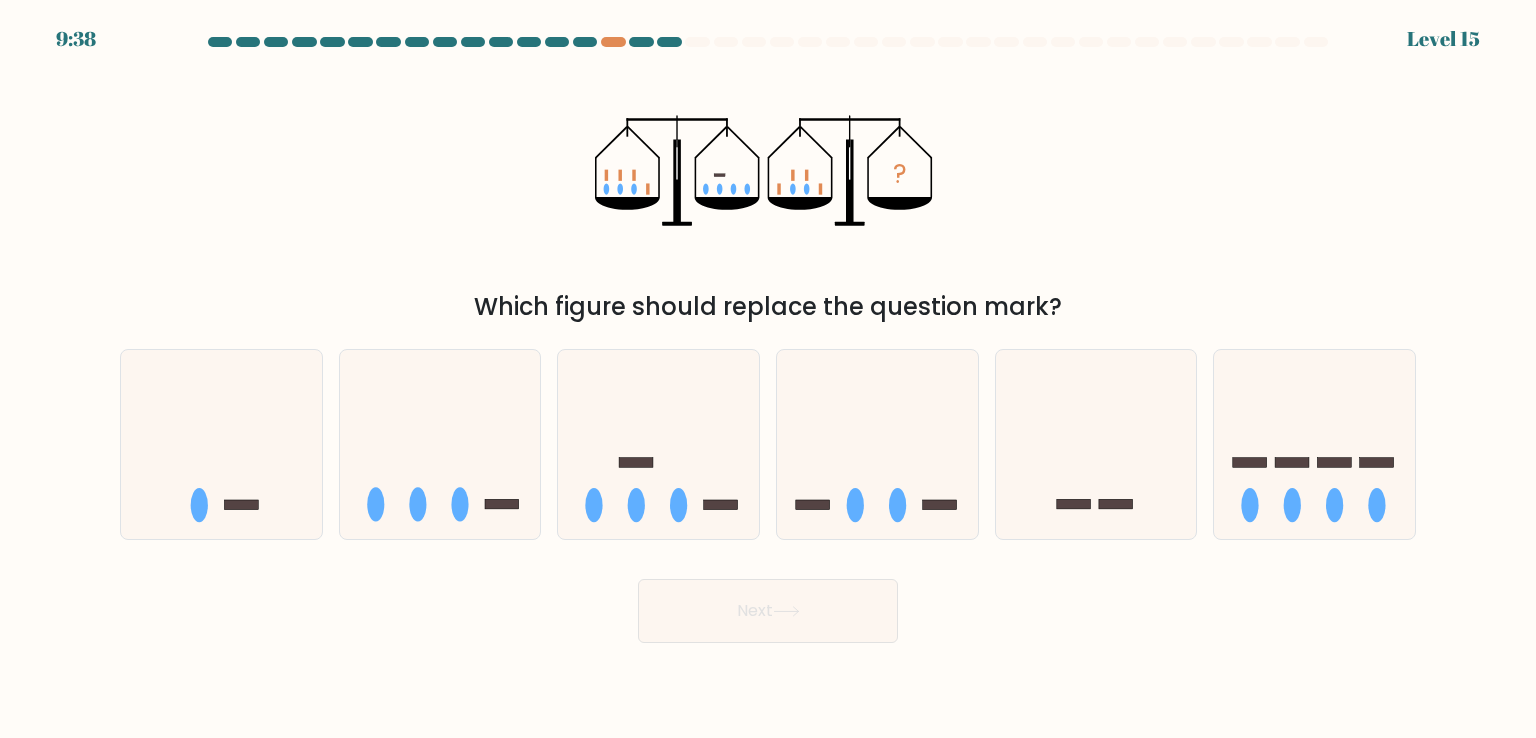 click on "?
Which figure should replace the question mark?" at bounding box center (768, 192) 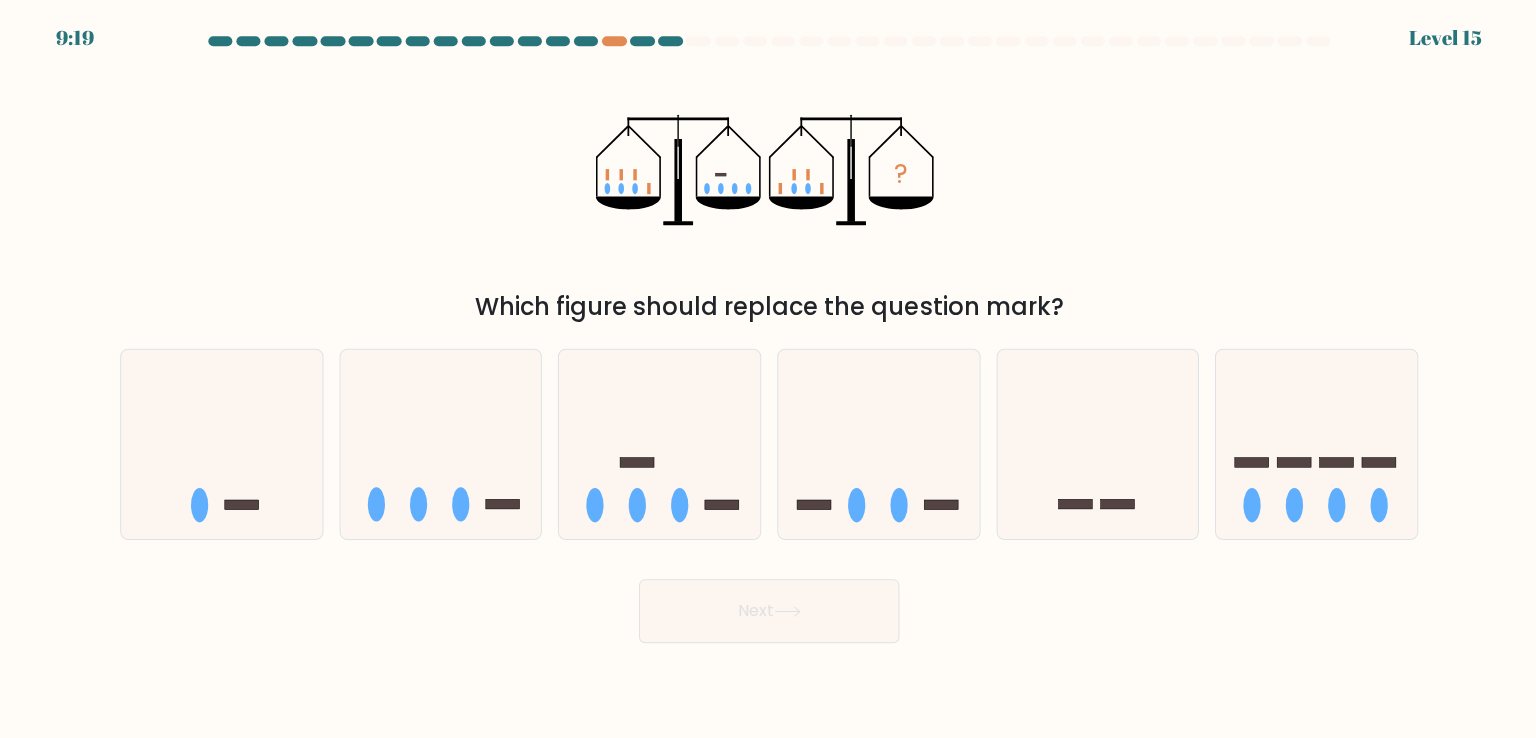 scroll, scrollTop: 0, scrollLeft: 0, axis: both 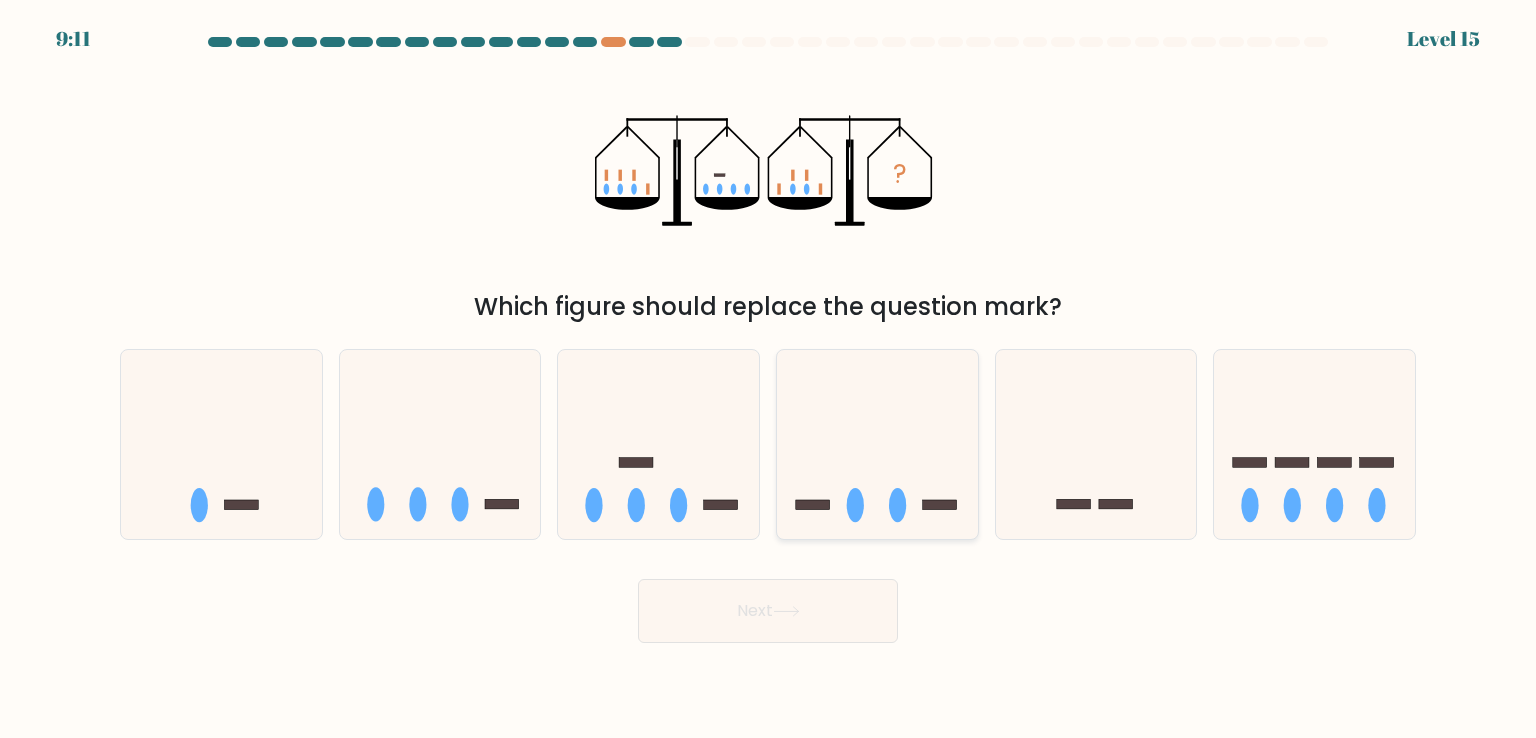 click 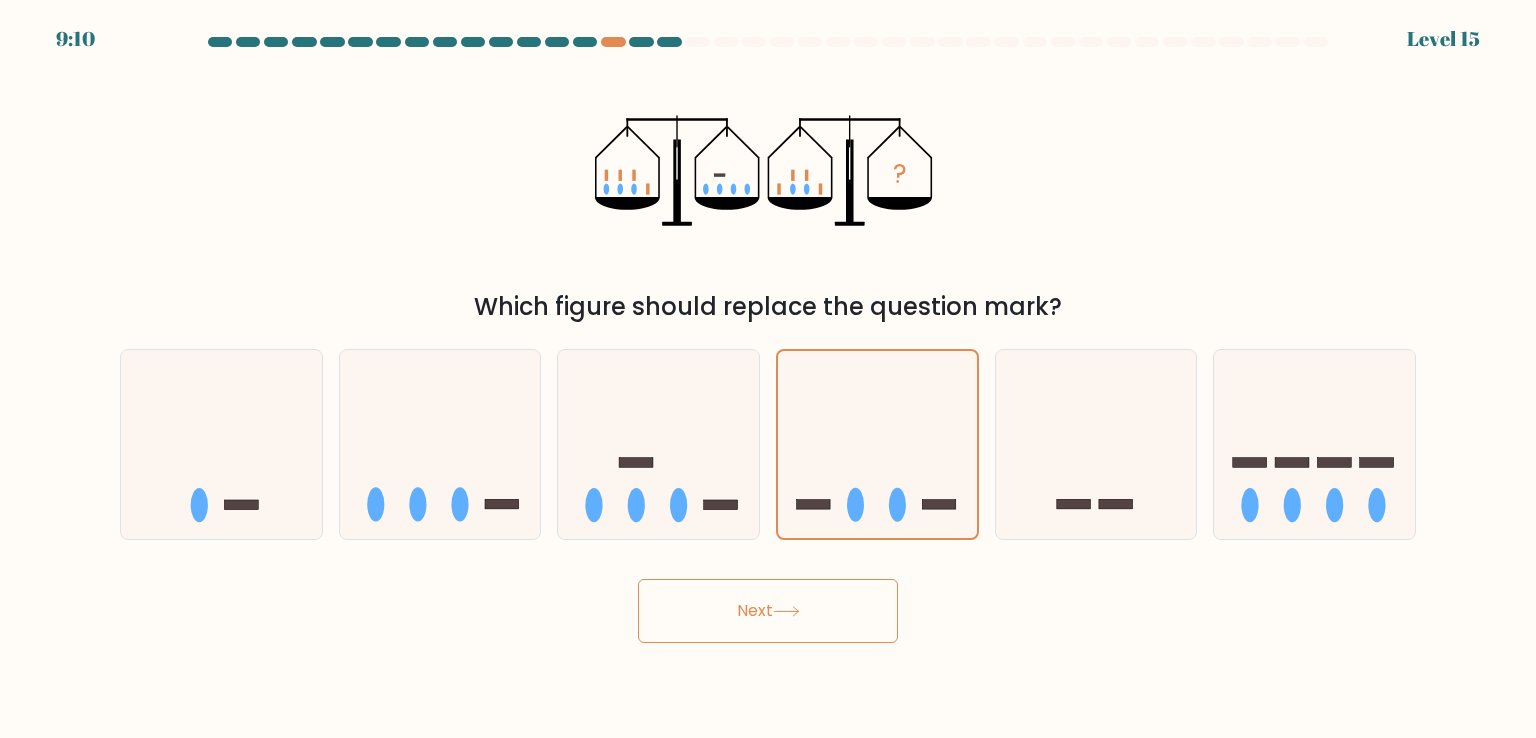 click on "Next" at bounding box center [768, 611] 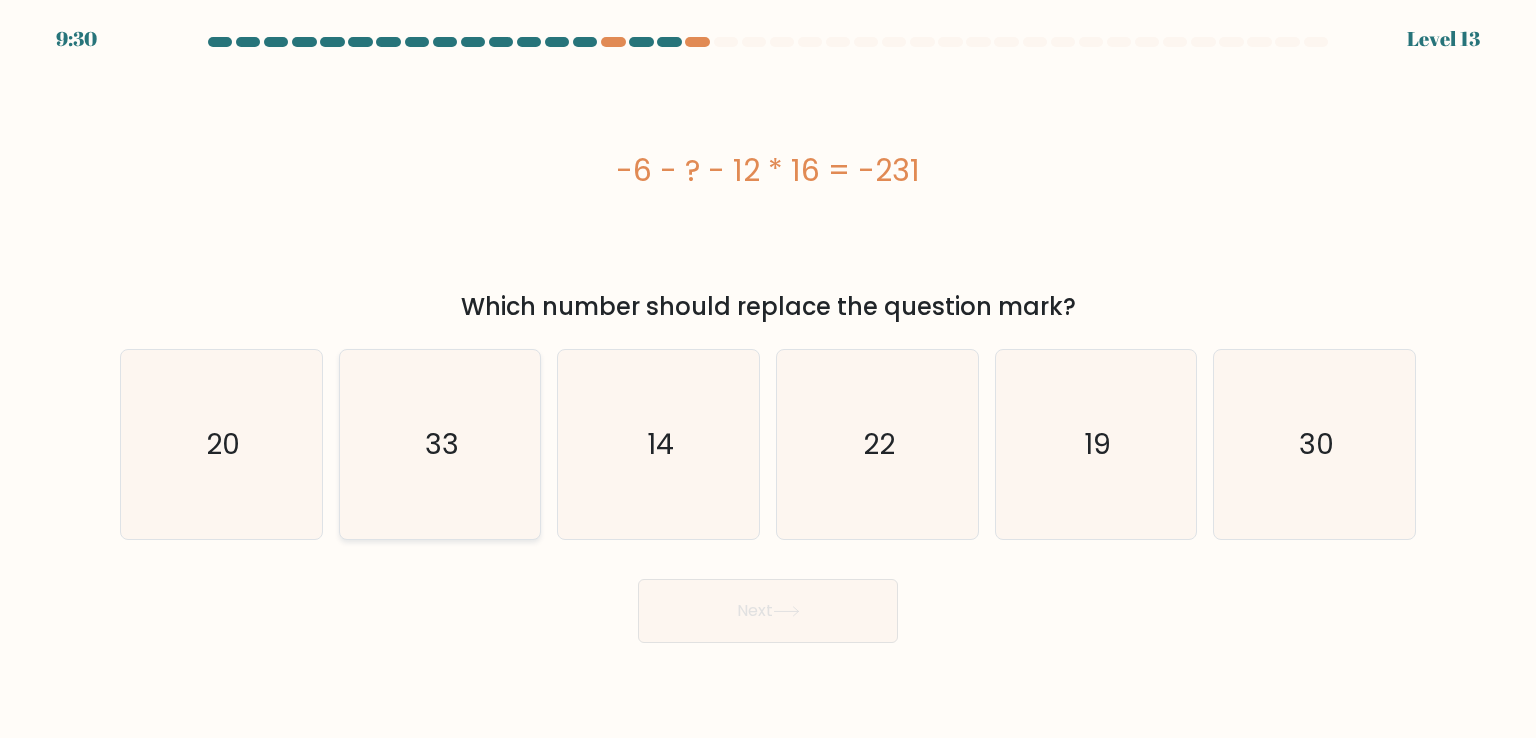 click on "33" 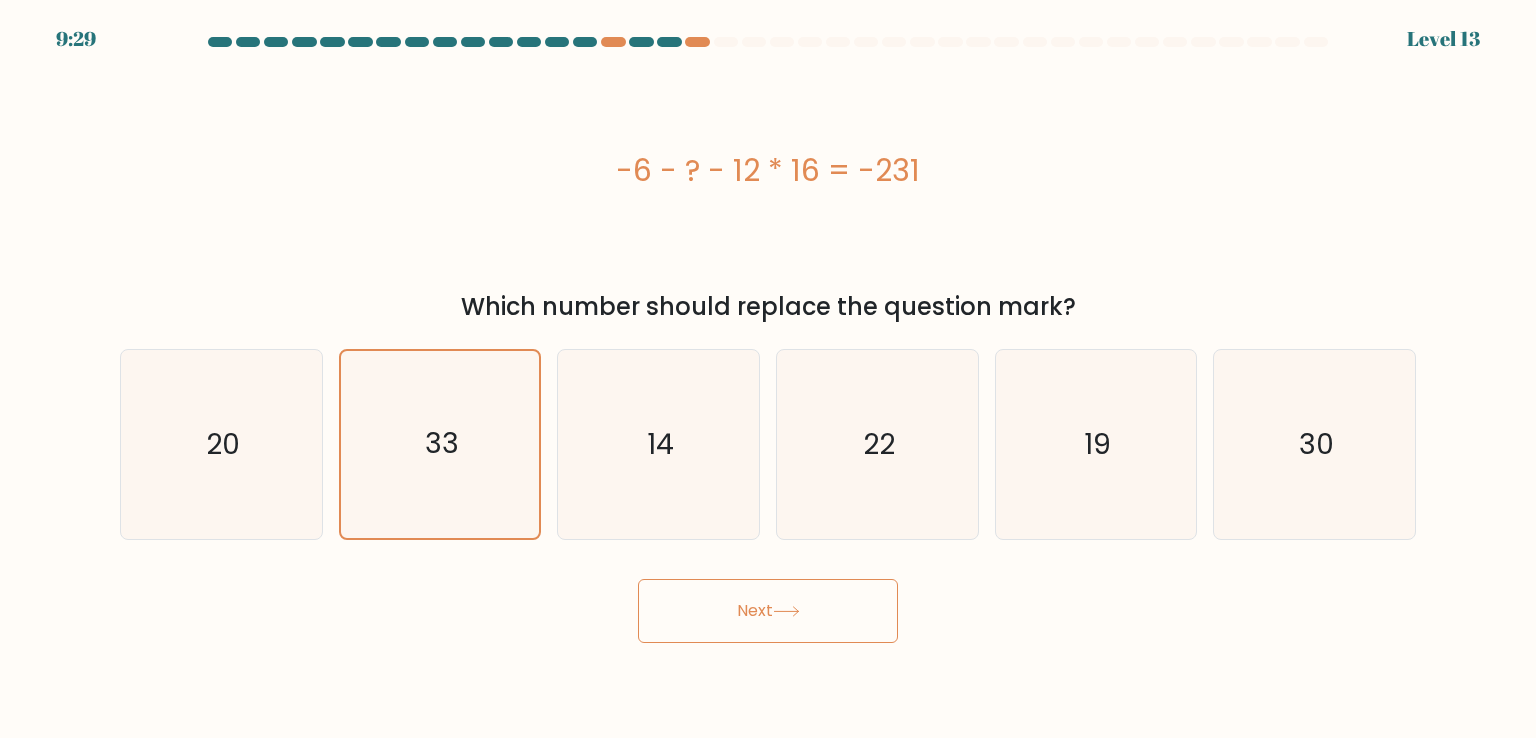 click on "Next" at bounding box center (768, 611) 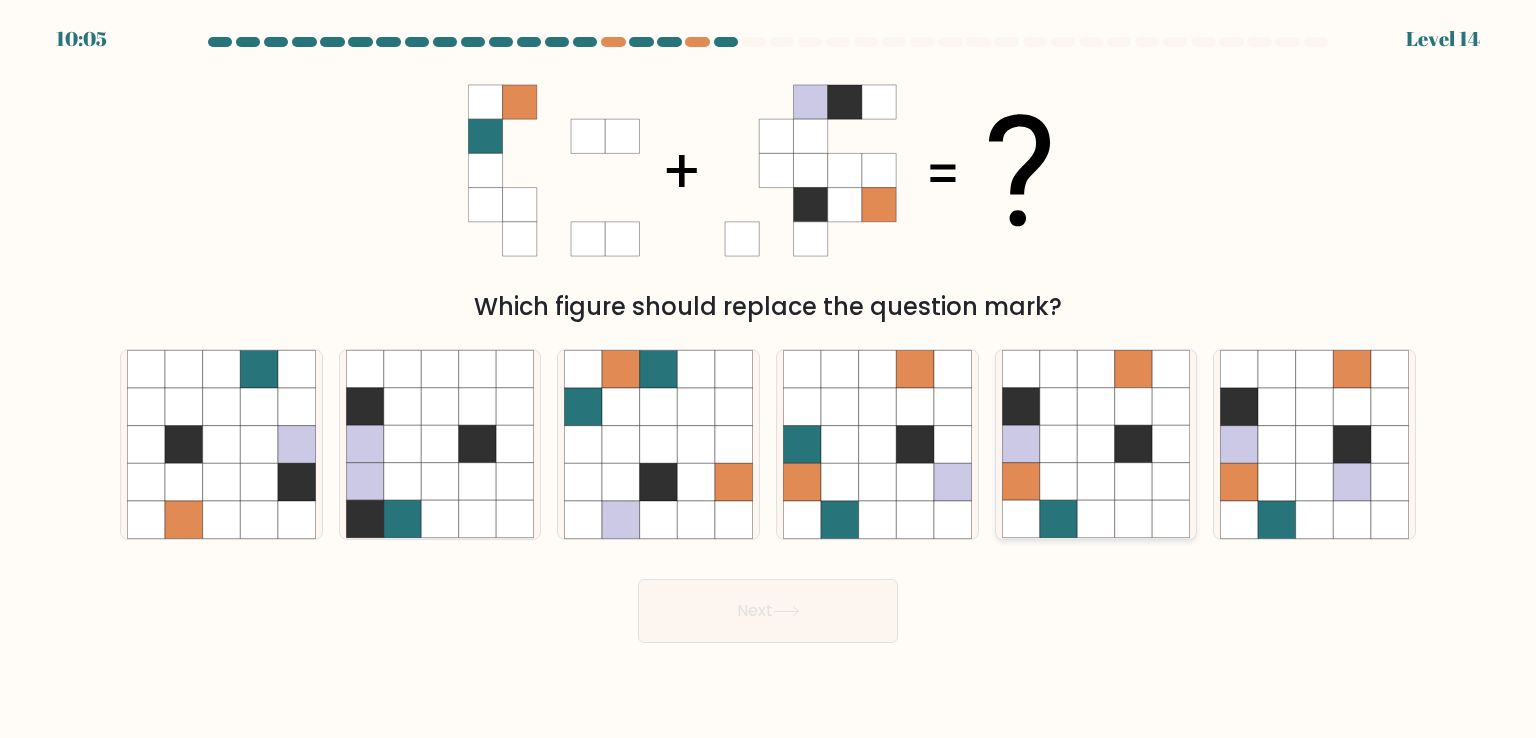 click 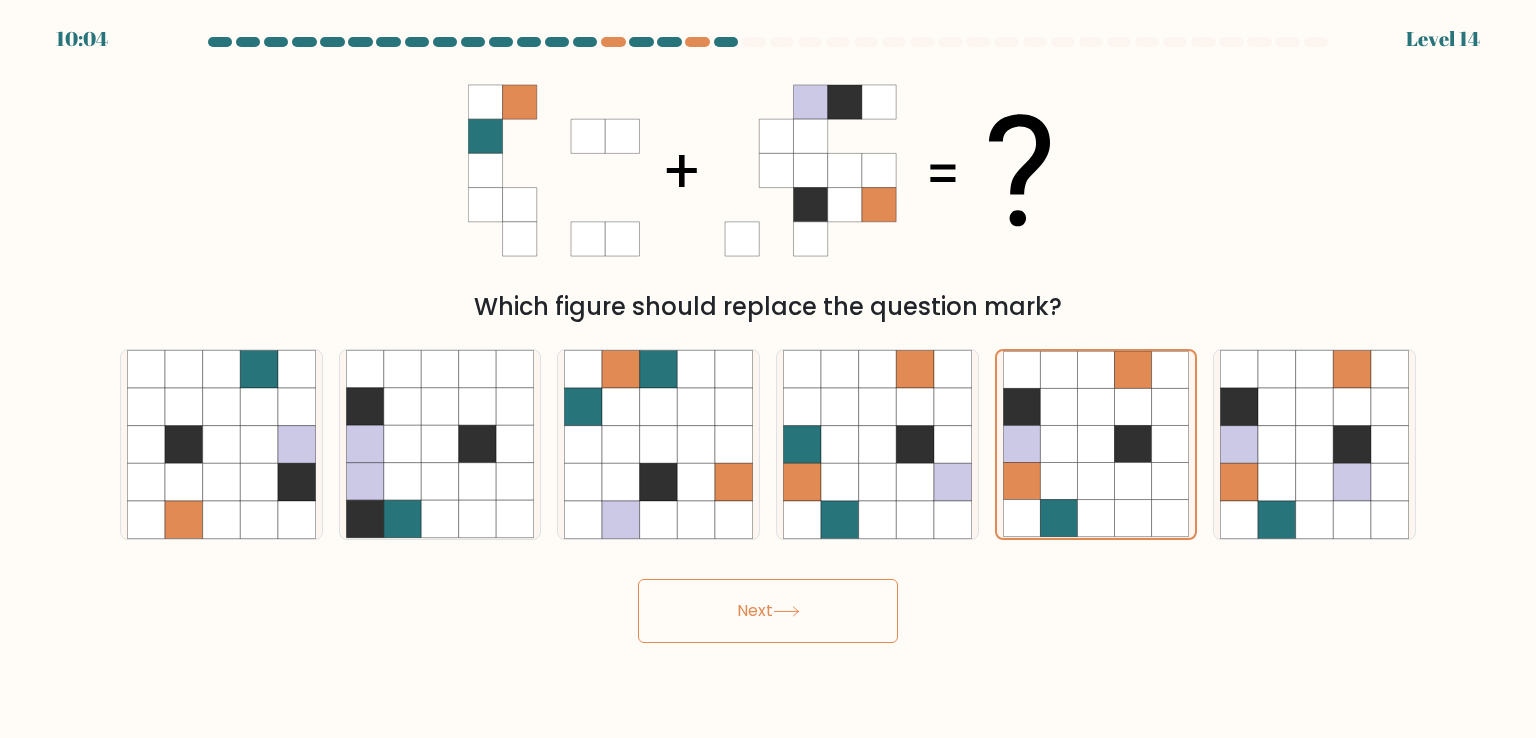 click 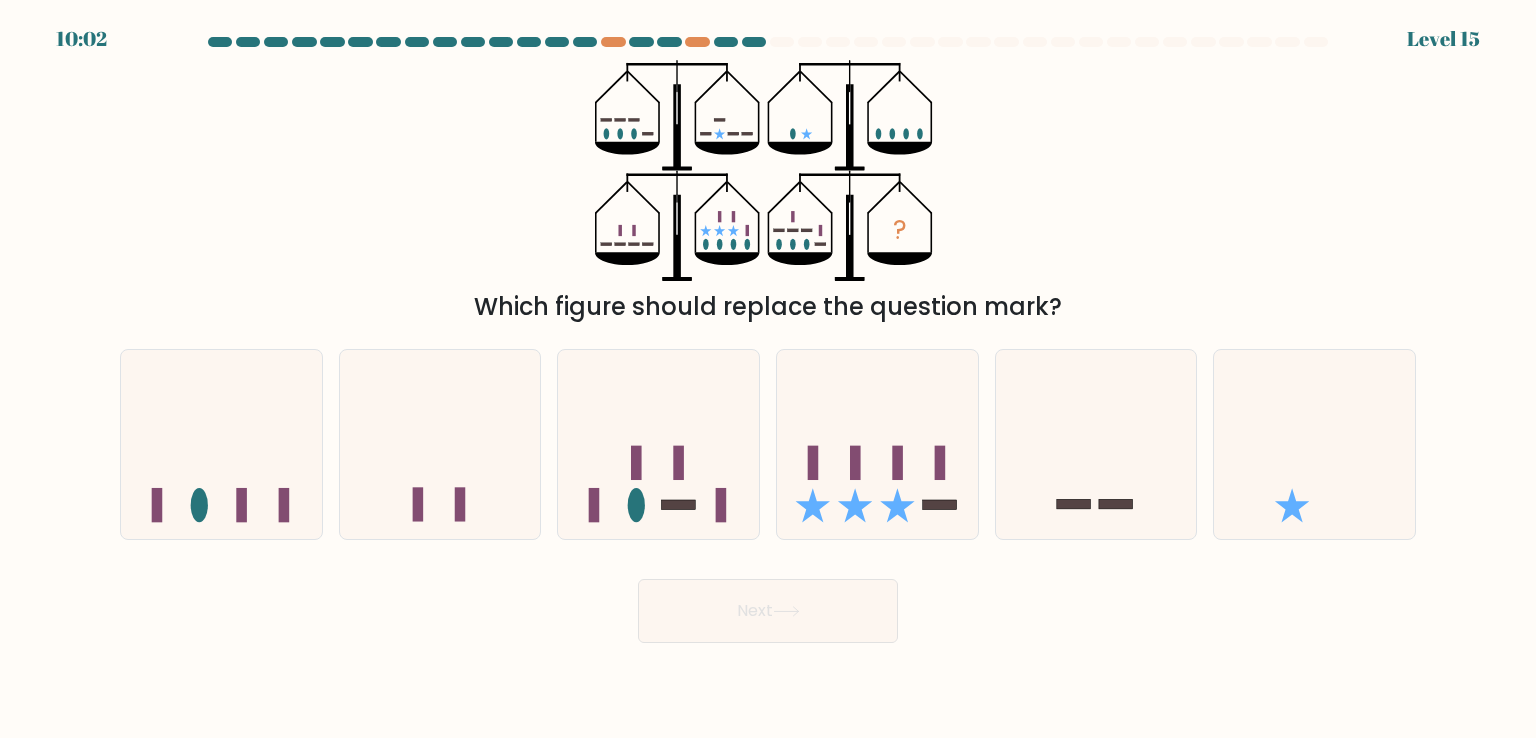 drag, startPoint x: 788, startPoint y: 612, endPoint x: 743, endPoint y: 232, distance: 382.6552 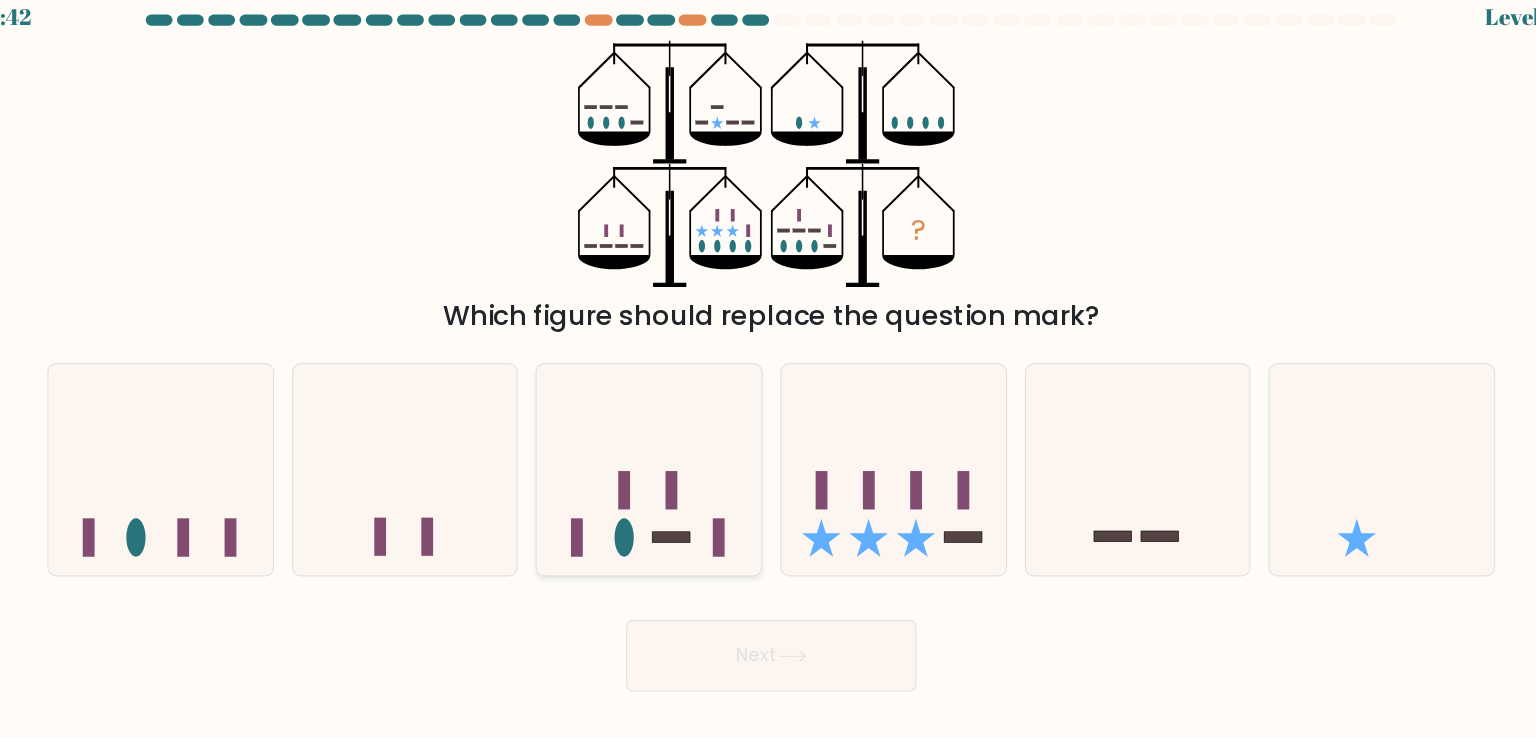 click 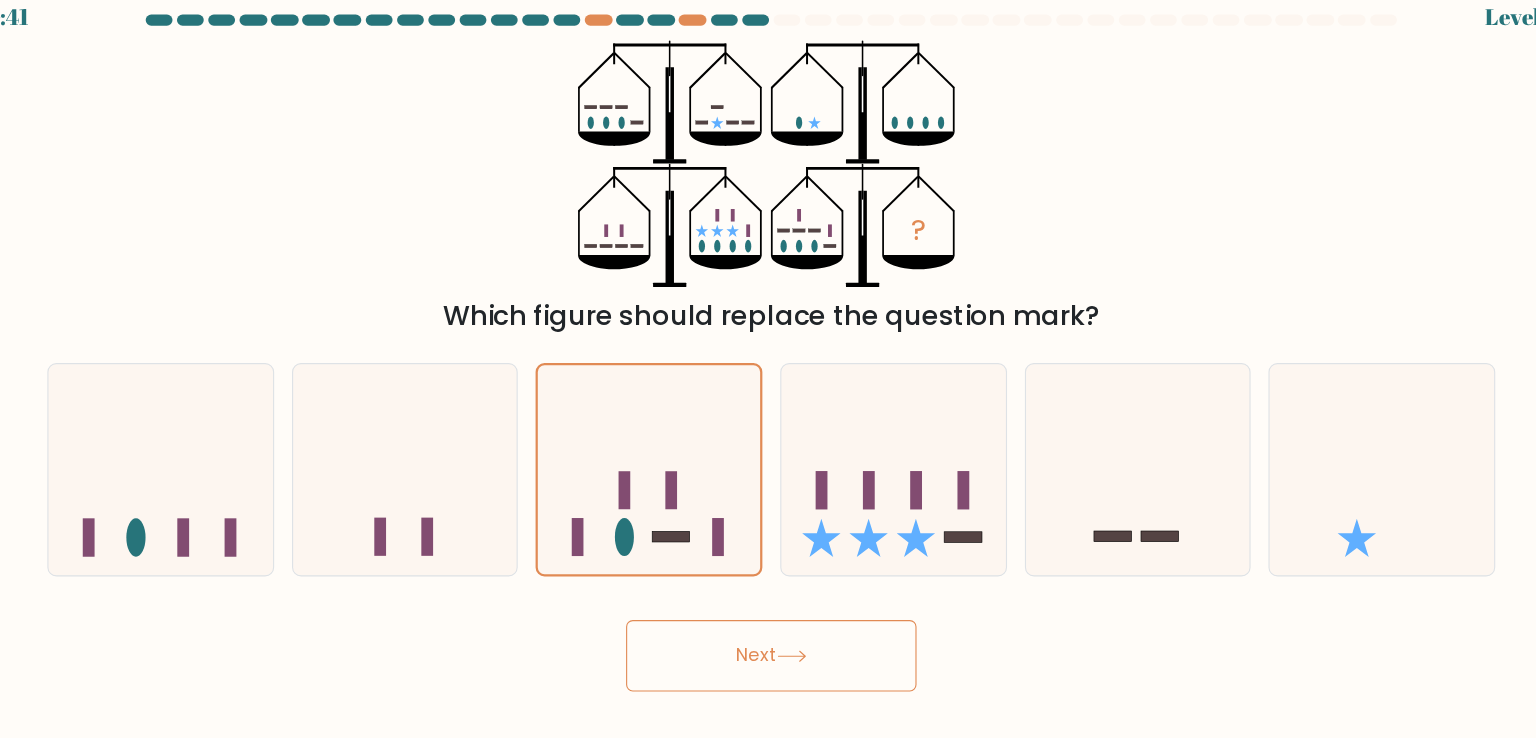 click on "Next" at bounding box center [768, 611] 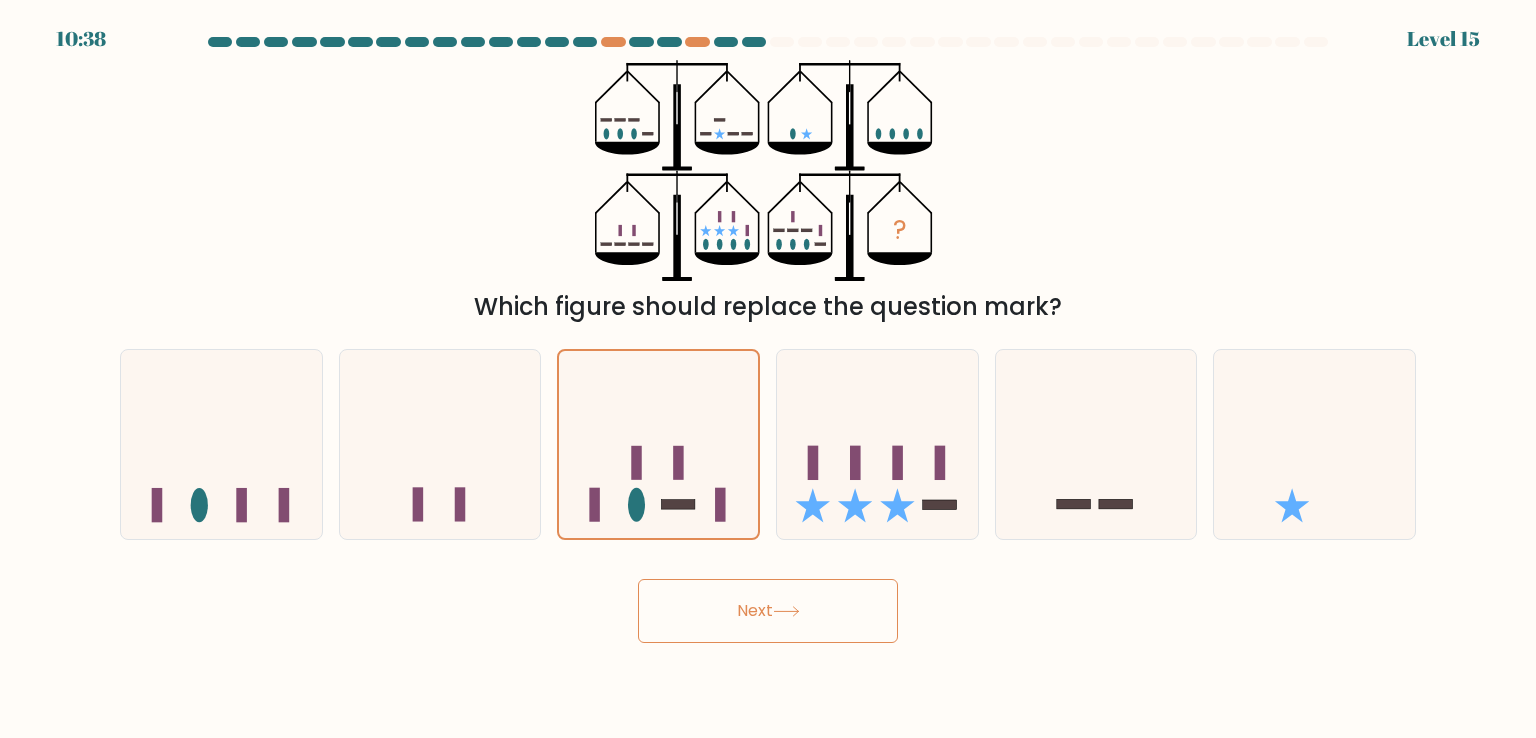 click on "Next" at bounding box center (768, 611) 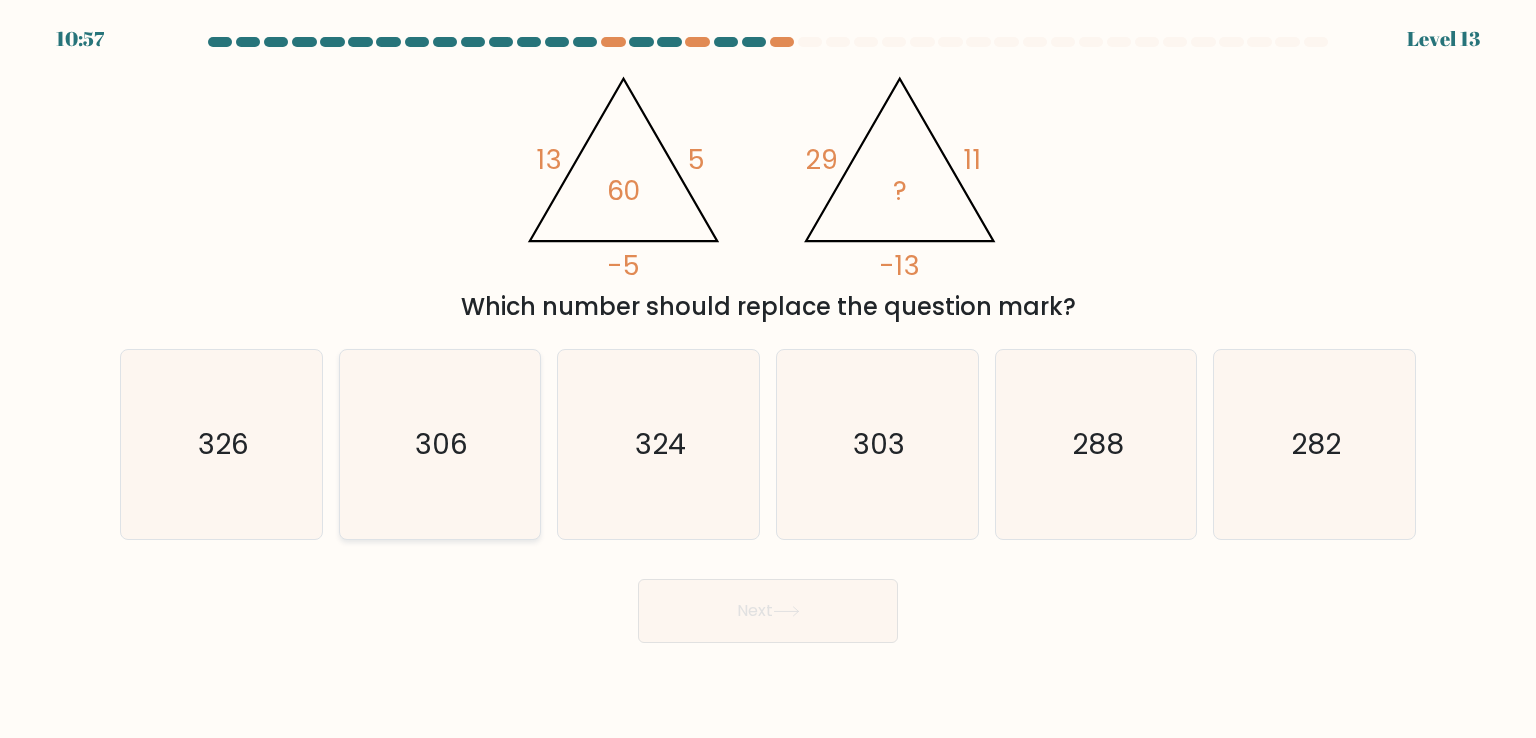 click on "306" 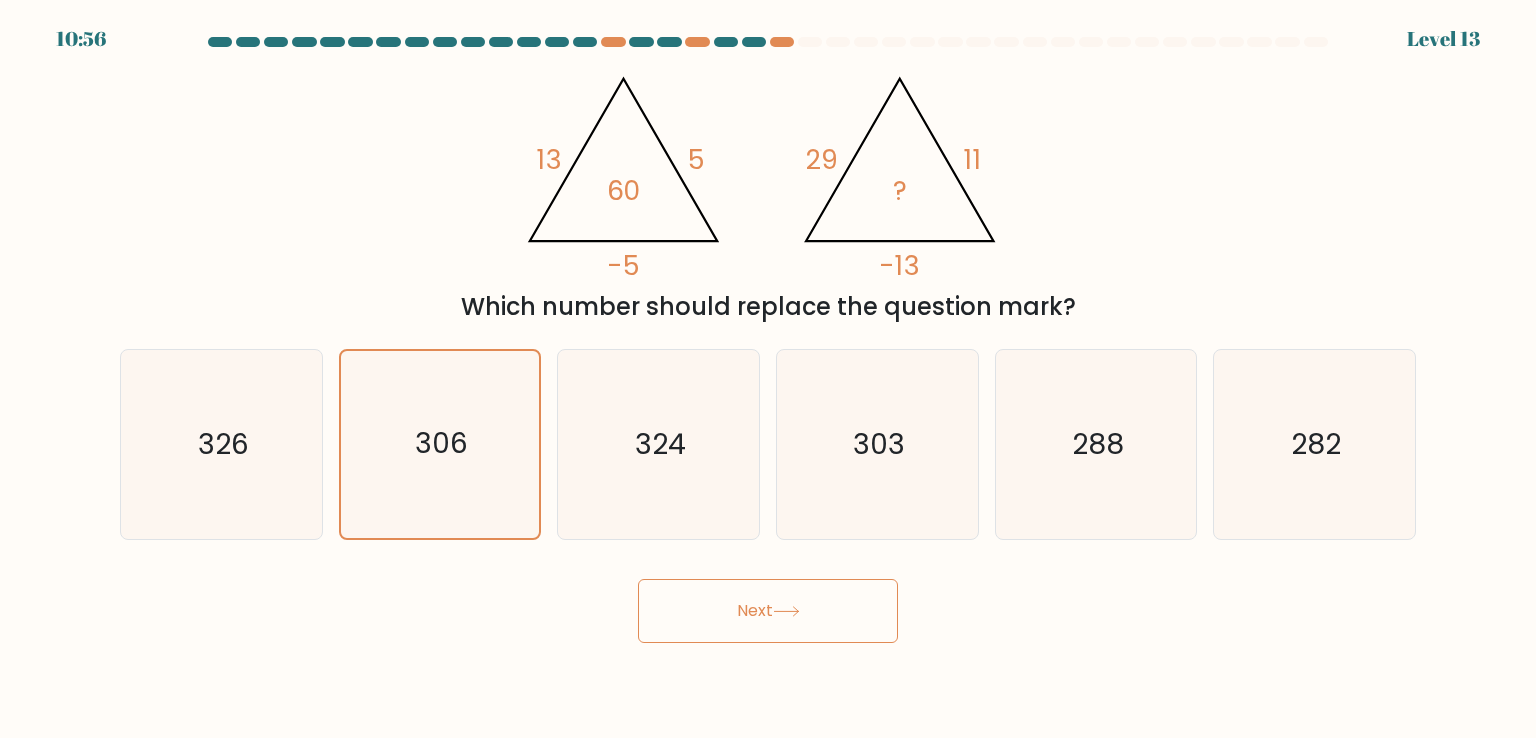 click on "Next" at bounding box center [768, 611] 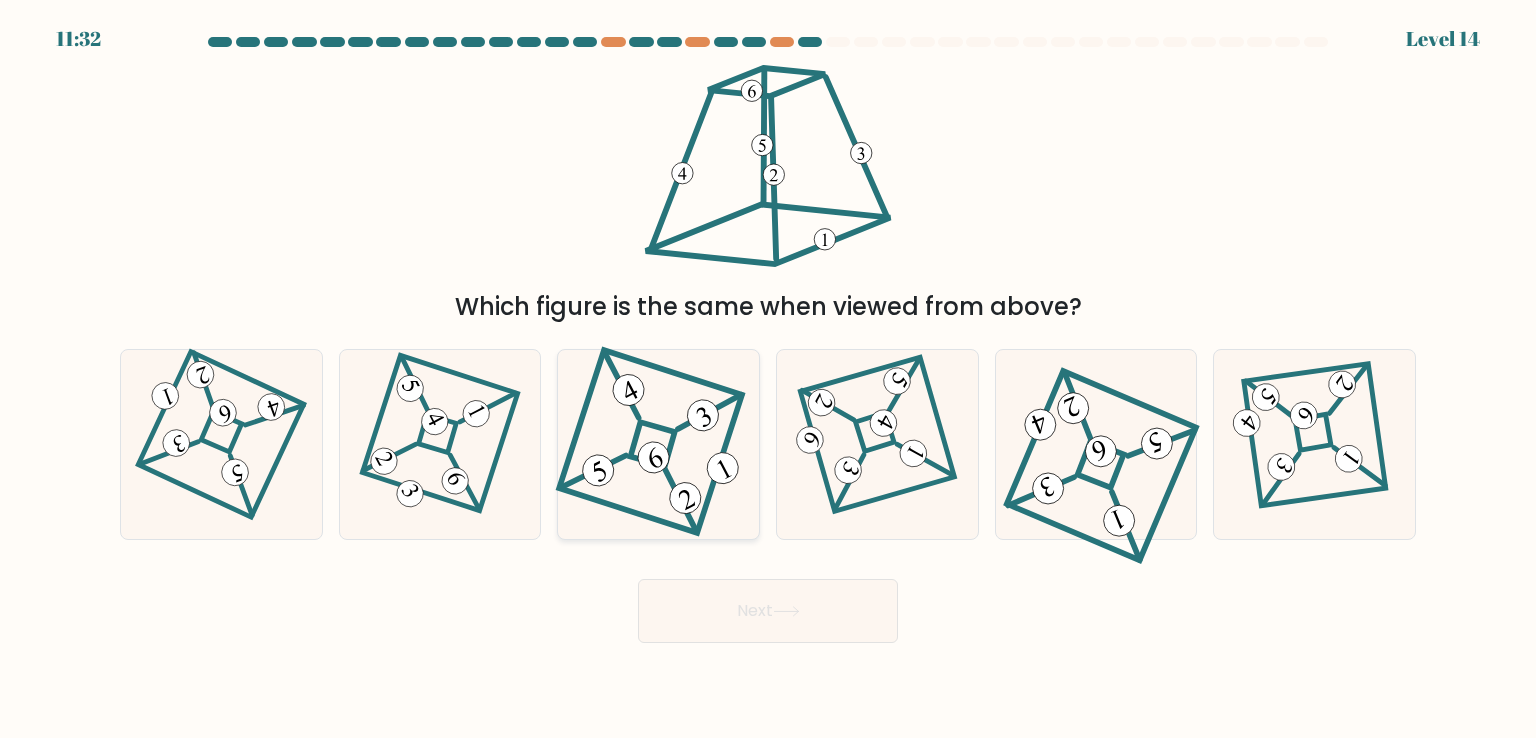 click 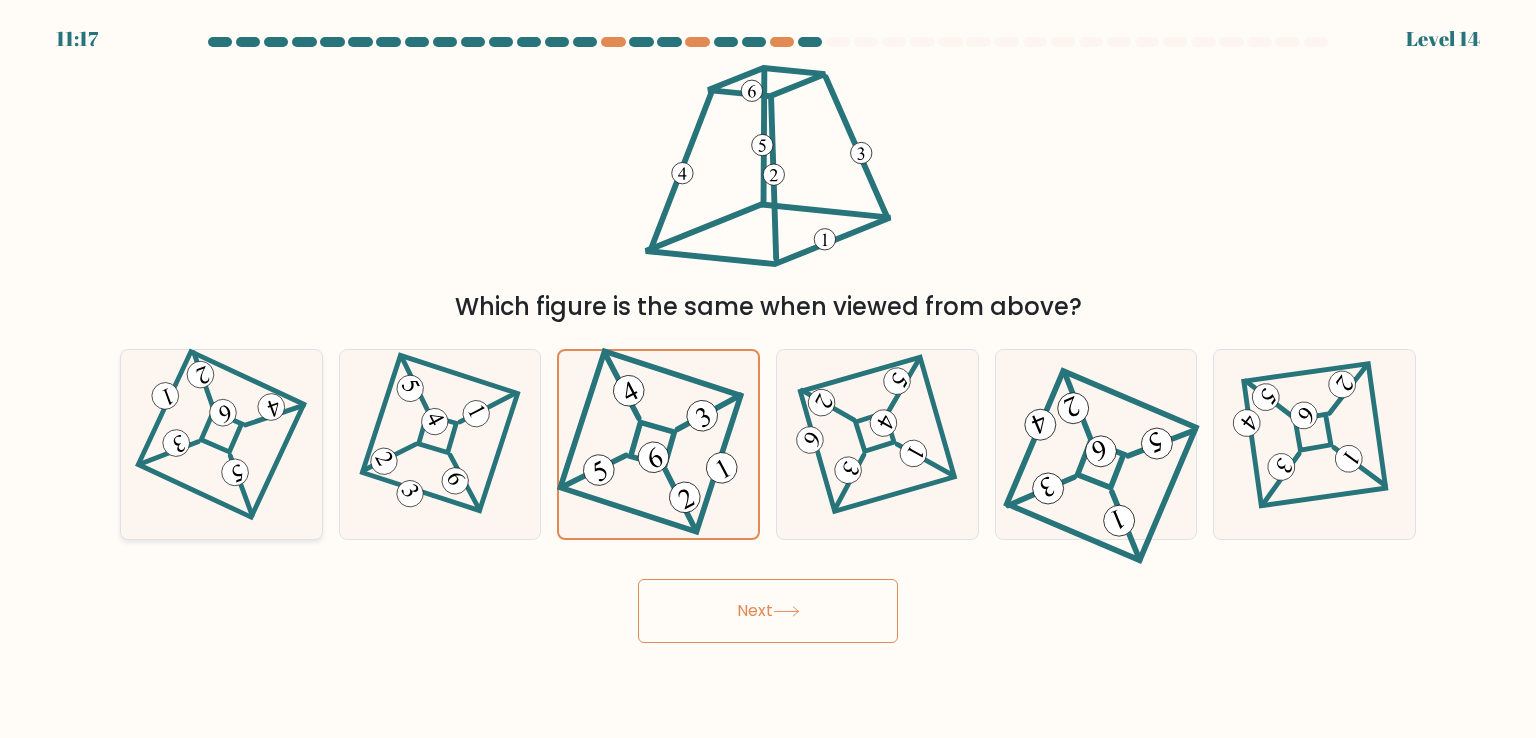 click 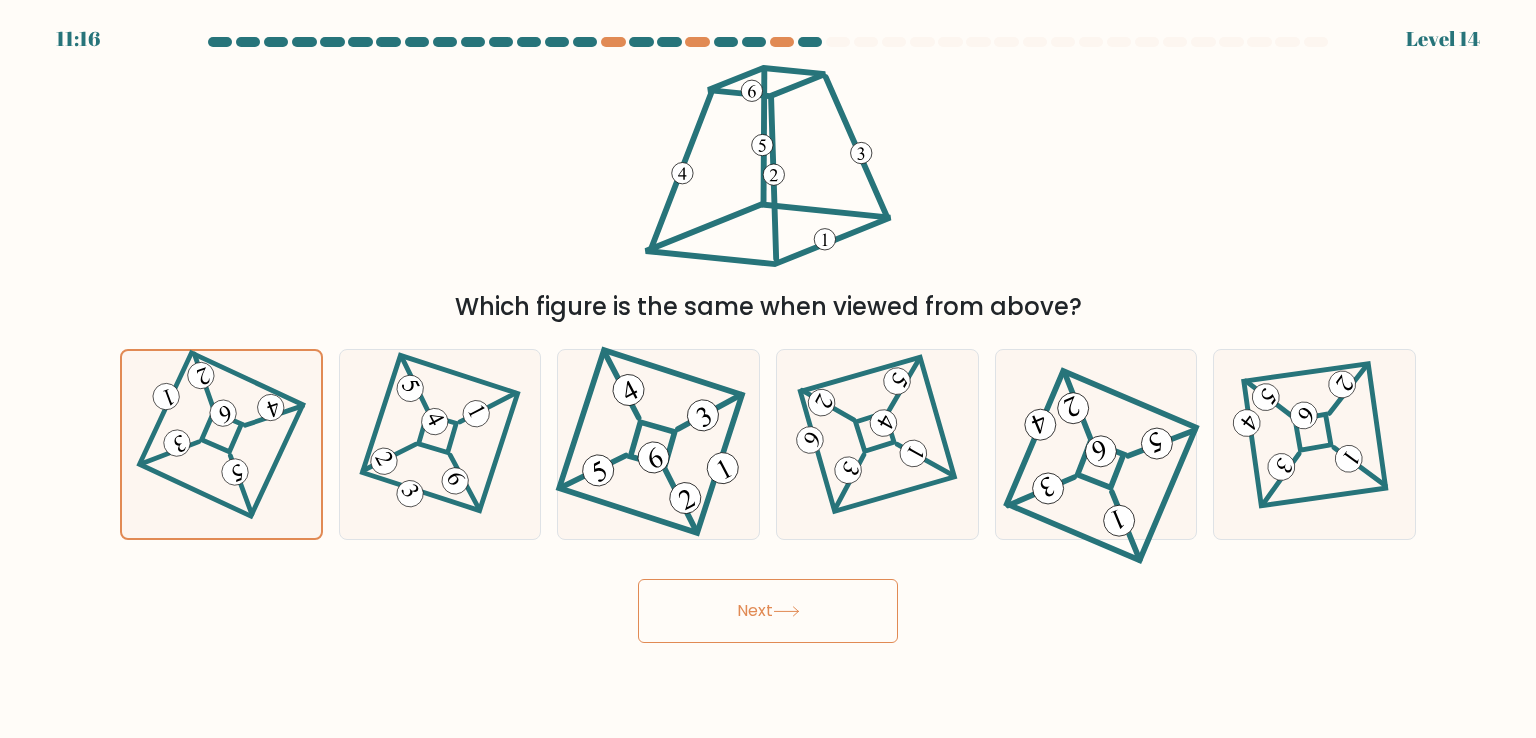 click on "Next" at bounding box center (768, 611) 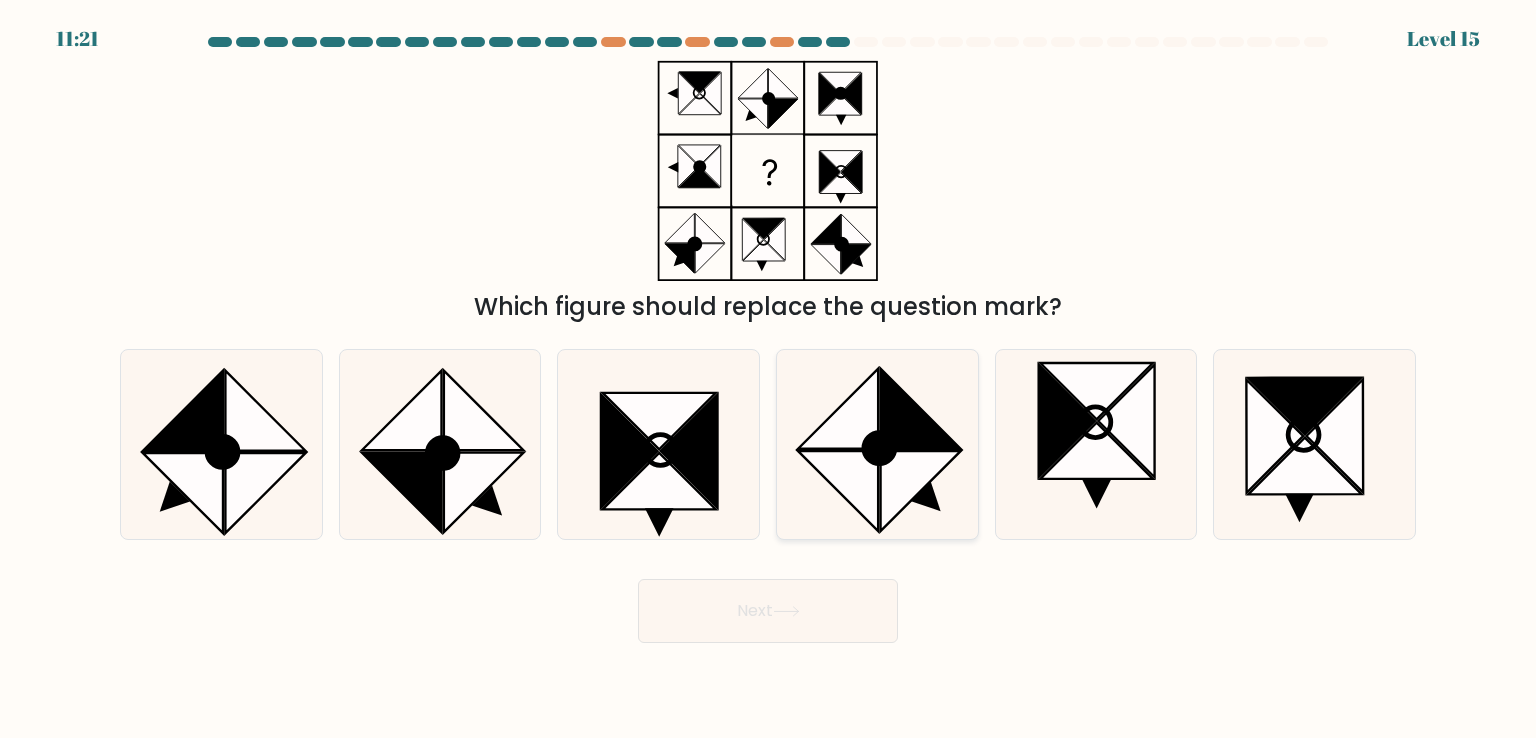 click 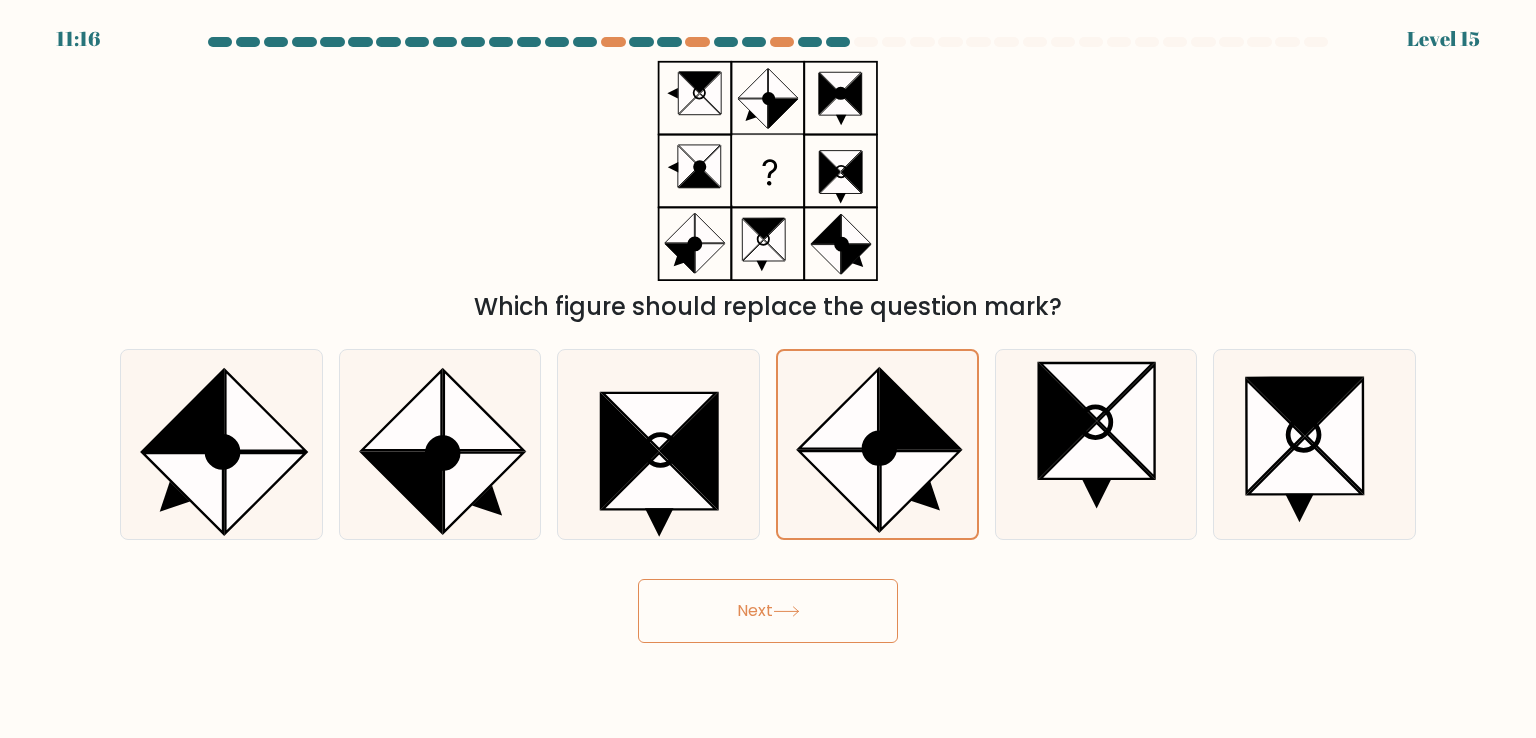 click on "Next" at bounding box center (768, 611) 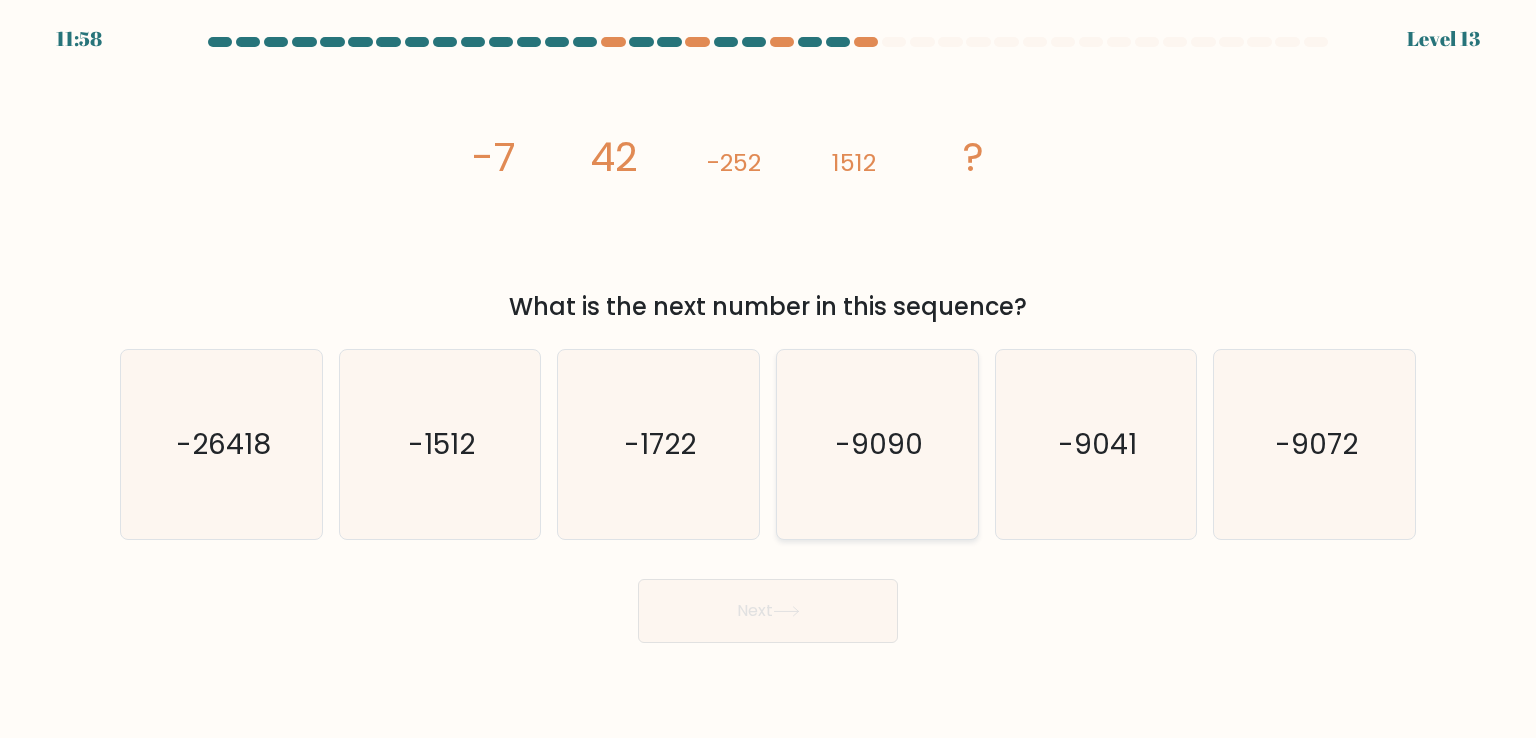 click on "-9090" 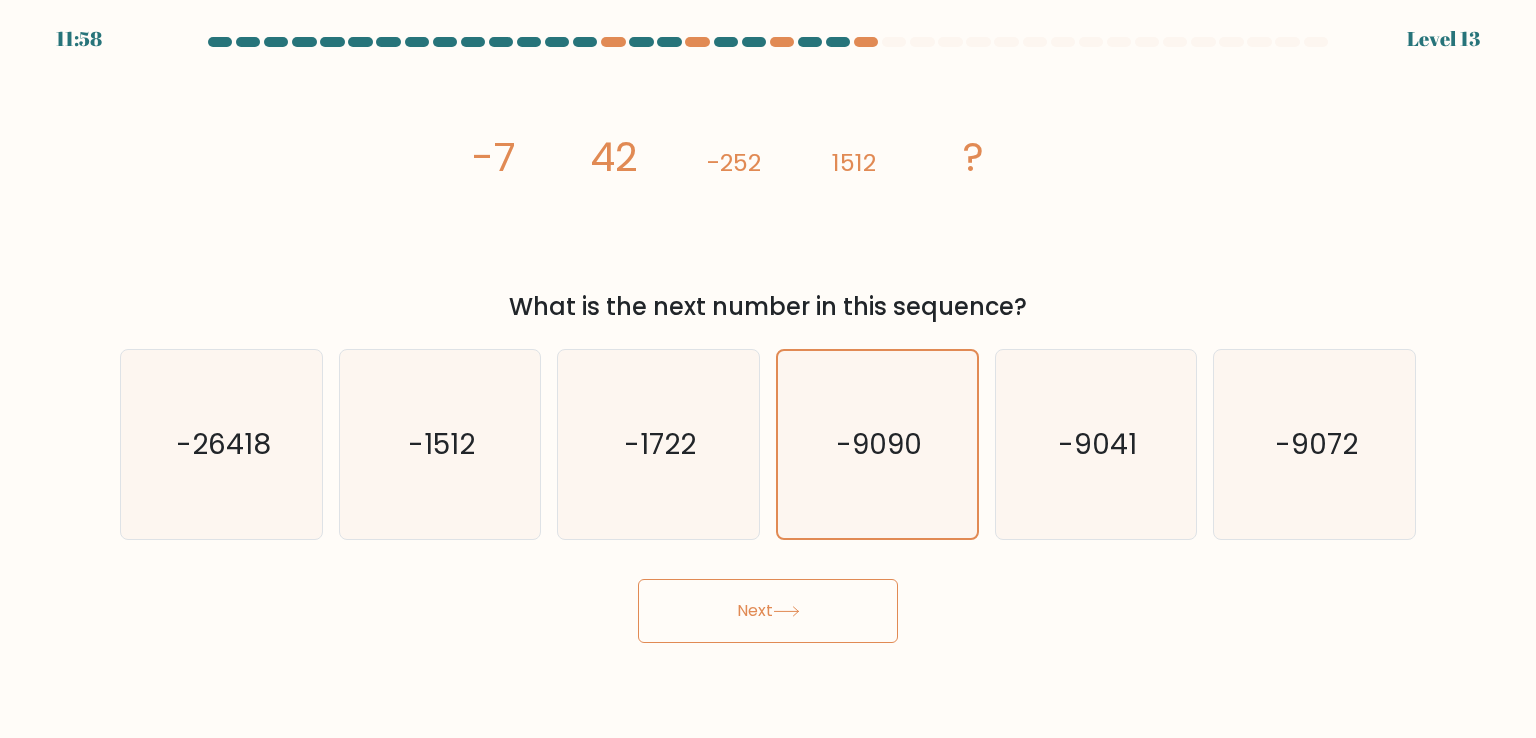 click on "Next" at bounding box center [768, 611] 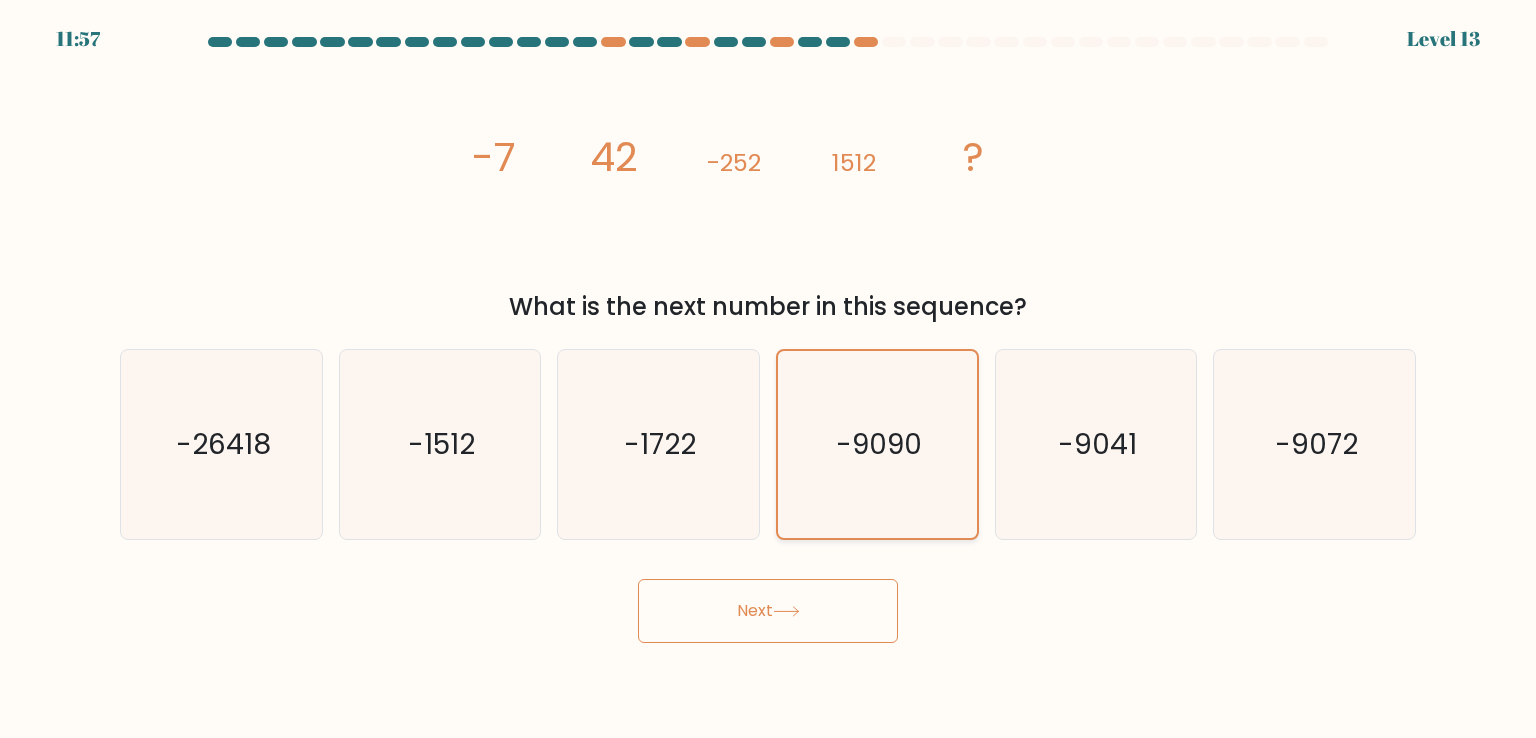 click on "-9090" 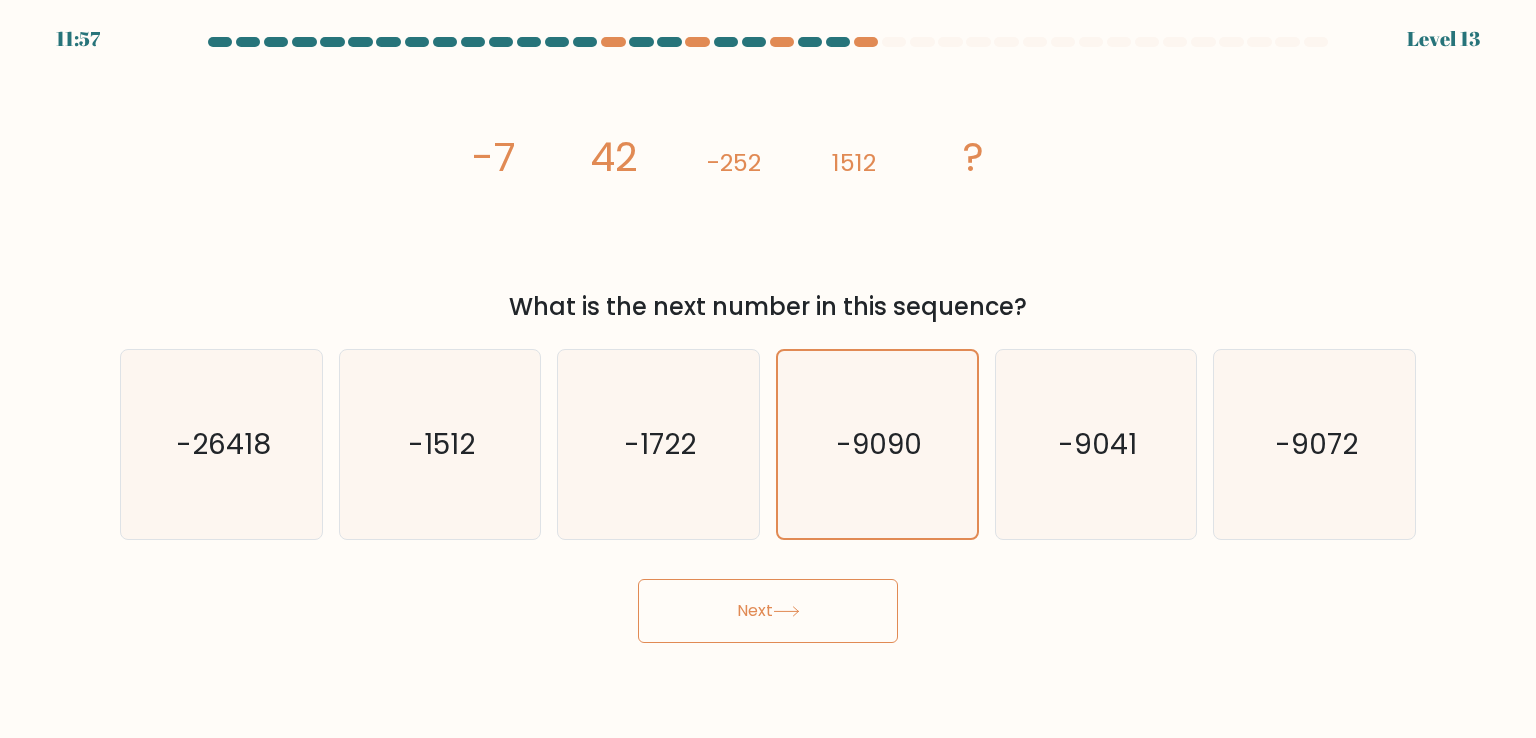 click on "Next" at bounding box center (768, 611) 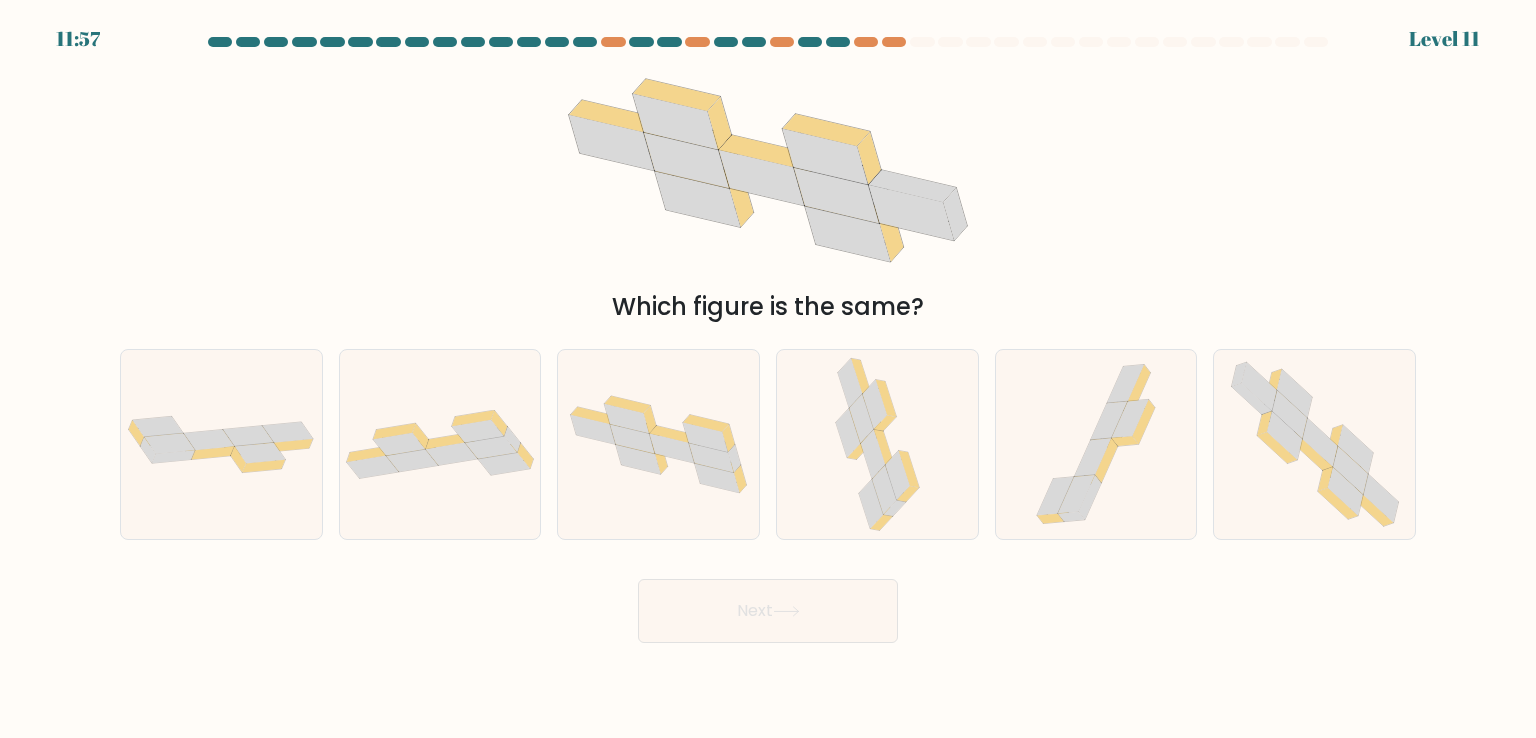 click at bounding box center (768, 340) 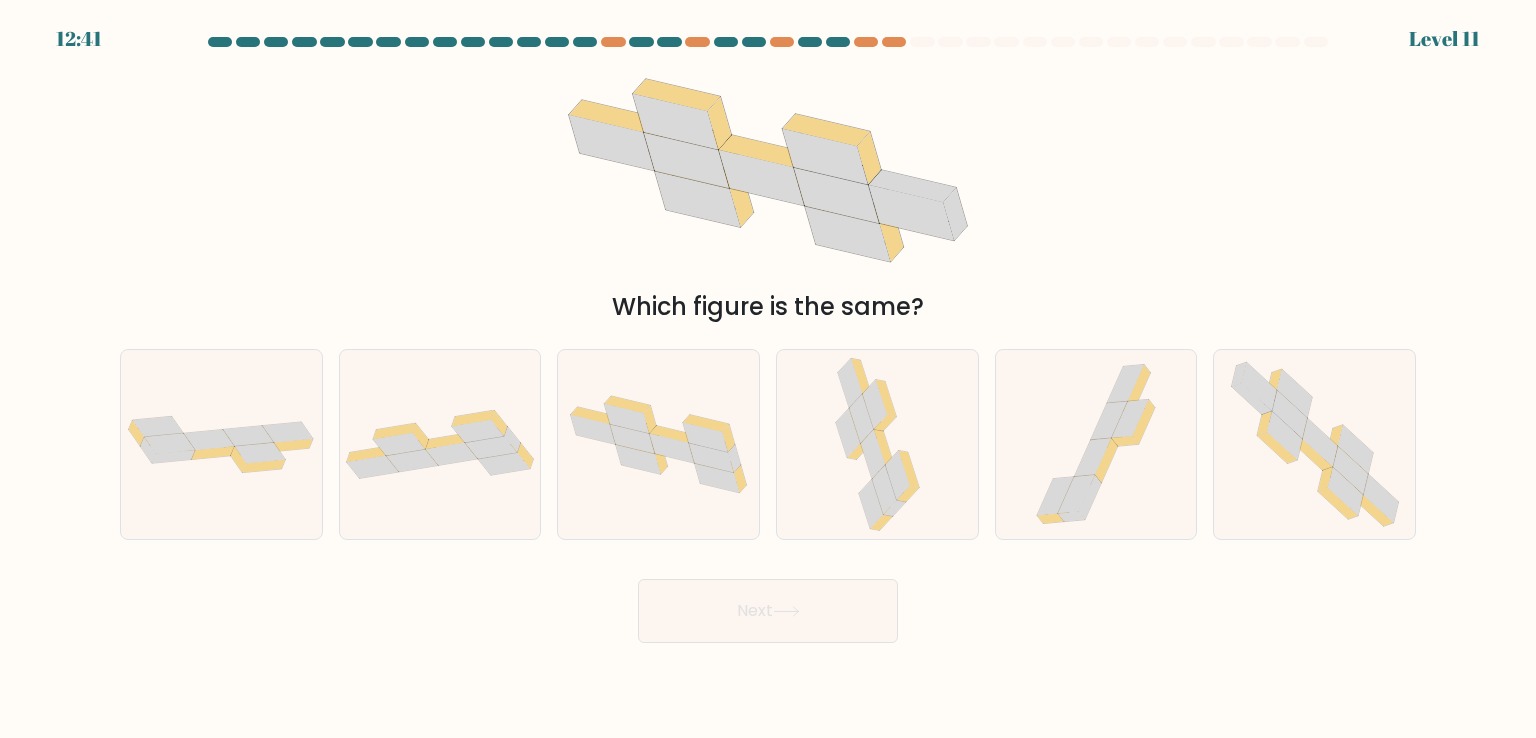 click on "12:41
Level 11" at bounding box center (768, 369) 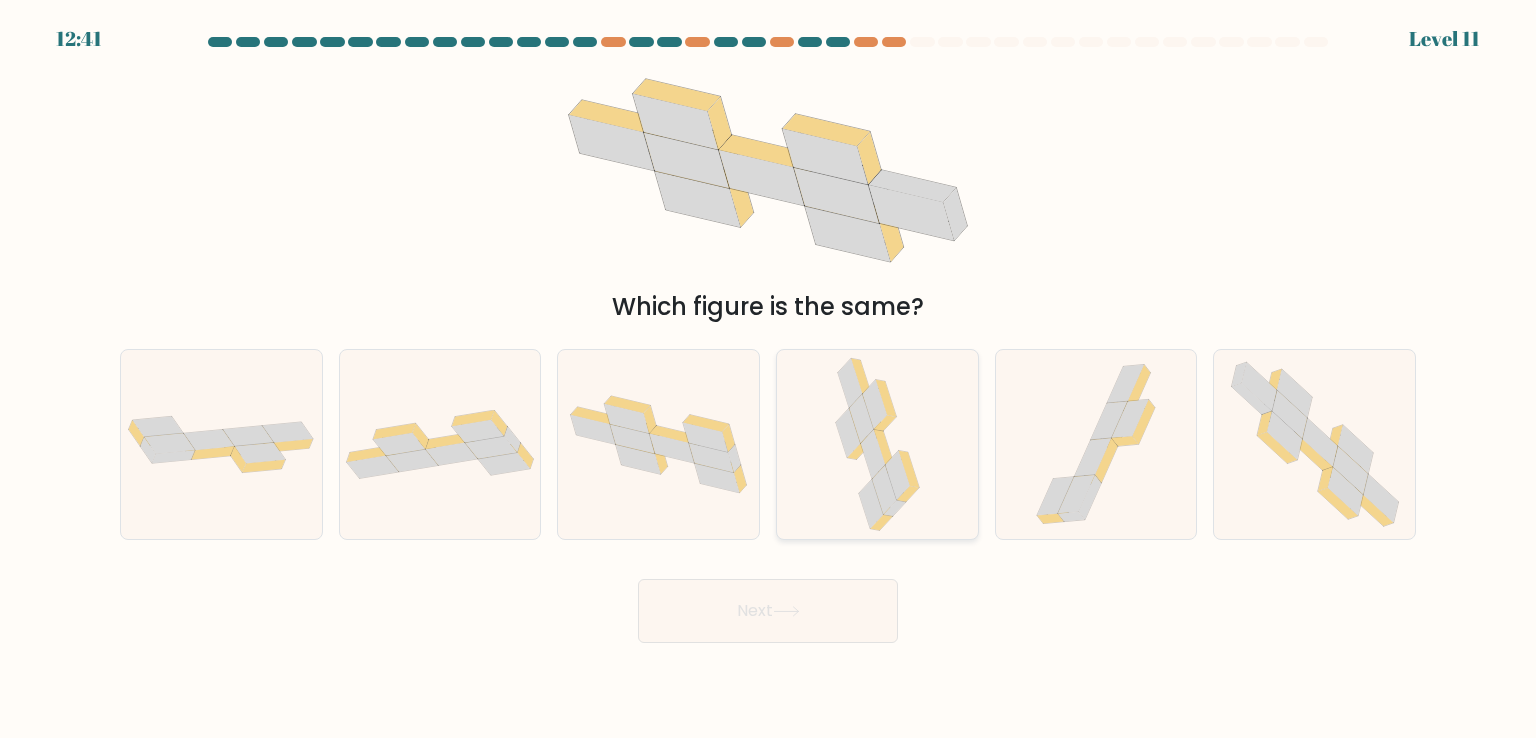 click 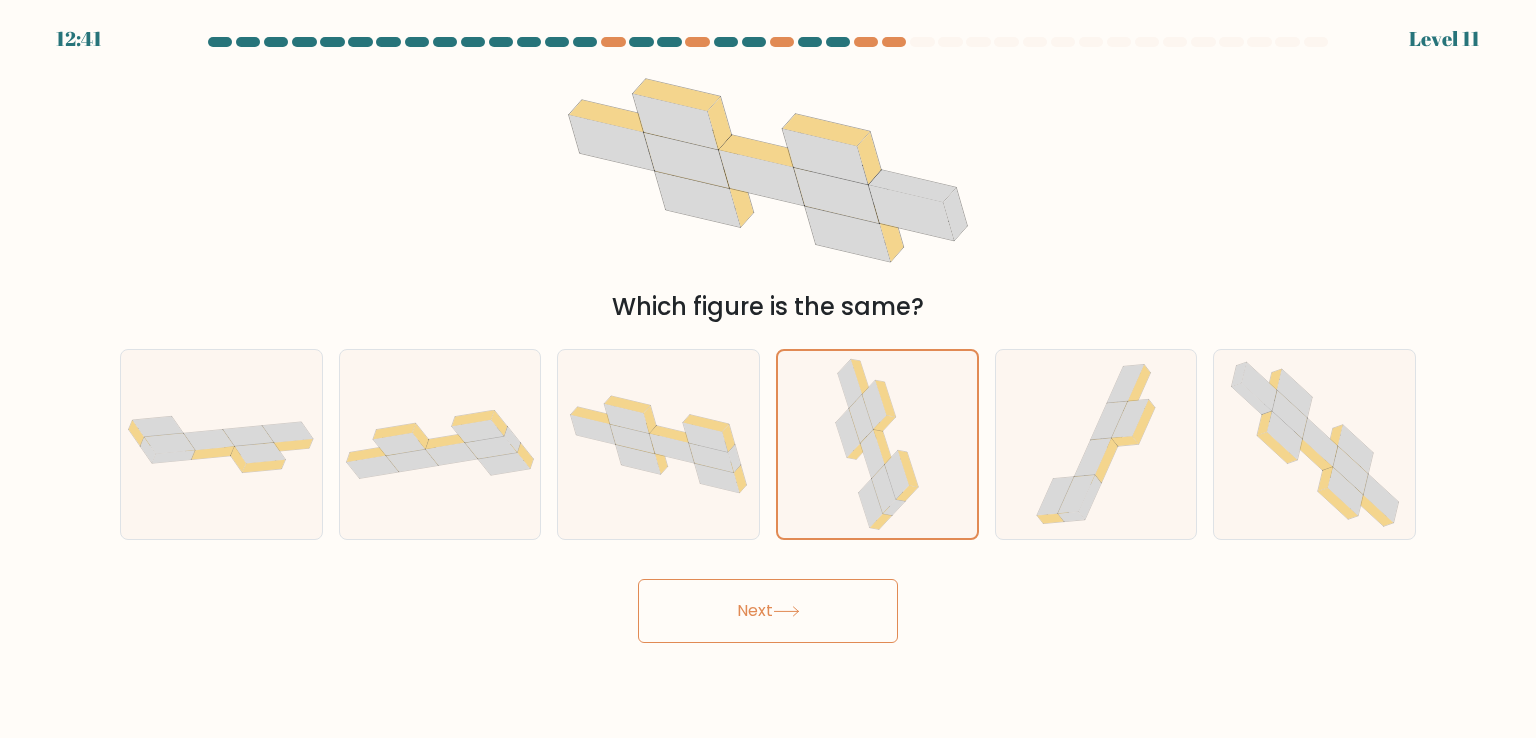 click on "Next" at bounding box center (768, 611) 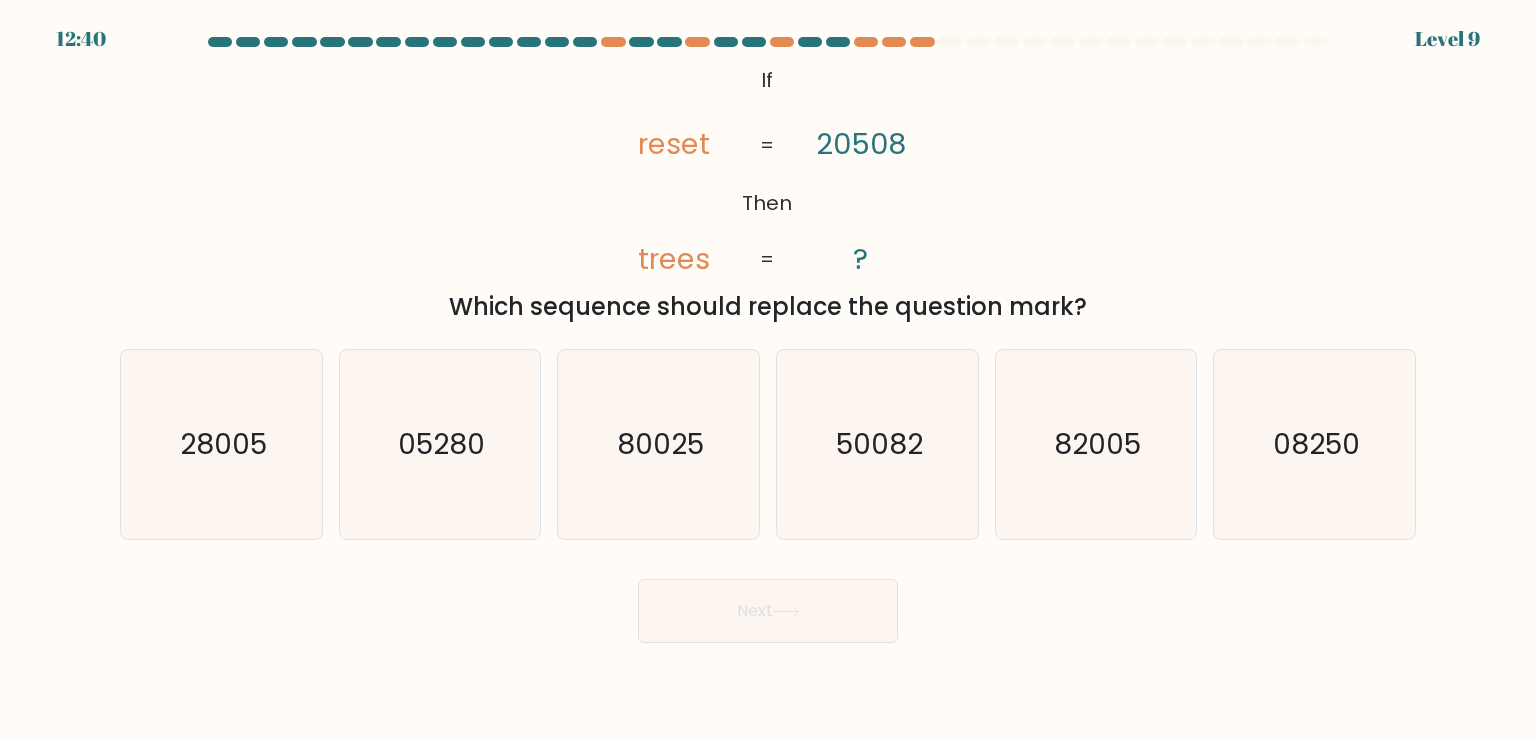 click on "50082" 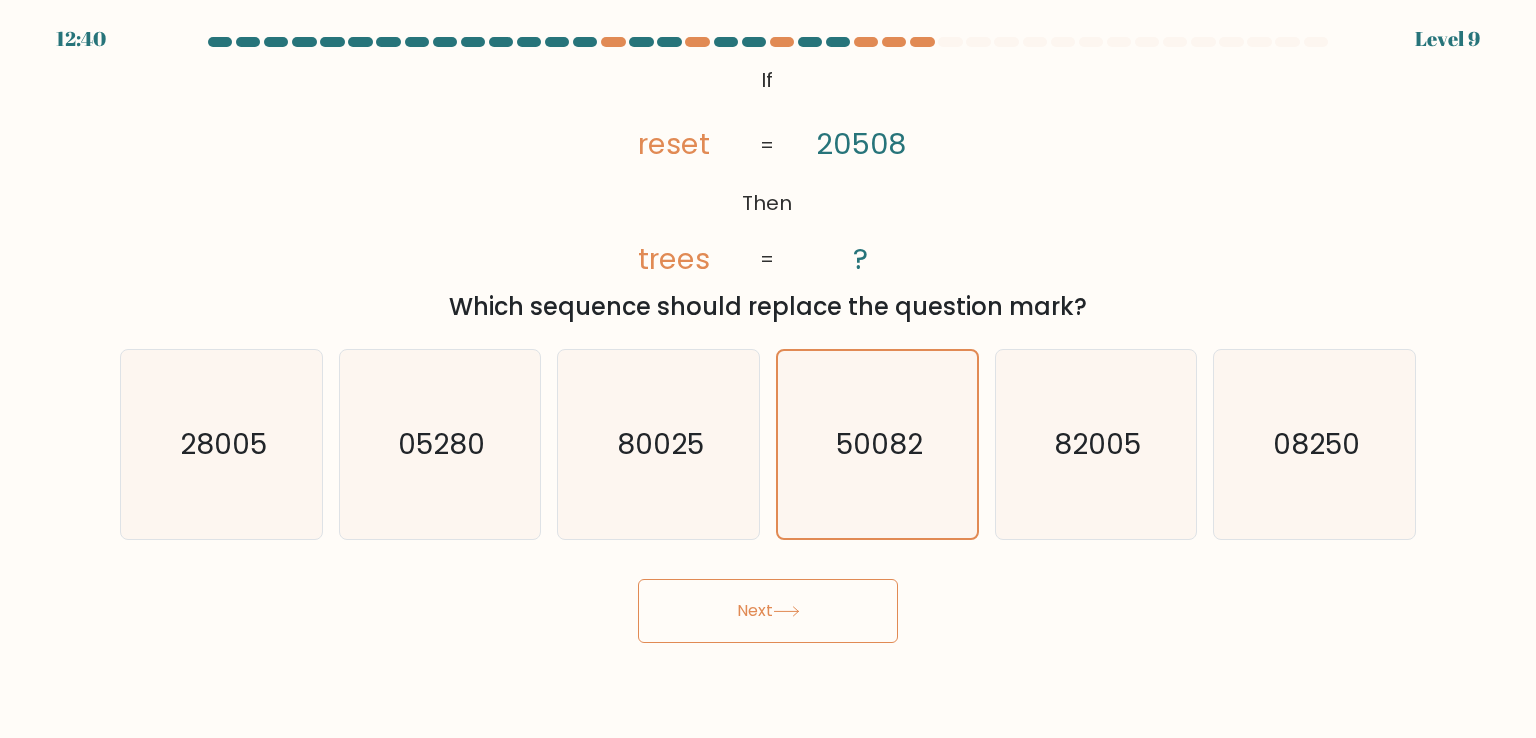 click on "12:40
Level 9
?" at bounding box center [768, 369] 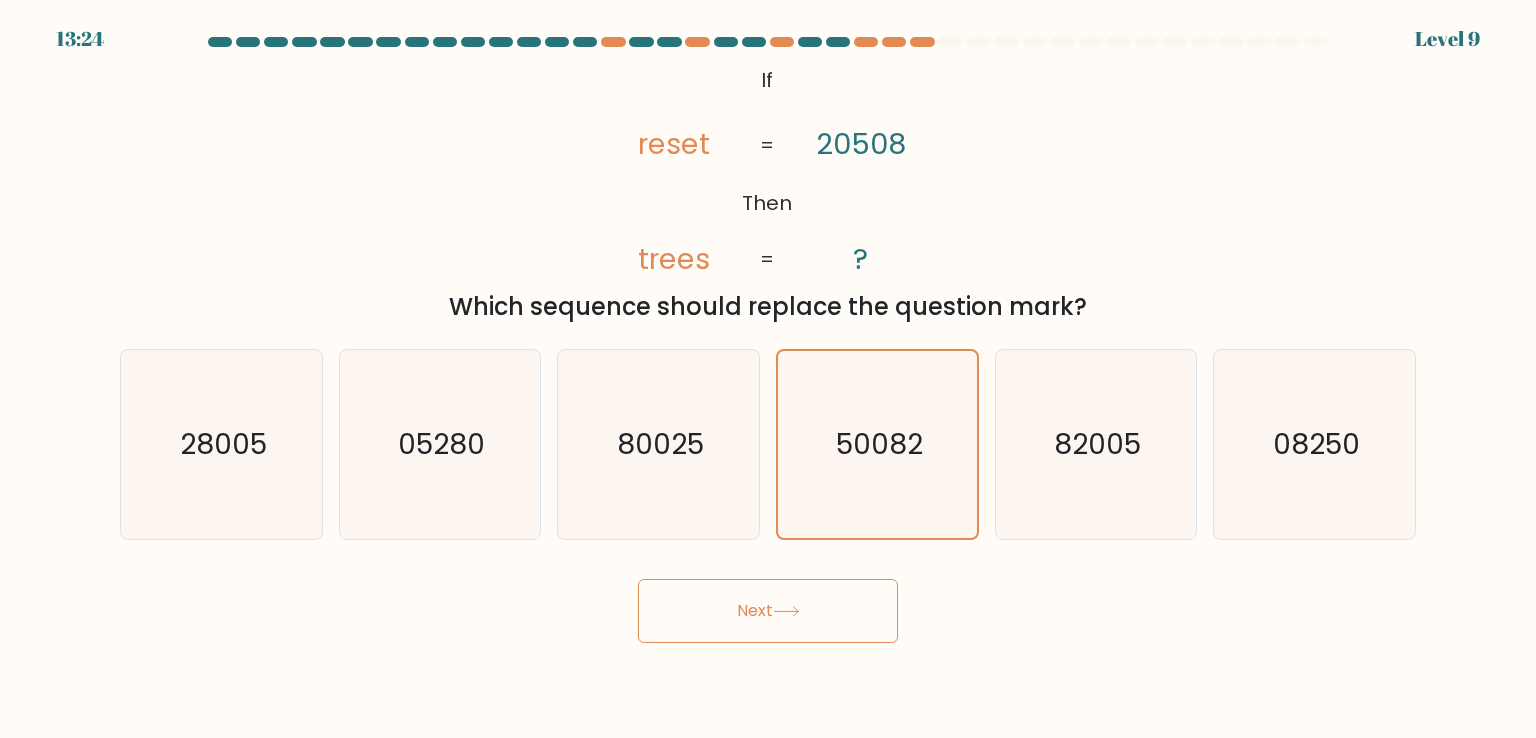 click on "Next" at bounding box center [768, 611] 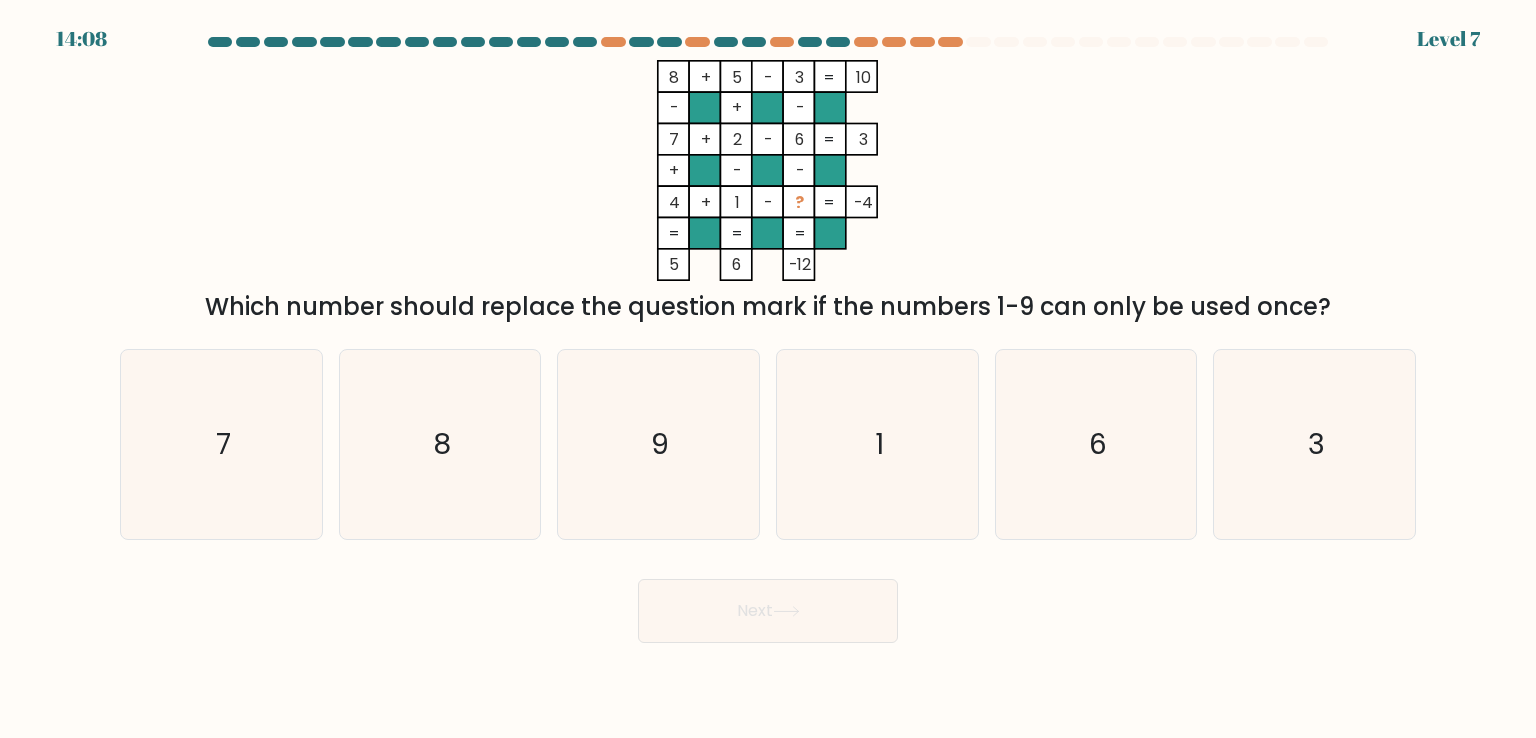 click on "1" 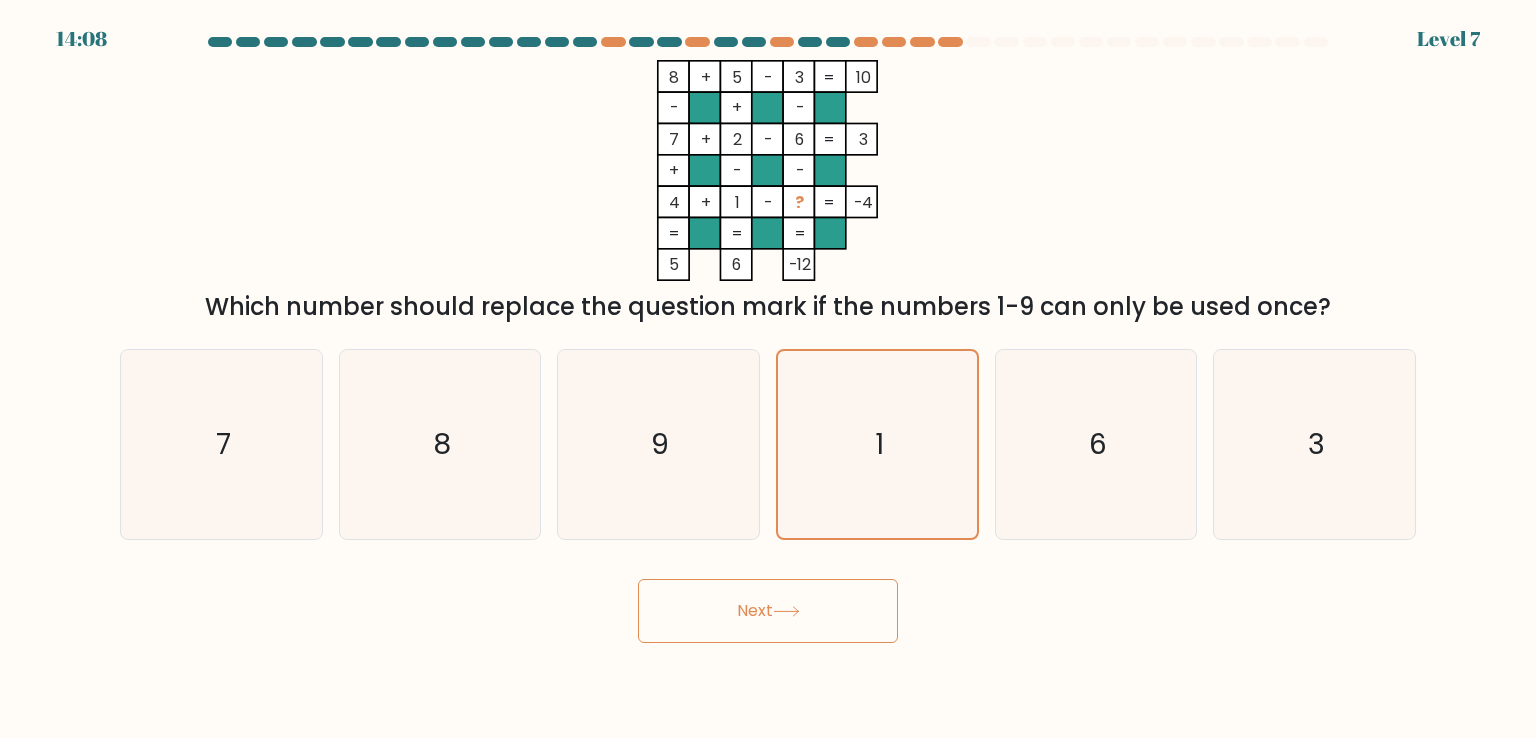 click on "Next" at bounding box center (768, 611) 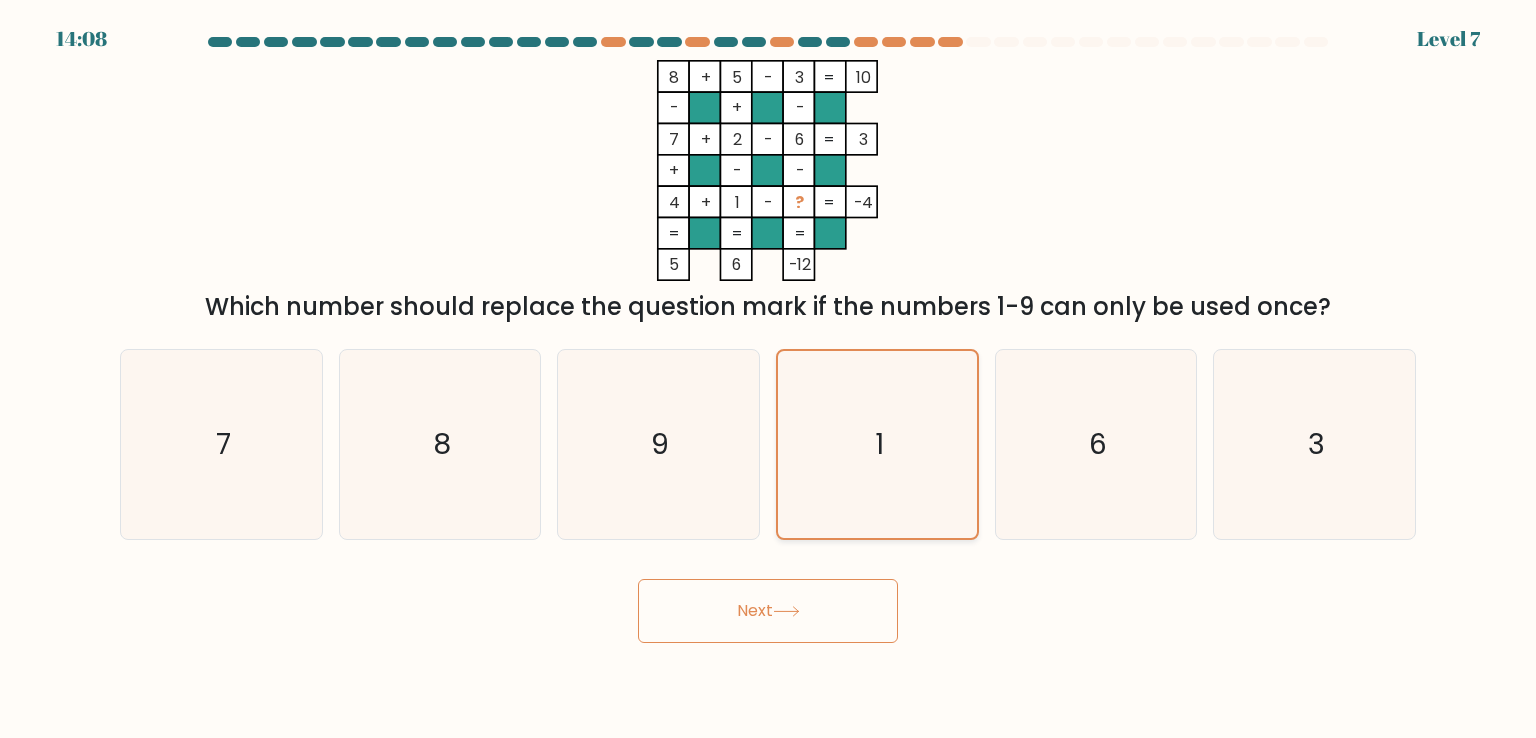 click on "1" 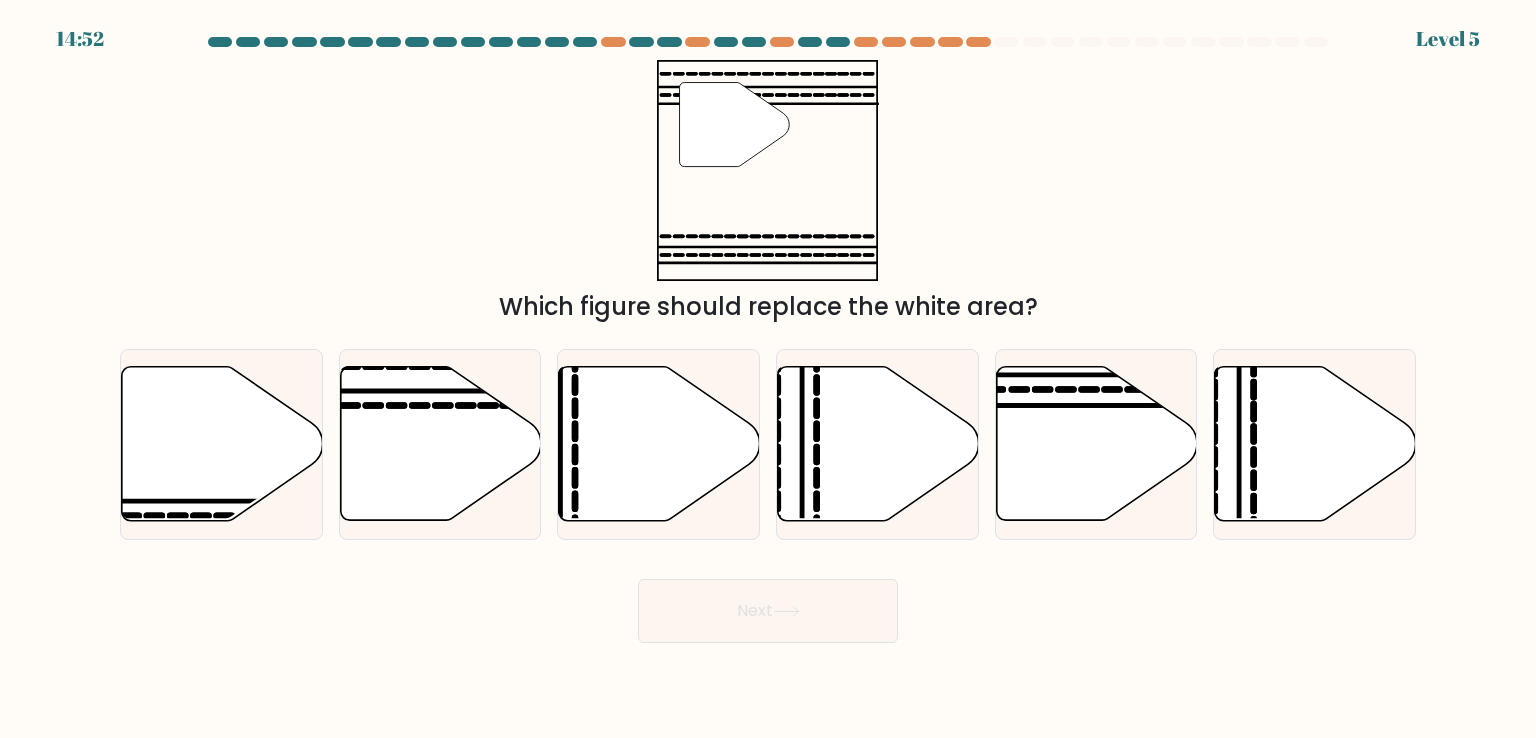 click on "Next" at bounding box center (768, 611) 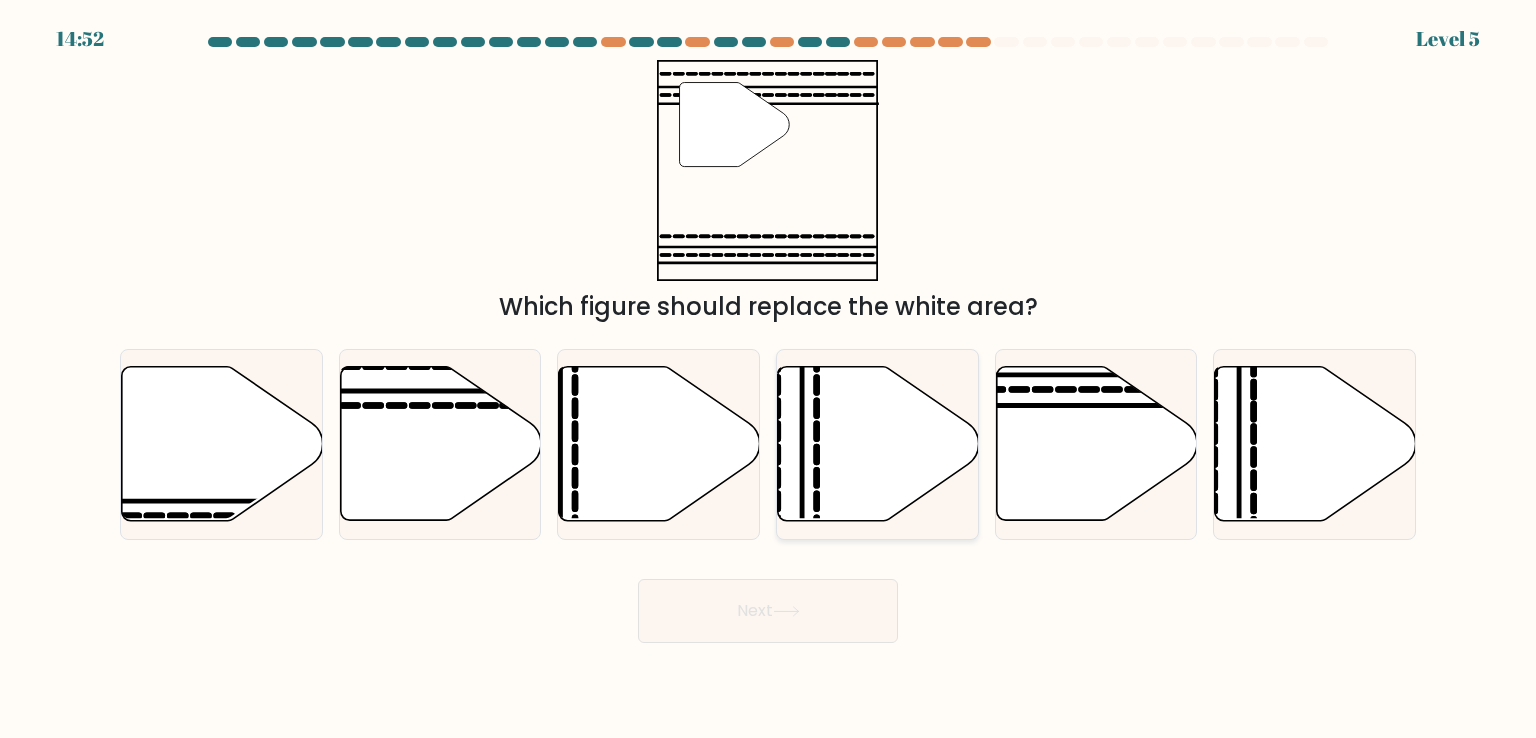 drag, startPoint x: 914, startPoint y: 413, endPoint x: 838, endPoint y: 520, distance: 131.24405 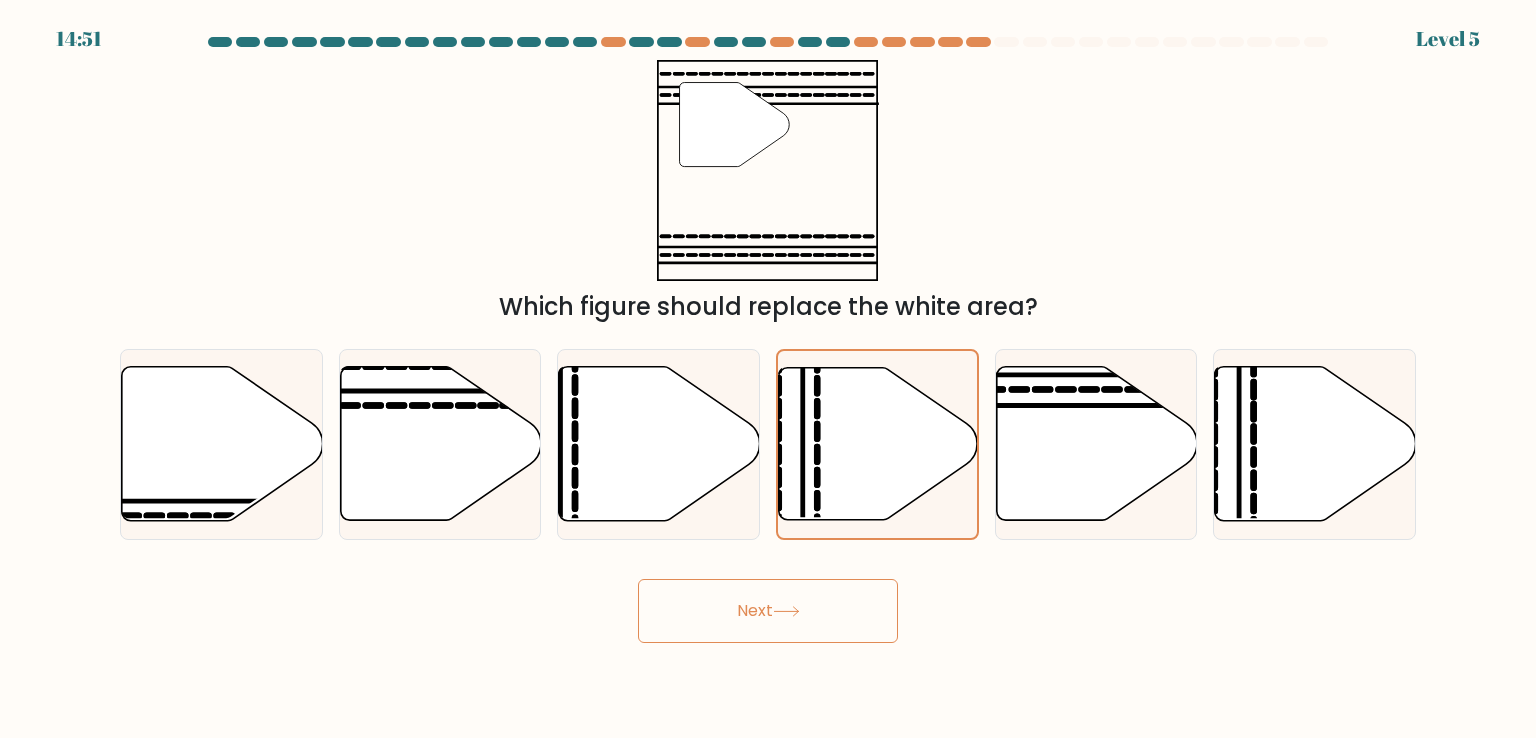 click on "Next" at bounding box center (768, 611) 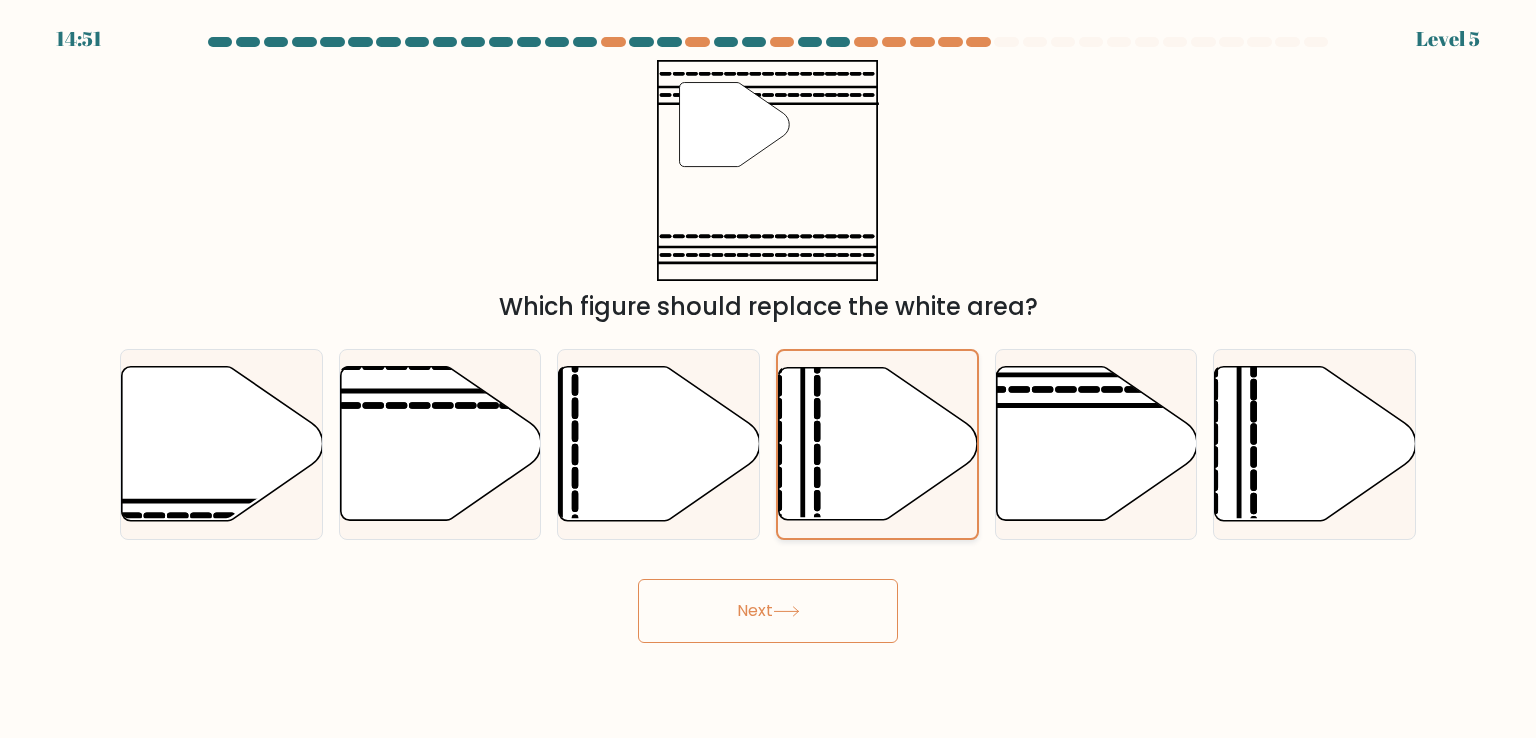 click 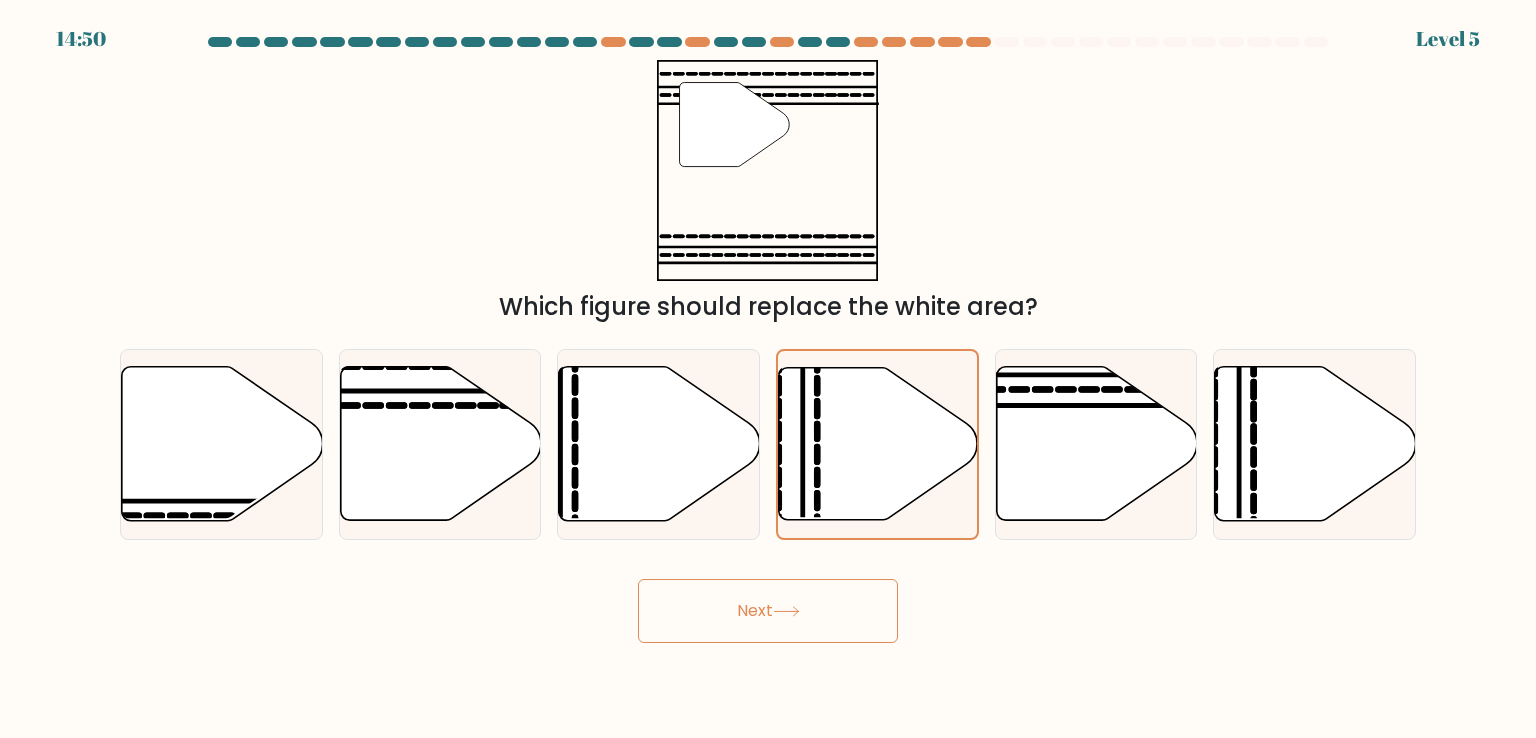 click 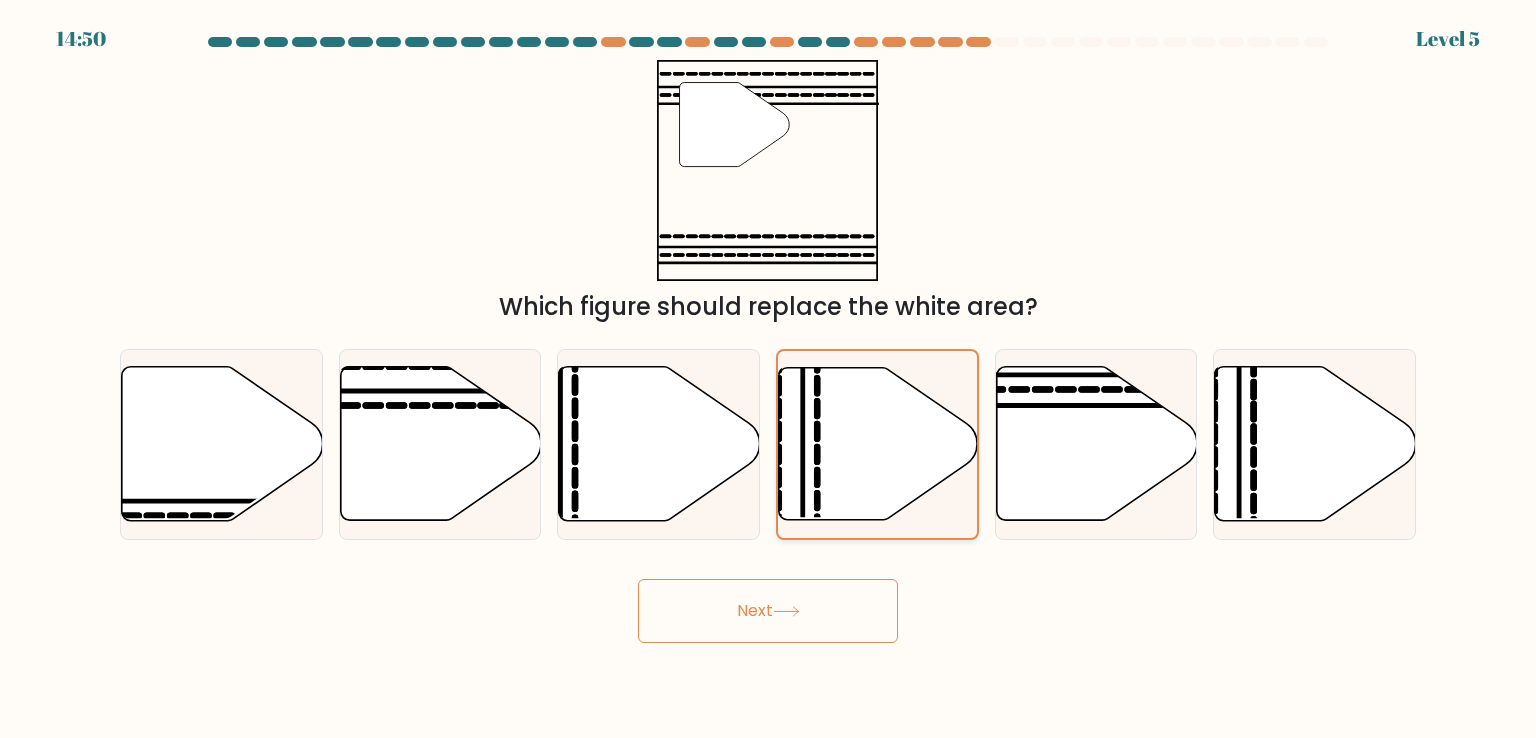 click 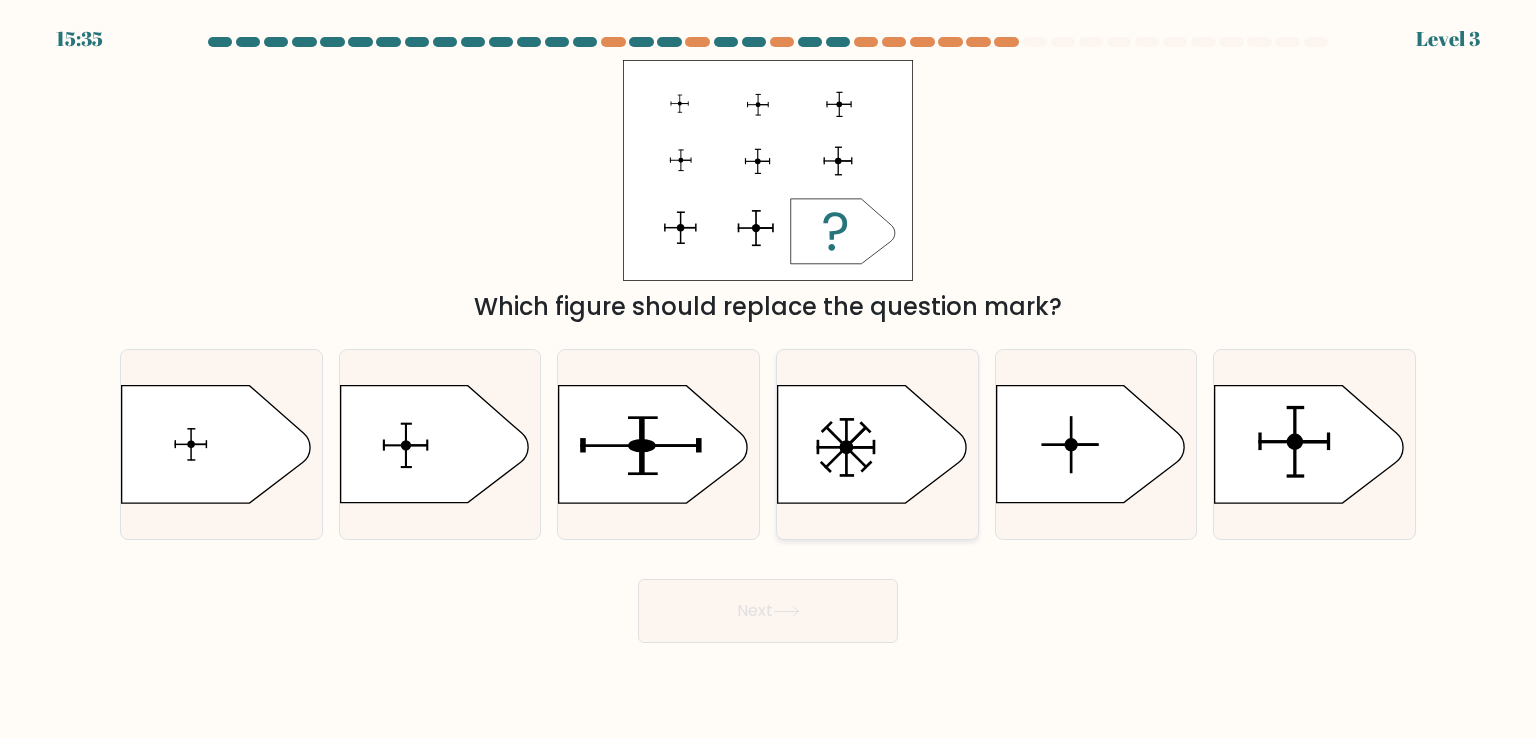 click 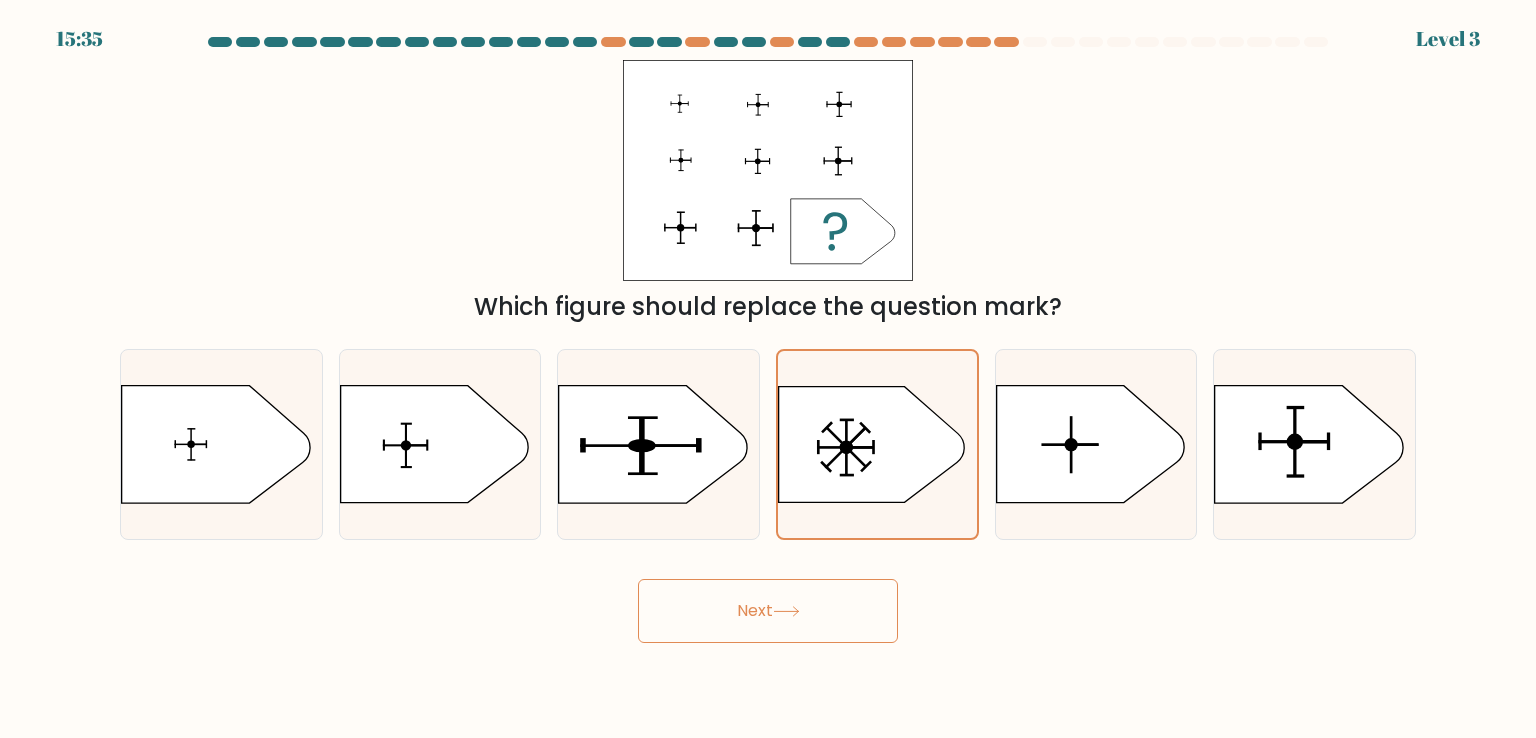click on "a." at bounding box center (768, 340) 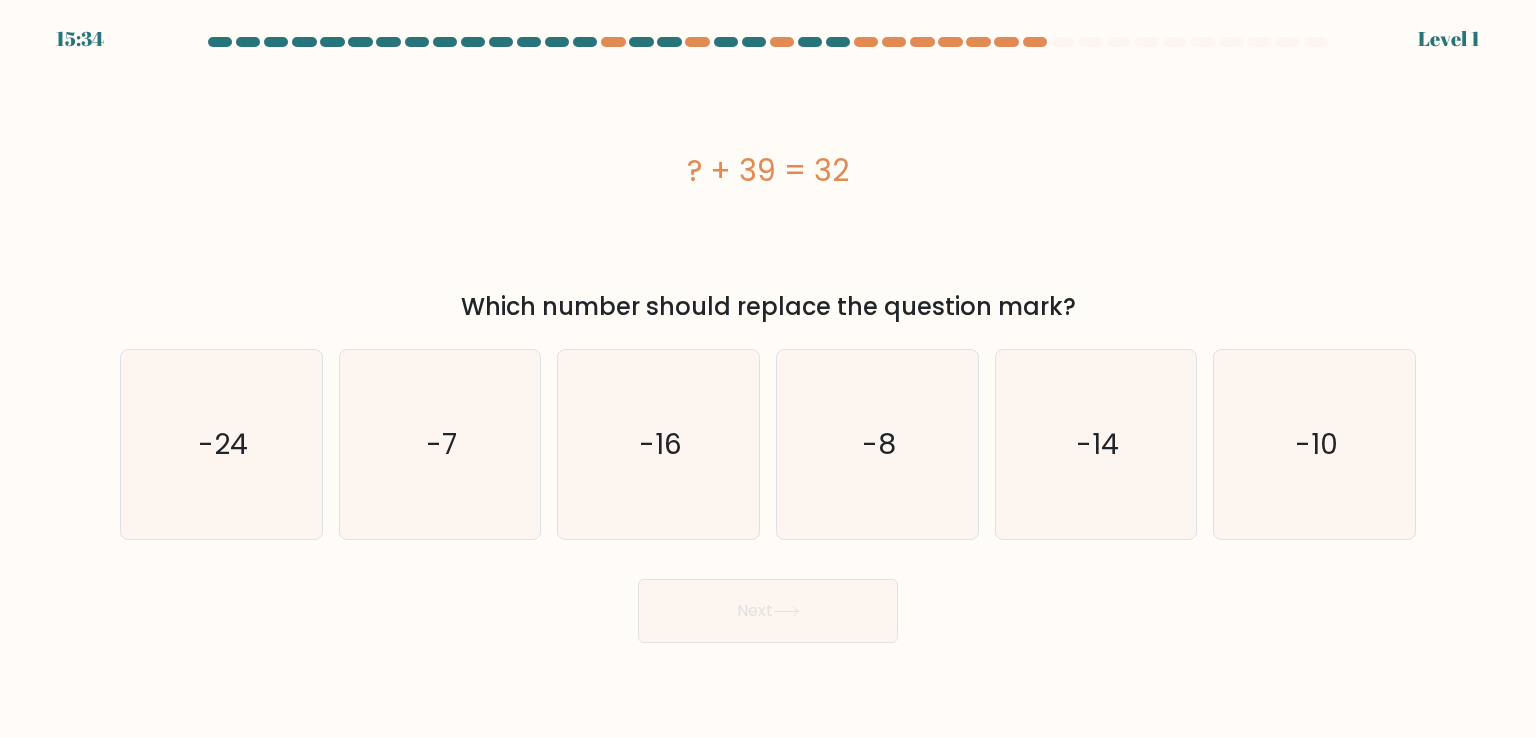 click on "-8" 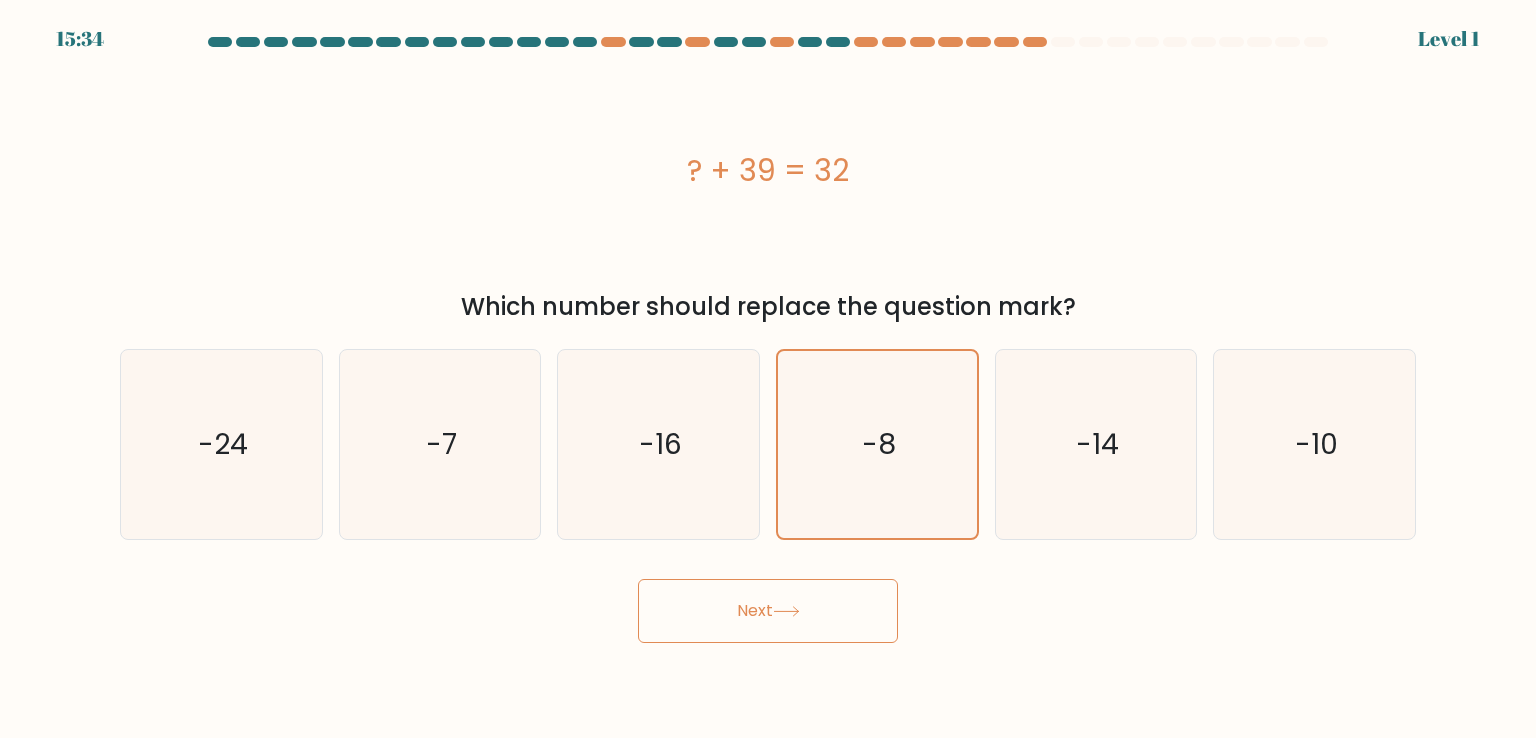 click on "a." at bounding box center [768, 340] 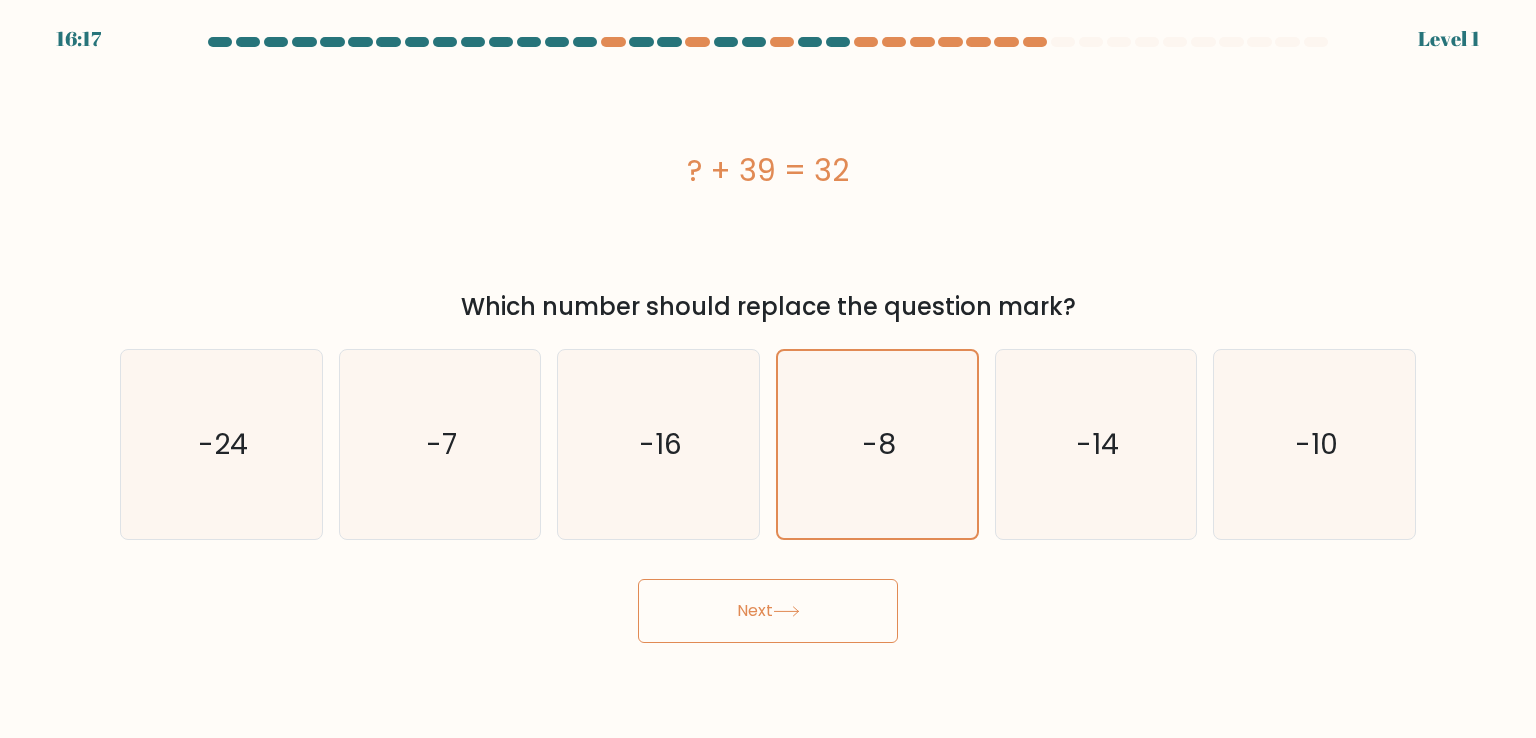 click 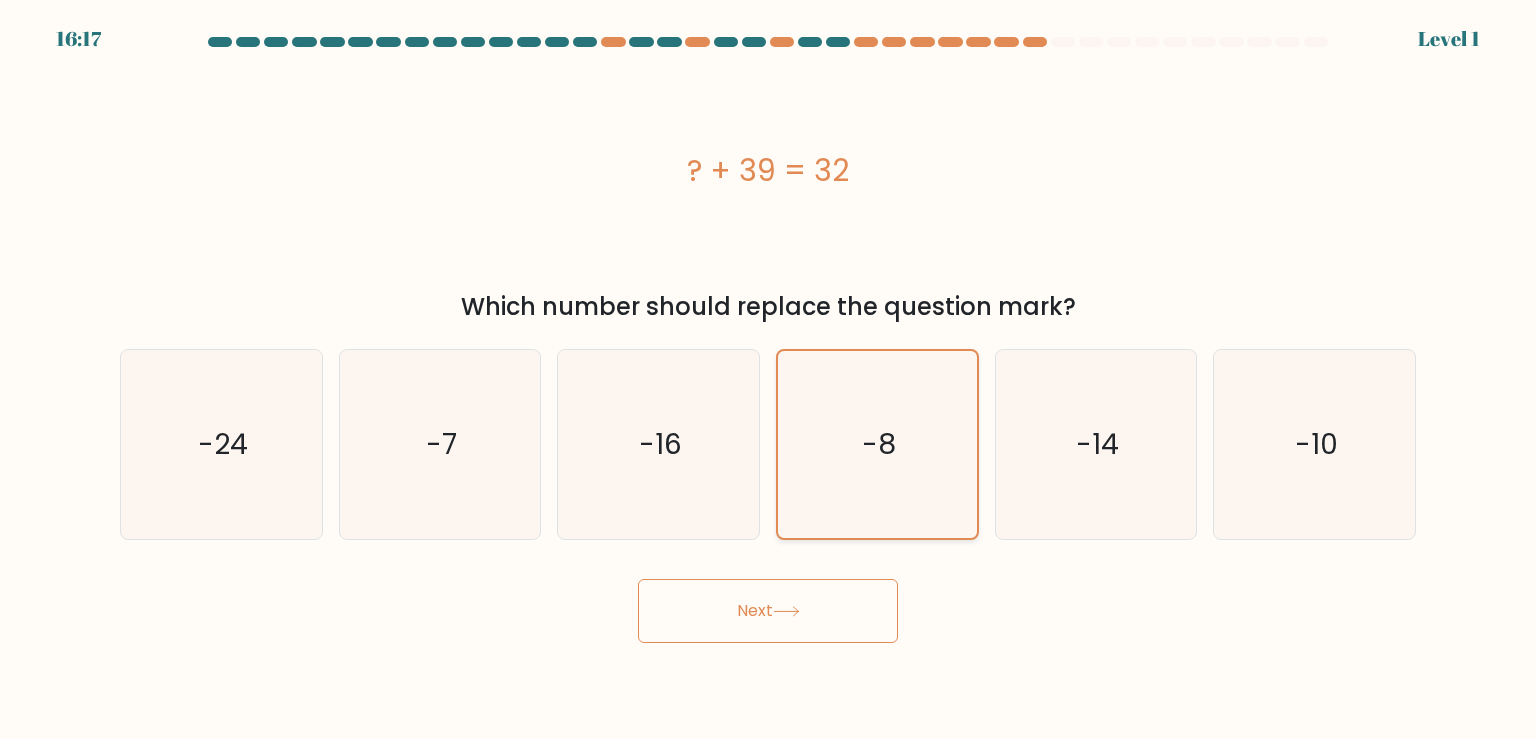 click on "-8" 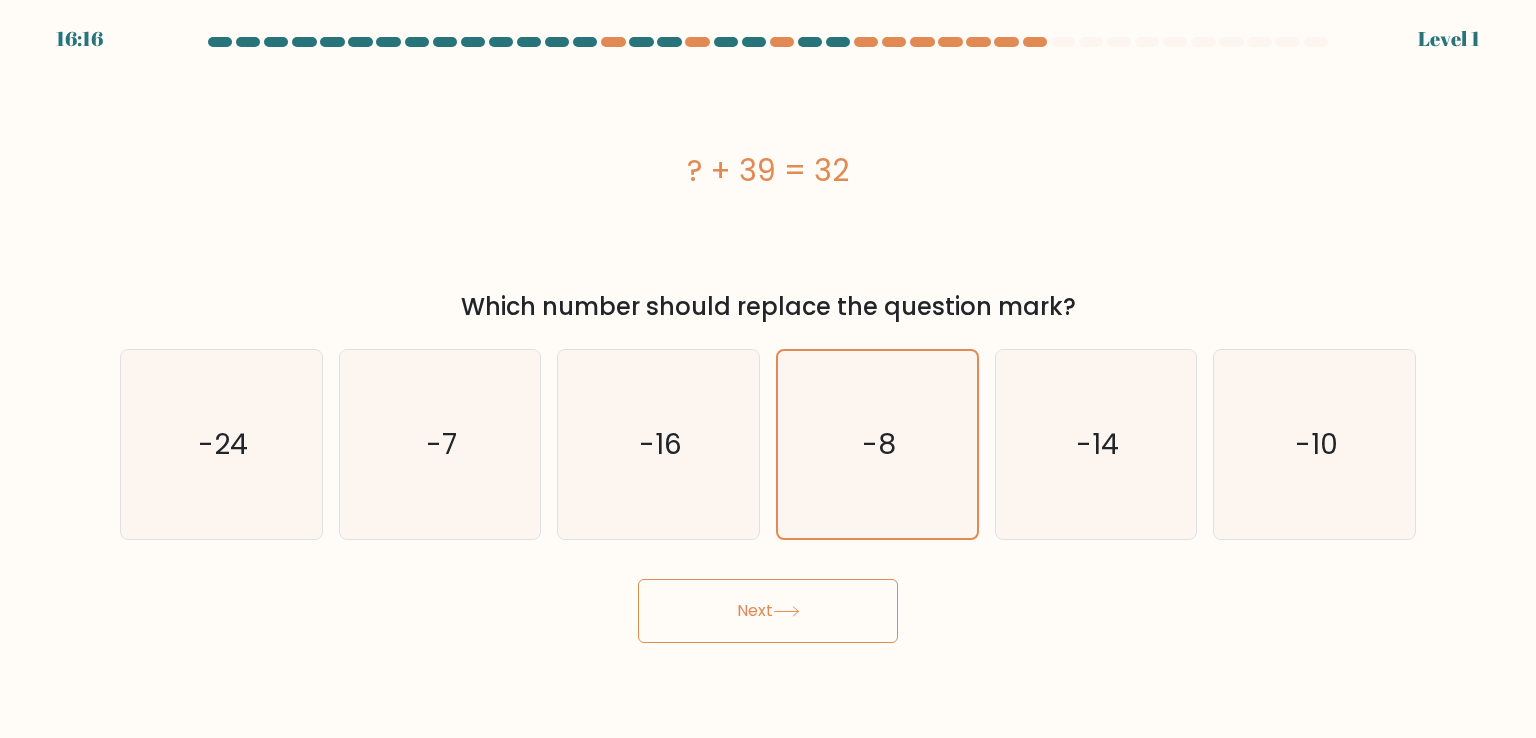 click on "16:16
Level 1" at bounding box center [768, 369] 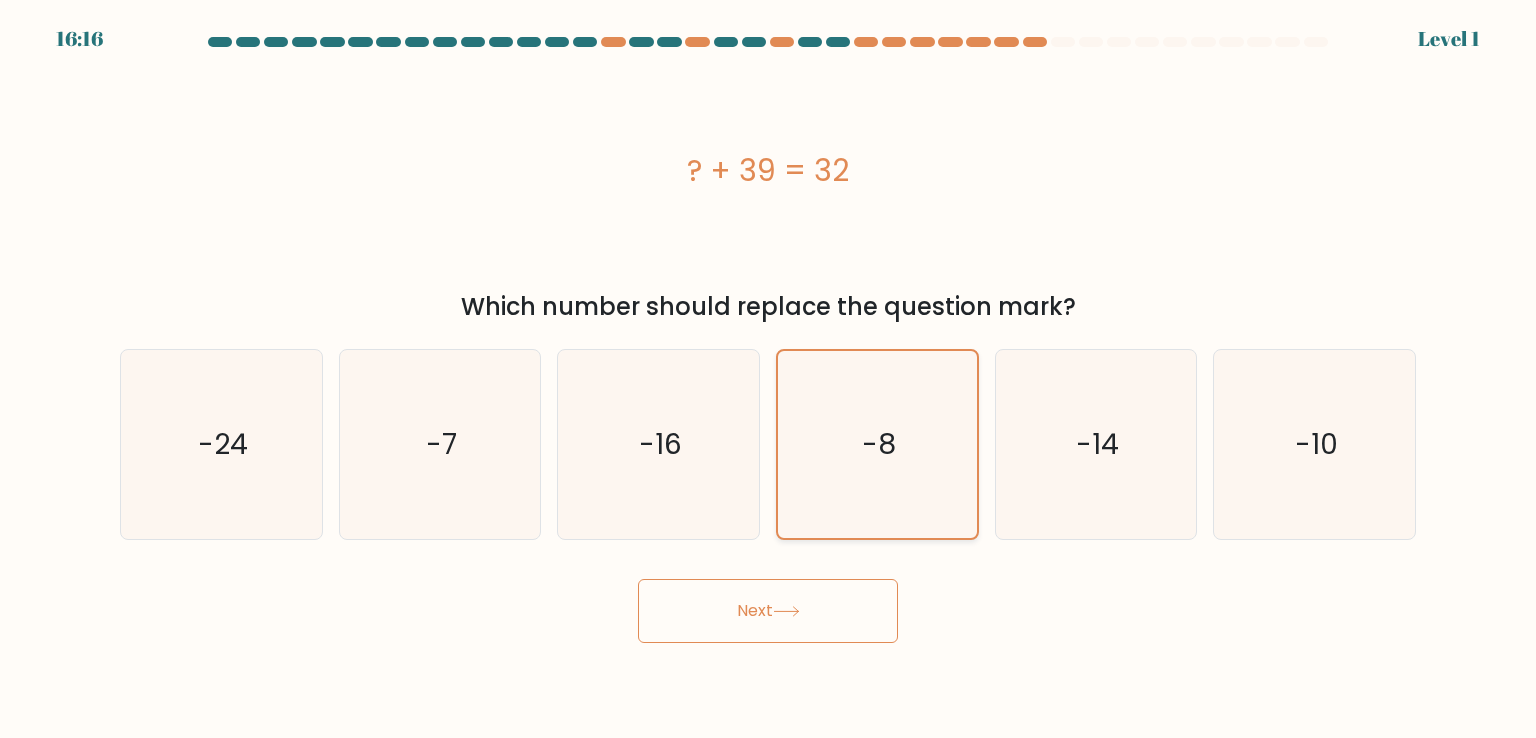 click on "-8" 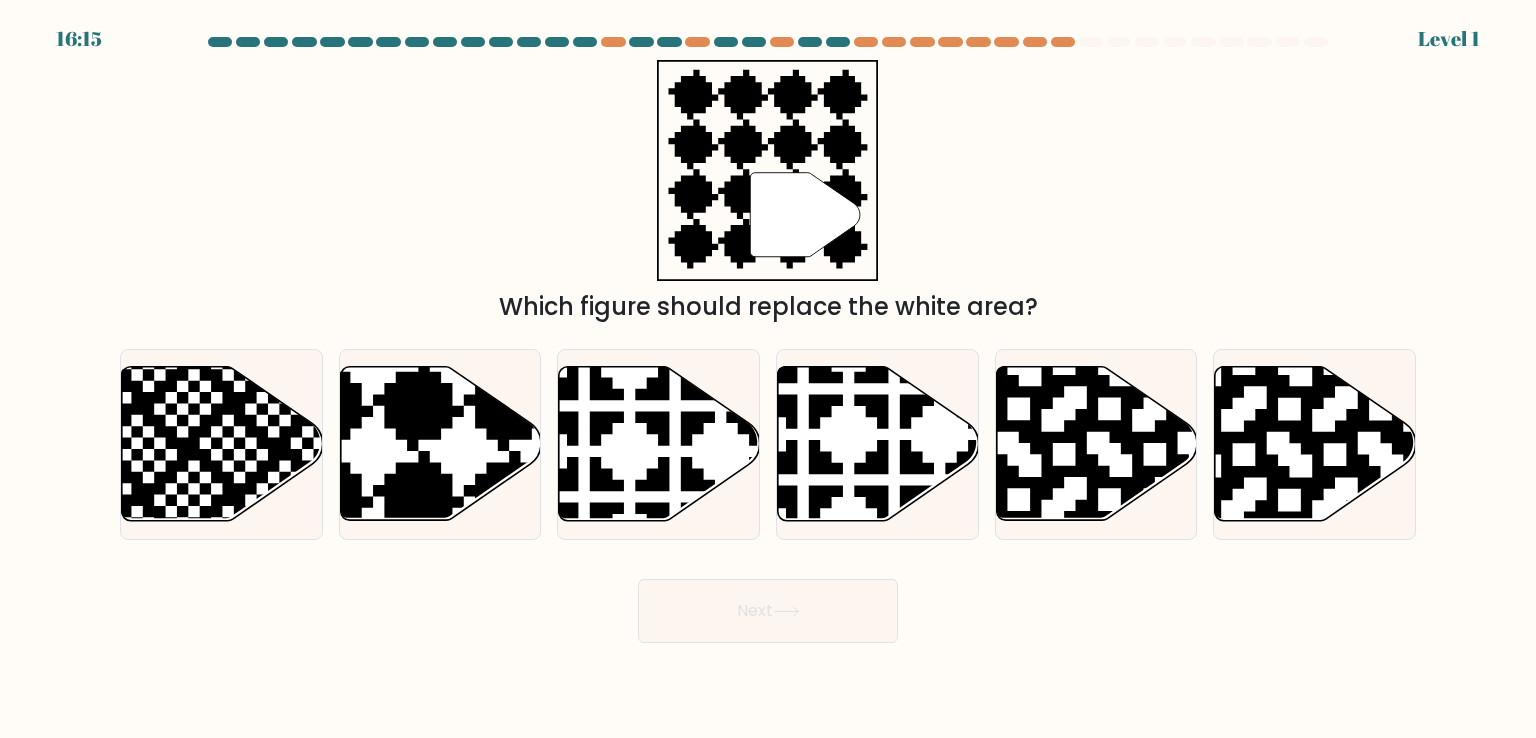 click on "Next" at bounding box center (768, 611) 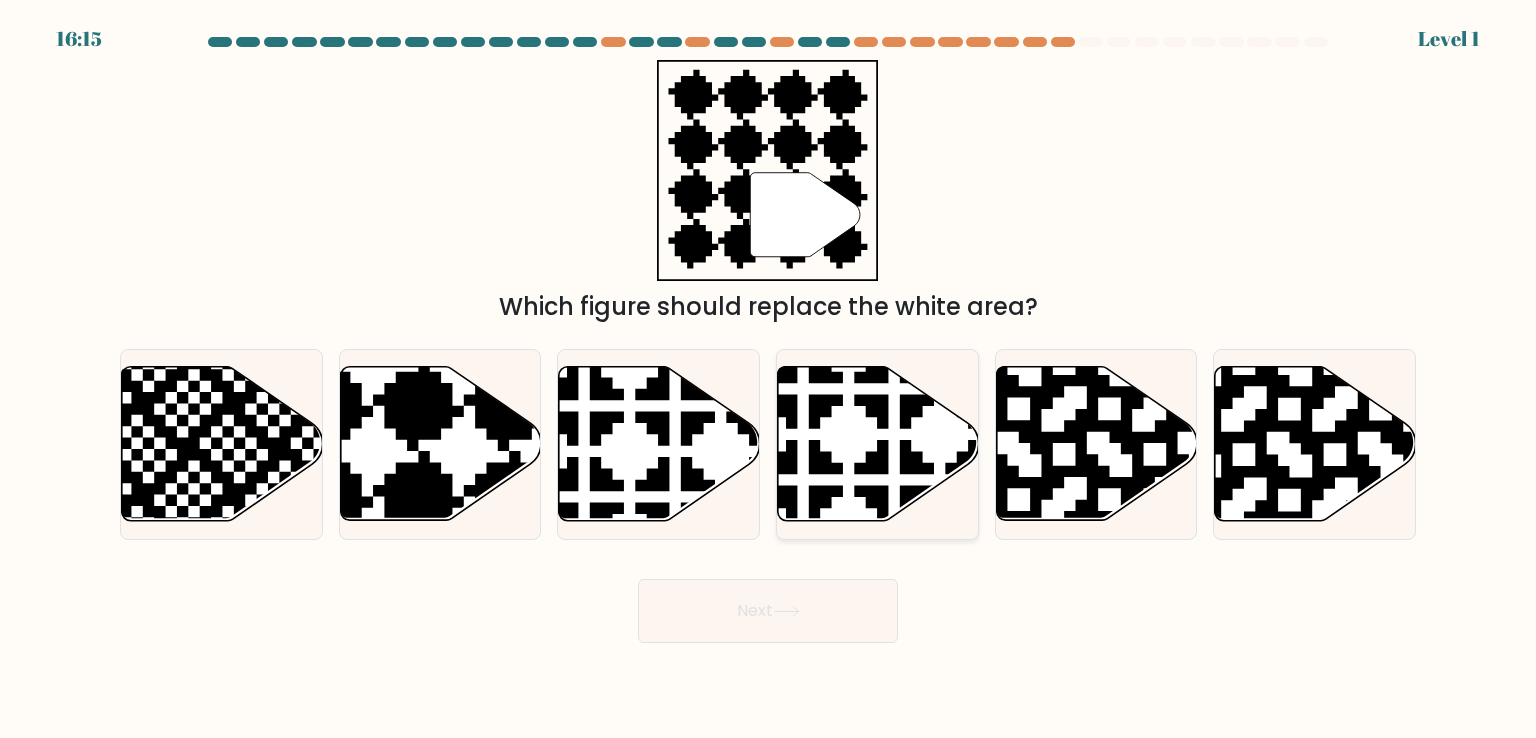 click 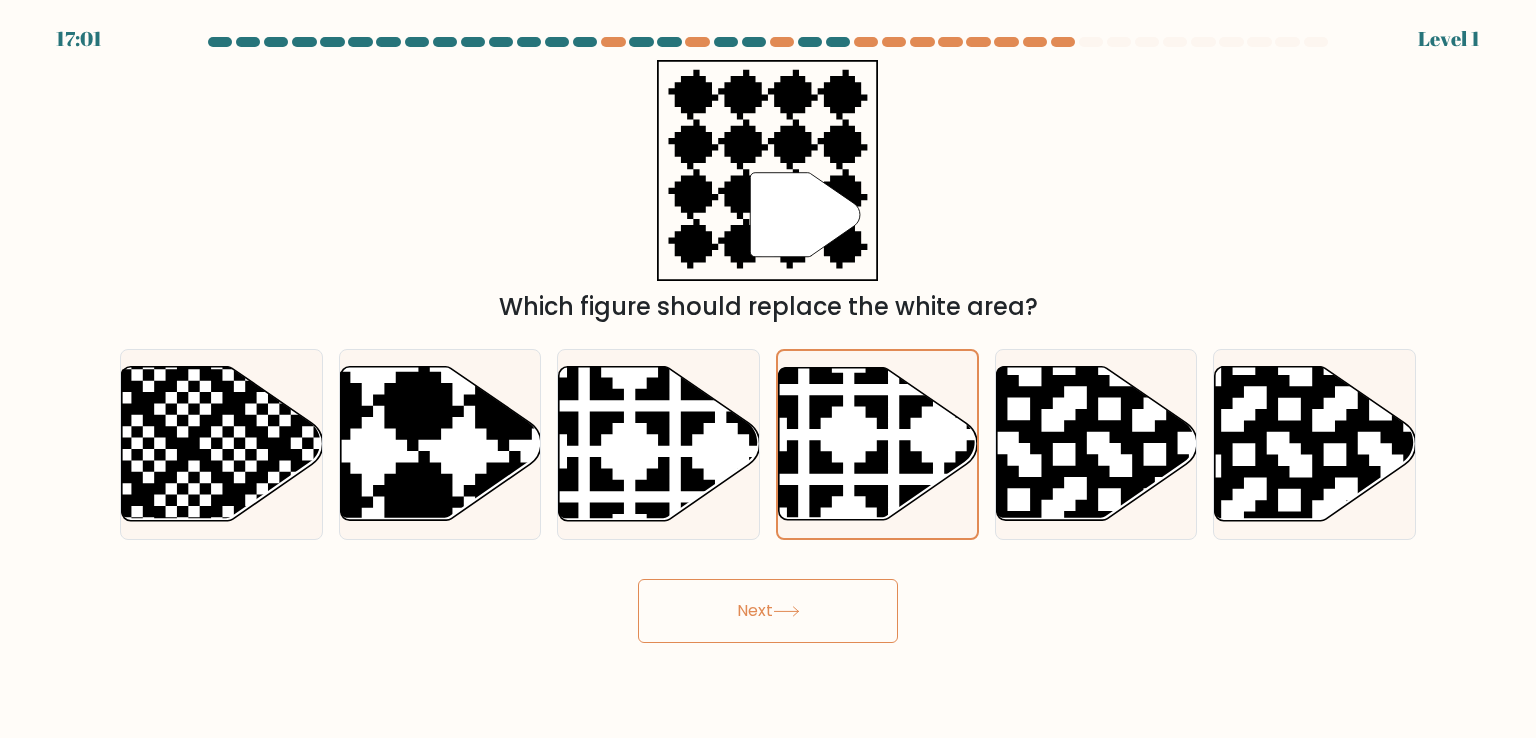 click on "Next" at bounding box center (768, 611) 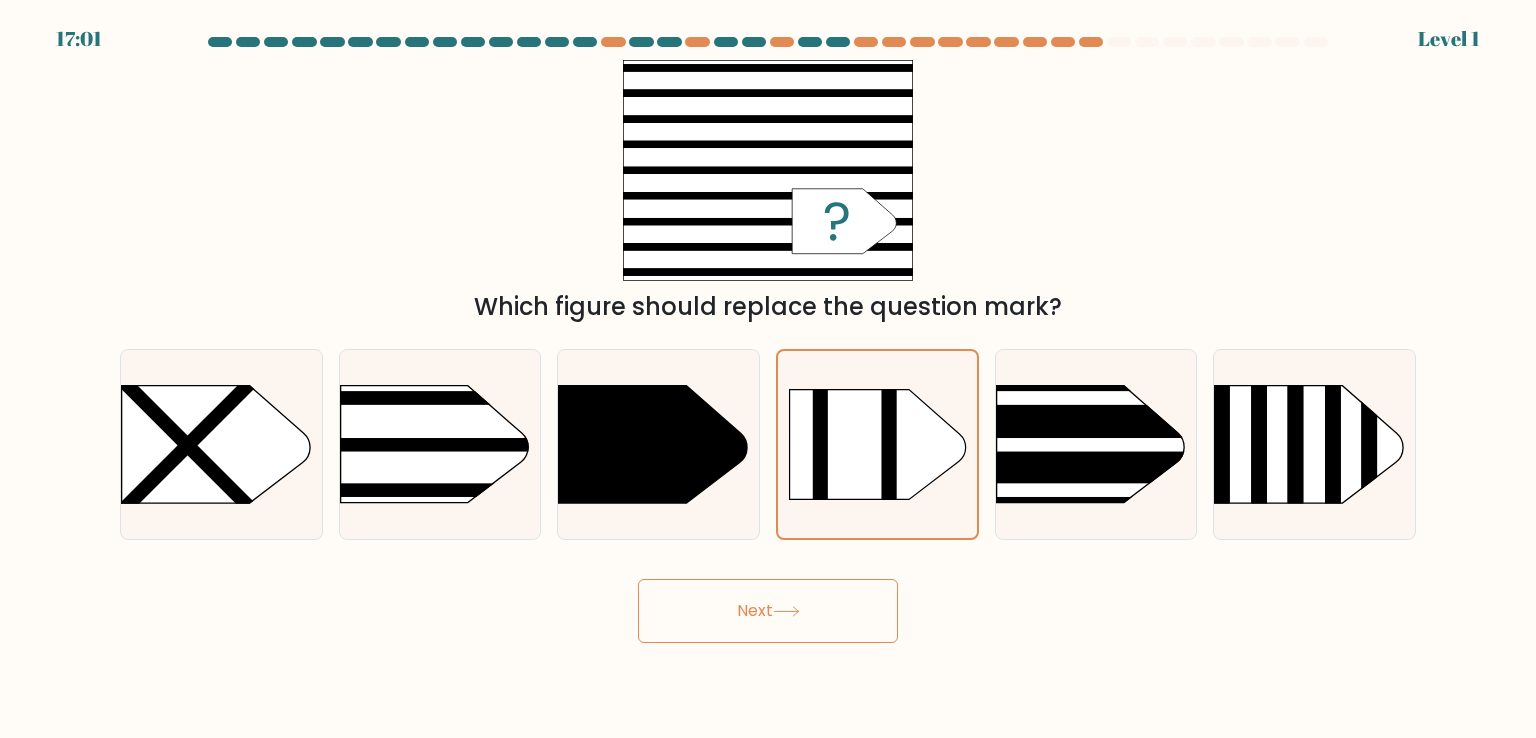 click on "17:01
Level 1" at bounding box center (768, 369) 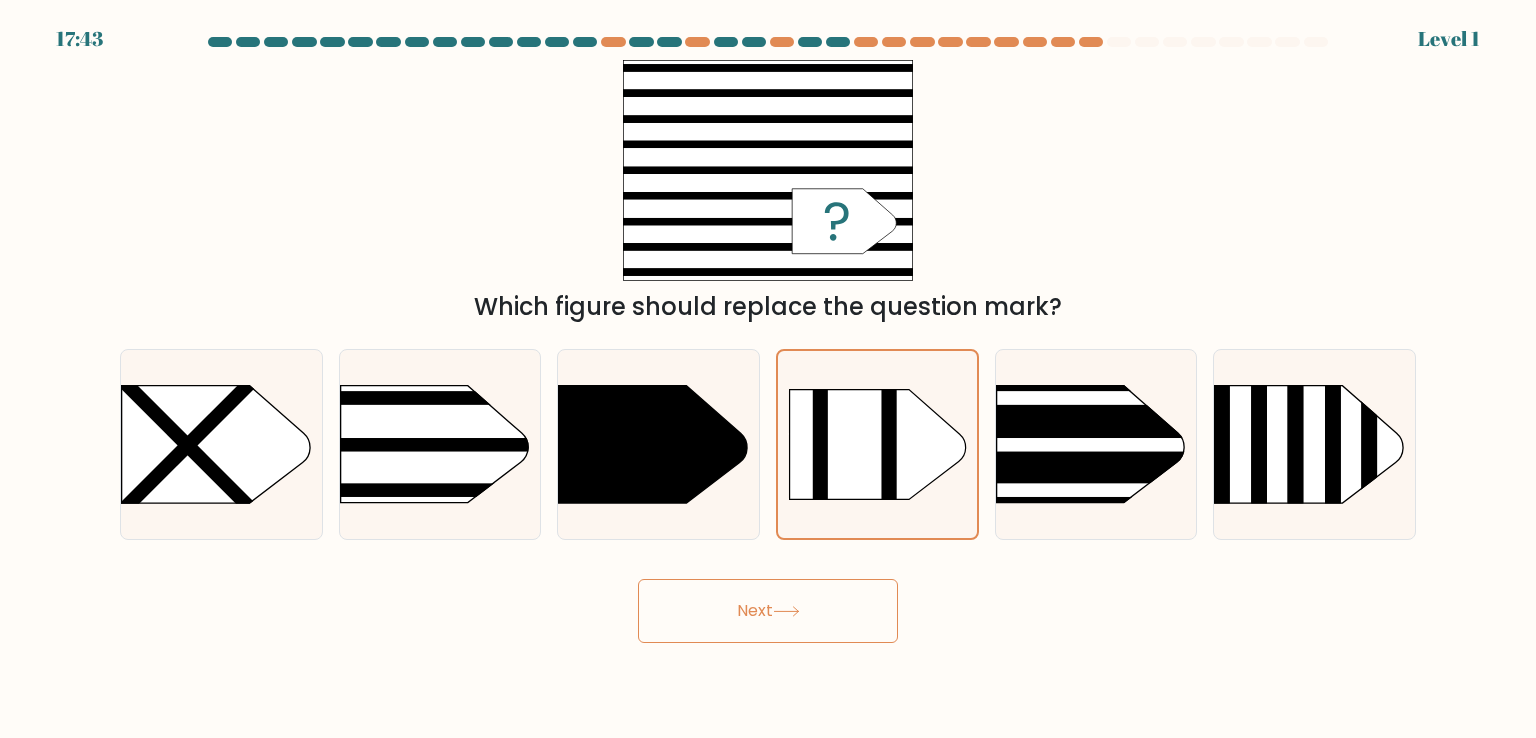 click on "Next" at bounding box center (768, 611) 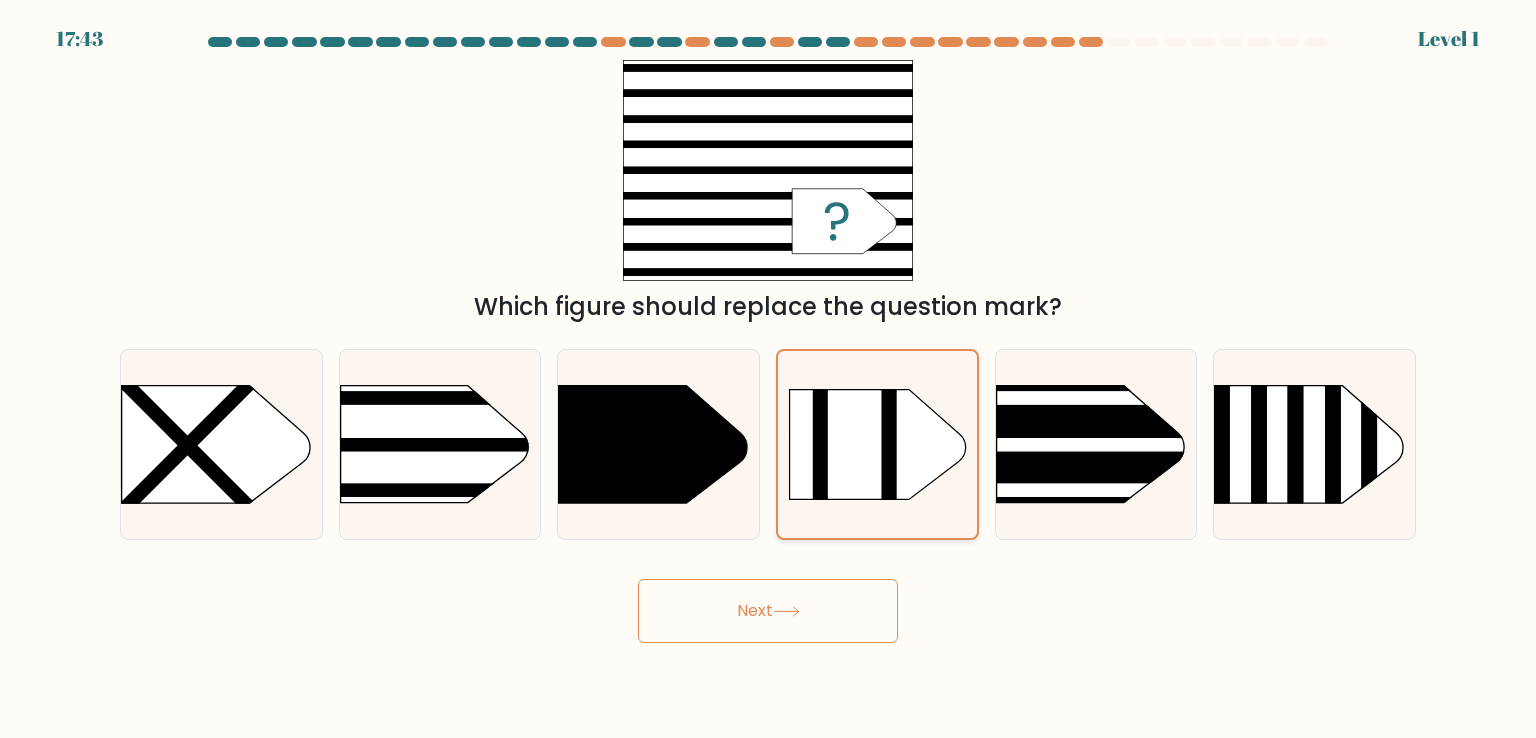 click 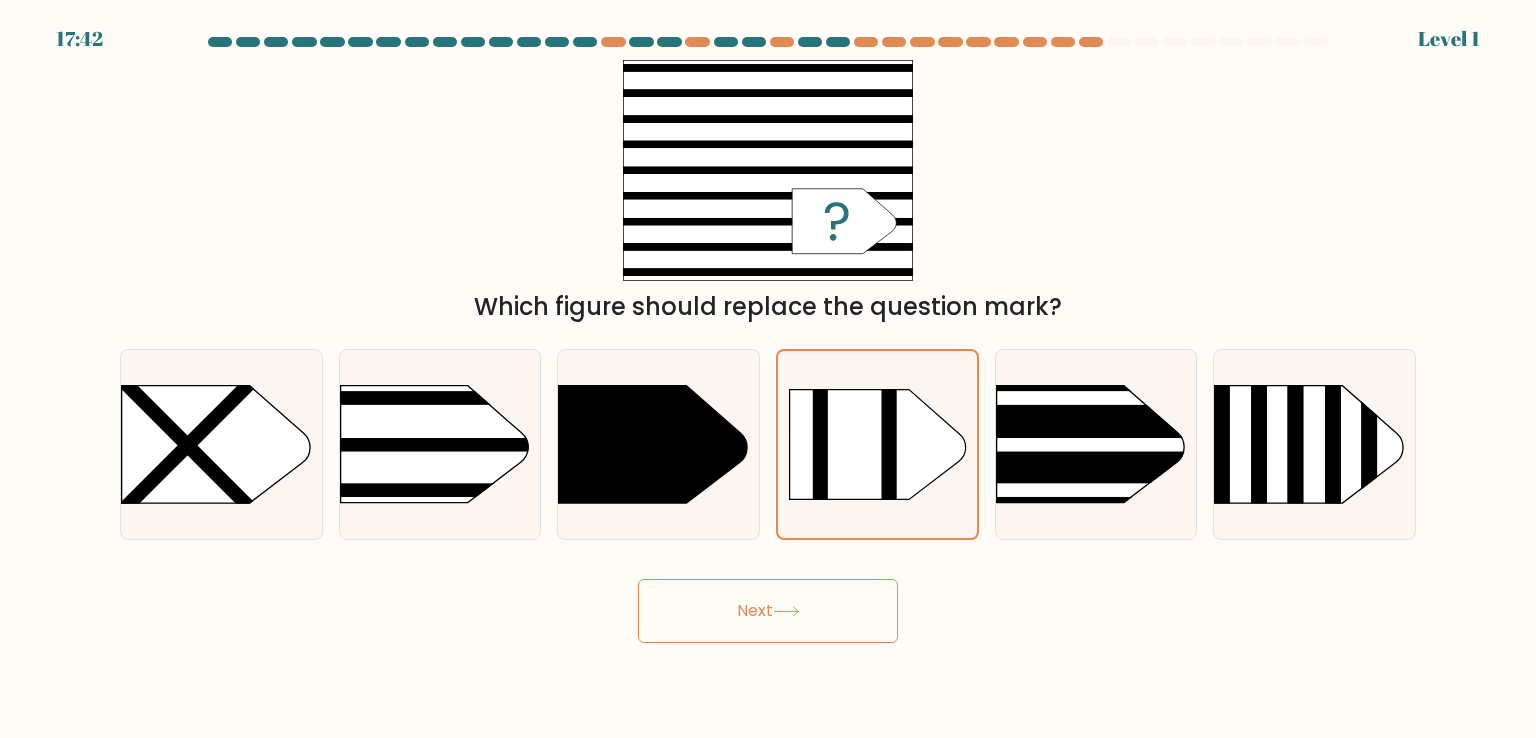 click on "Next" at bounding box center (768, 611) 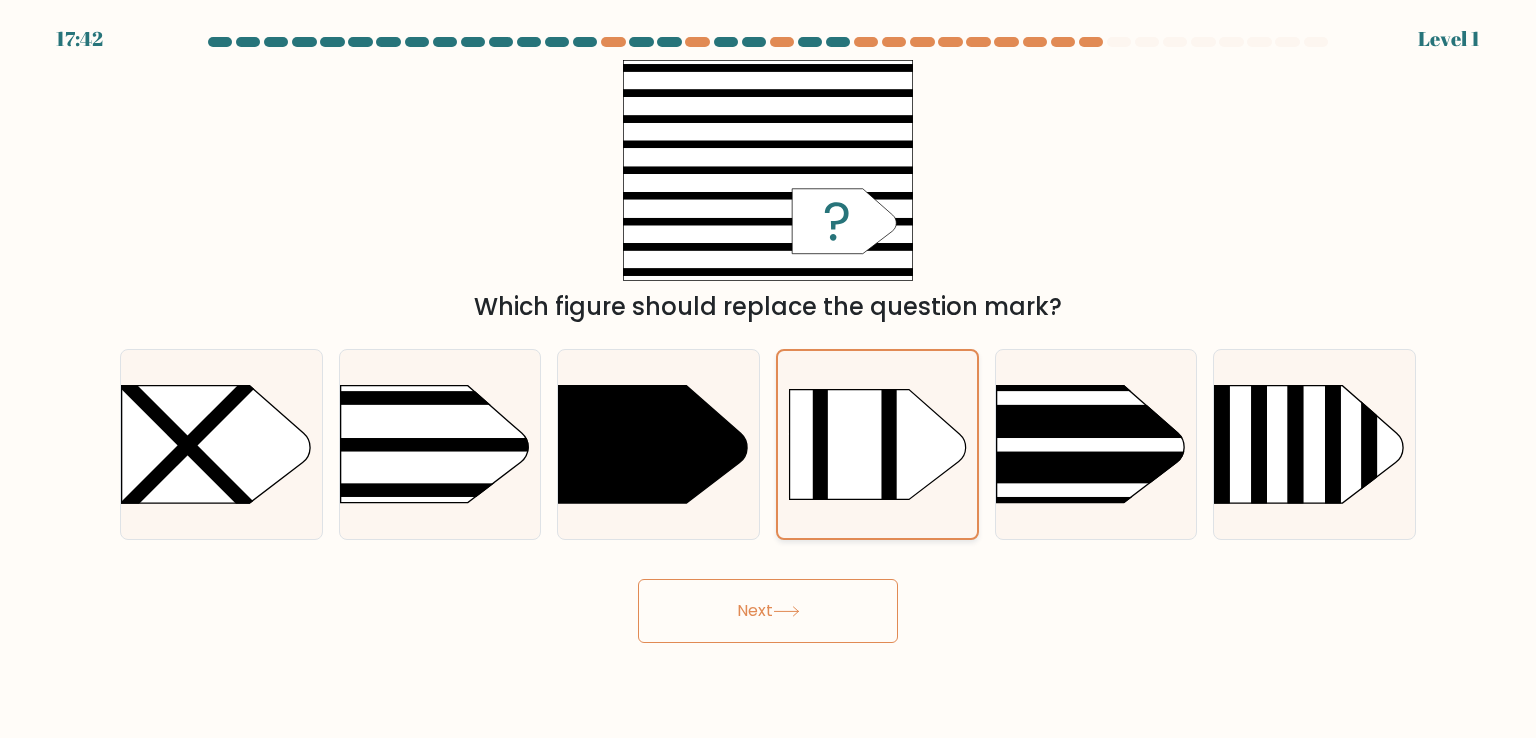 click at bounding box center (877, 444) 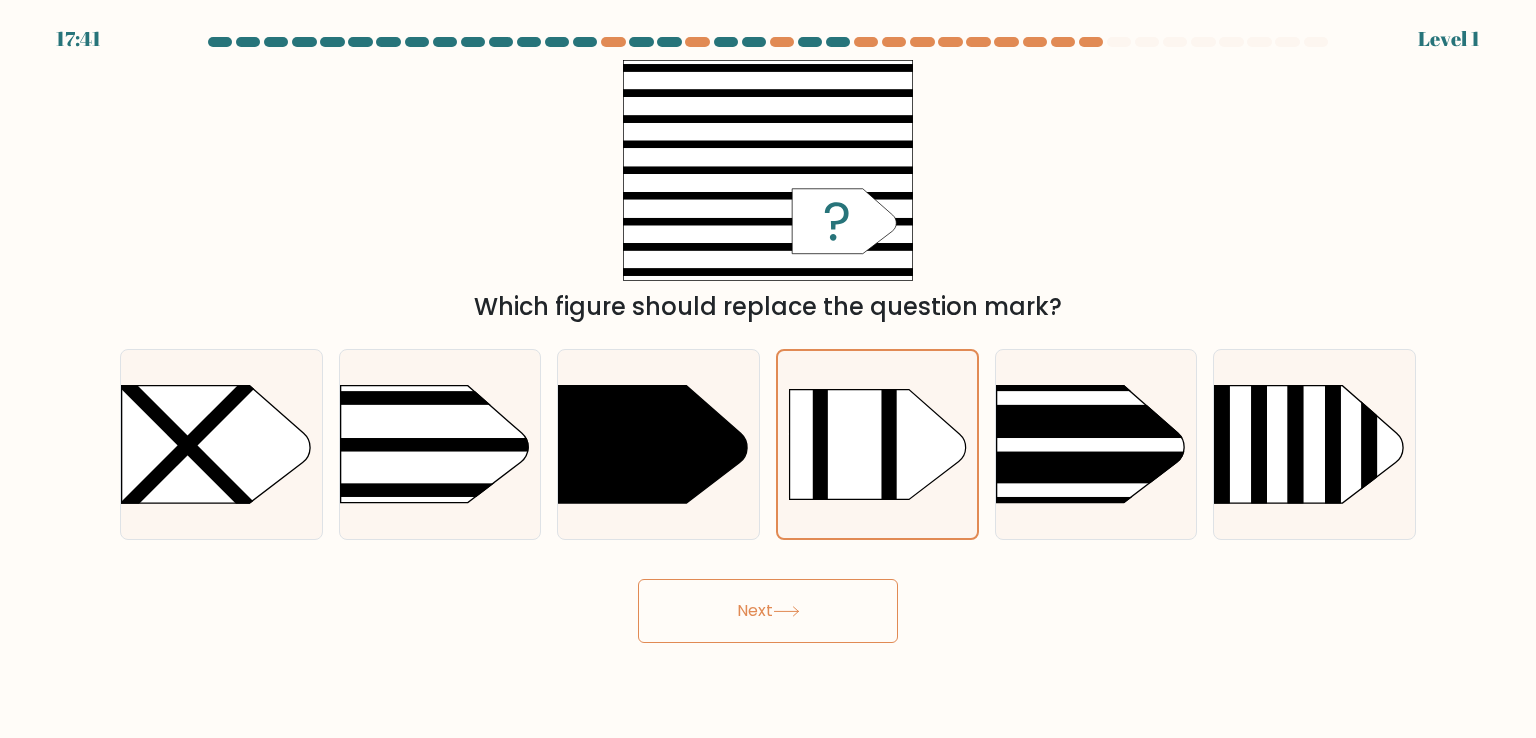 click on "Next" at bounding box center (768, 611) 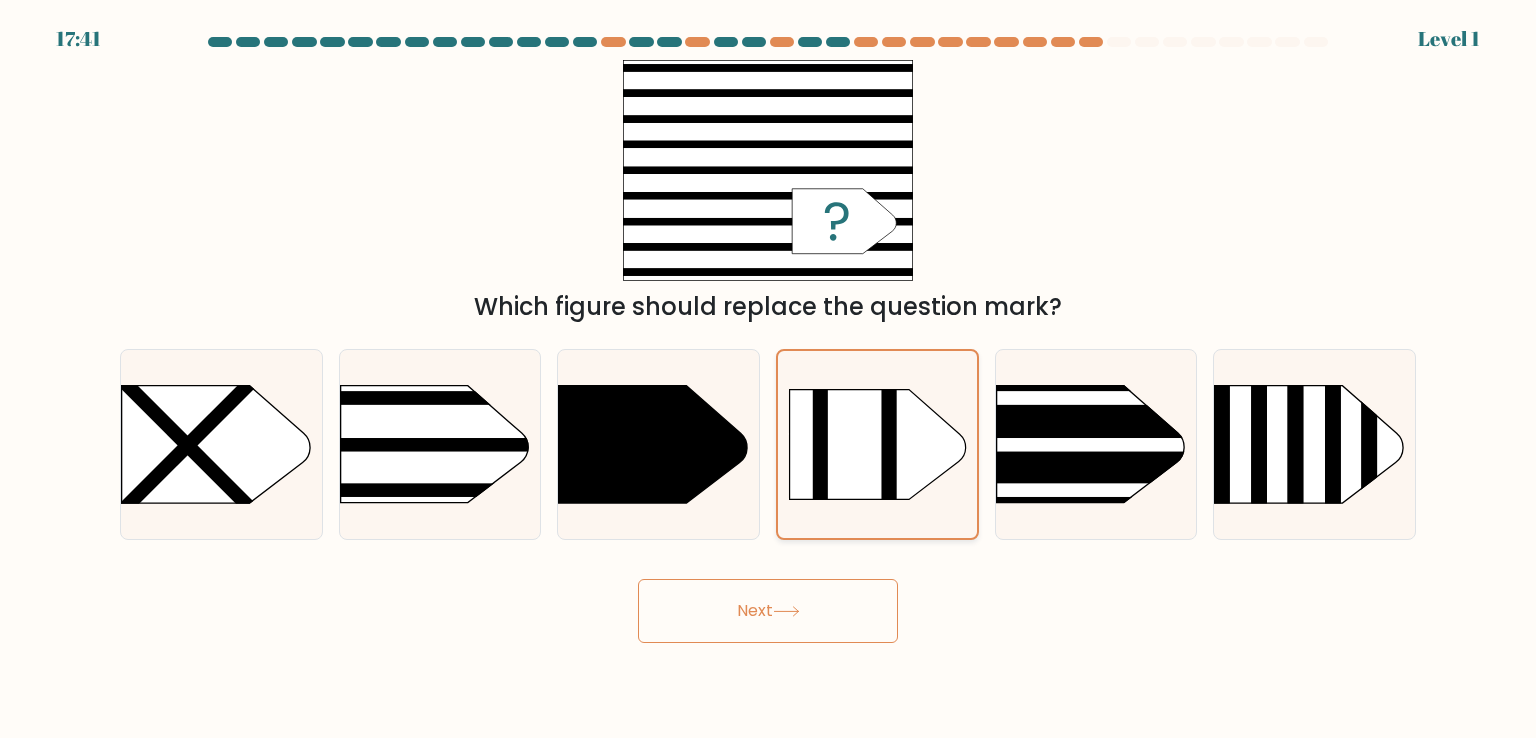 click 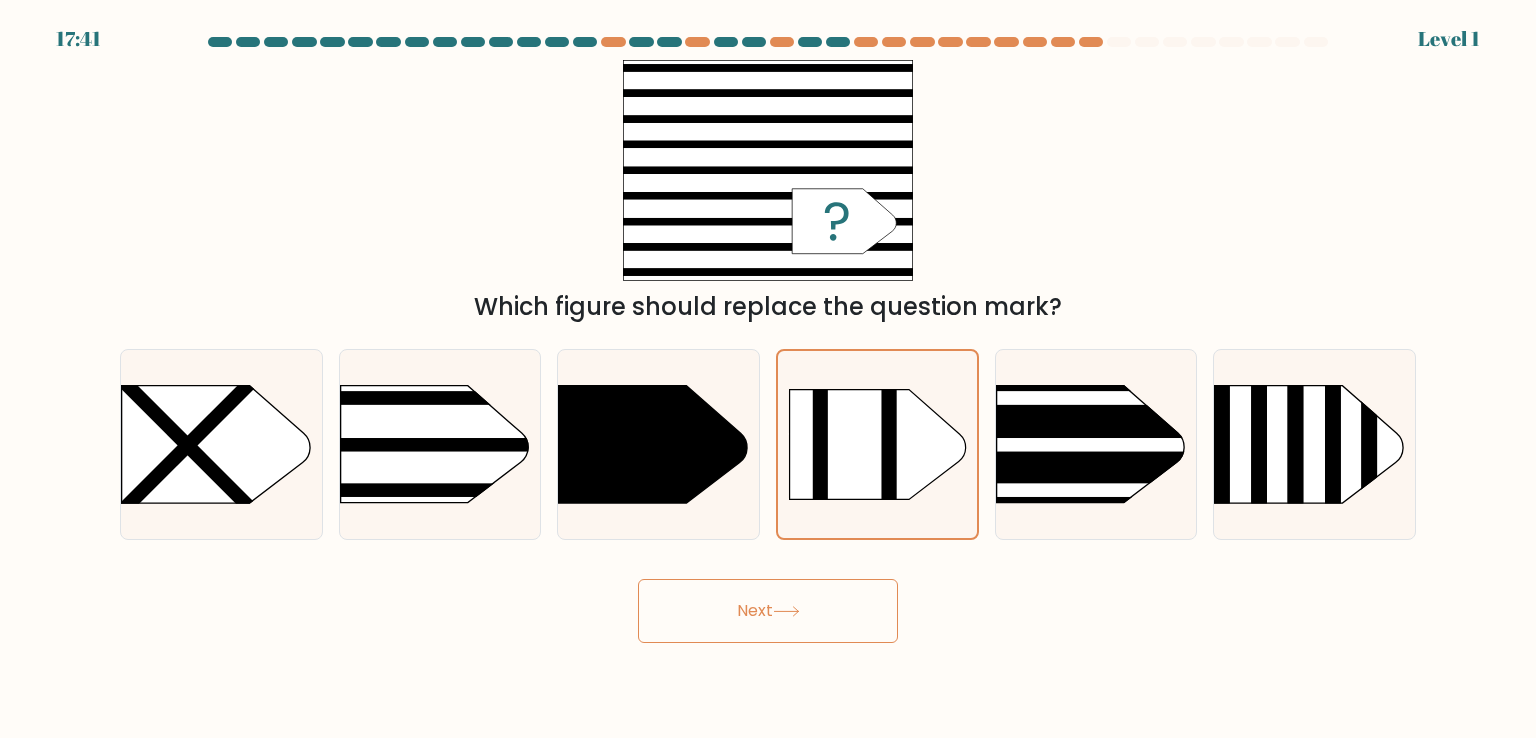 click on "Next" at bounding box center (768, 611) 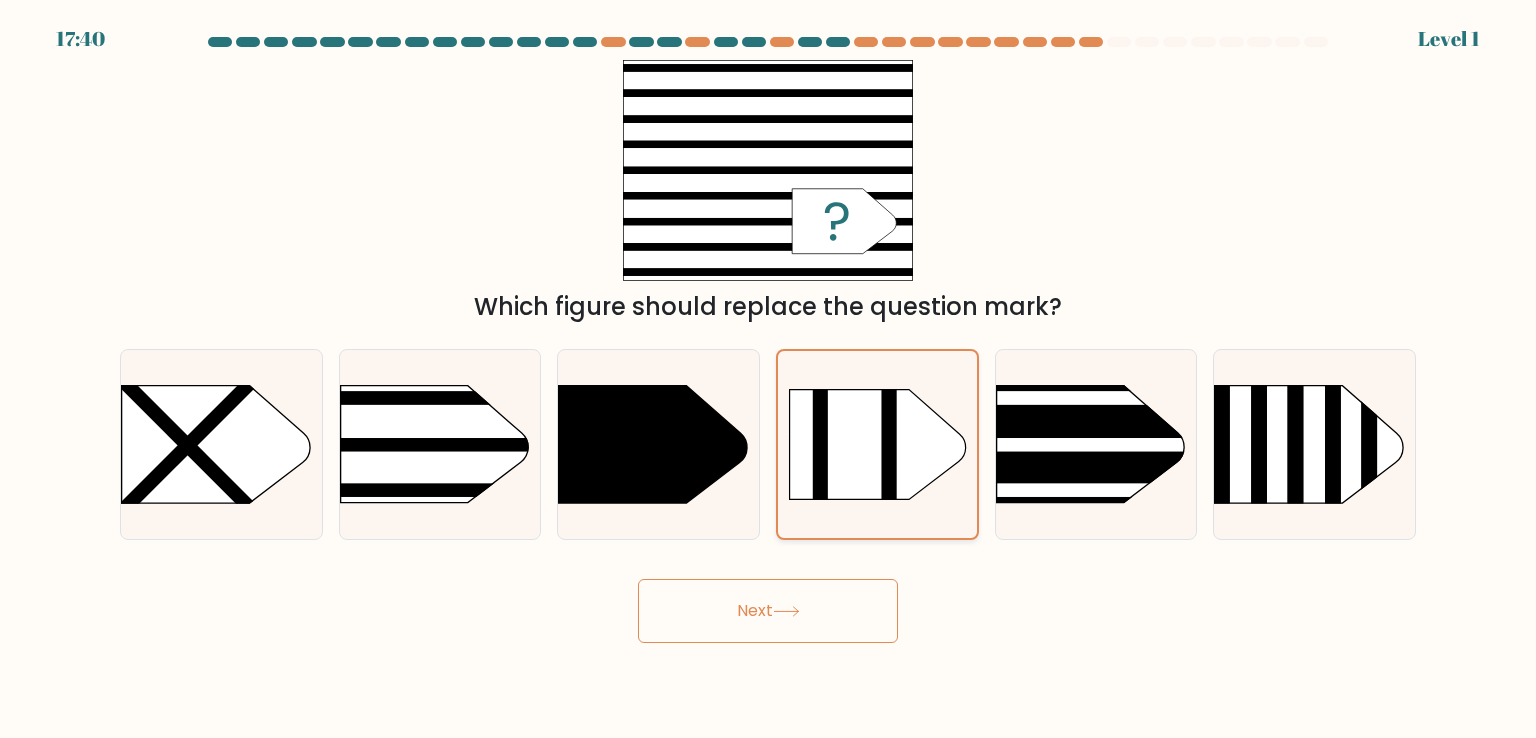 click 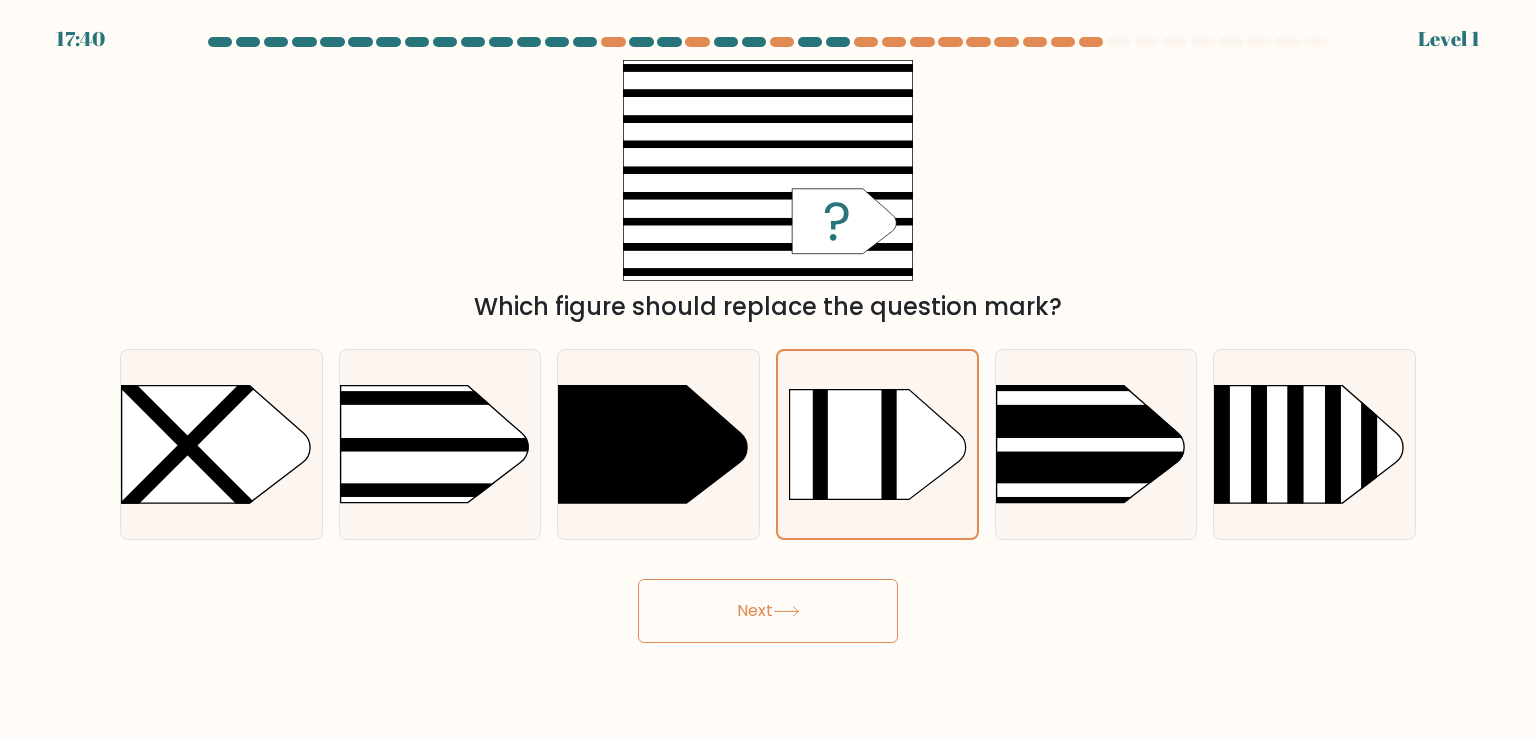 click on "Next" at bounding box center [768, 603] 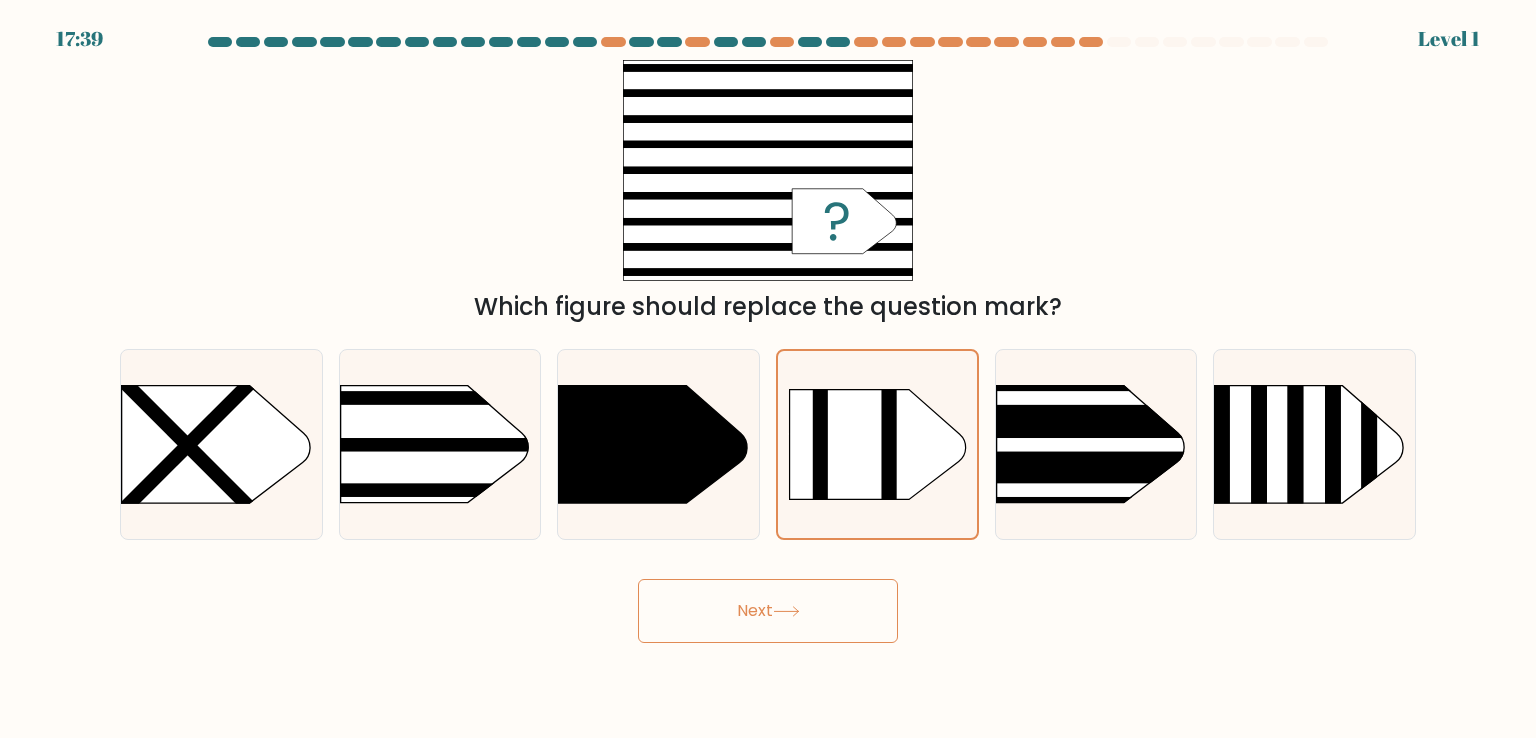 click on "Next" at bounding box center [768, 603] 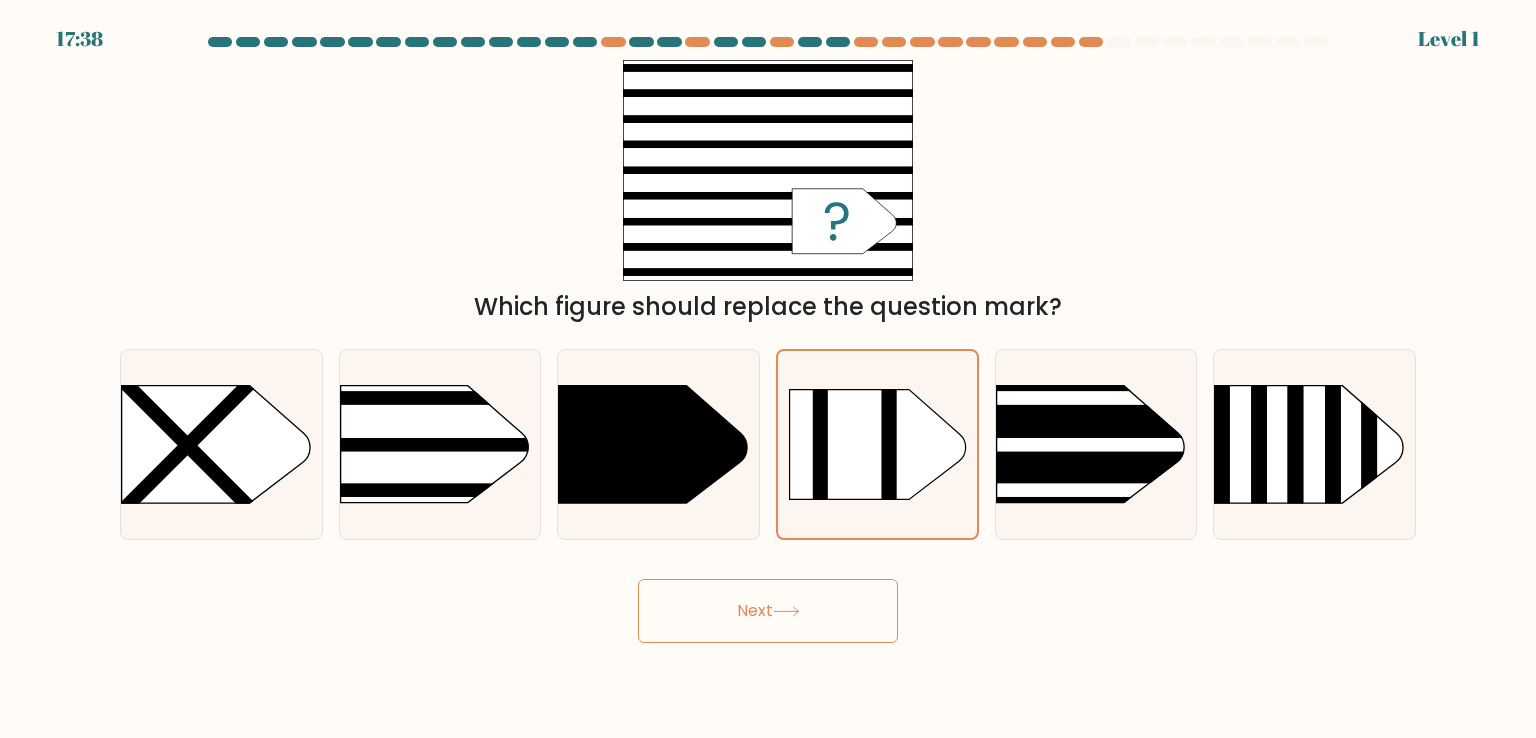 click on "Next" at bounding box center [768, 611] 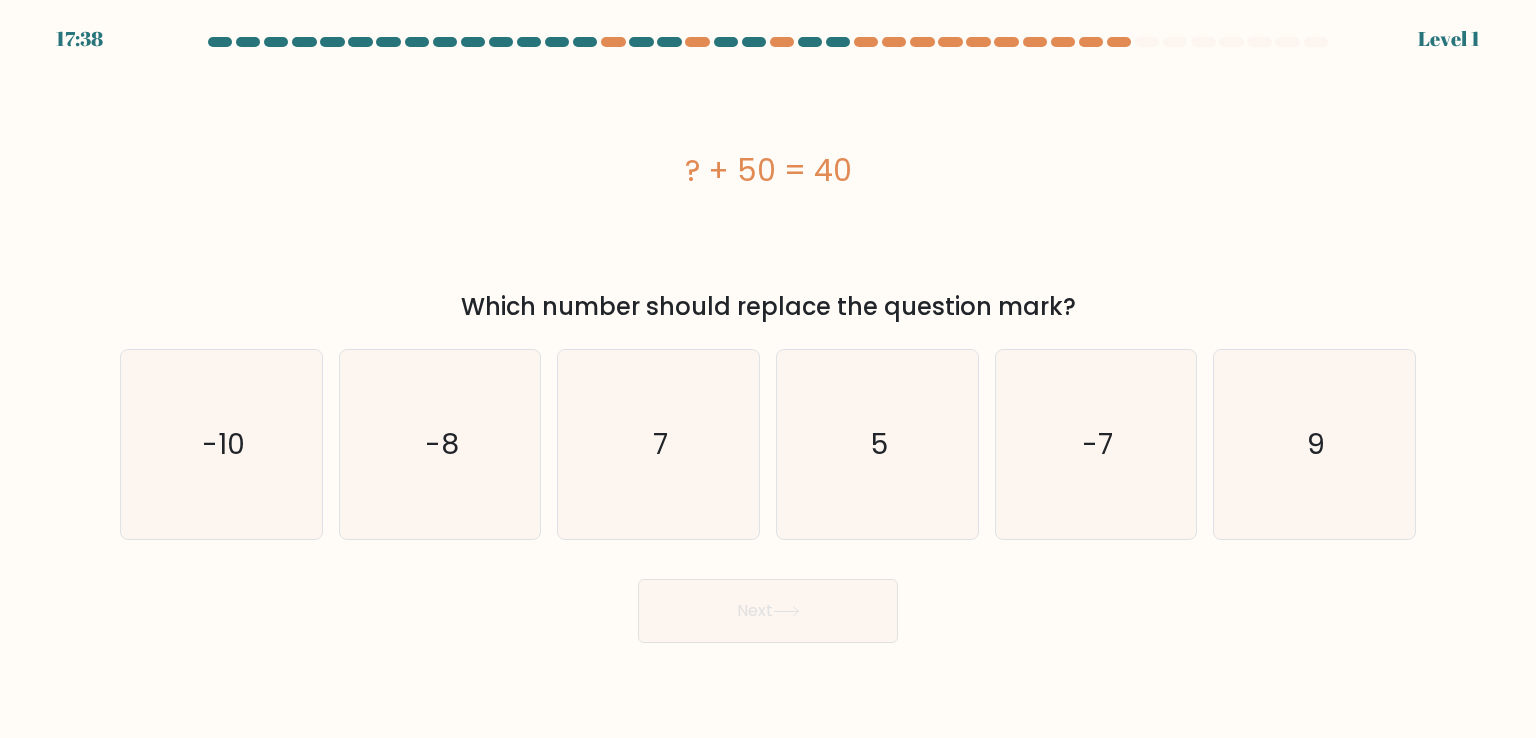 click on "5" 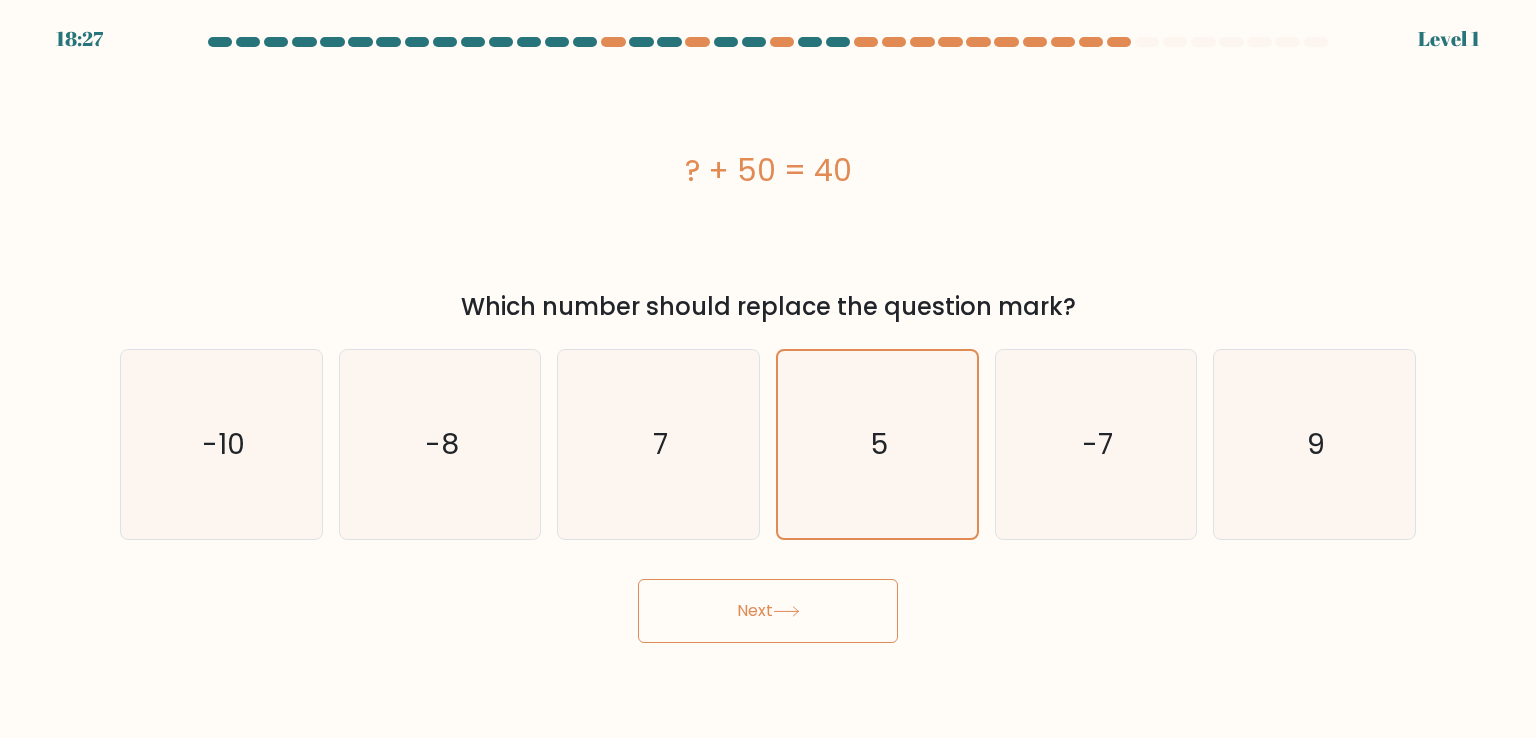 click on "Next" at bounding box center [768, 611] 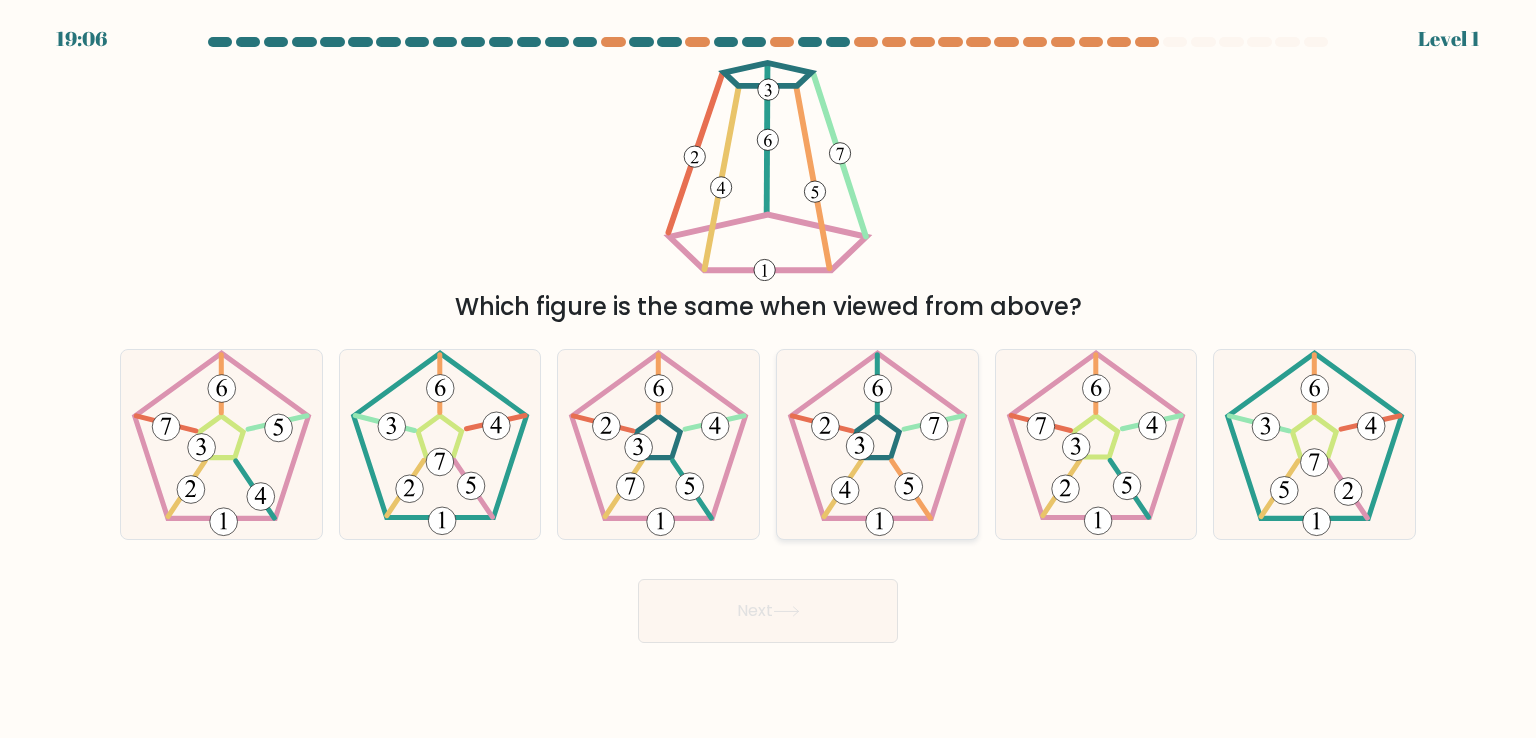 click 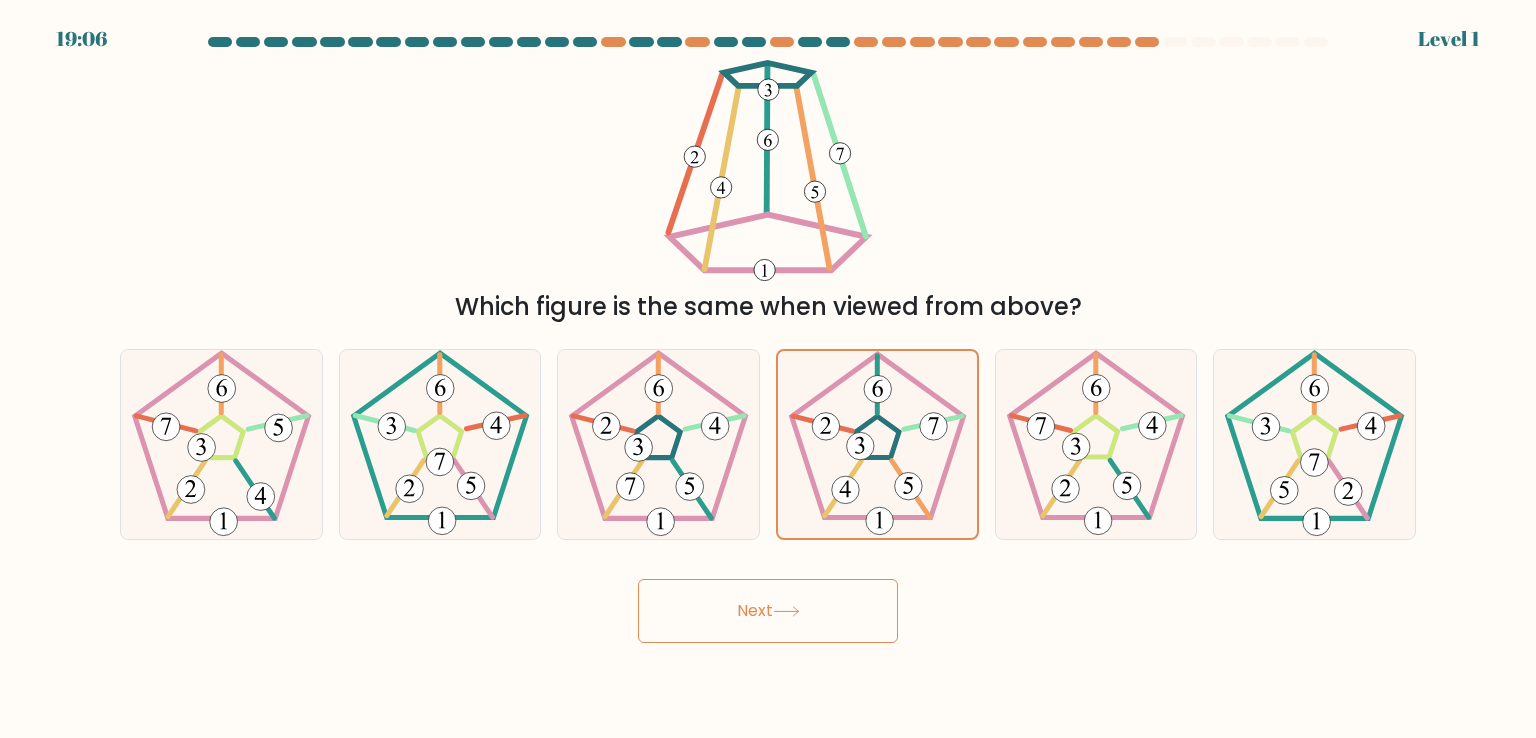 click on "Next" at bounding box center (768, 611) 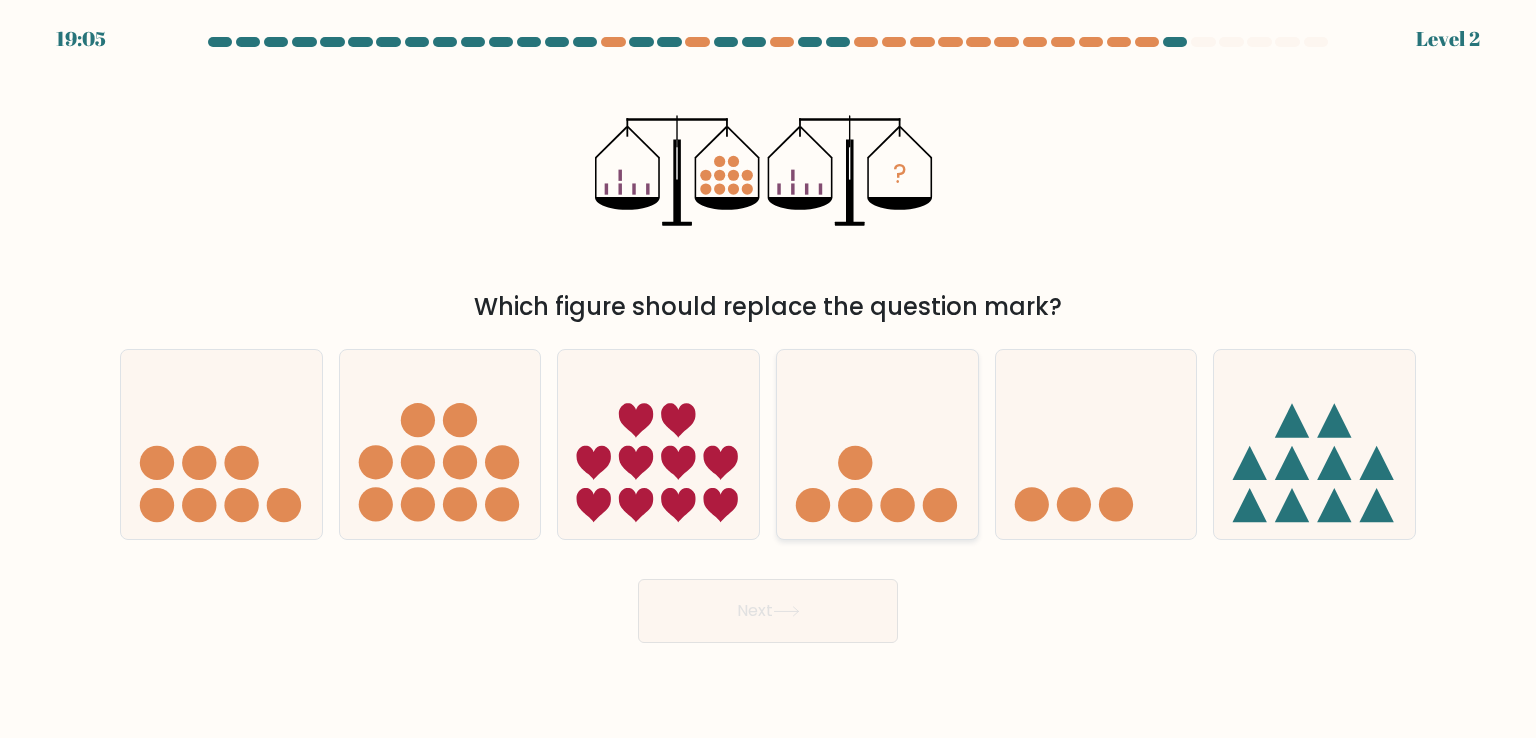 click 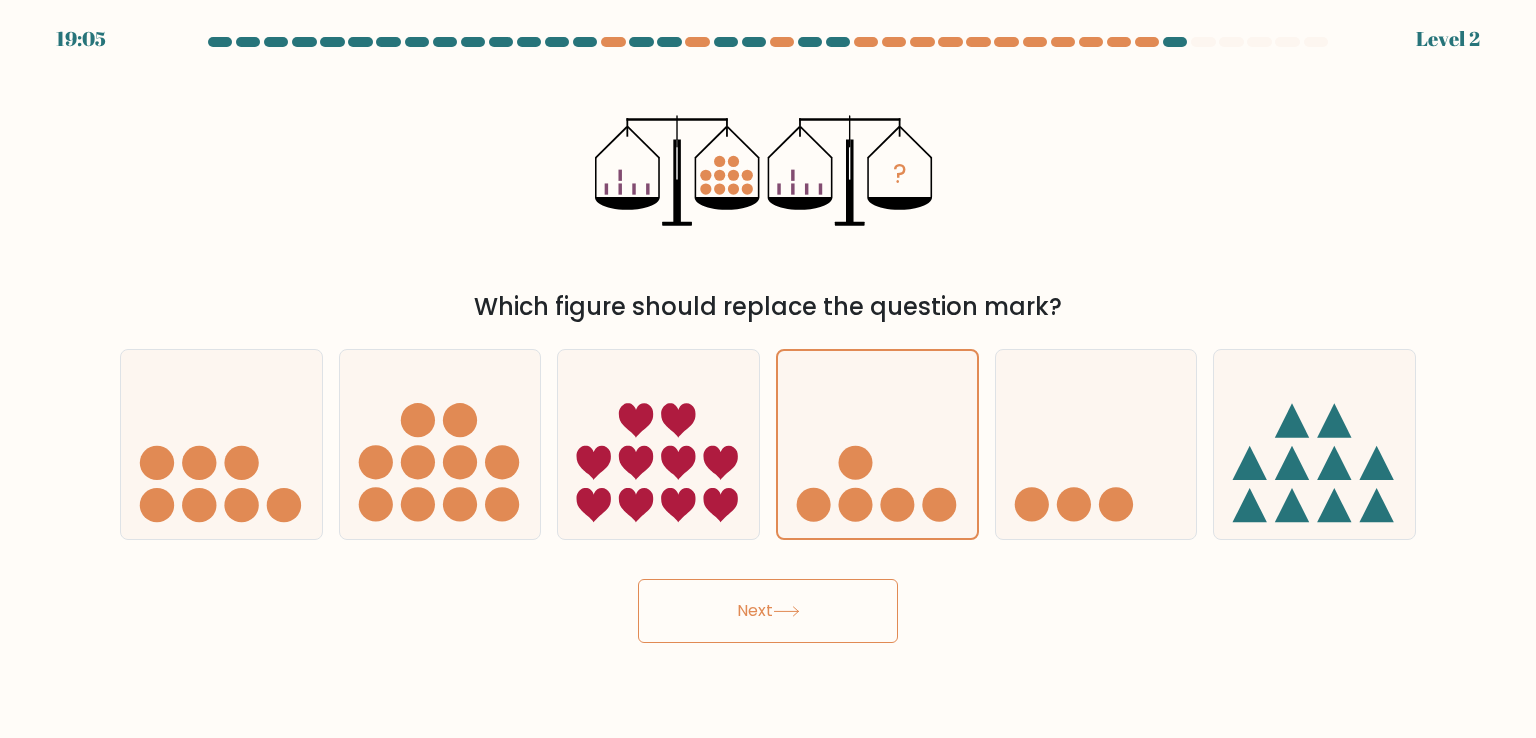 click on "Next" at bounding box center (768, 611) 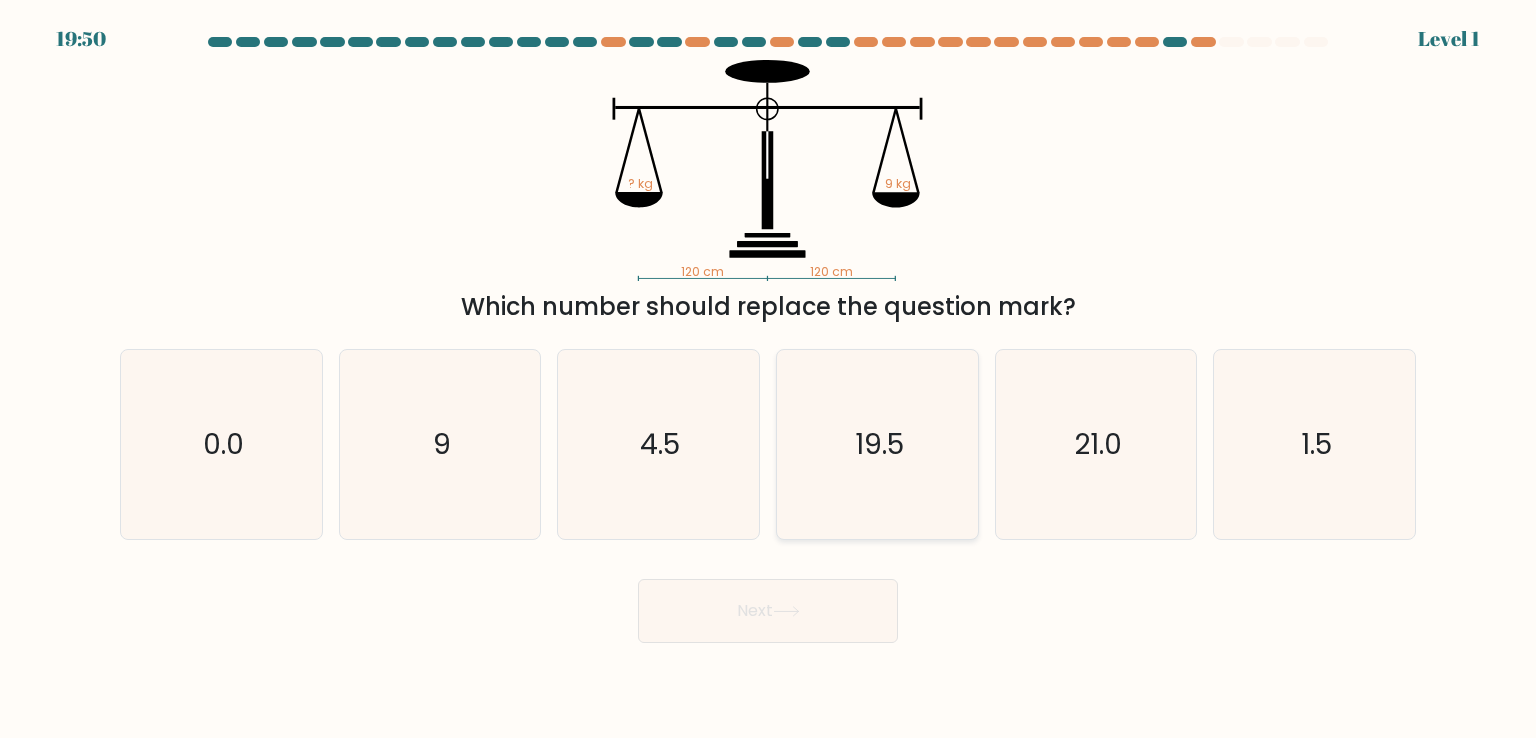 click on "19.5" 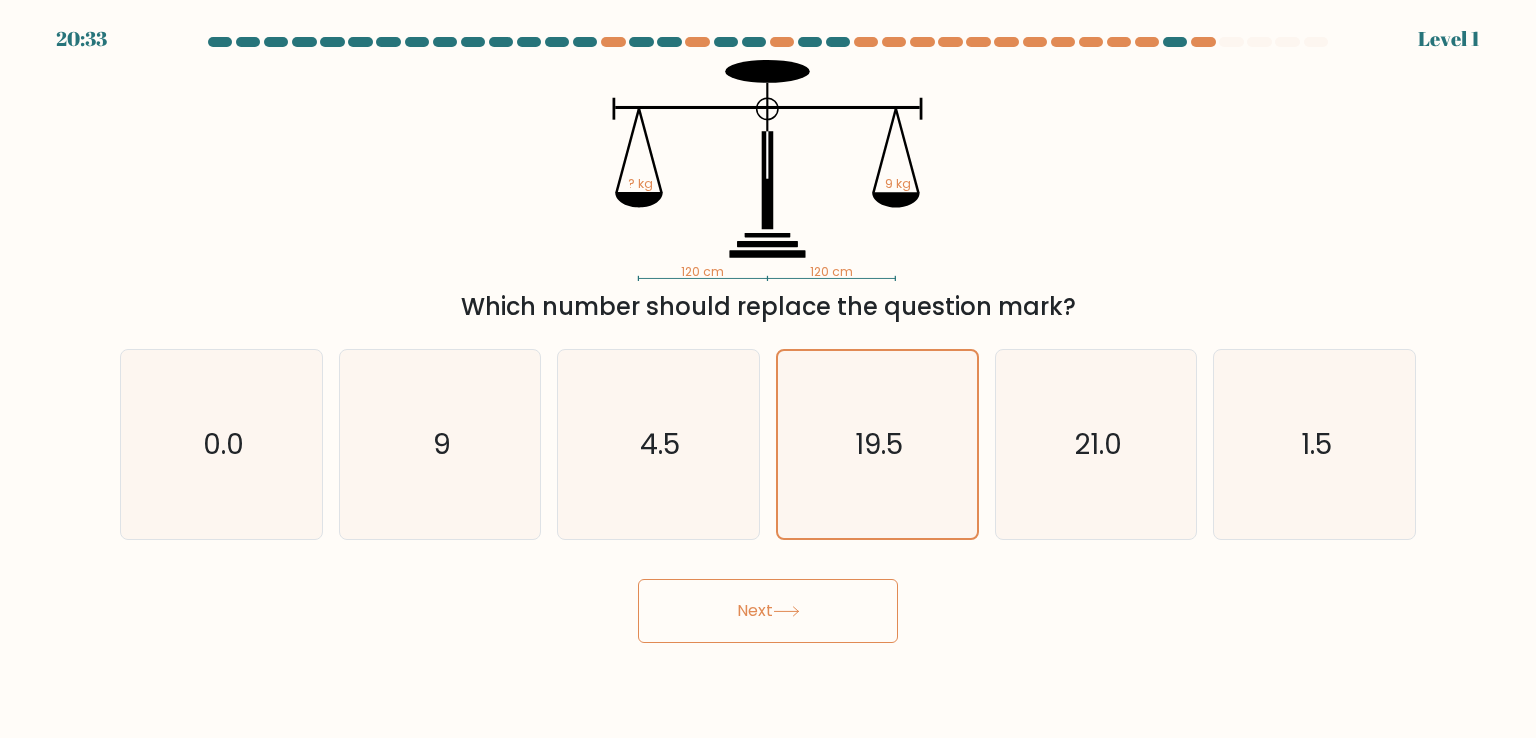click on "Next" at bounding box center [768, 611] 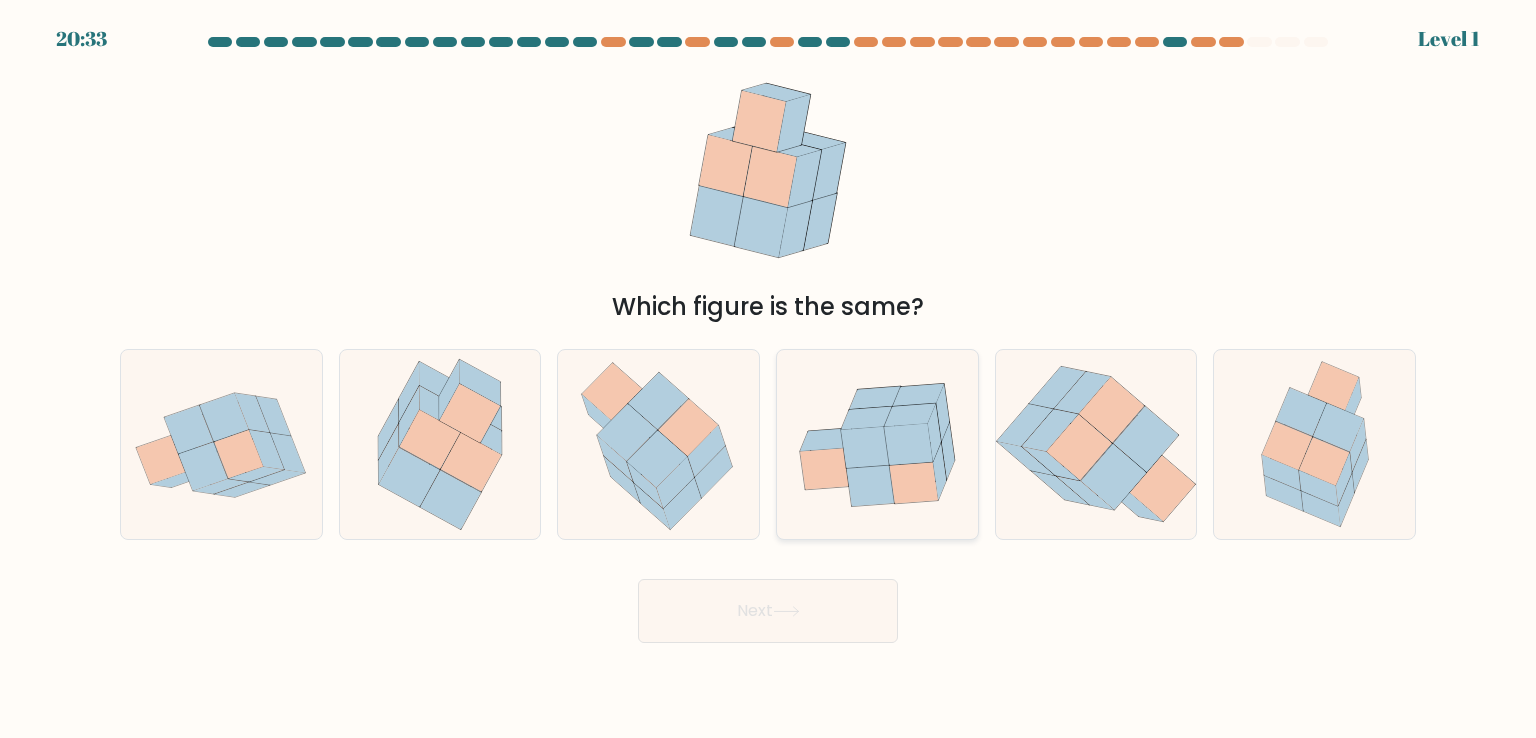click 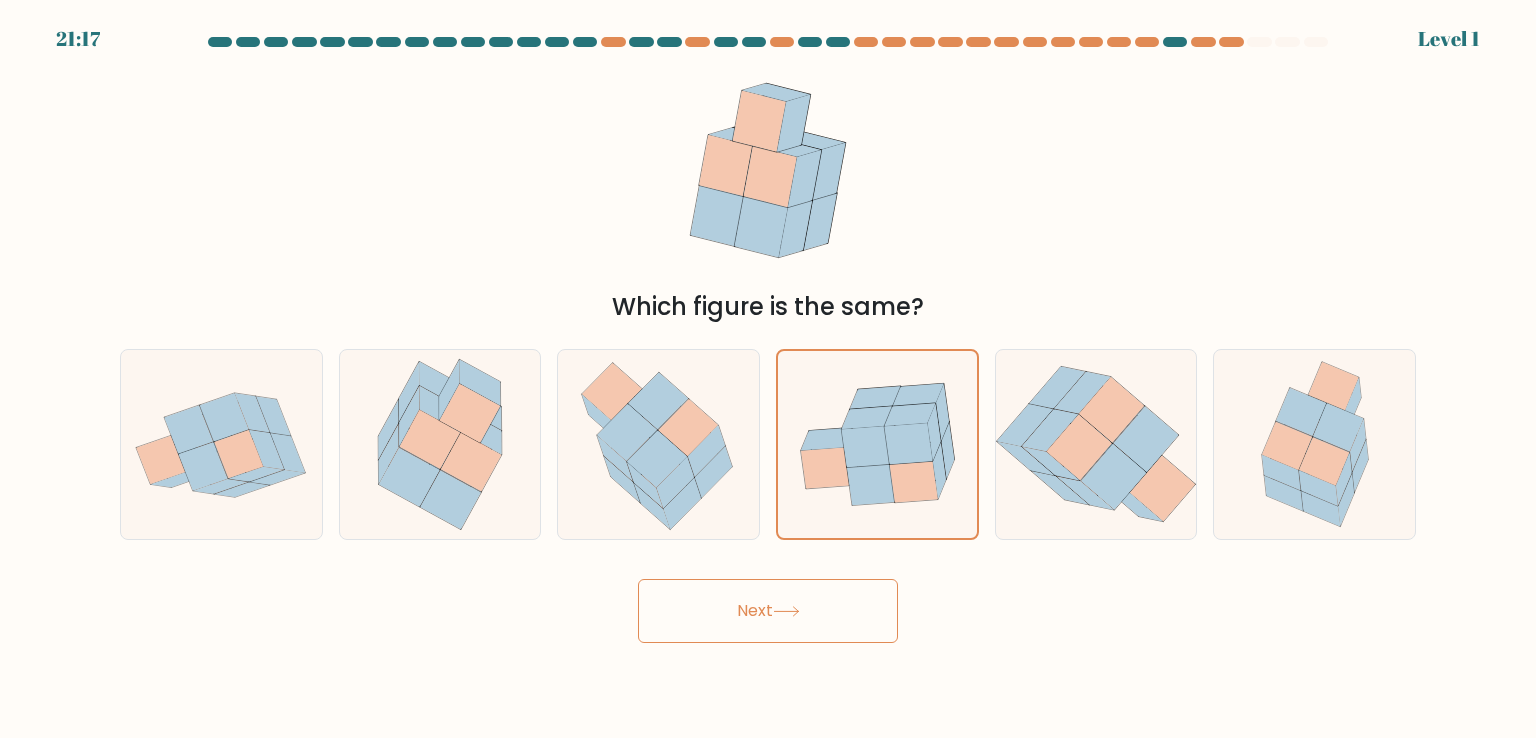 click on "Next" at bounding box center (768, 611) 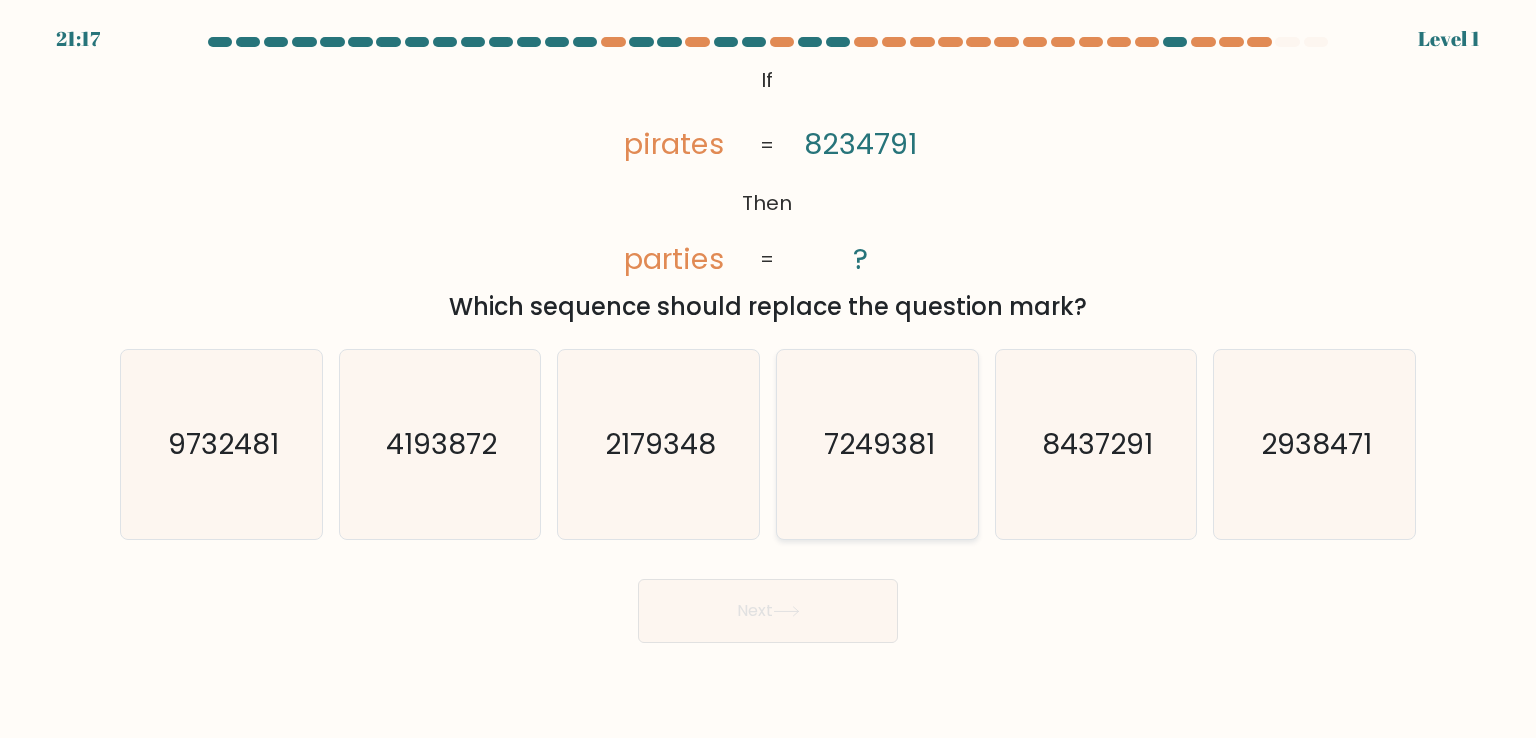 click on "7249381" 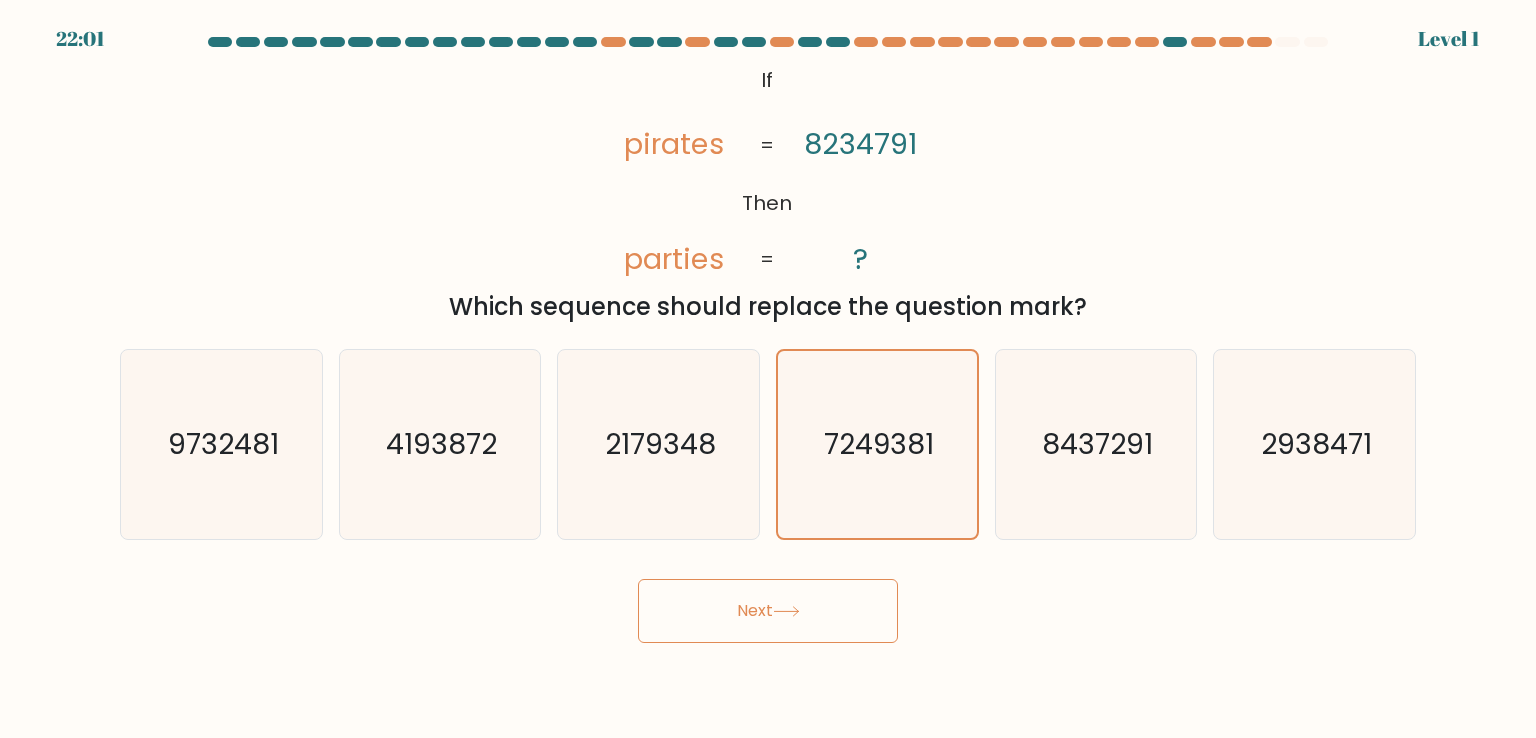 click on "Next" at bounding box center [768, 611] 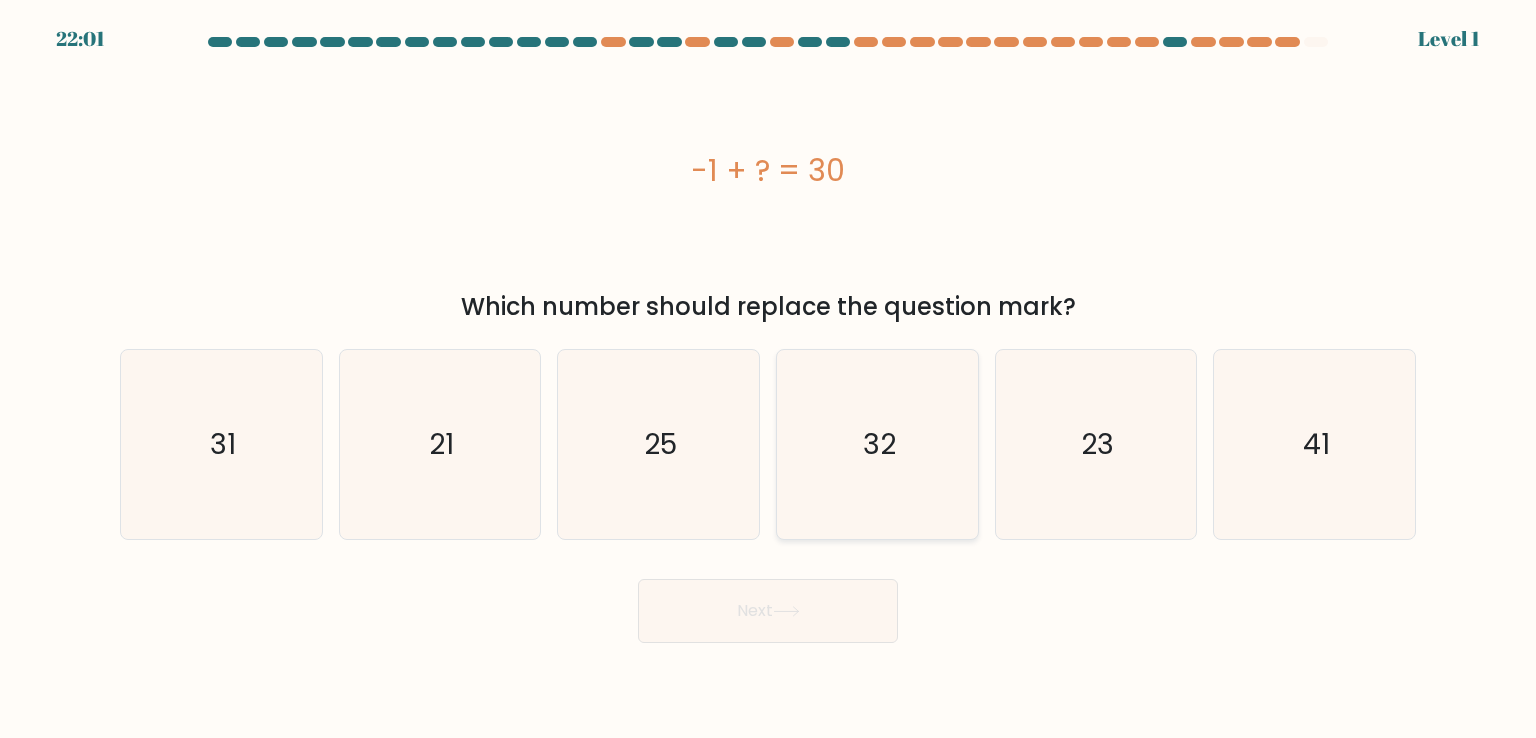 click on "32" 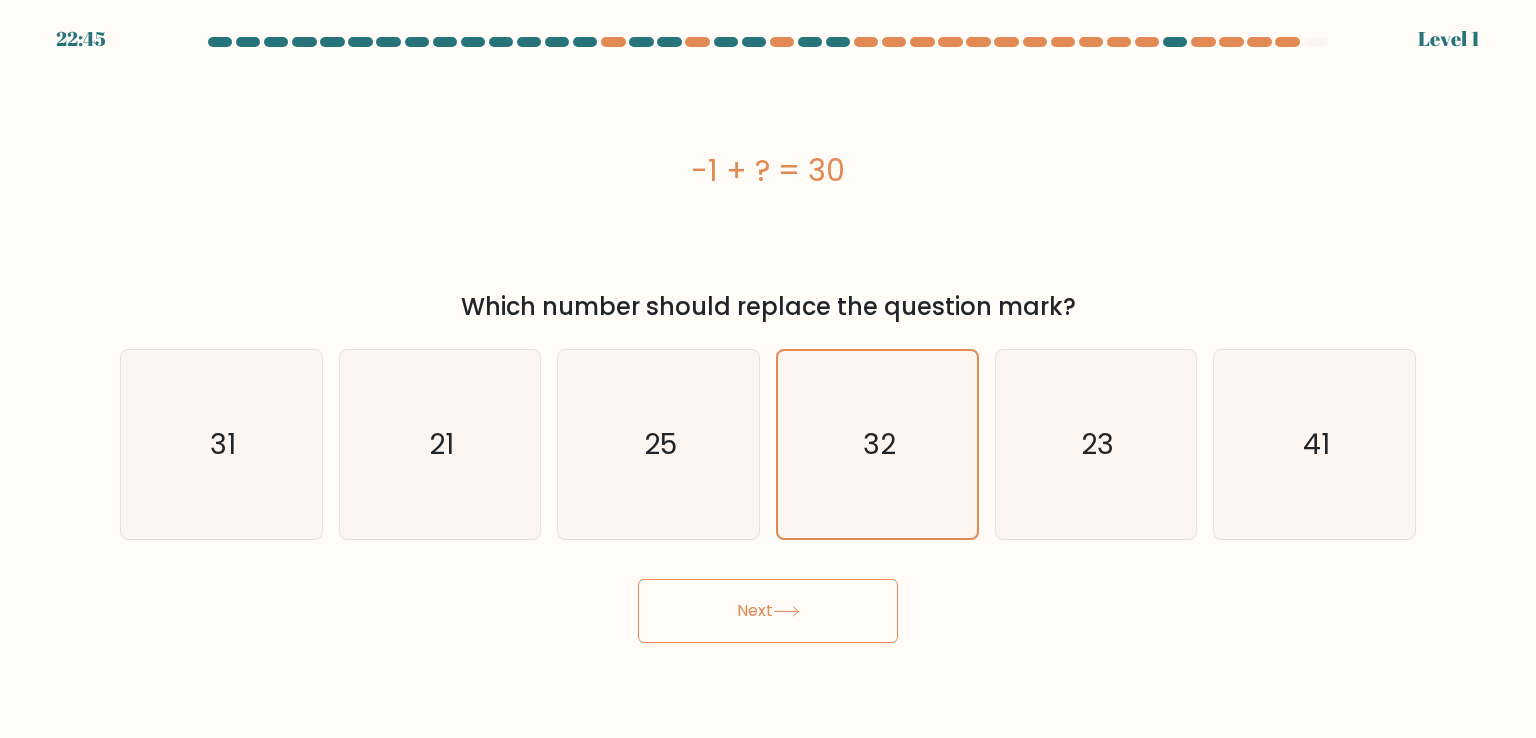 click on "Next" at bounding box center [768, 611] 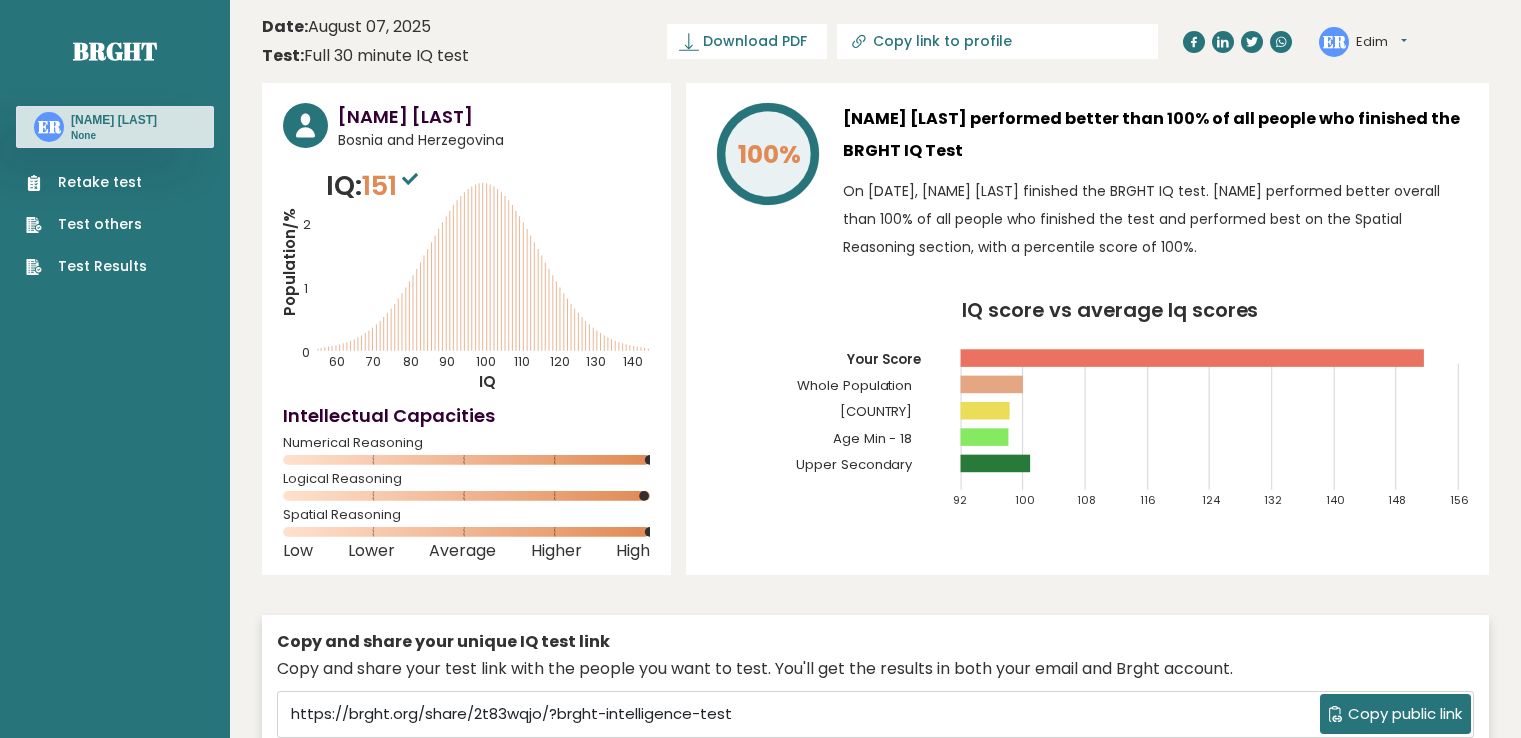 scroll, scrollTop: 0, scrollLeft: 0, axis: both 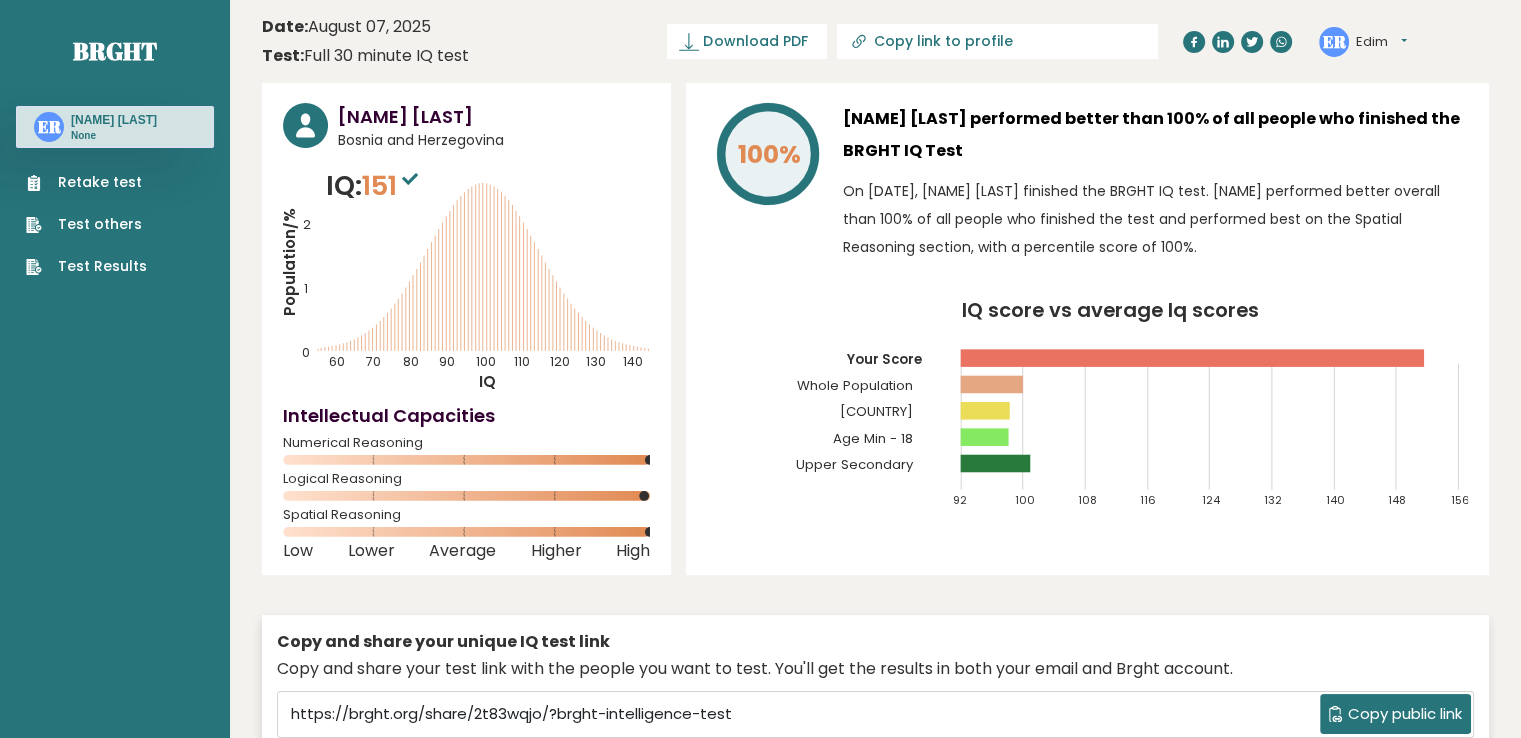 click on "Retake test" at bounding box center [86, 182] 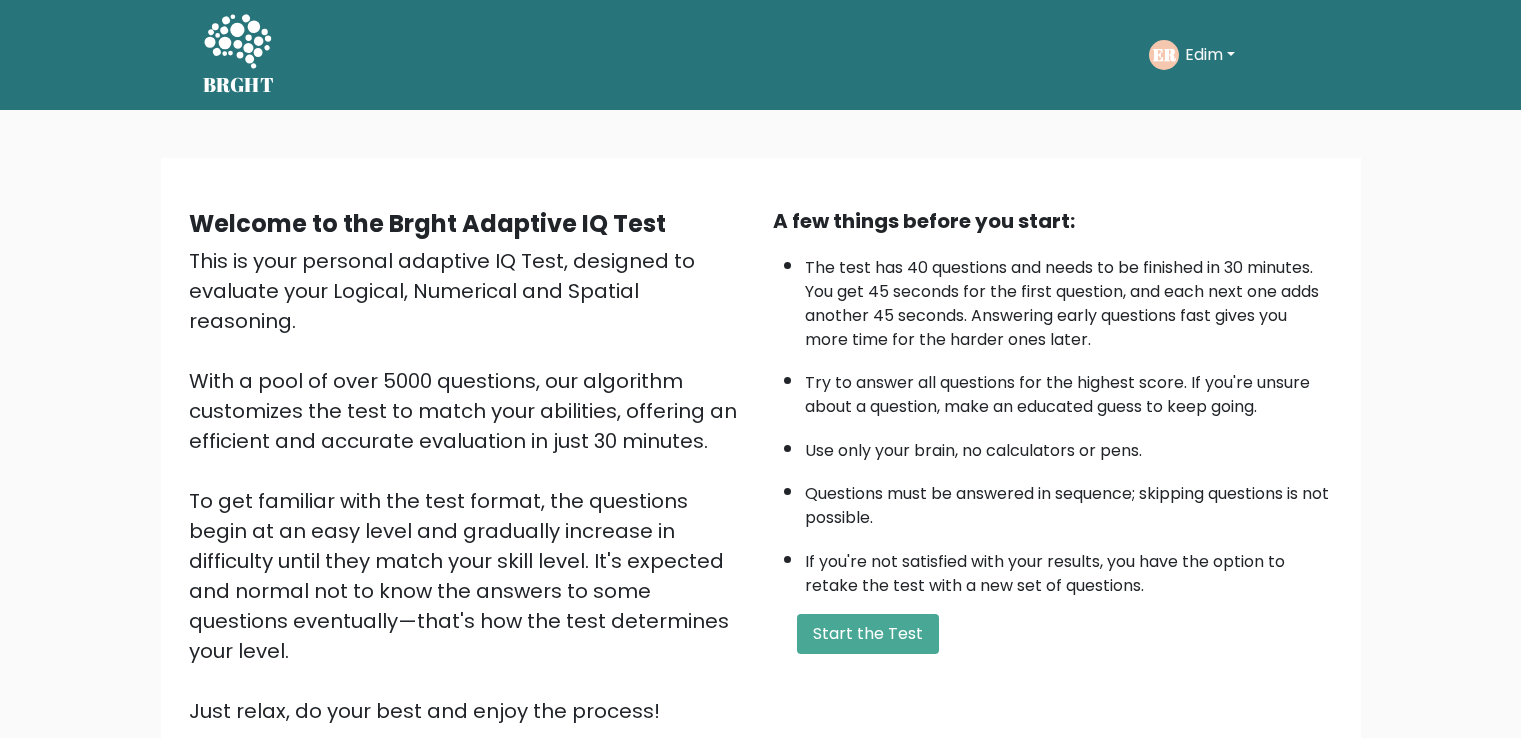 scroll, scrollTop: 0, scrollLeft: 0, axis: both 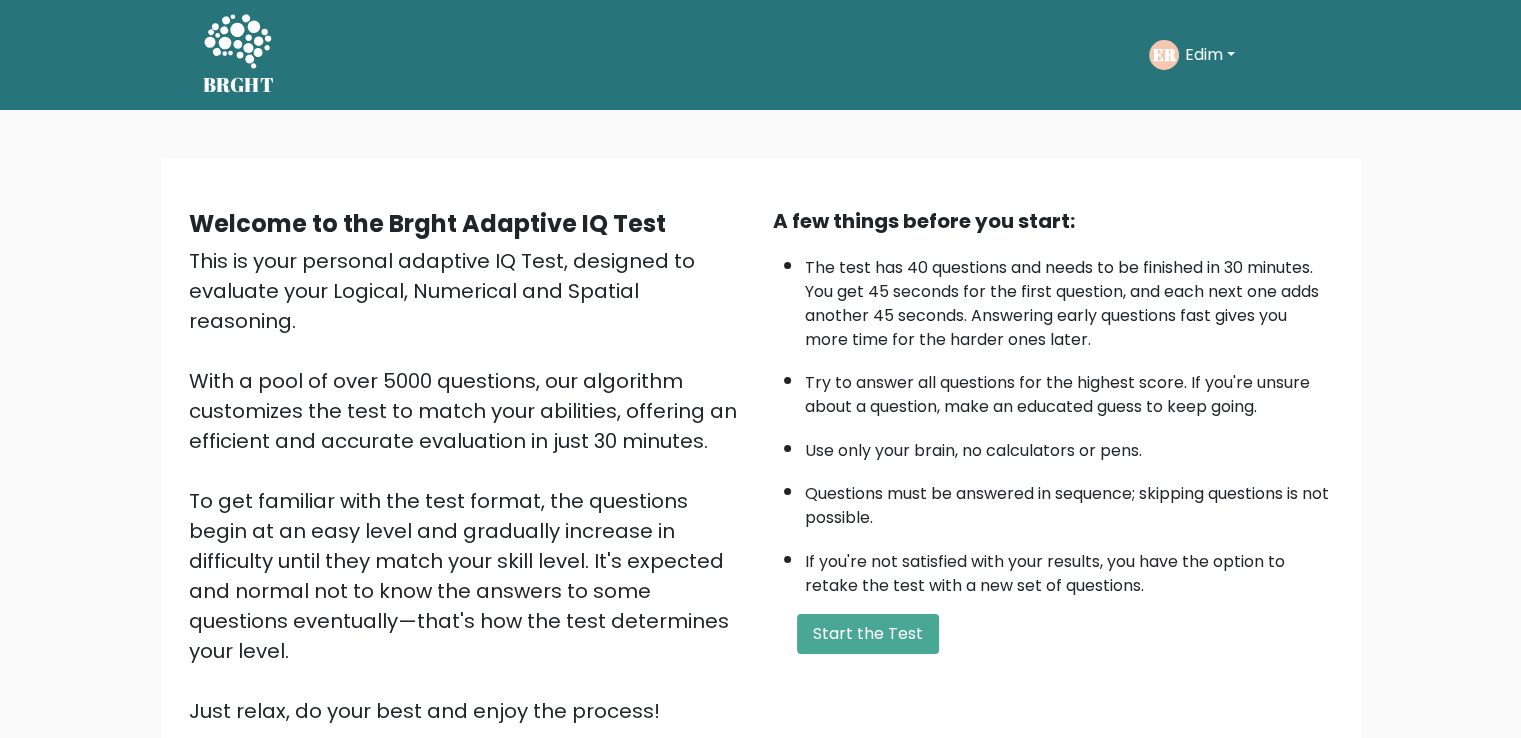 click on "A few things before you start:
The test has 40 questions and needs to be finished in 30 minutes. You get 45 seconds for the first question, and each next one adds another 45 seconds. Answering early questions fast gives you more time for the harder ones later.
Try to answer all questions for the highest score. If you're unsure about a question, make an educated guess to keep going.
Use only your brain, no calculators or pens.
Questions must be answered in sequence; skipping questions is not possible.
If you're not satisfied with your results, you have the option to retake the test with a new set of questions.
Start the Test" at bounding box center (1053, 466) 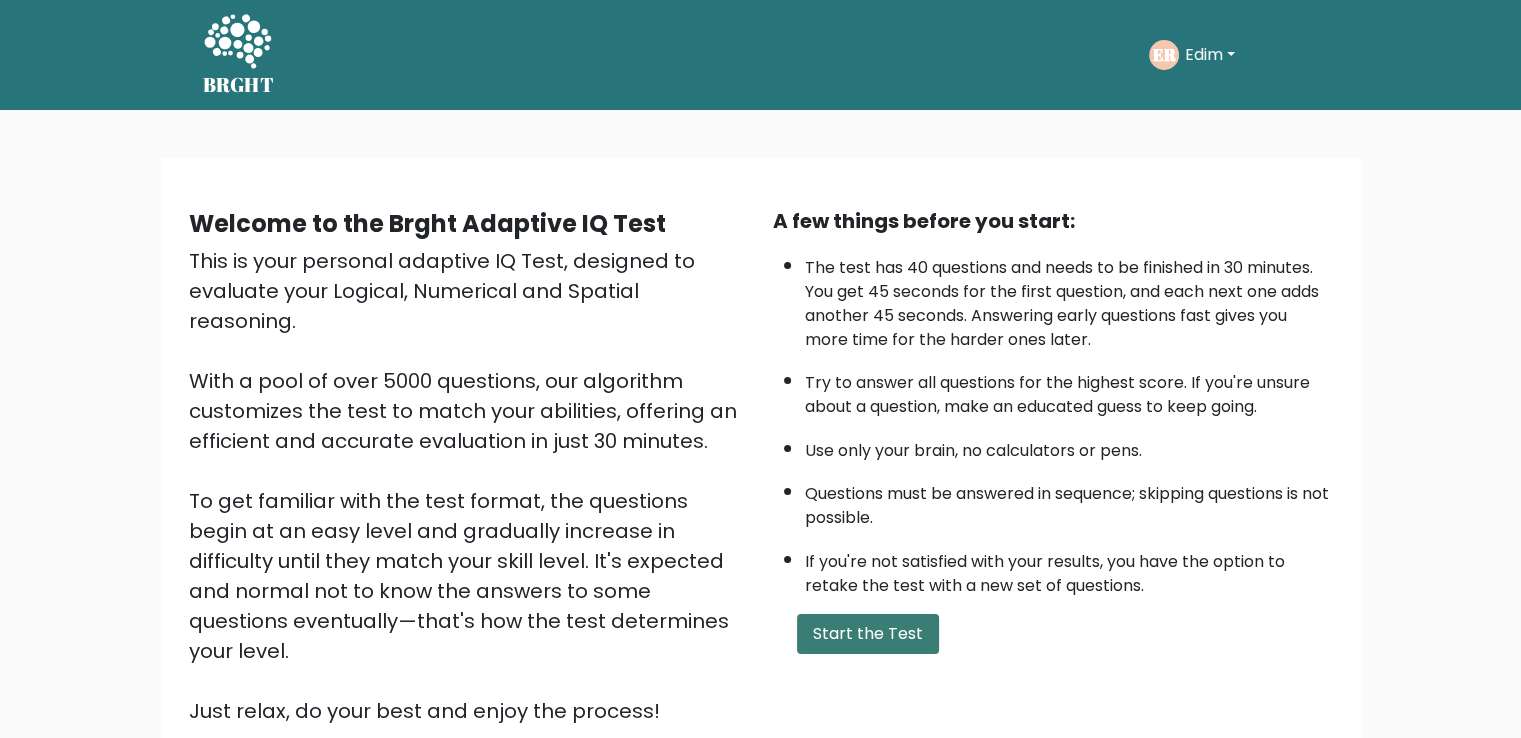 click on "Start the Test" at bounding box center [868, 634] 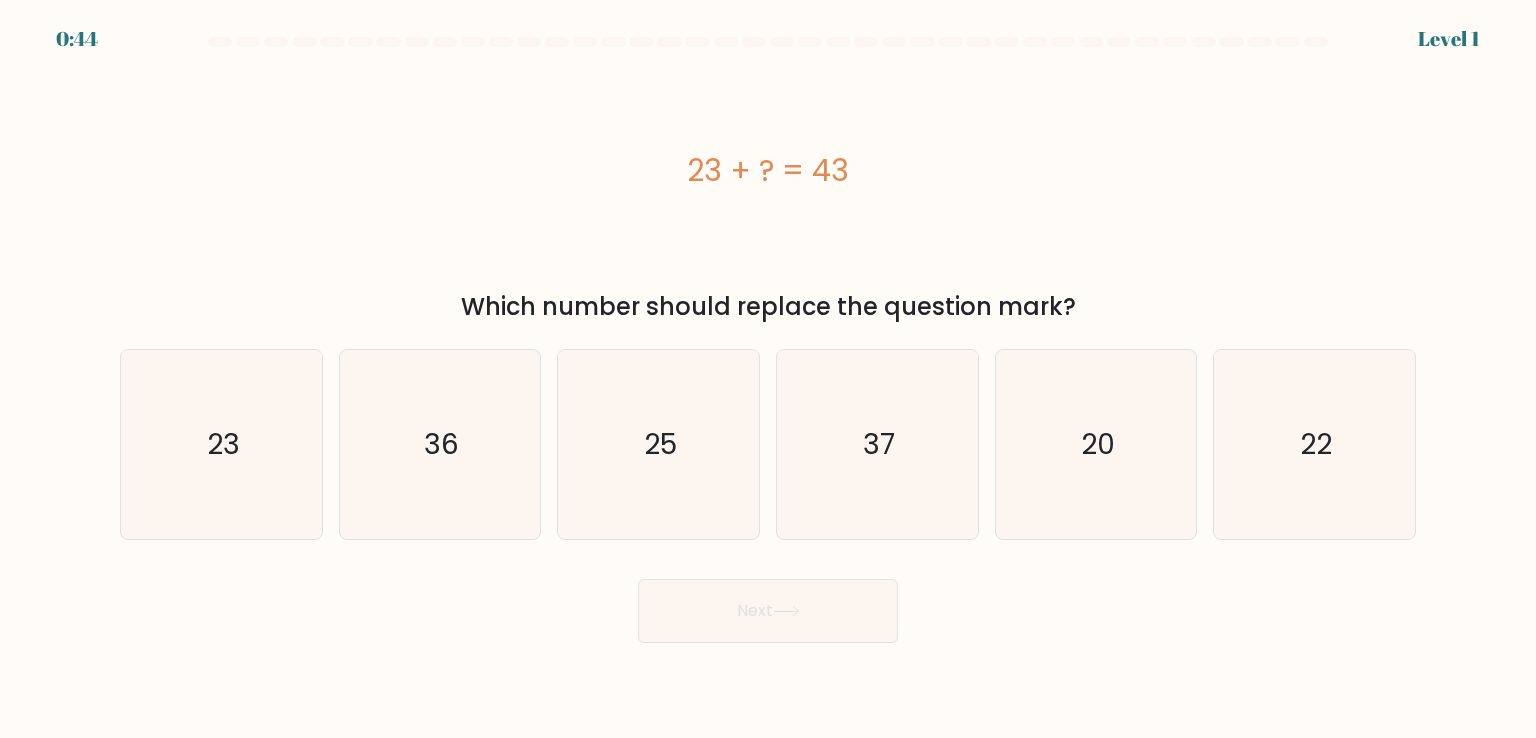 scroll, scrollTop: 0, scrollLeft: 0, axis: both 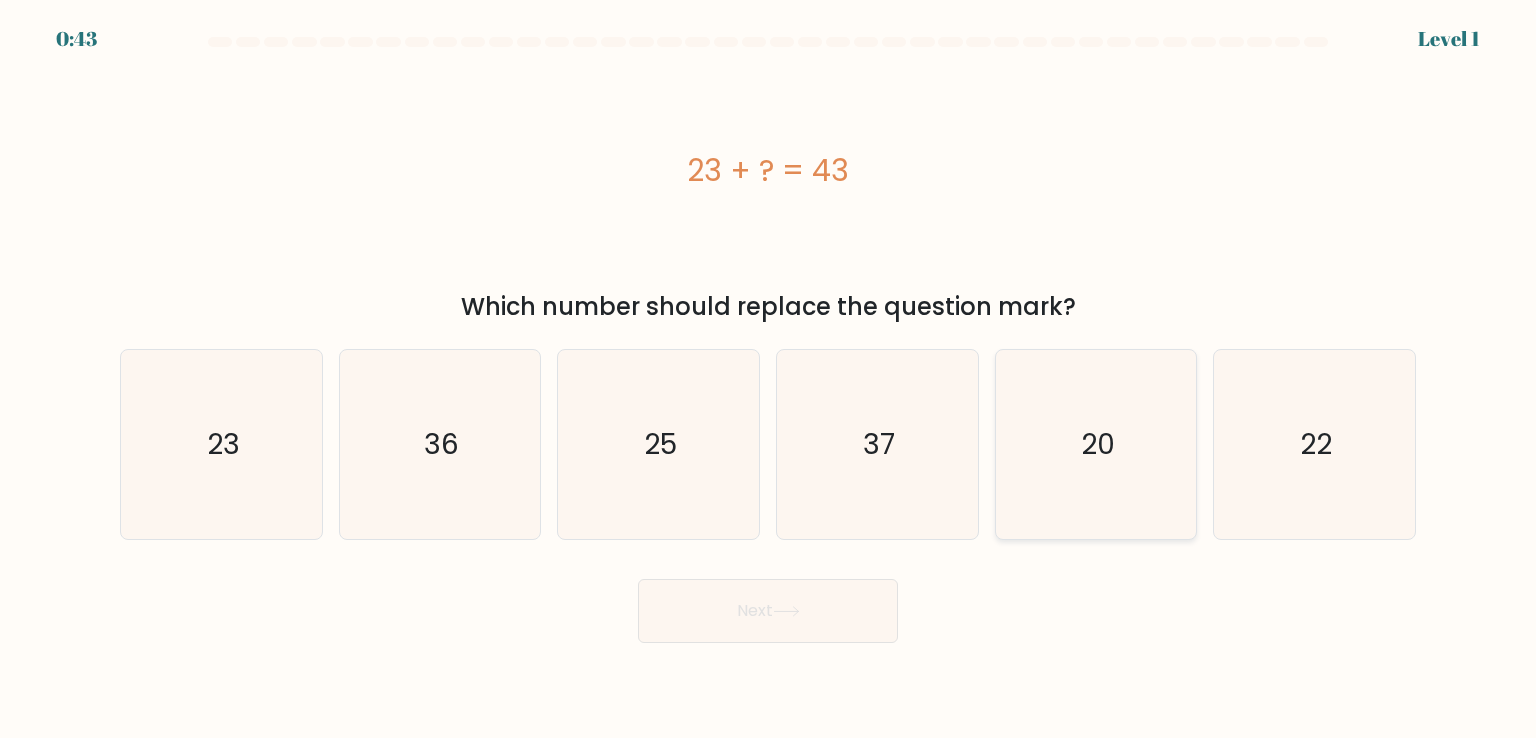 click on "20" 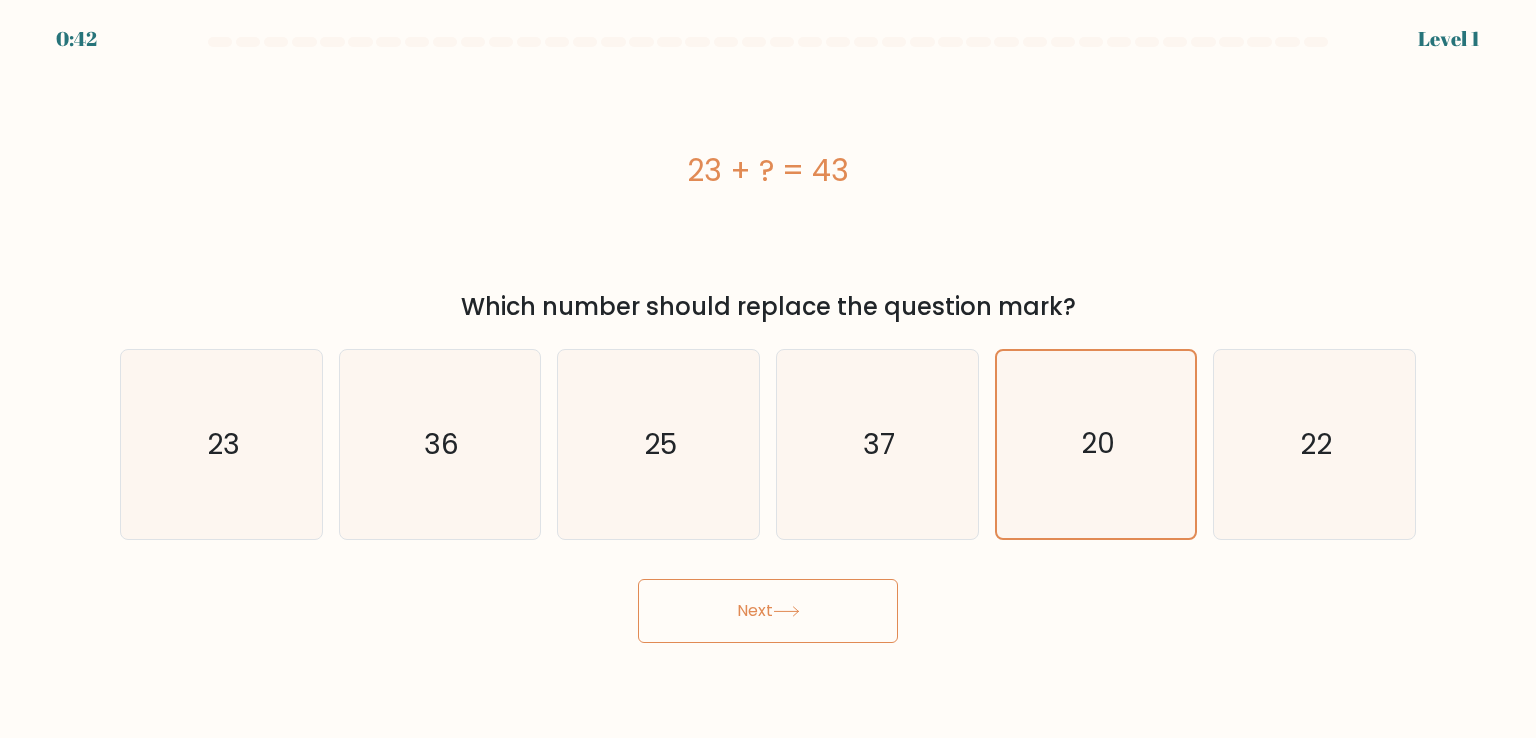 click on "Next" at bounding box center [768, 611] 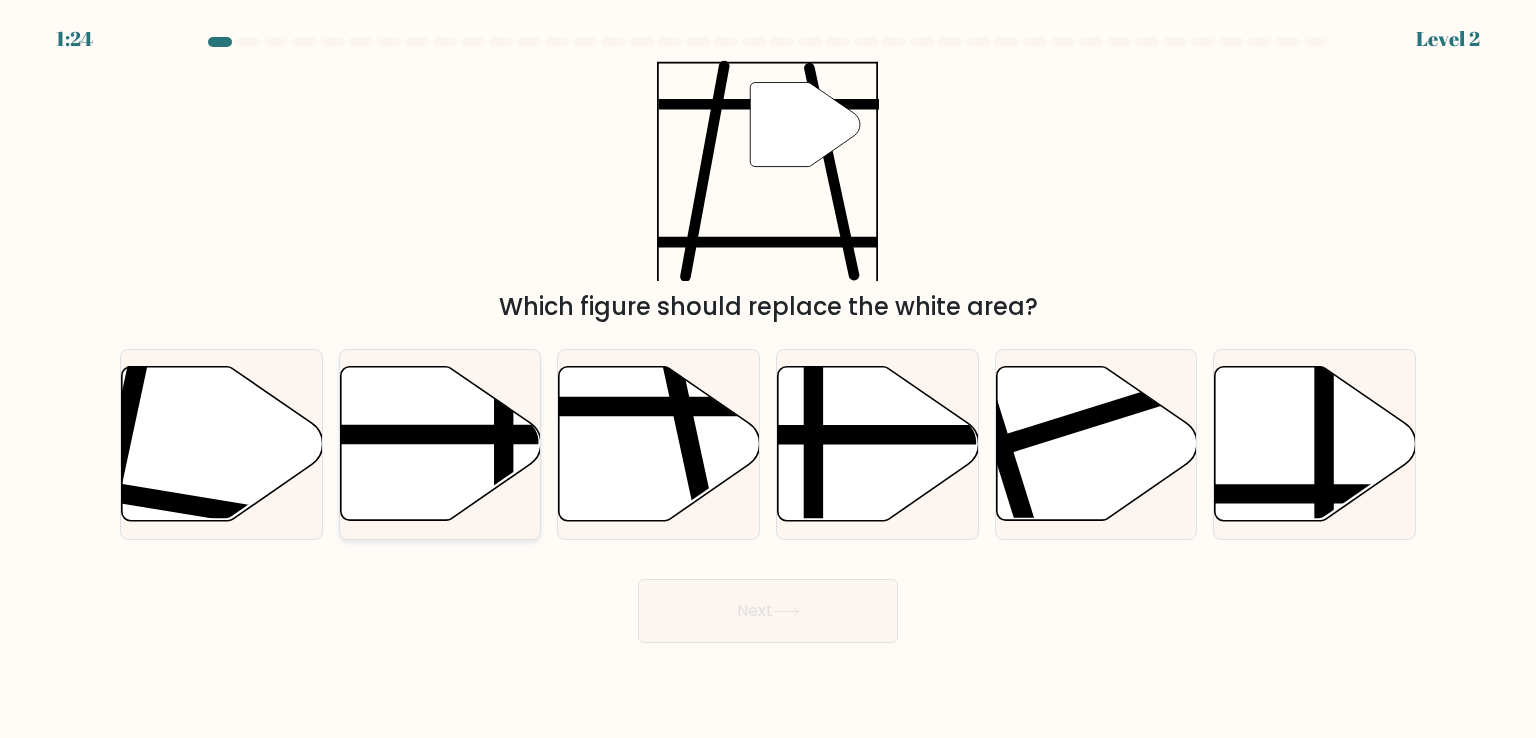 click 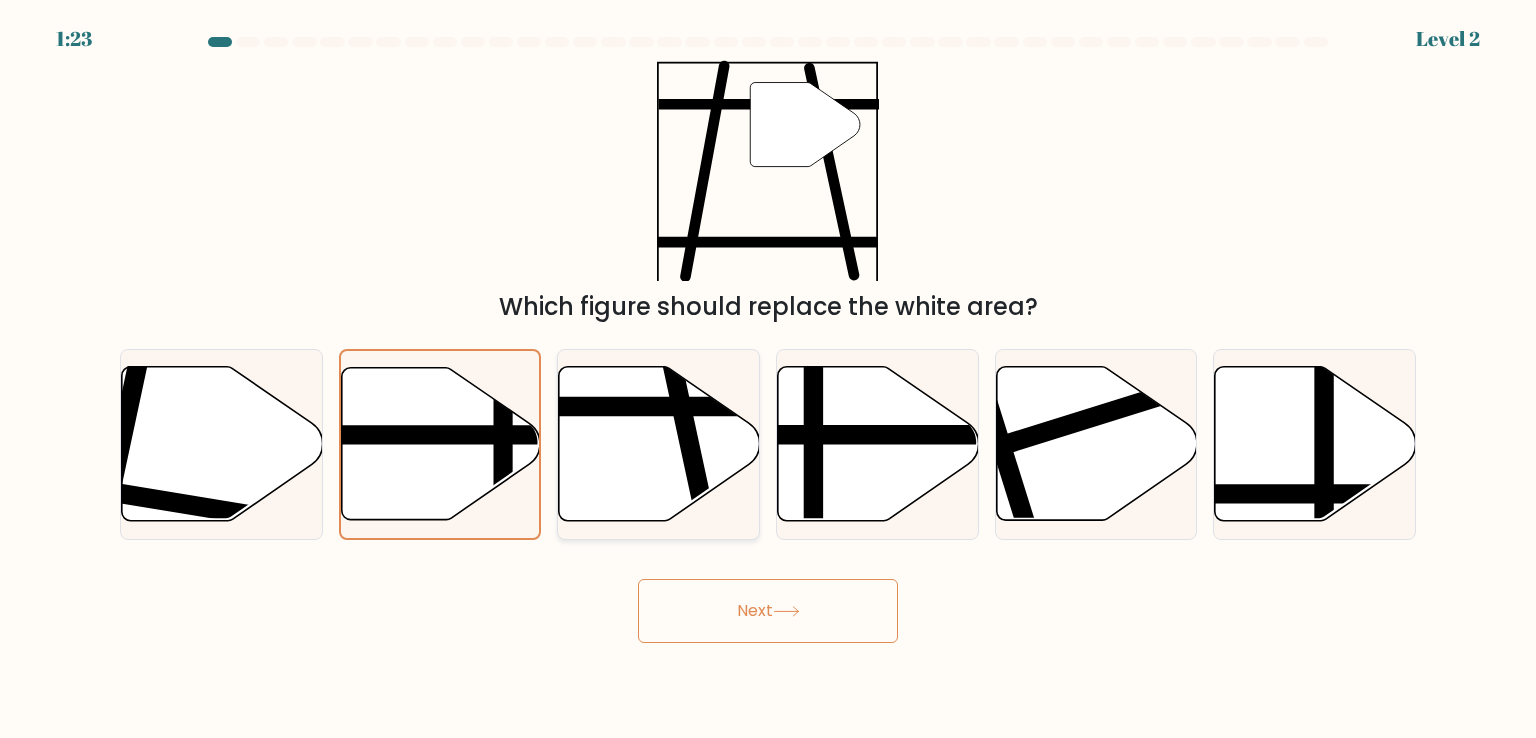 click 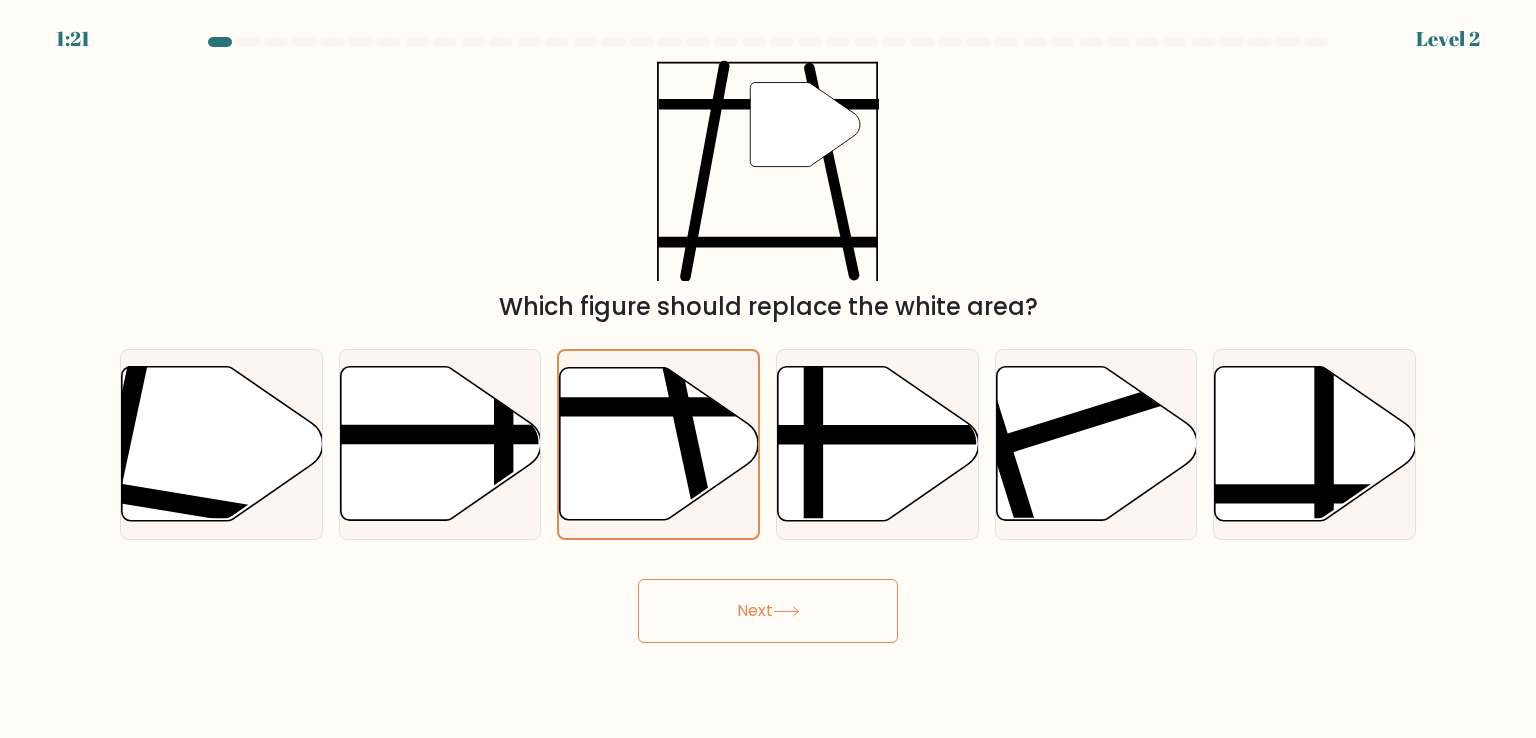 click on "Next" at bounding box center (768, 611) 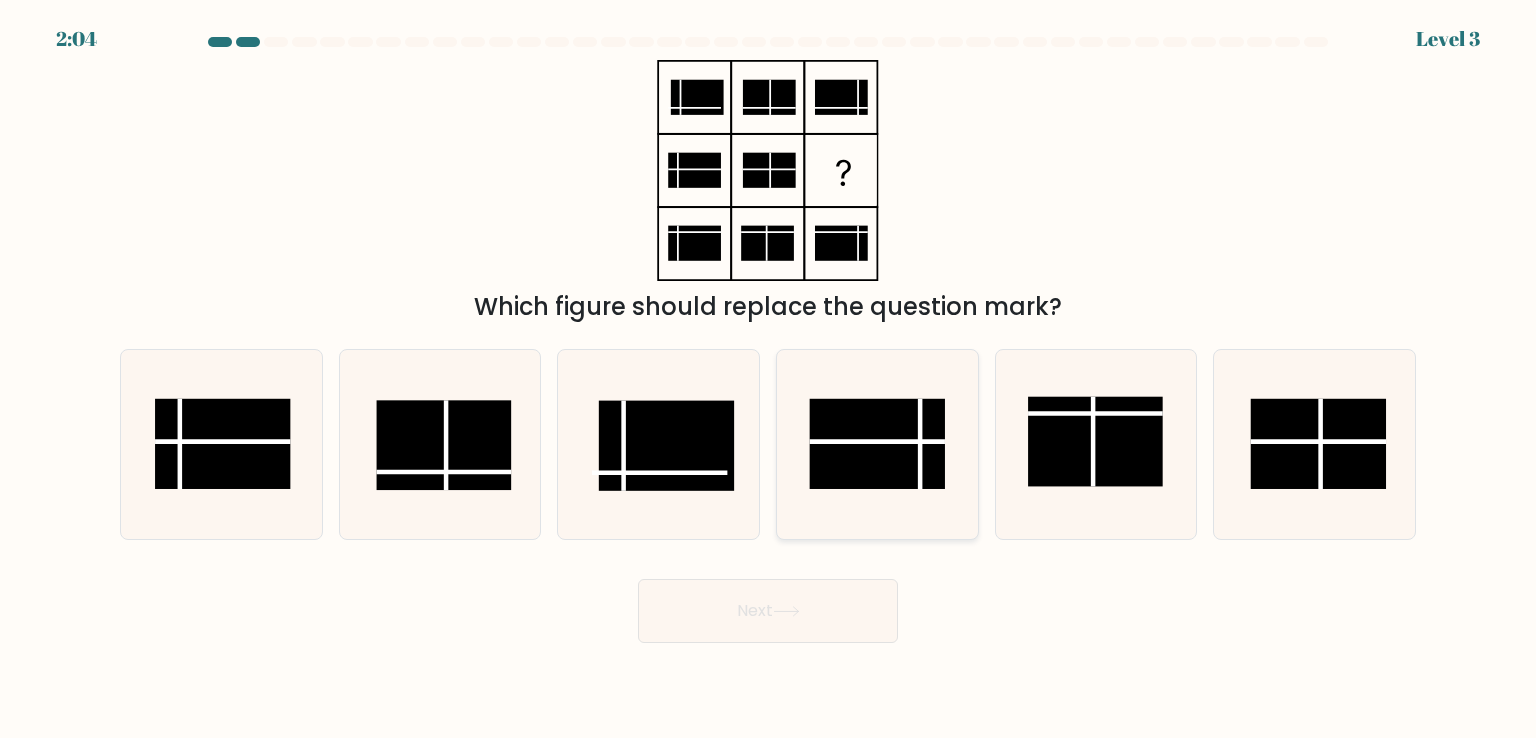 click 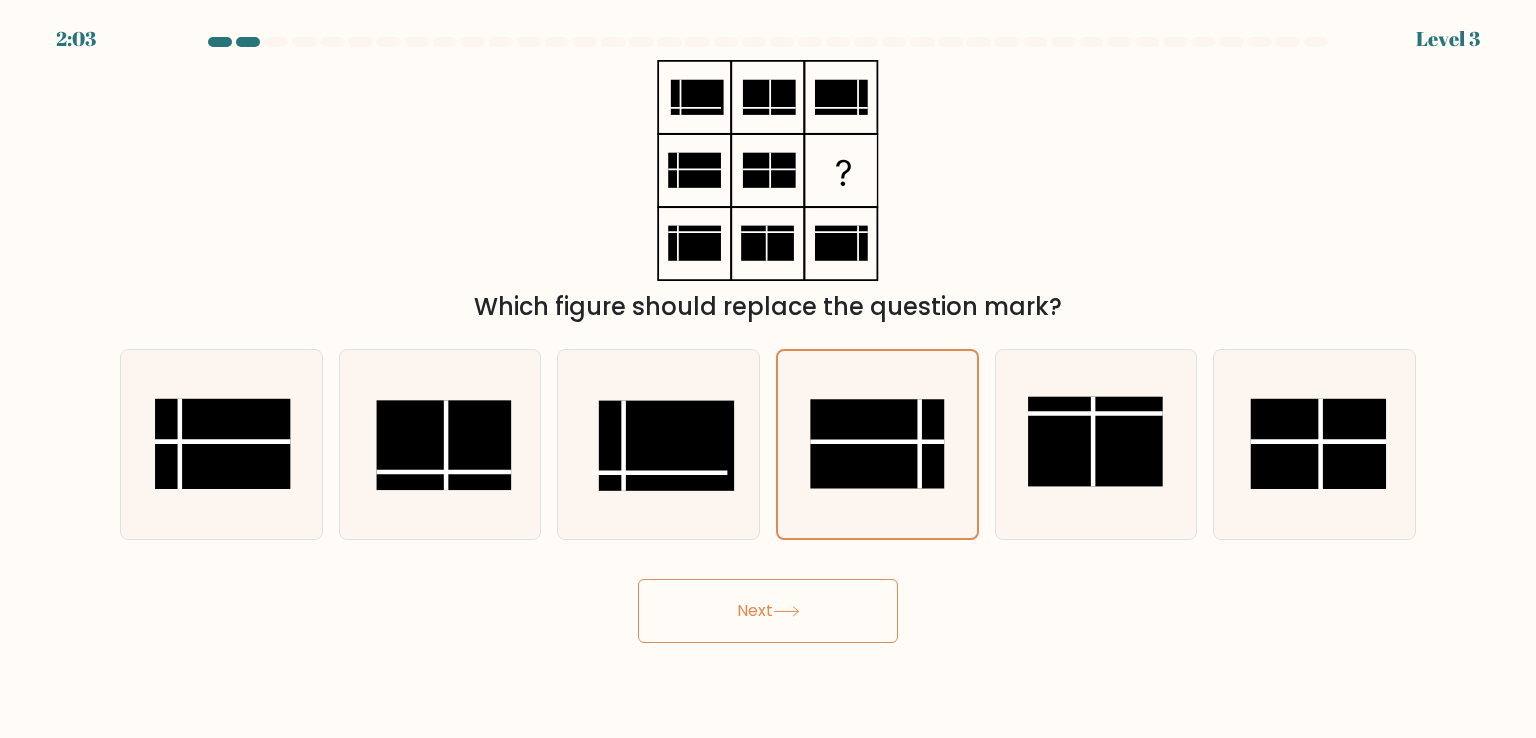 click on "Next" at bounding box center [768, 611] 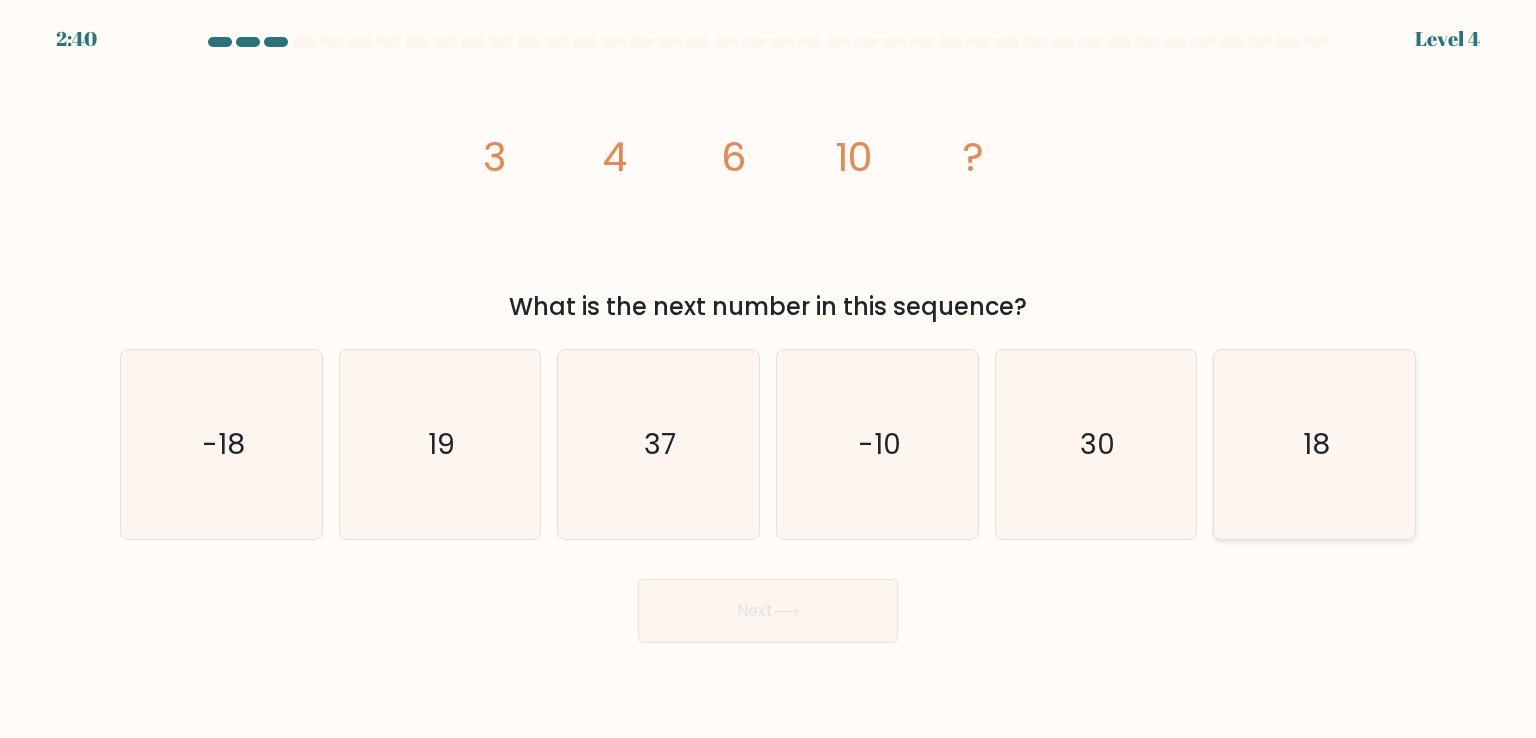 click on "18" 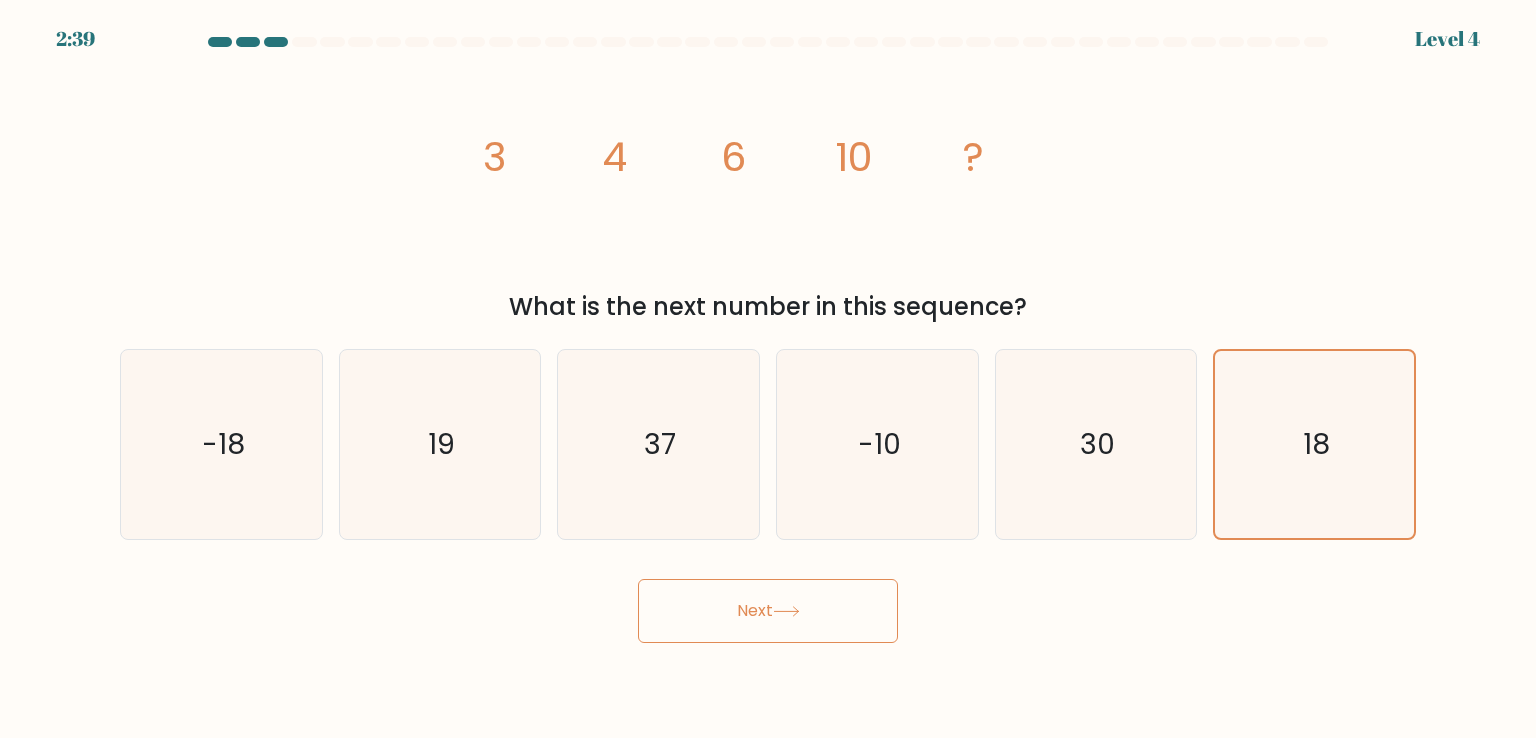 click on "Next" at bounding box center [768, 611] 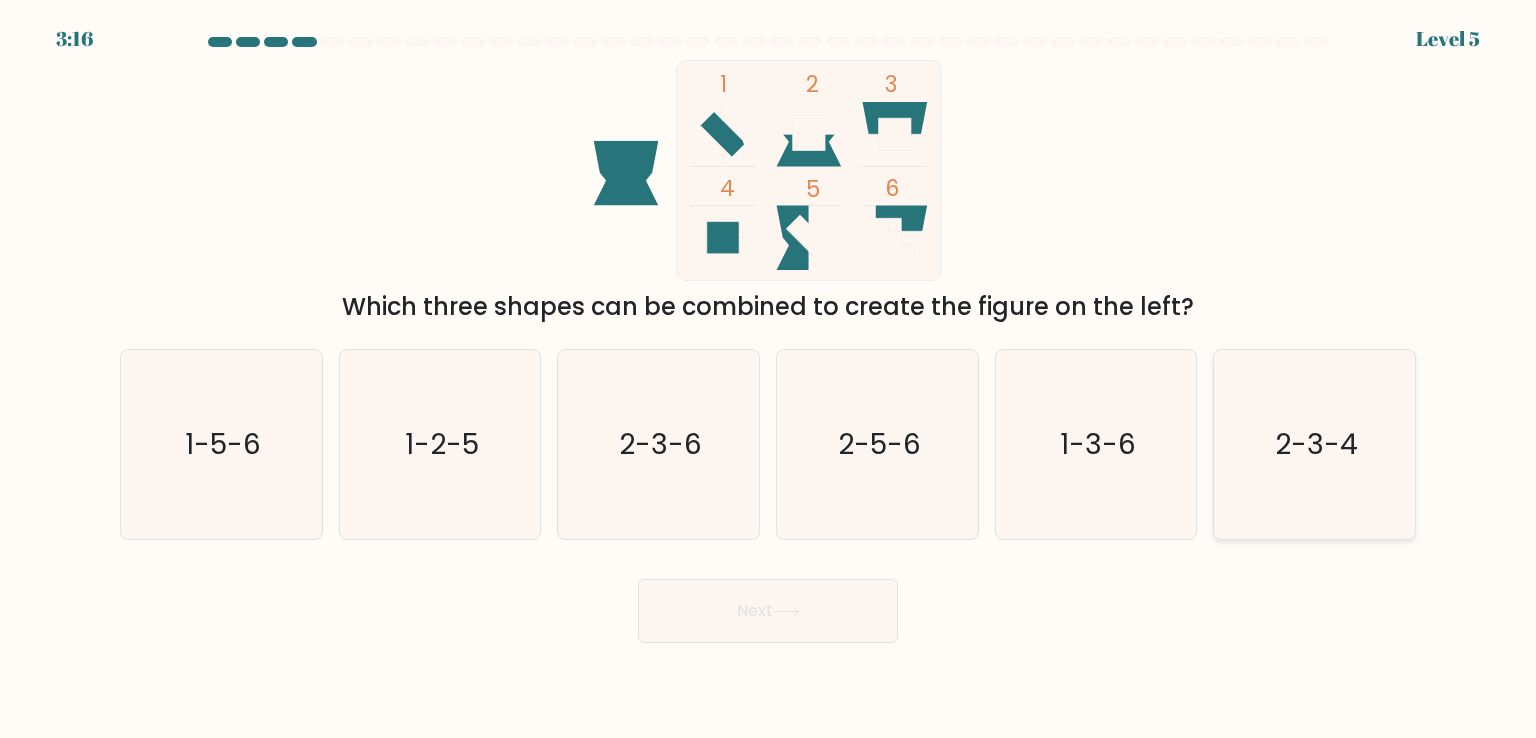 click on "2-3-4" 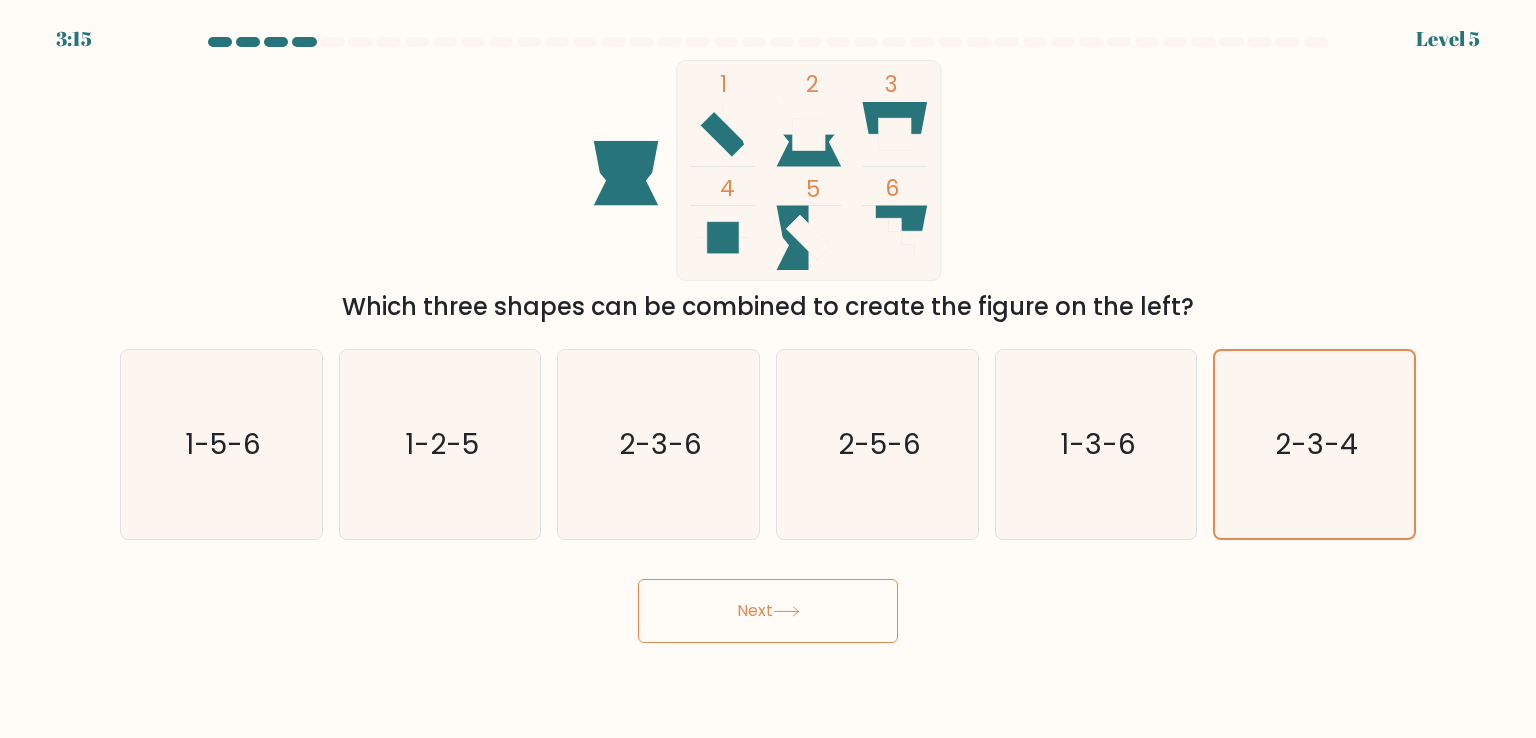 click on "Next" at bounding box center (768, 611) 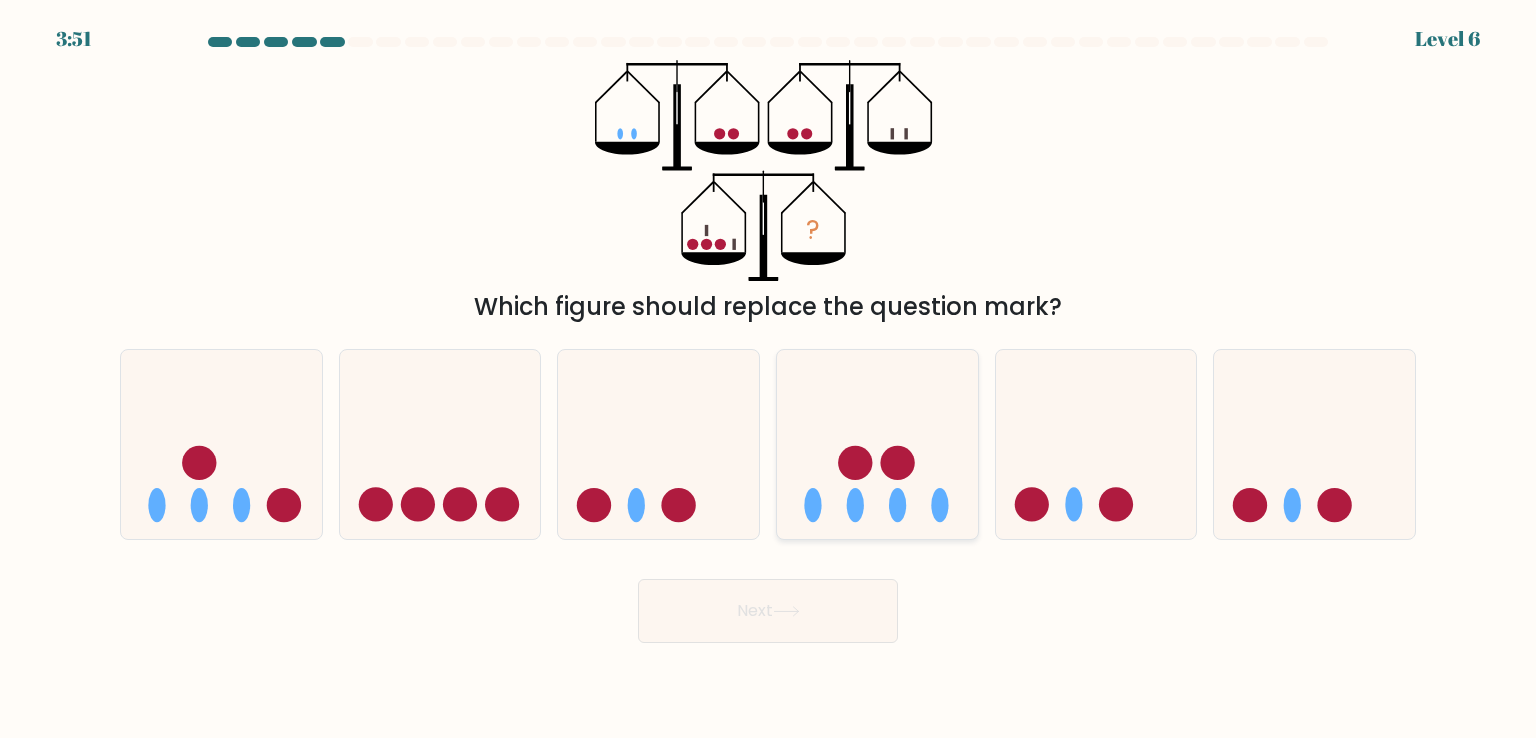 click 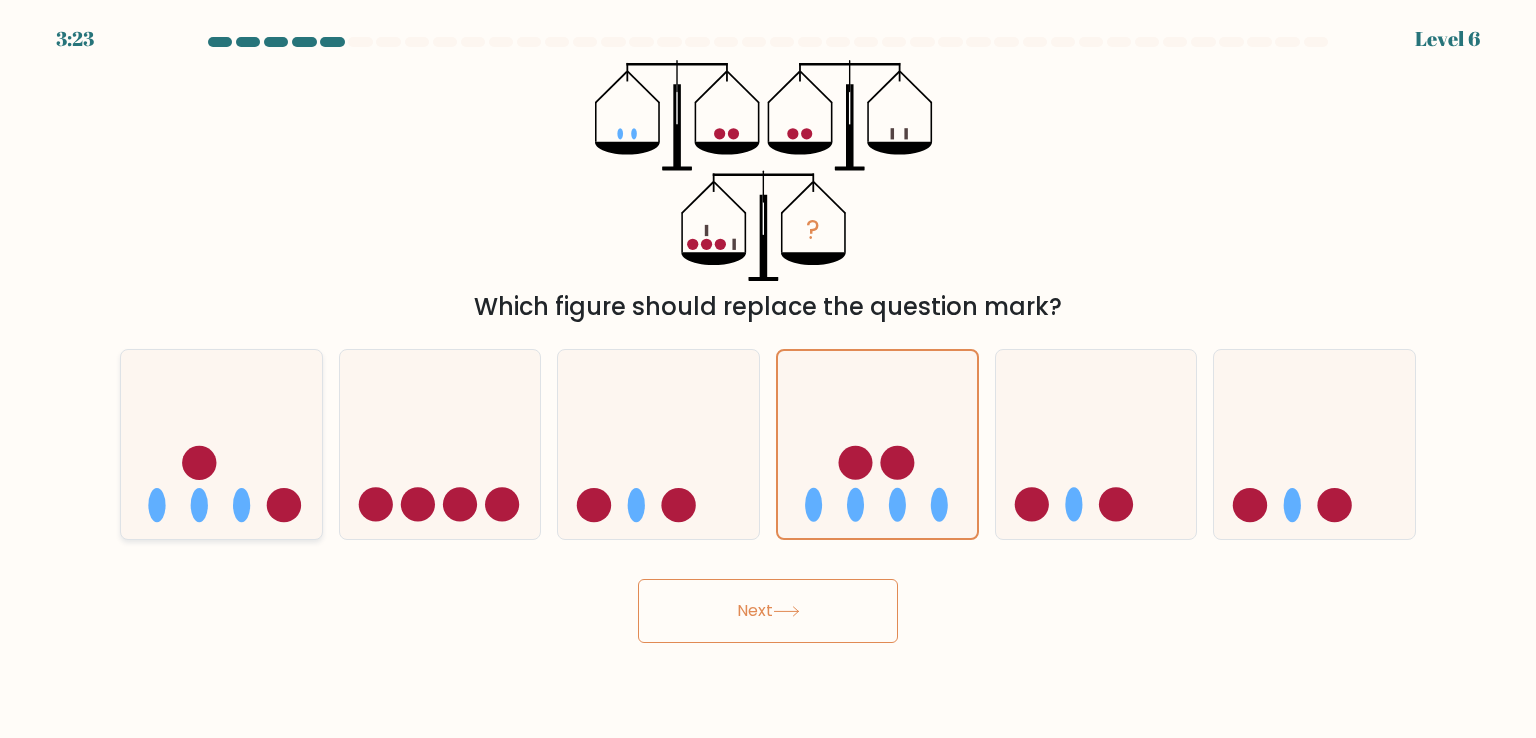 click 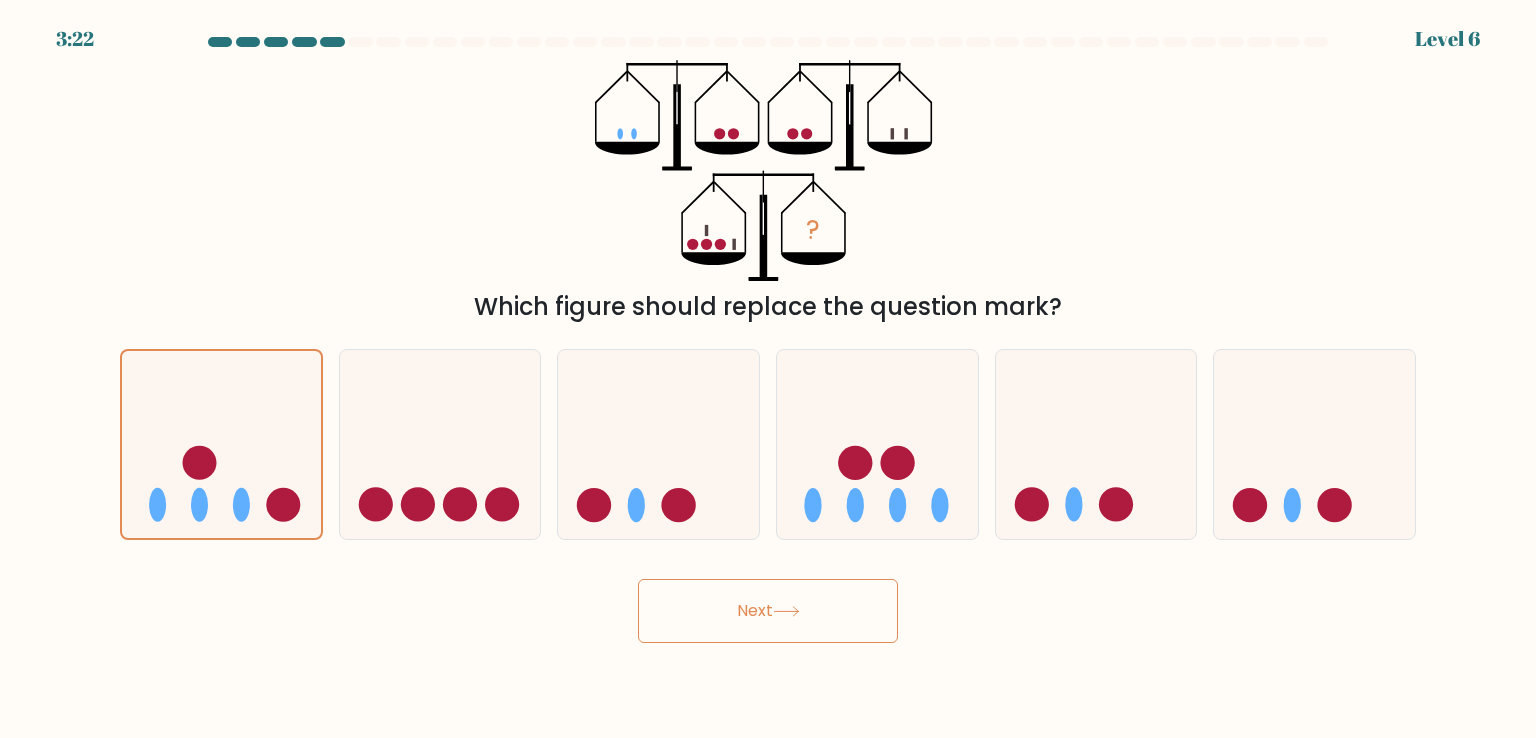 click on "Next" at bounding box center [768, 611] 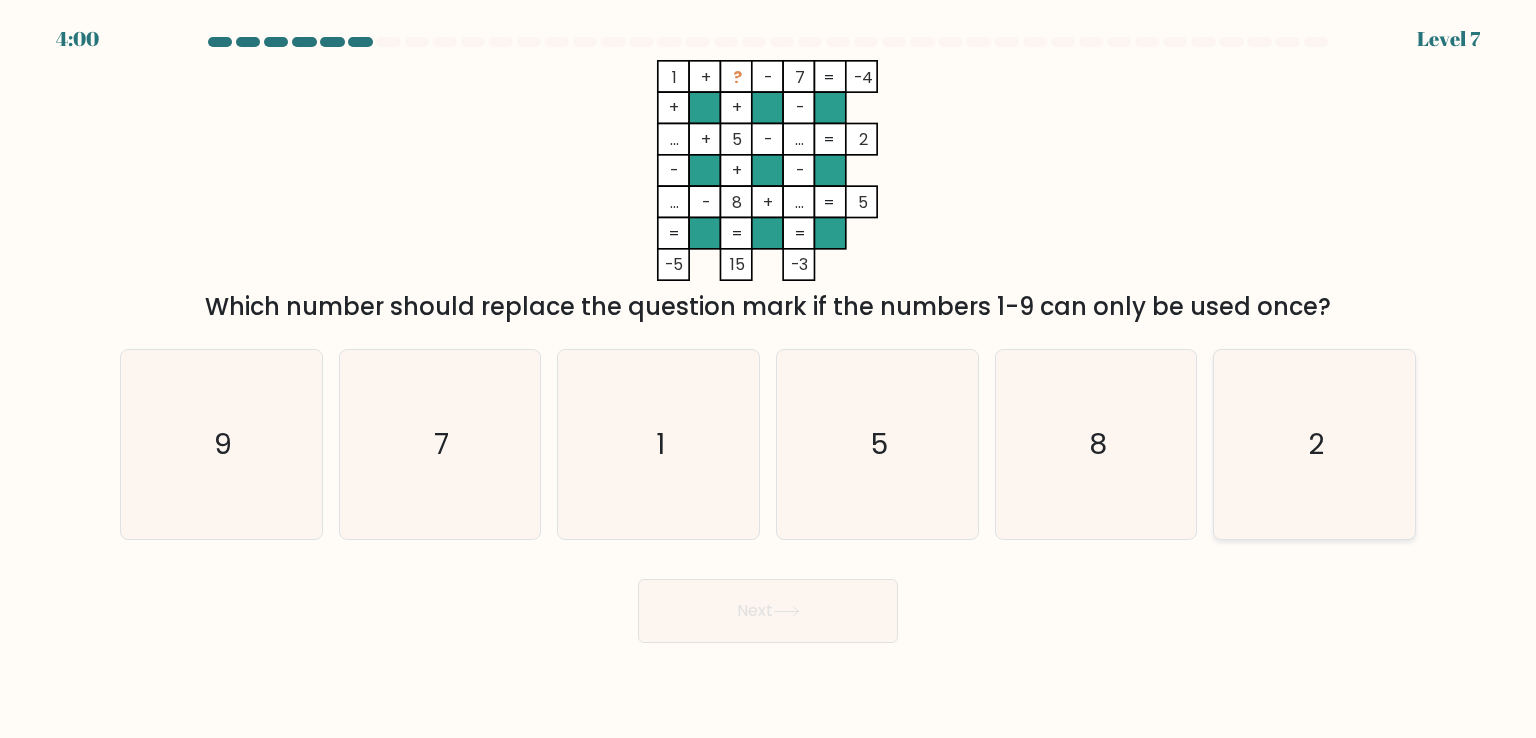 click on "2" 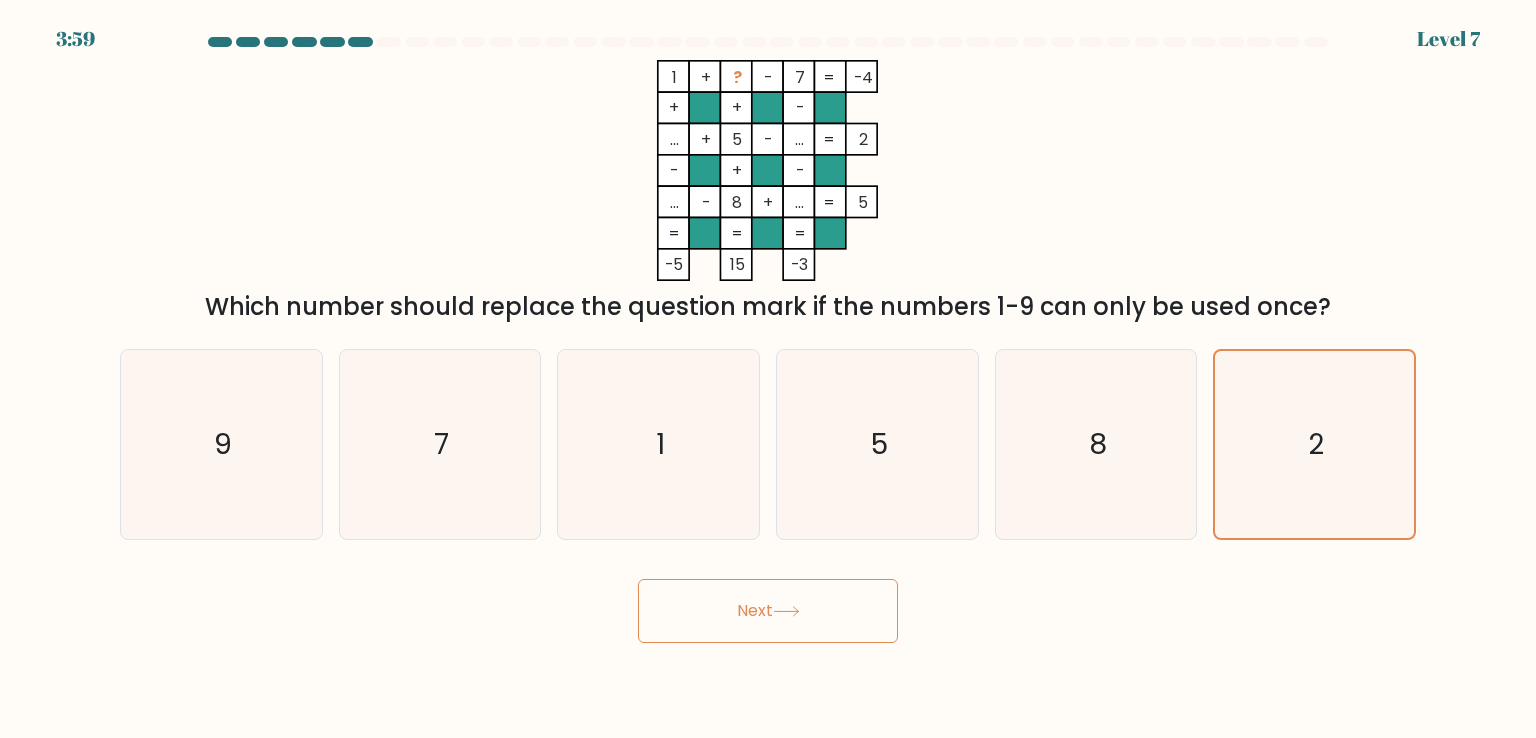 click 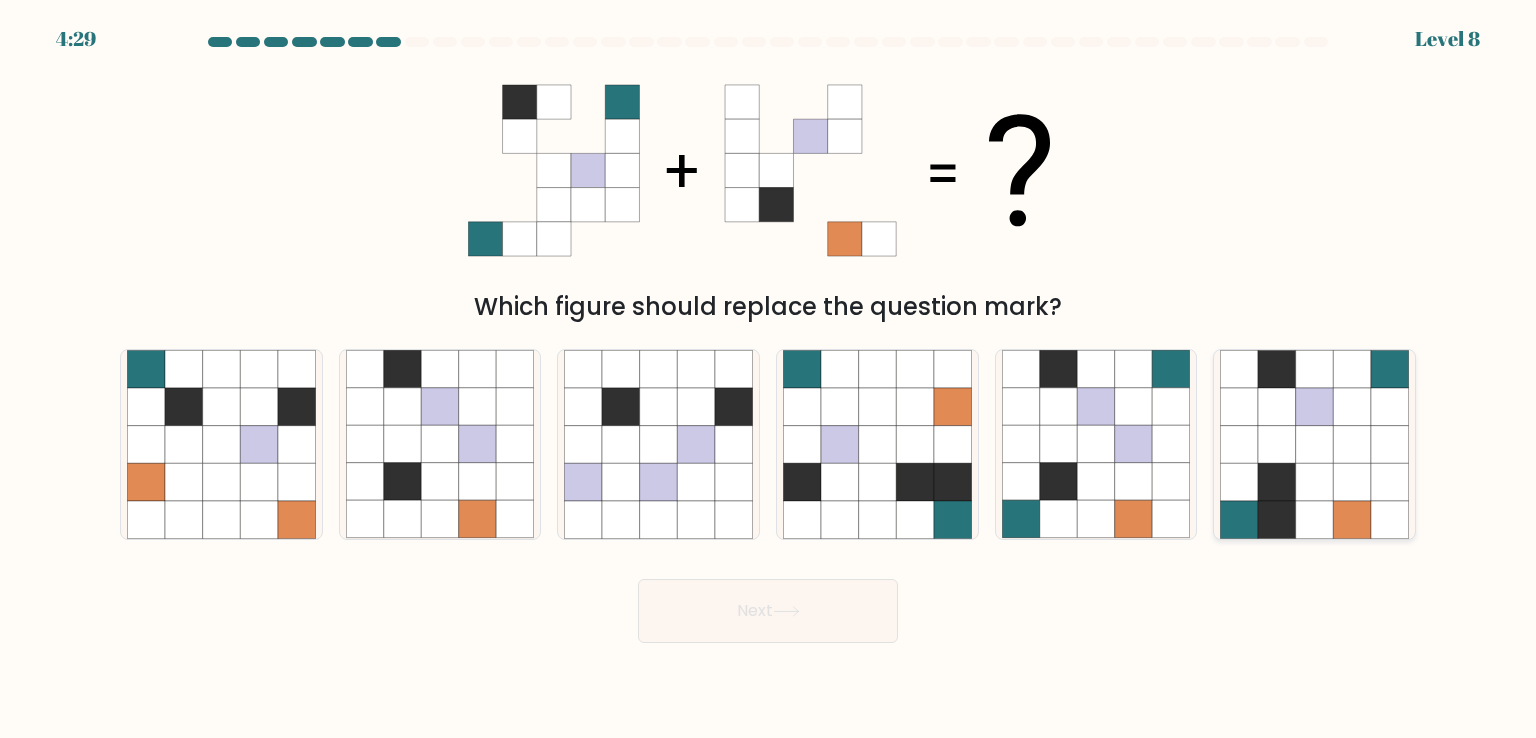 click 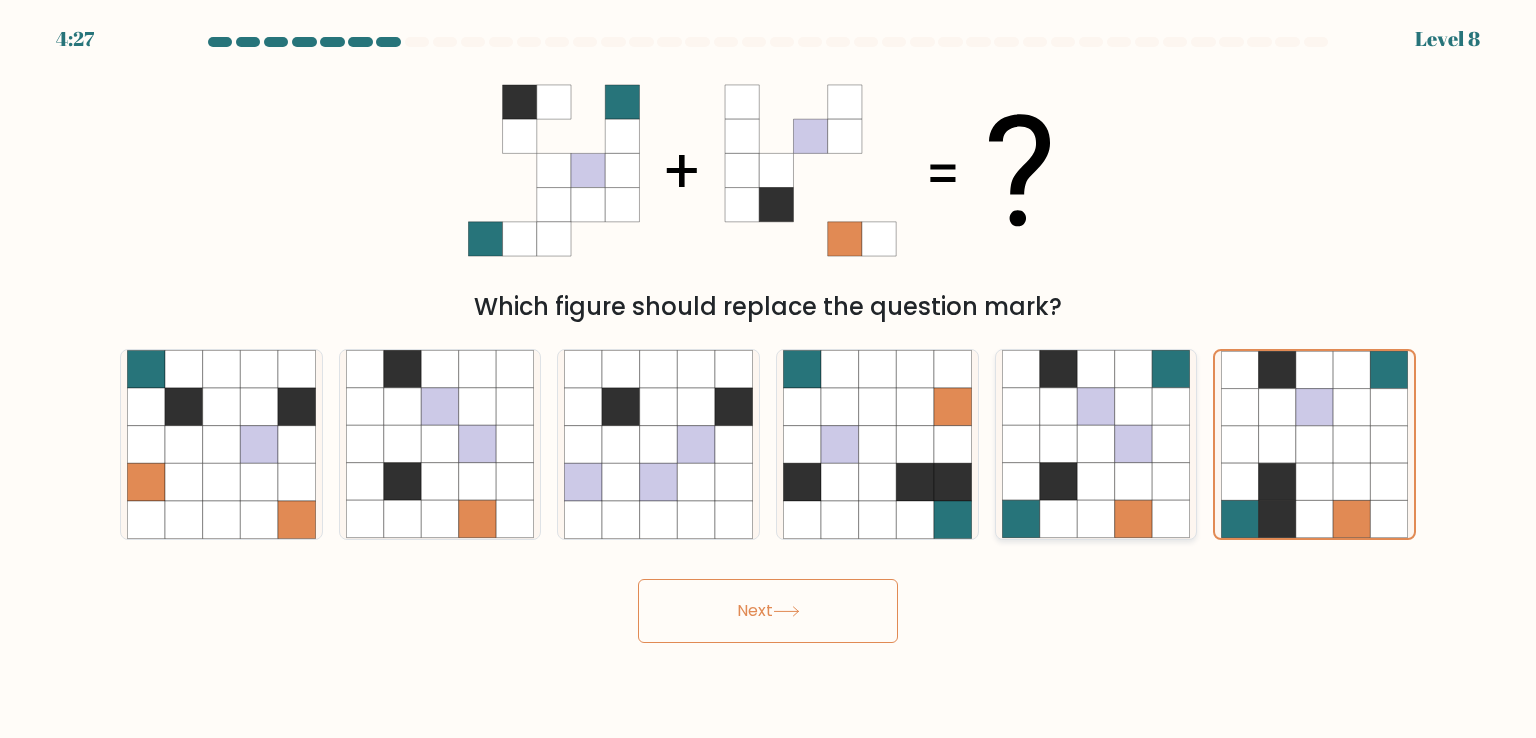click 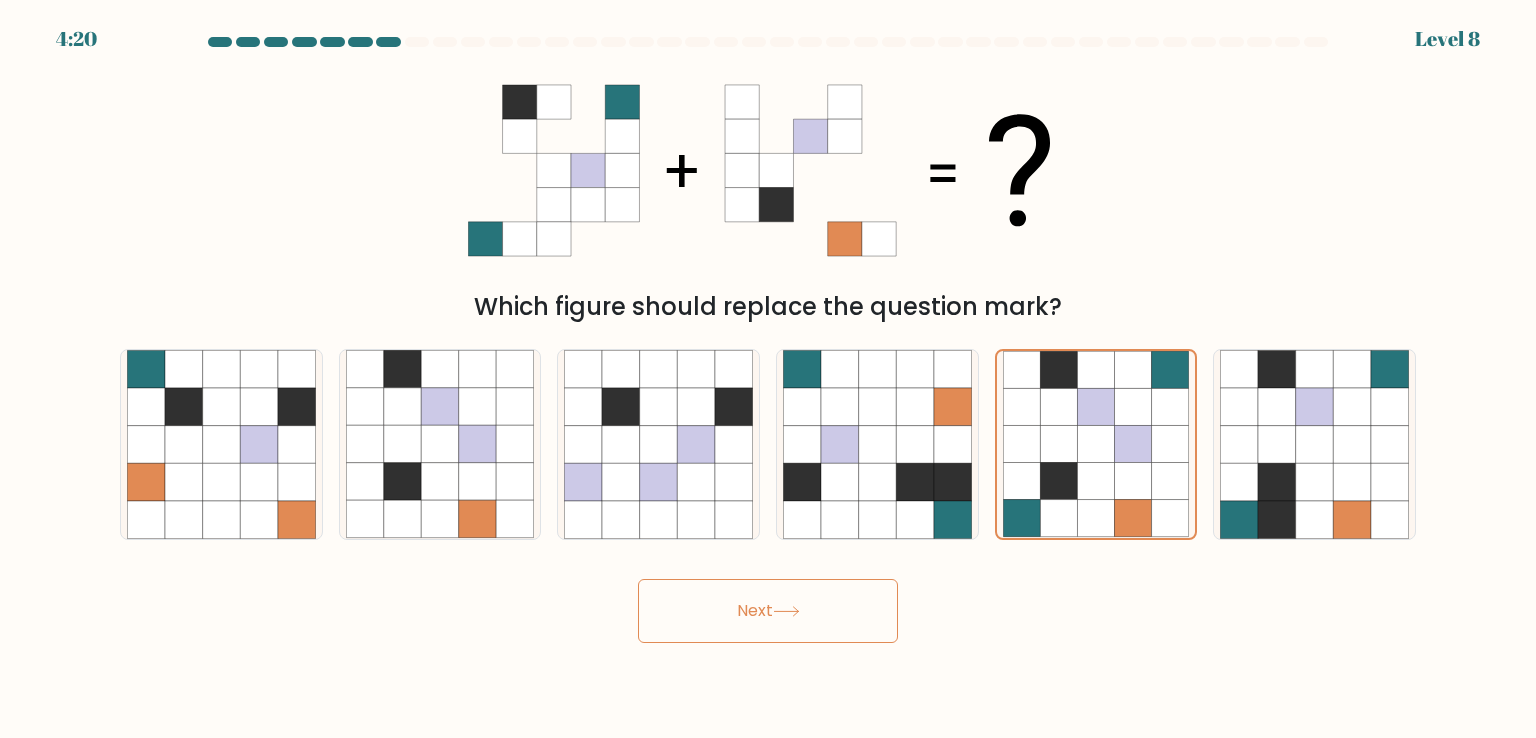 click on "Next" at bounding box center [768, 611] 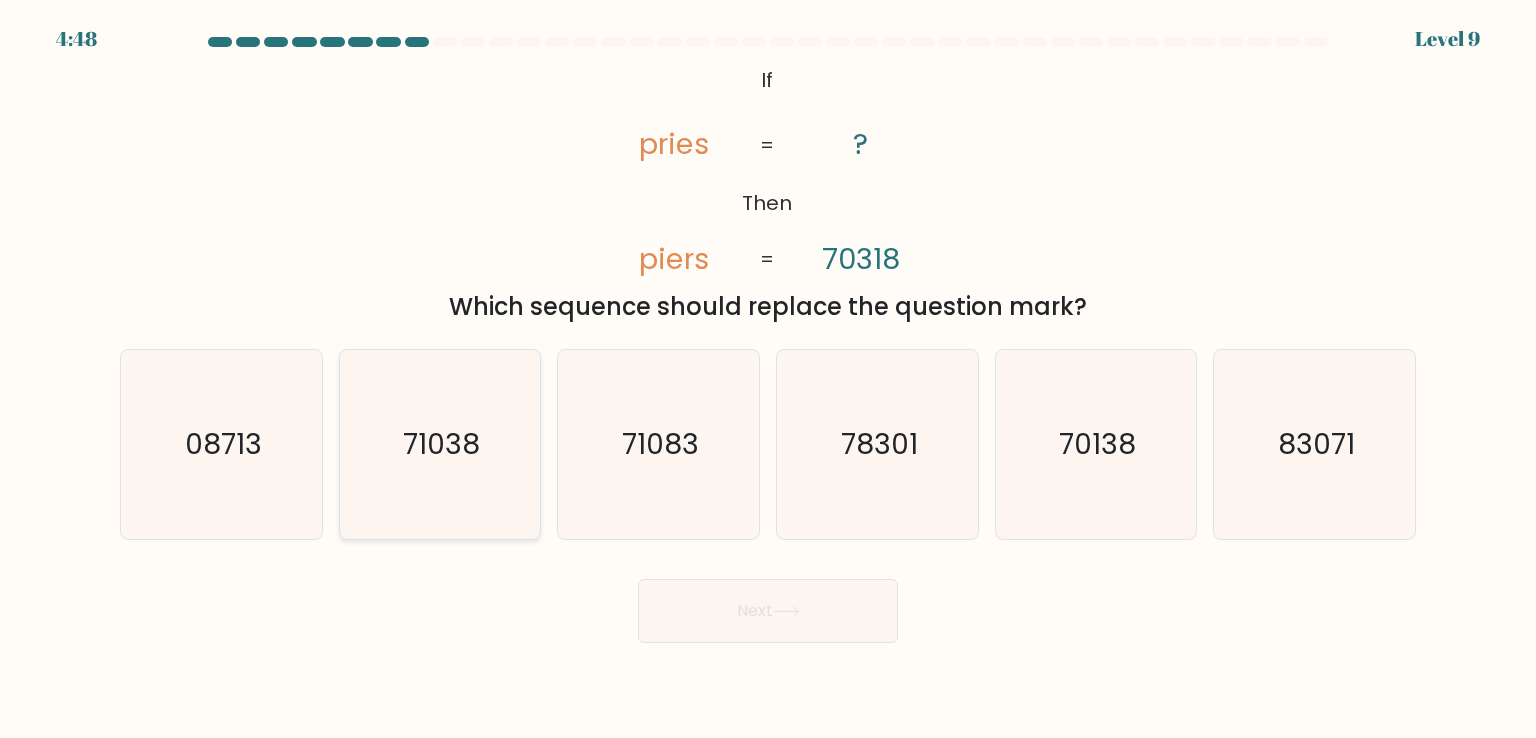 click on "71038" 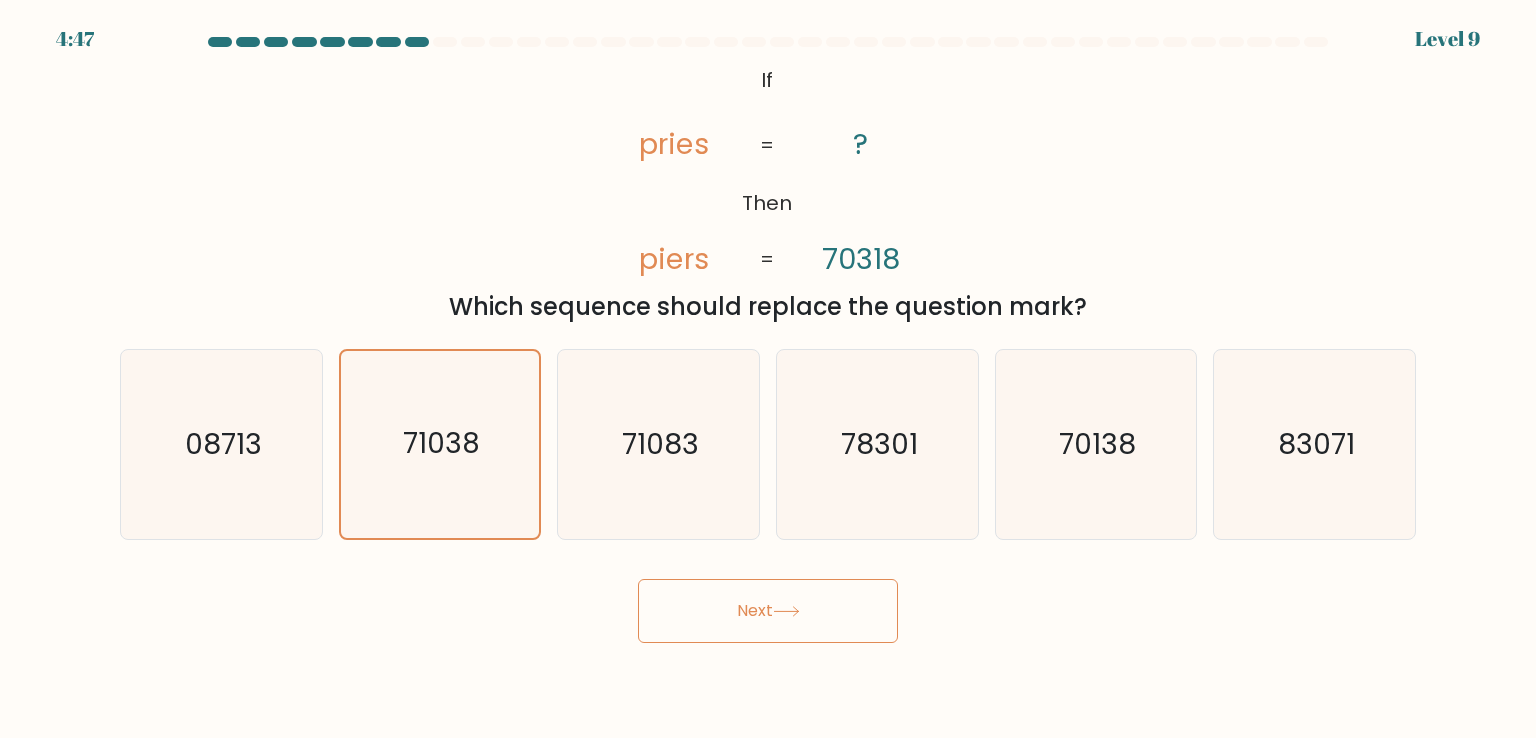 click on "Next" at bounding box center [768, 611] 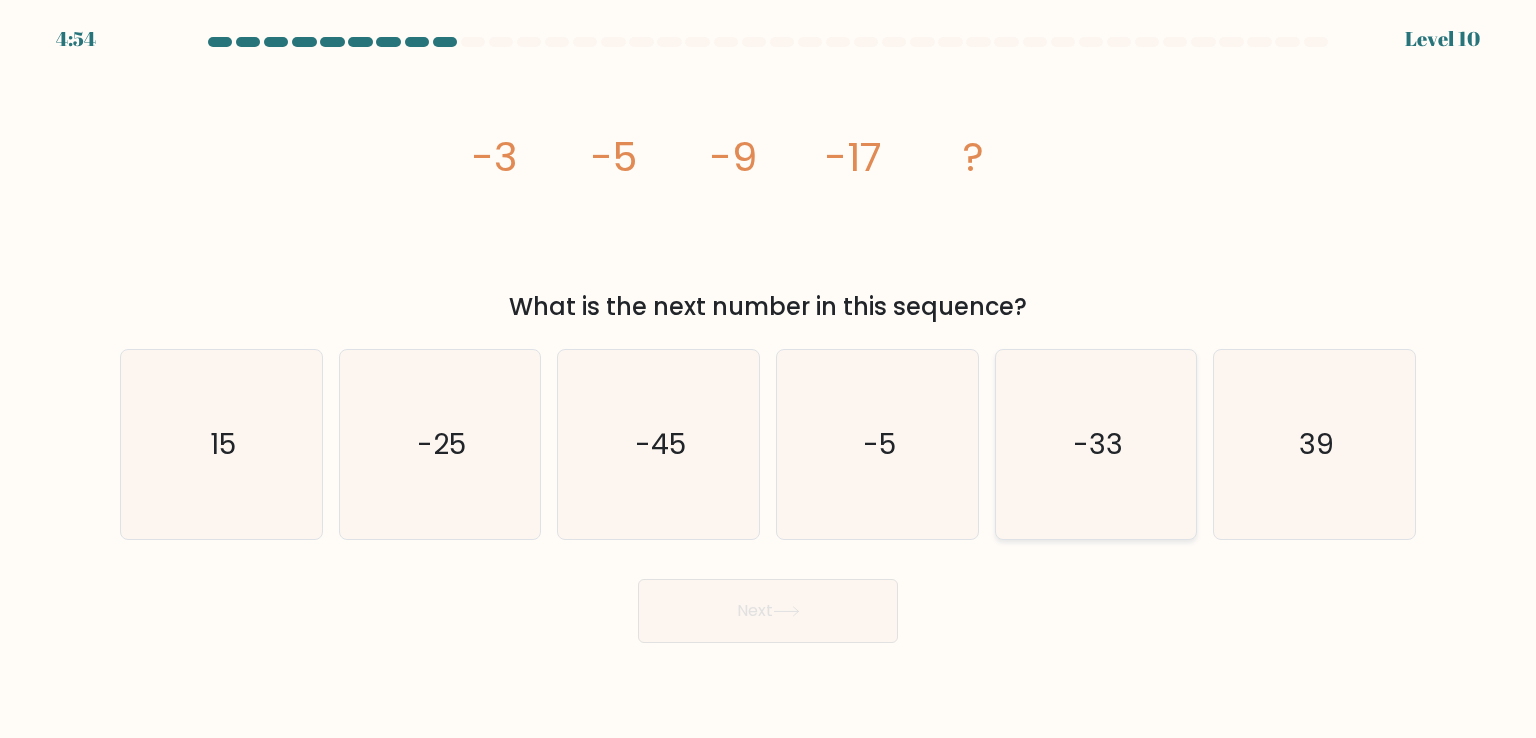 click on "-33" 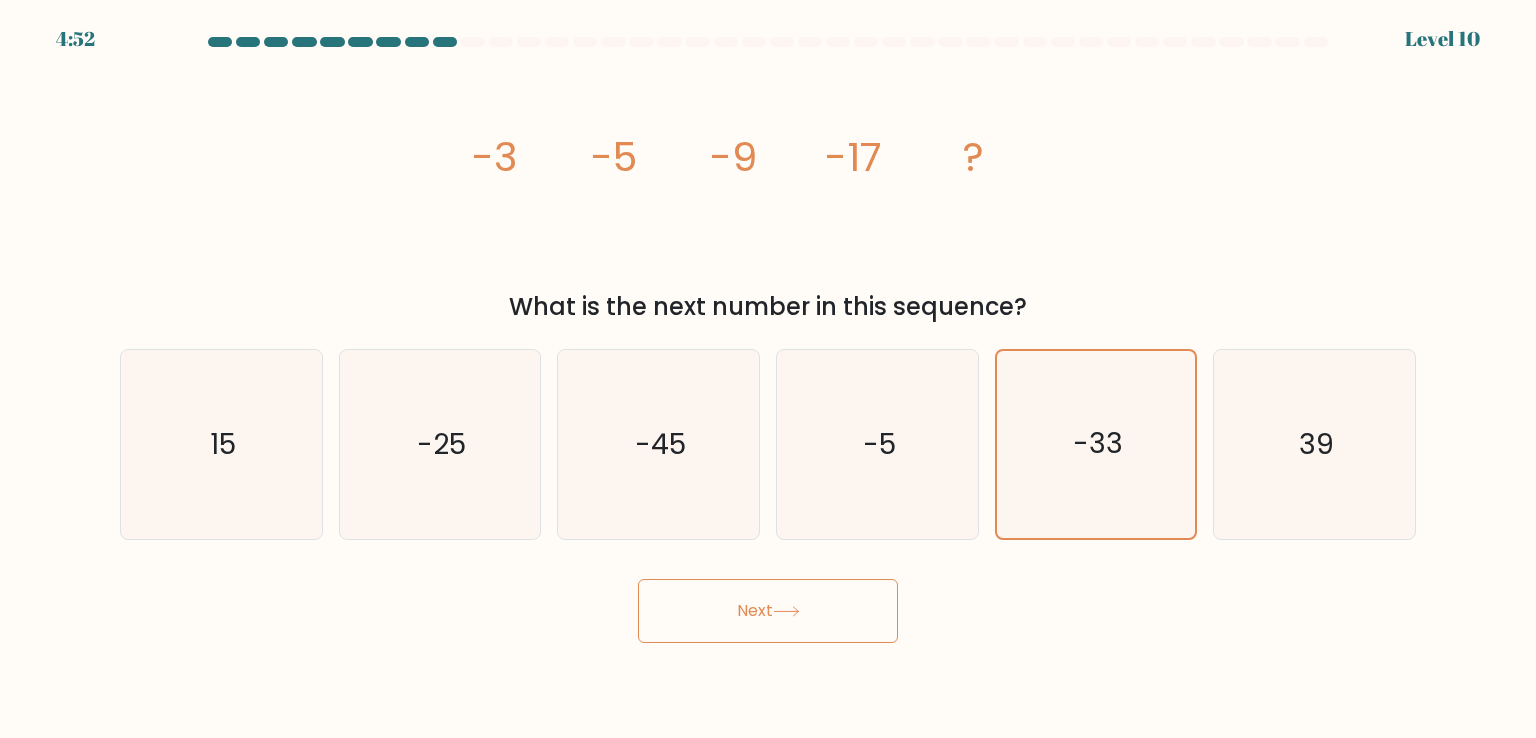 click on "Next" at bounding box center [768, 611] 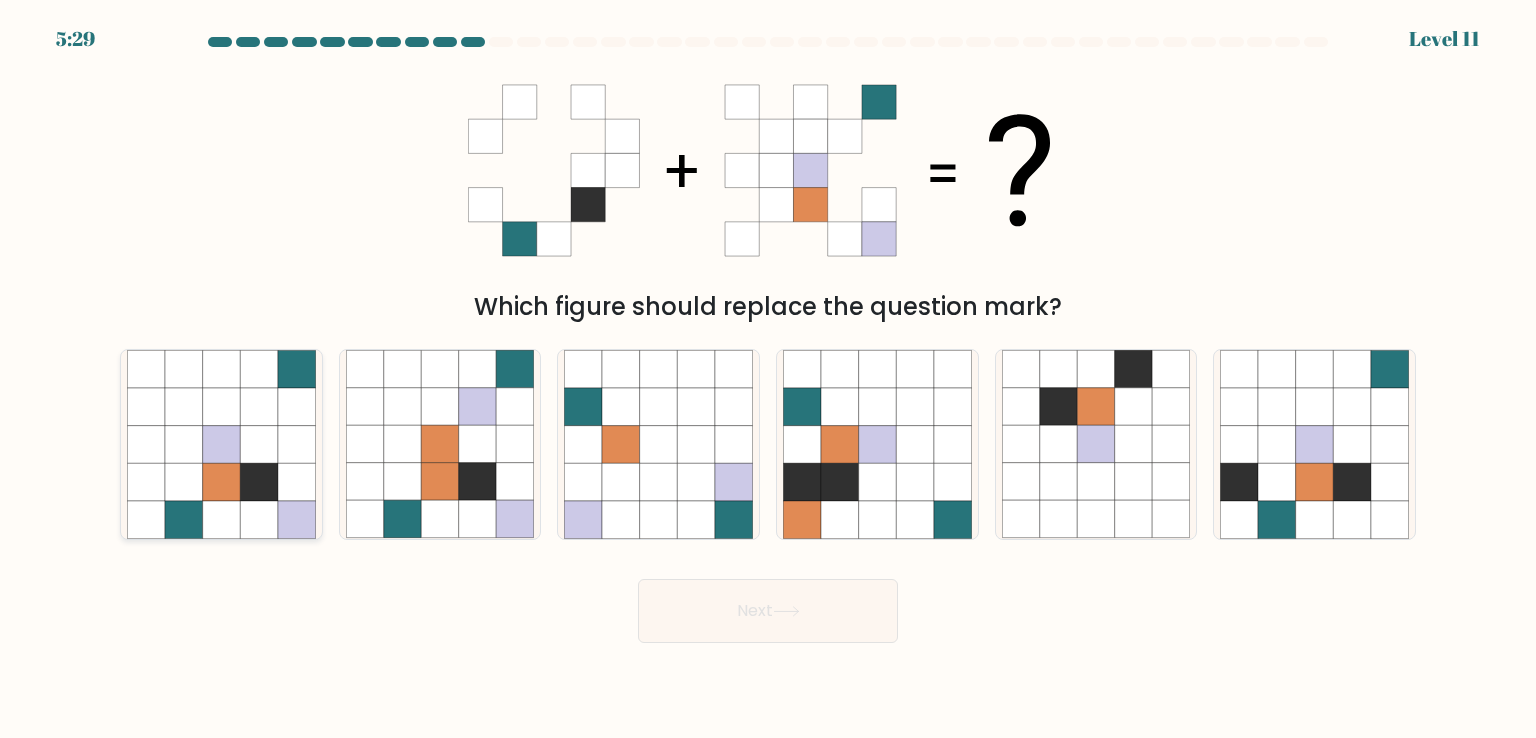 click 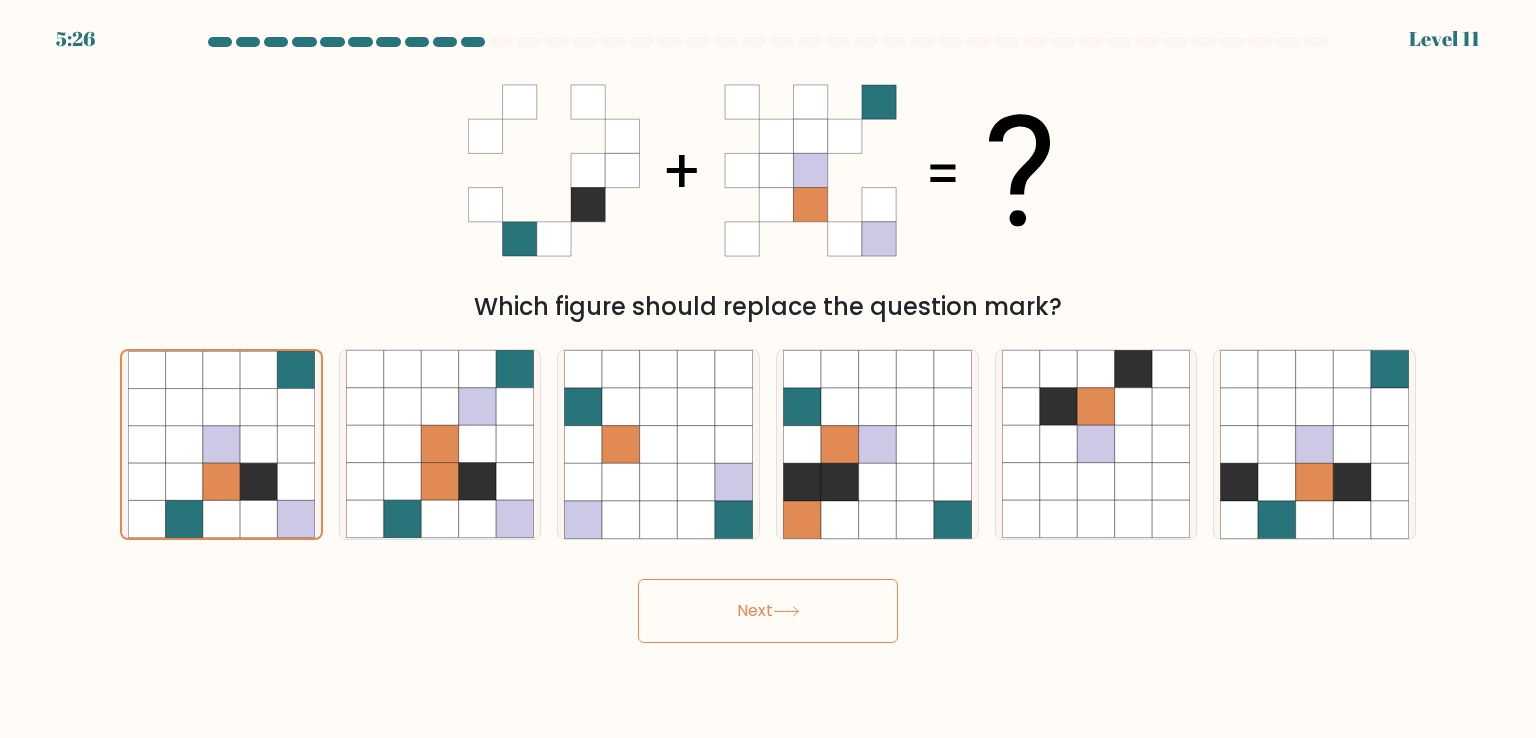 click on "Next" at bounding box center [768, 611] 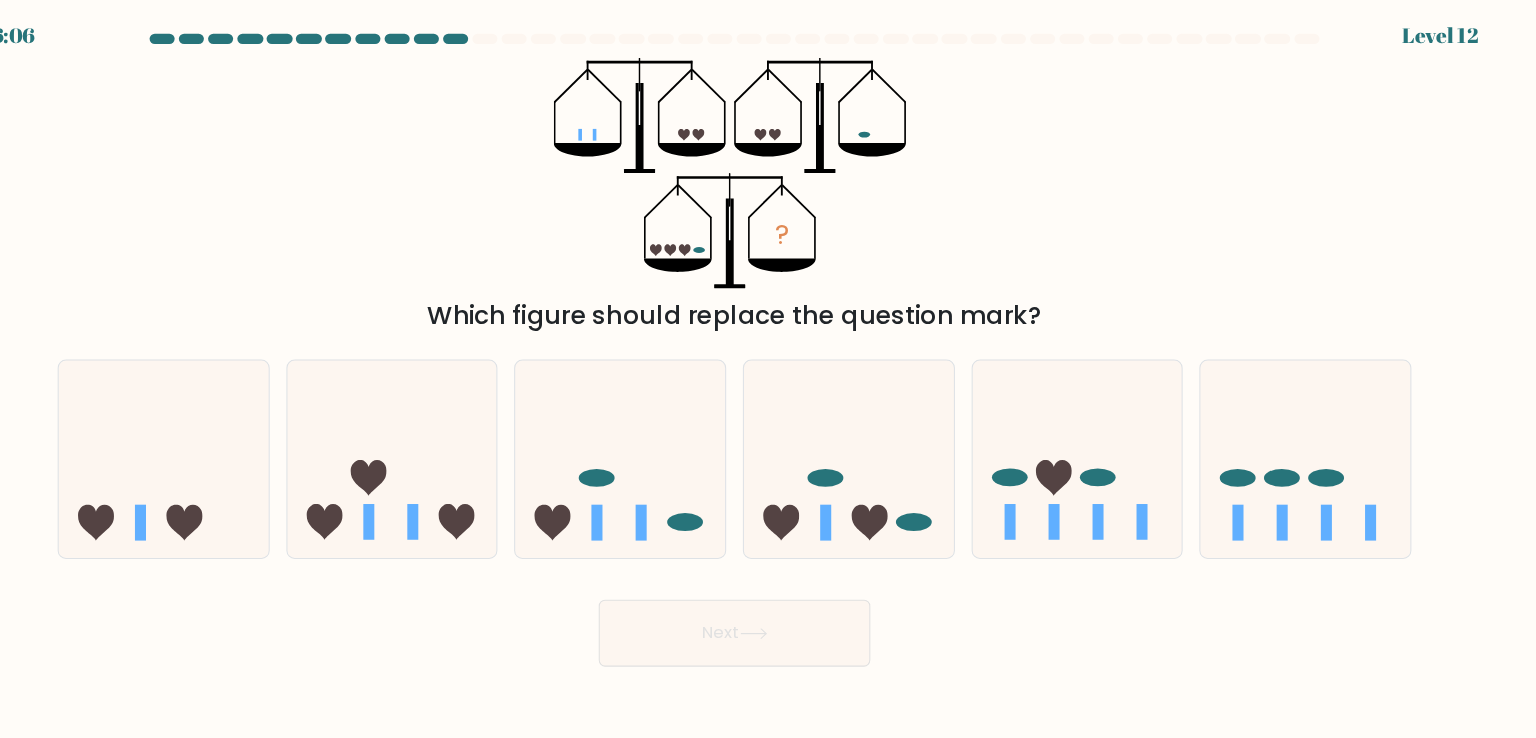 scroll, scrollTop: 0, scrollLeft: 0, axis: both 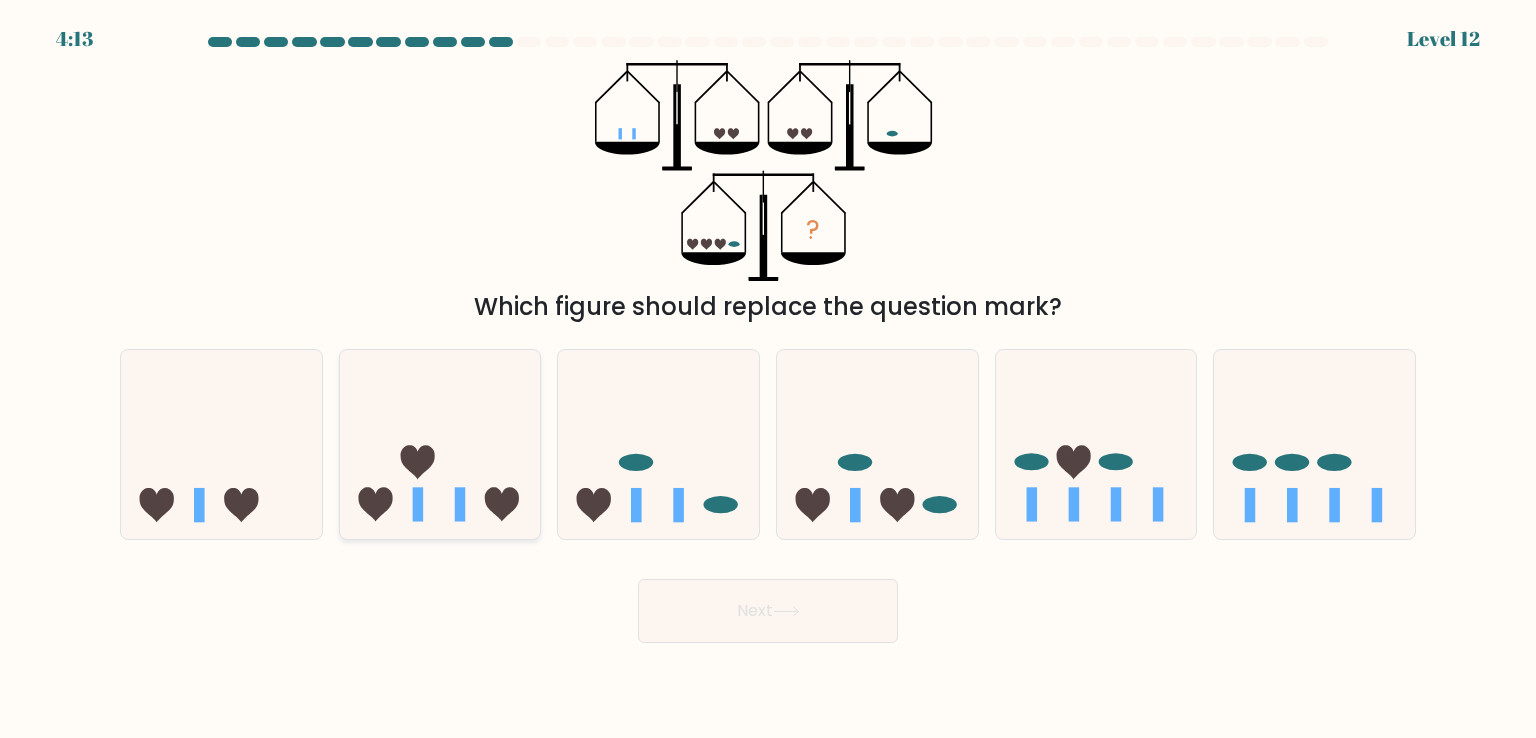 click 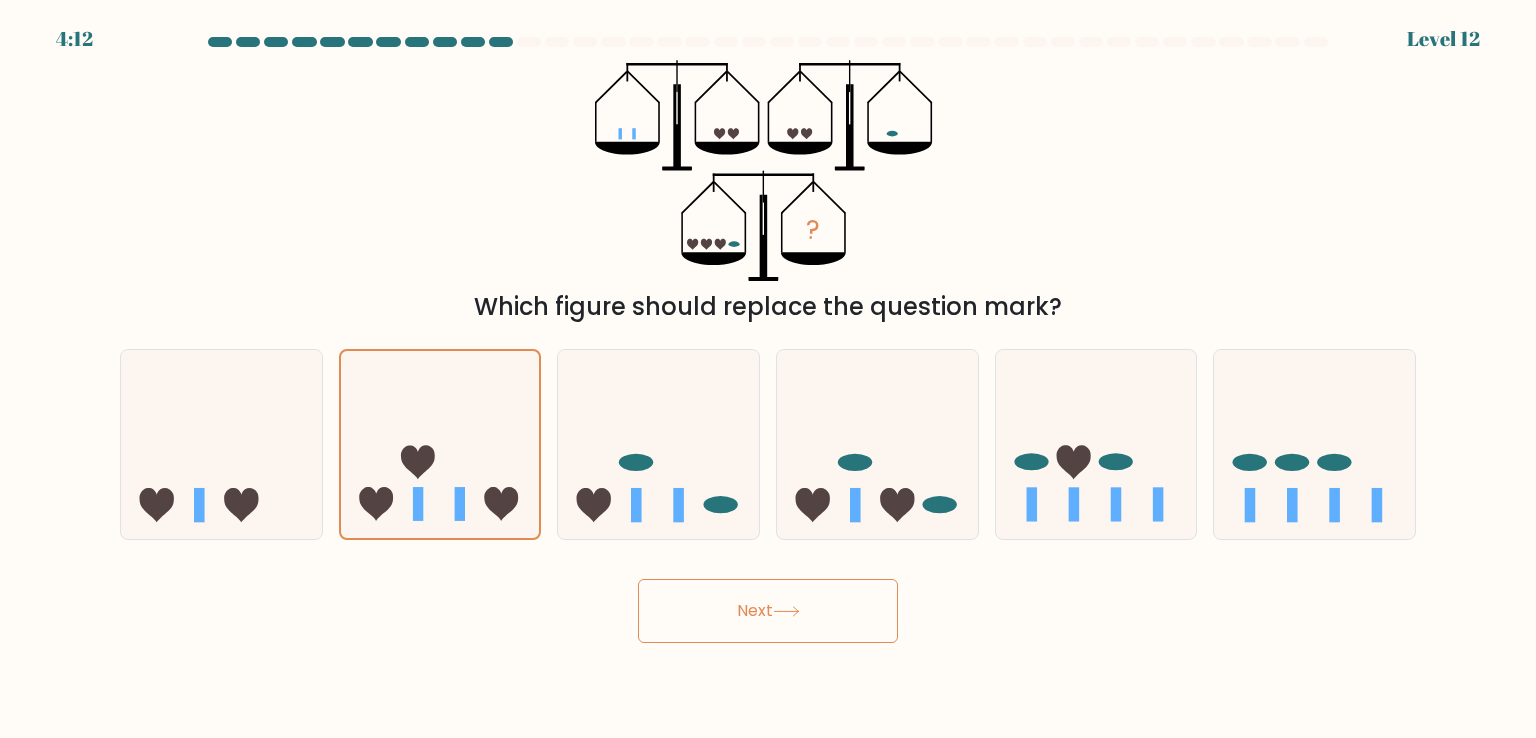 click on "Next" at bounding box center (768, 611) 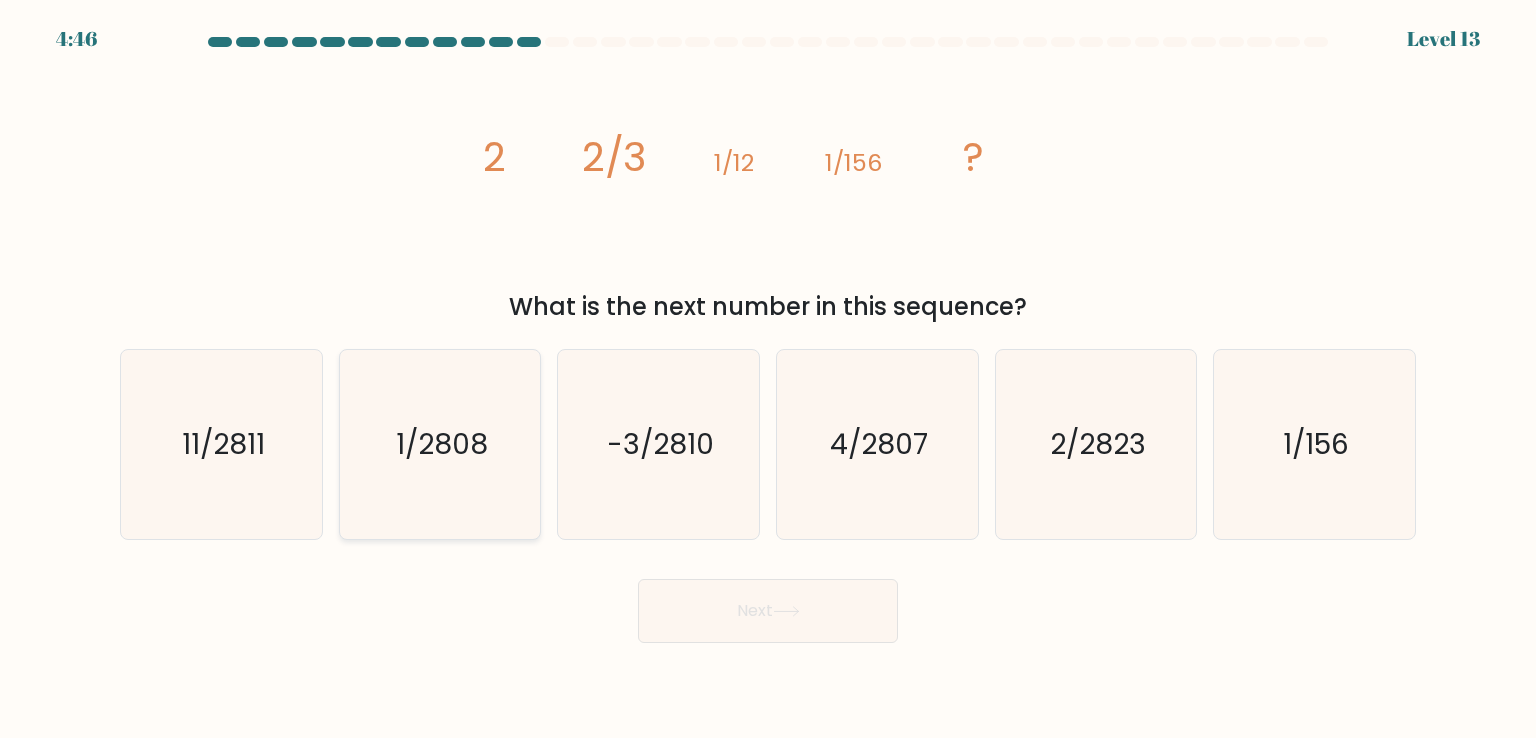 click on "1/2808" 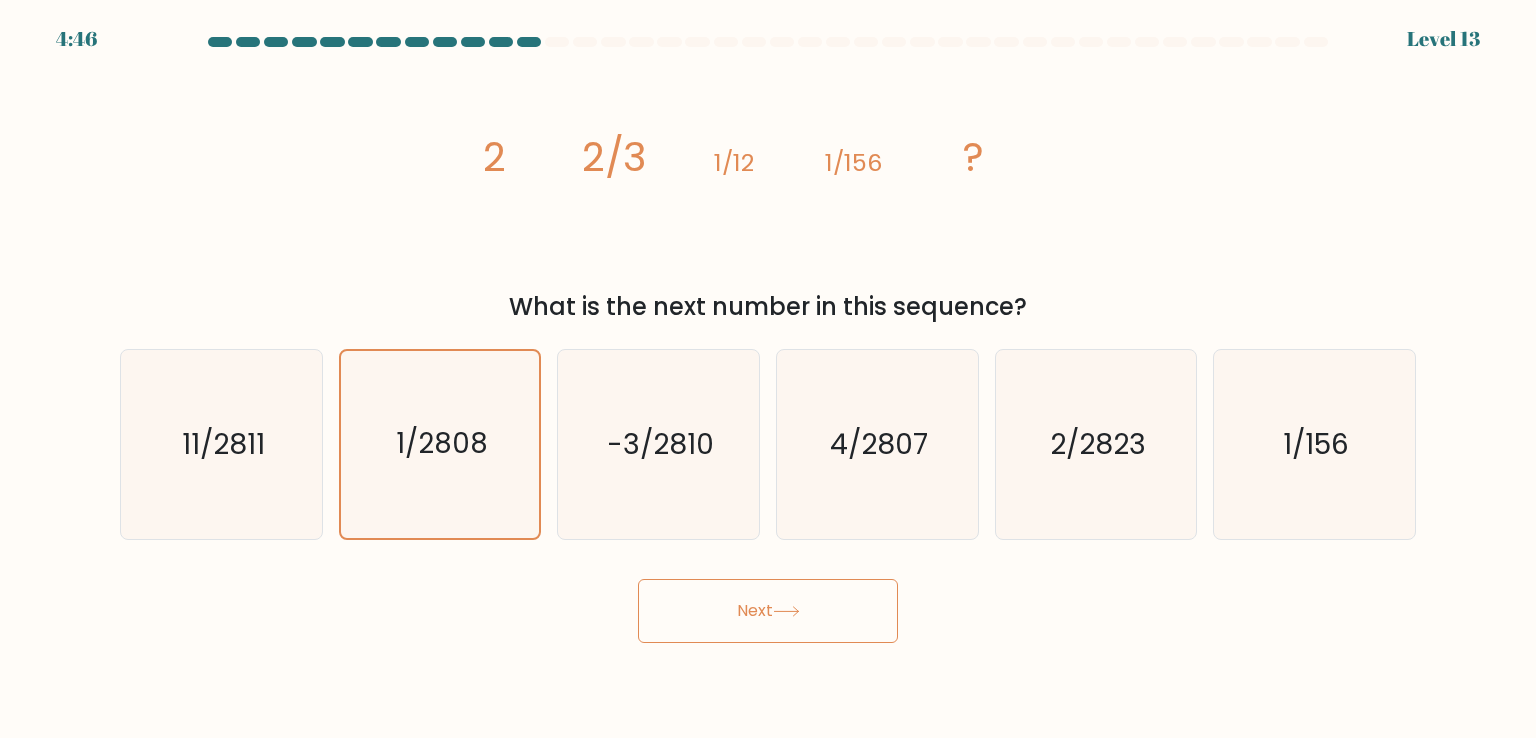 click 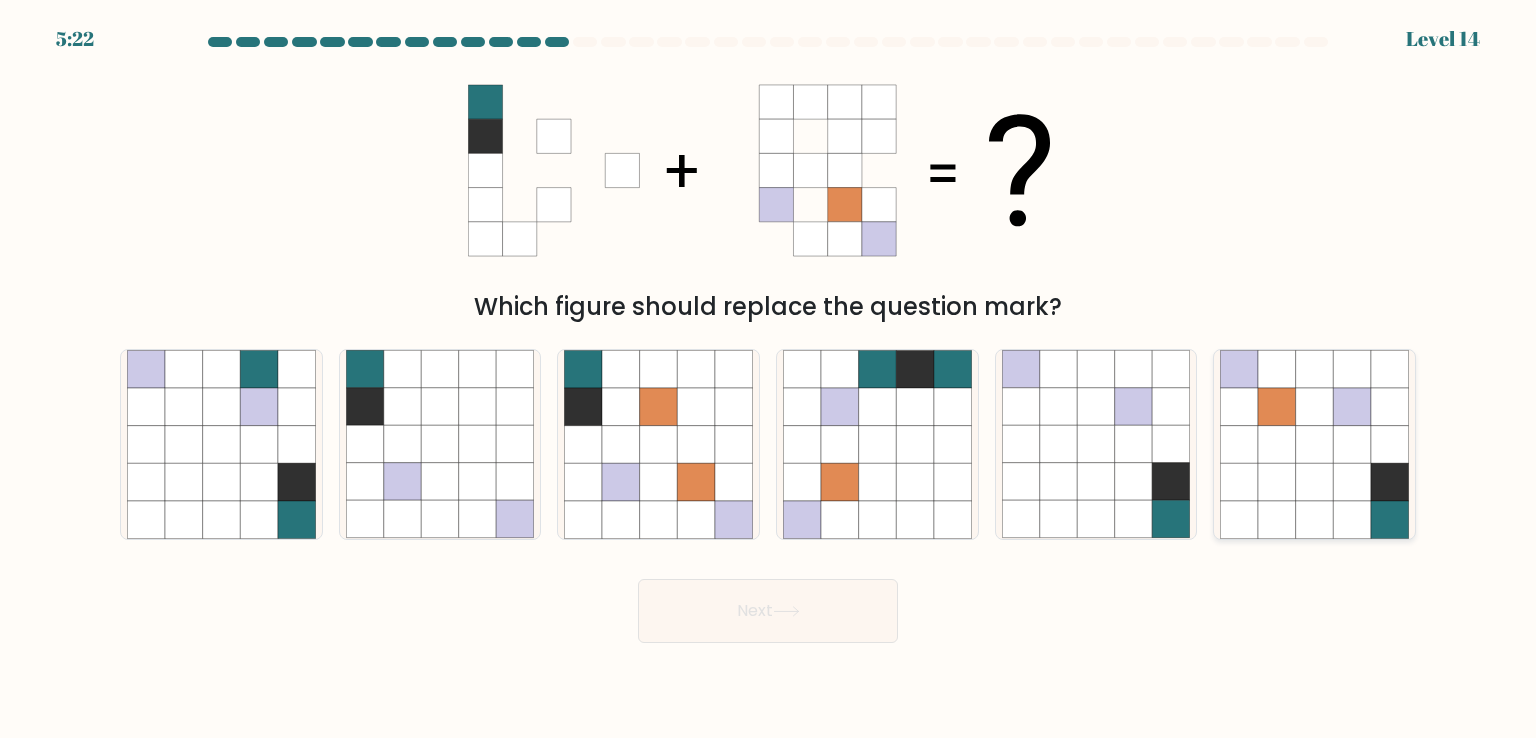 click 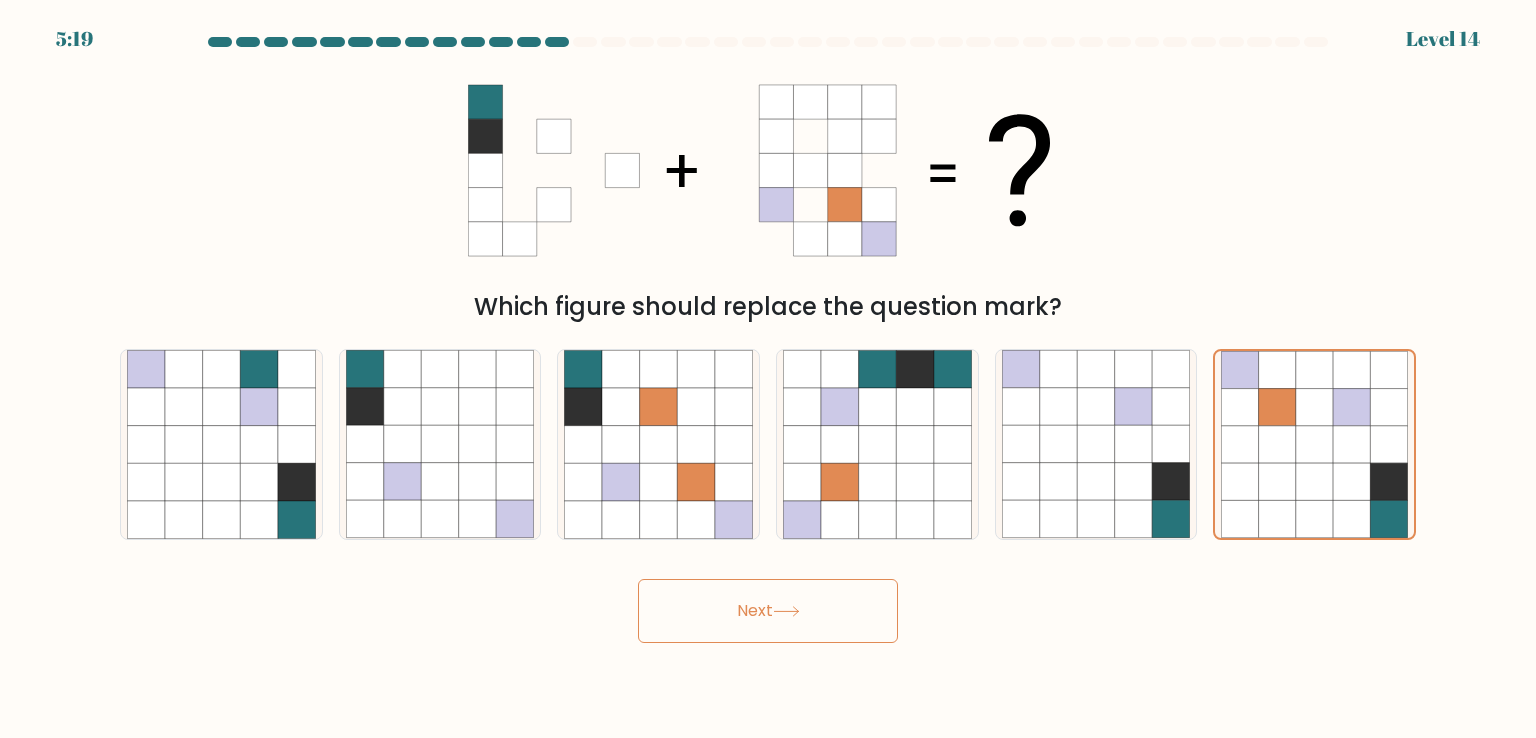 click on "Next" at bounding box center (768, 611) 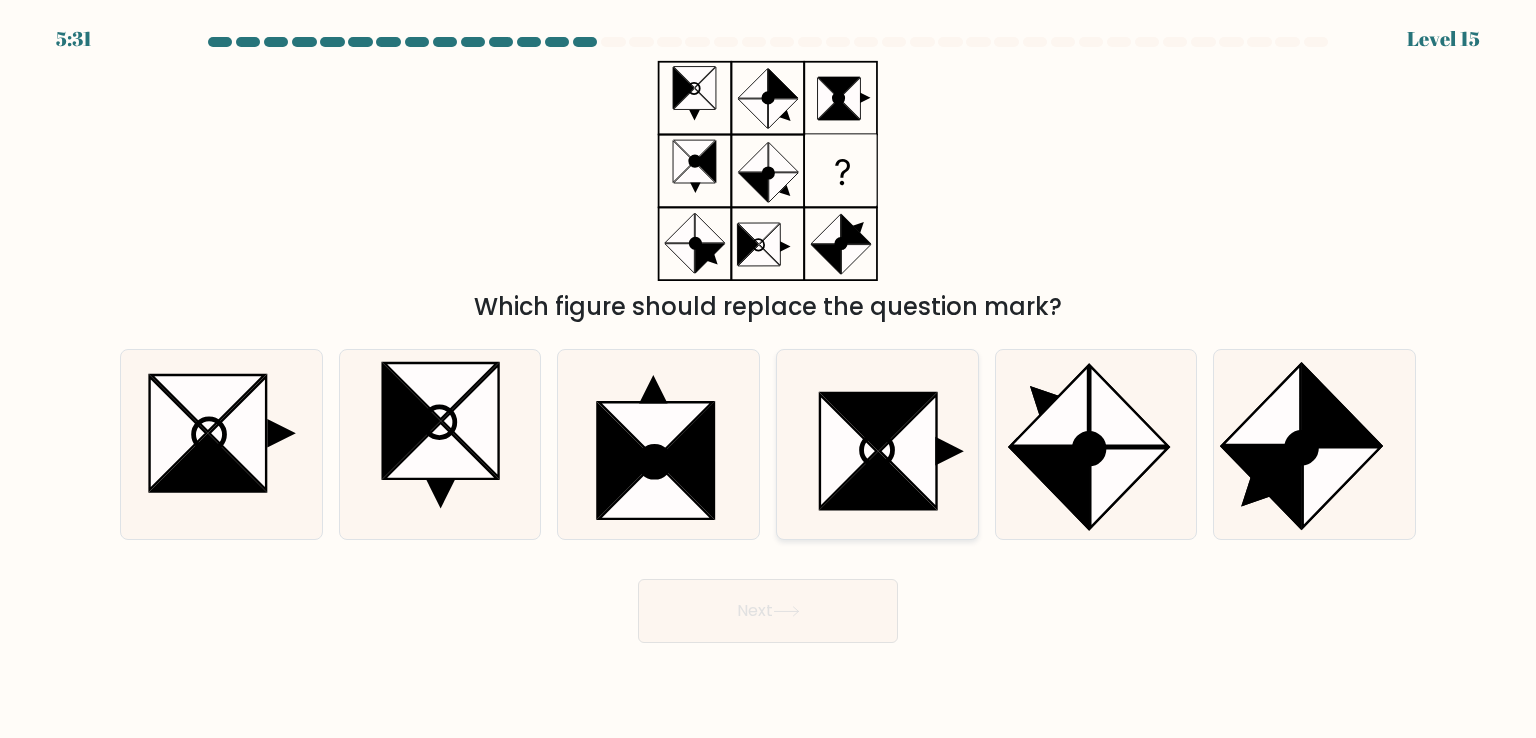 click 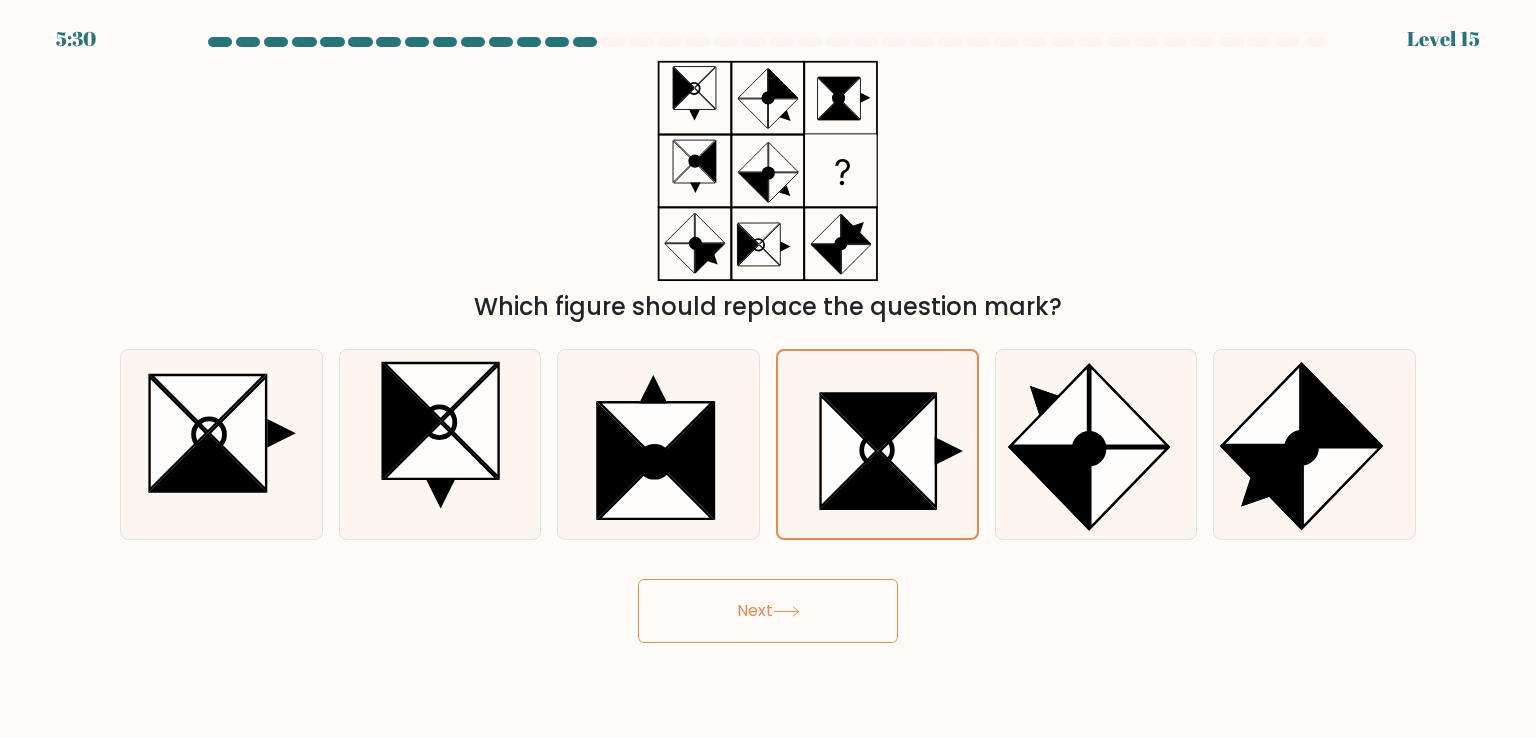 click on "Next" at bounding box center [768, 611] 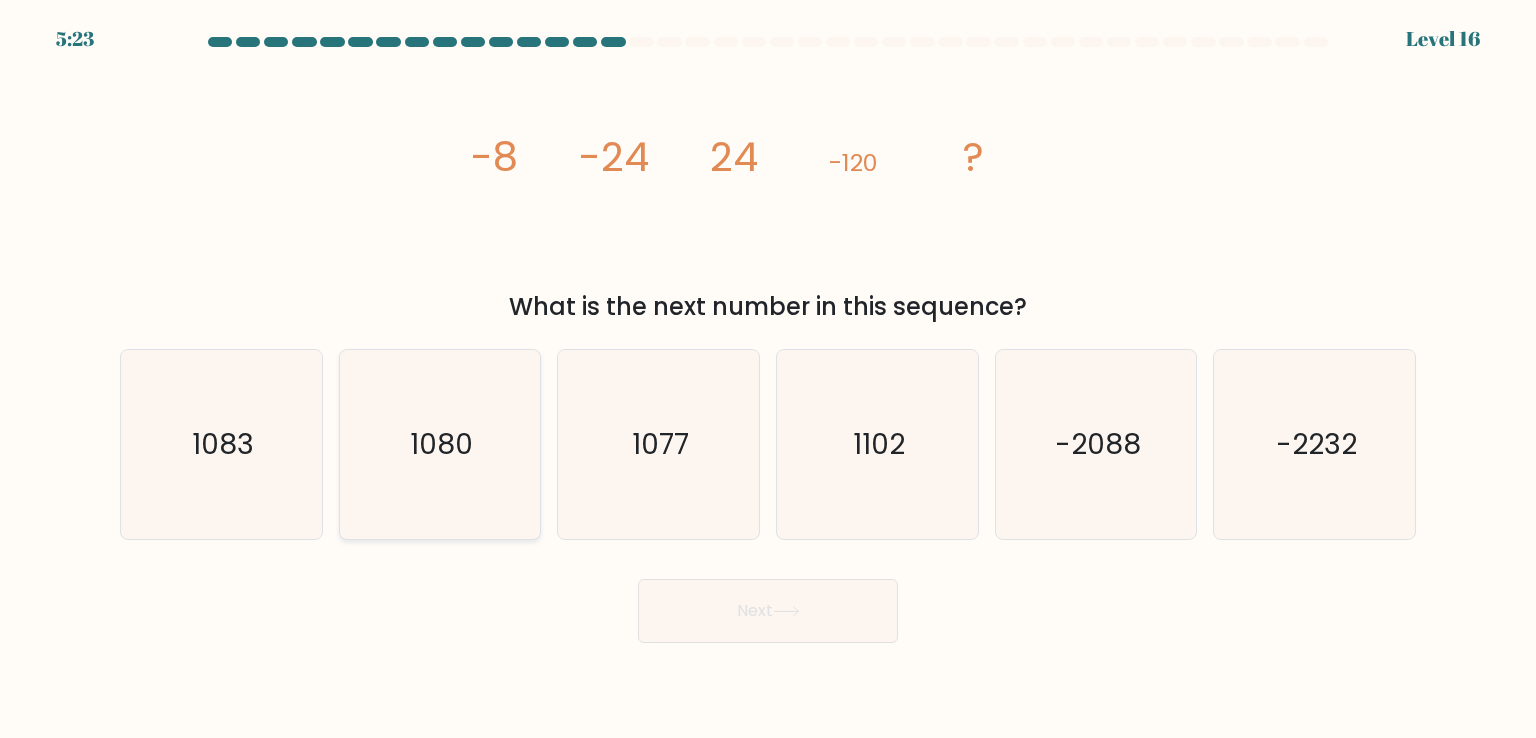 click on "1080" 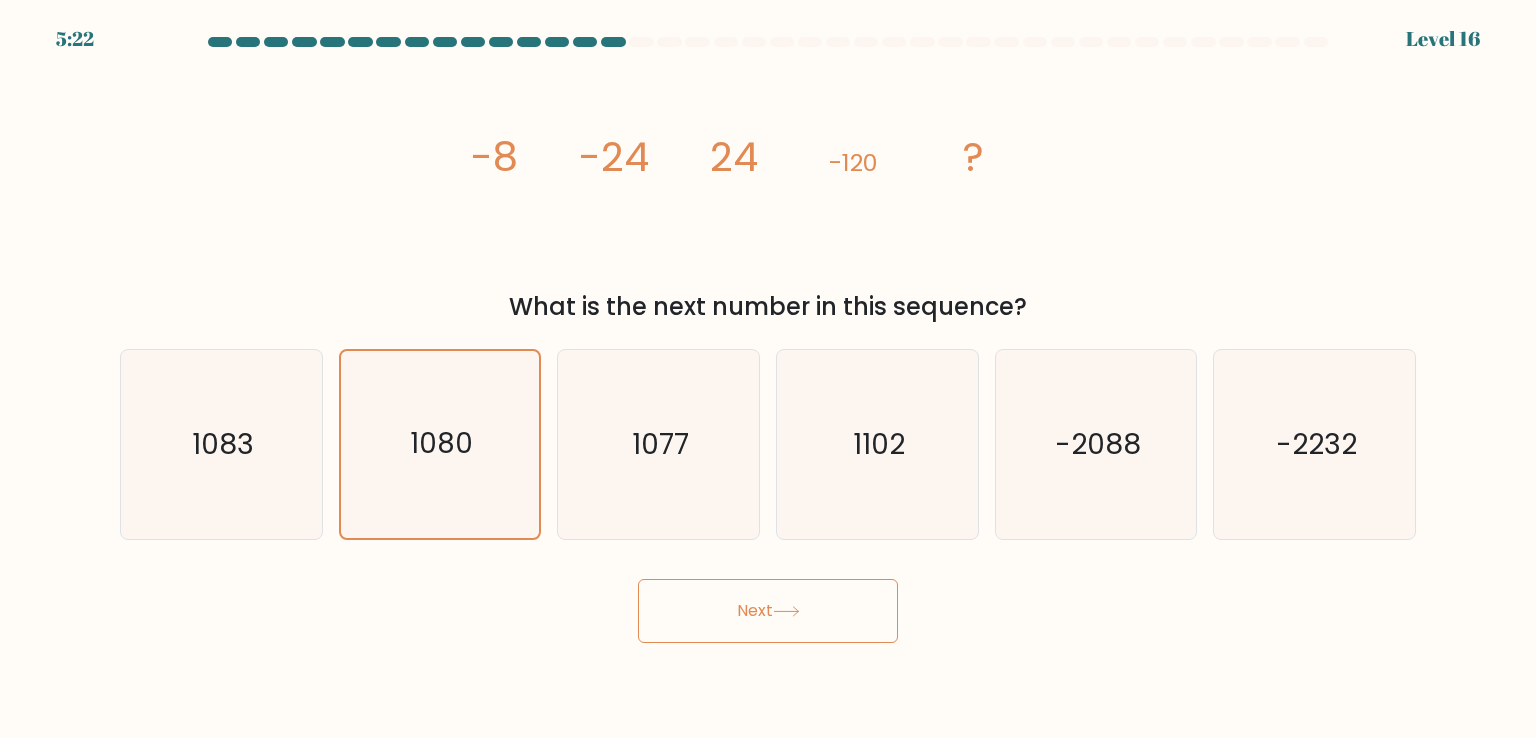 click on "Next" at bounding box center (768, 611) 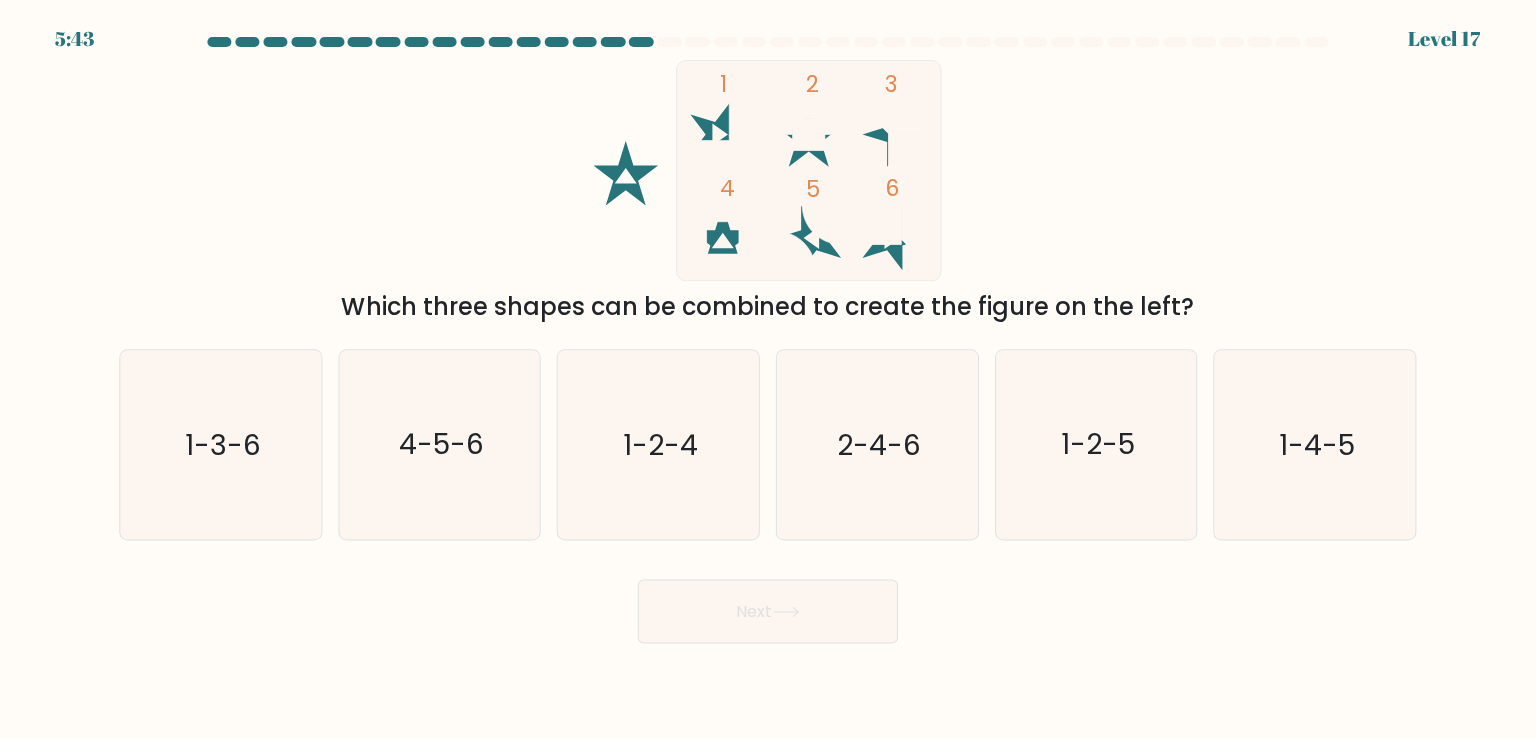 scroll, scrollTop: 0, scrollLeft: 0, axis: both 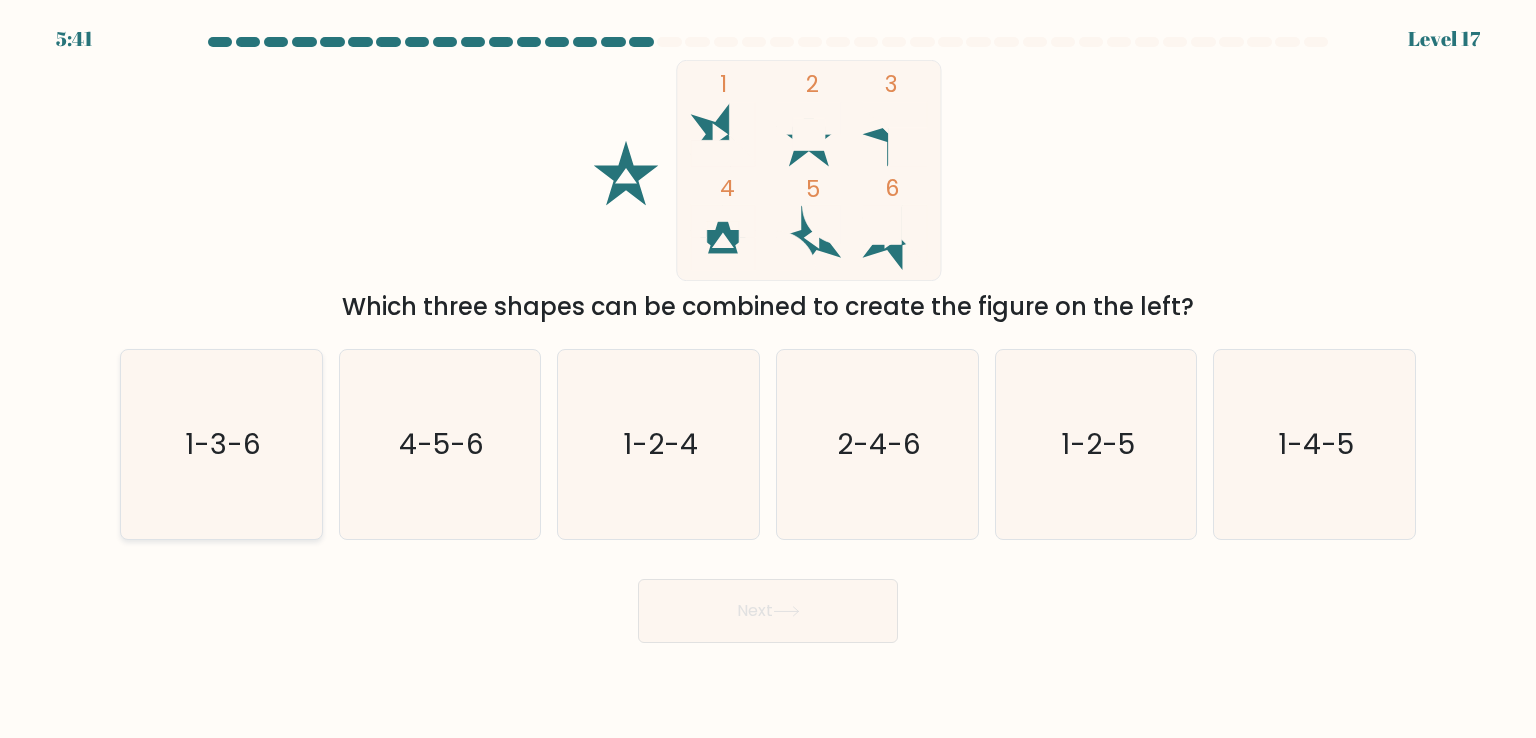 click on "1-3-6" 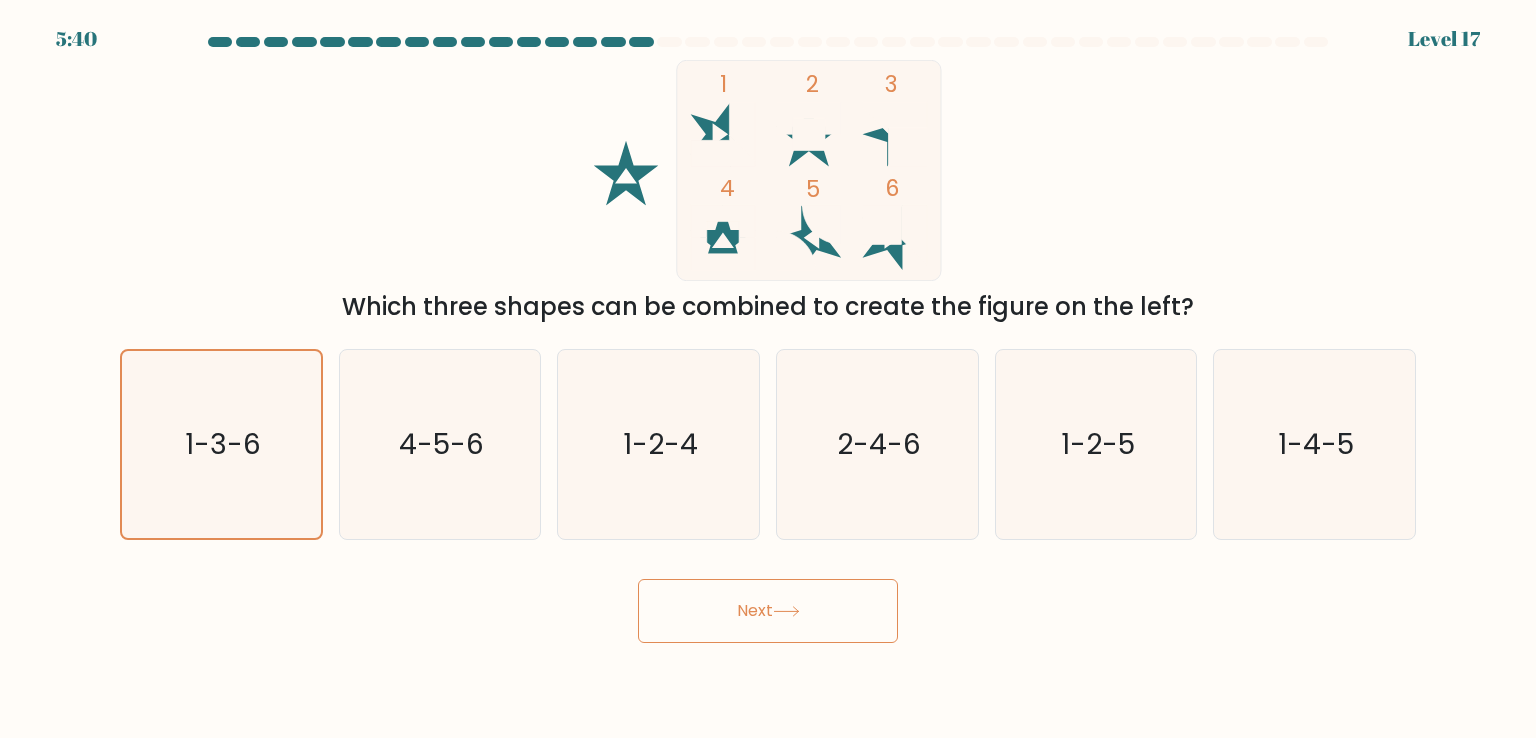 click on "Next" at bounding box center (768, 611) 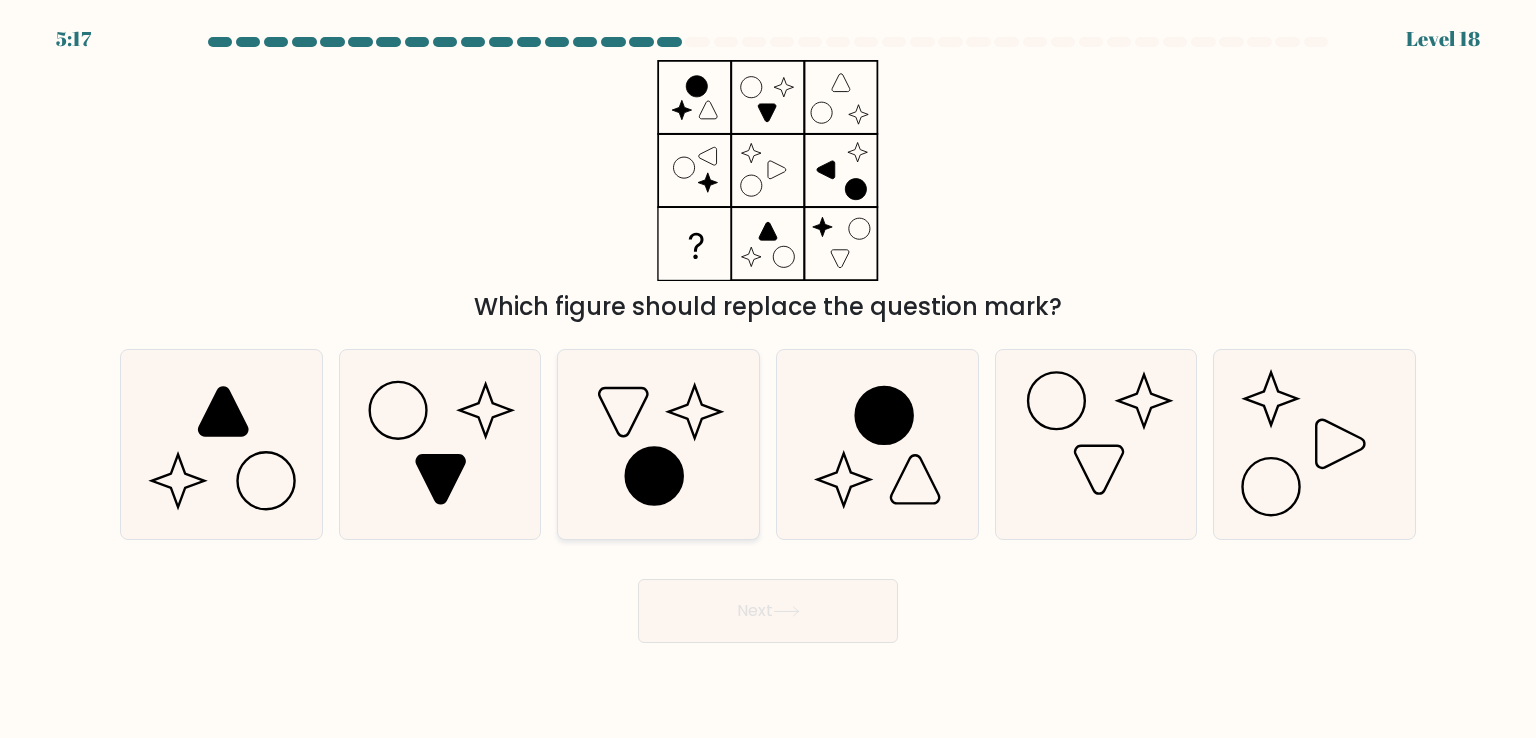 click 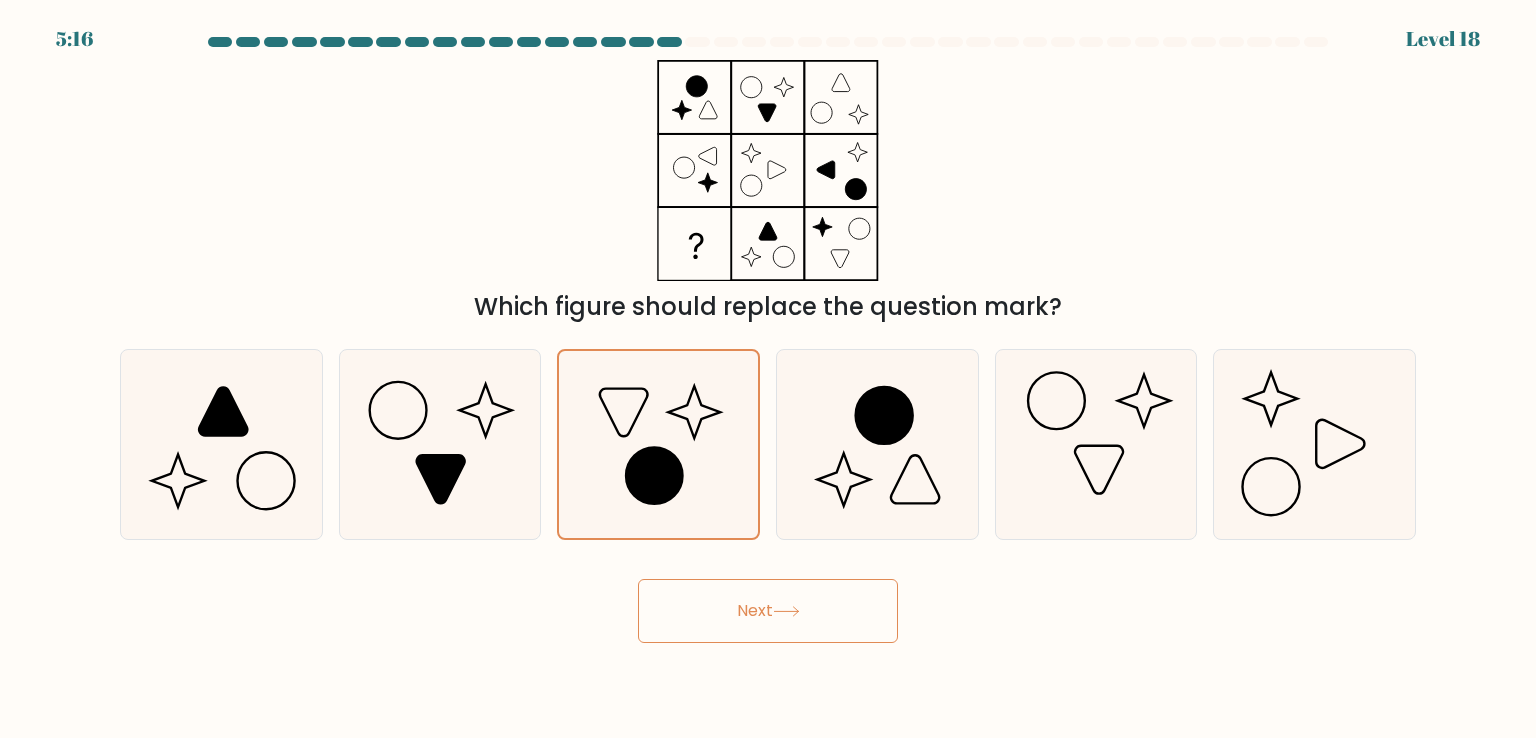 click on "Next" at bounding box center (768, 611) 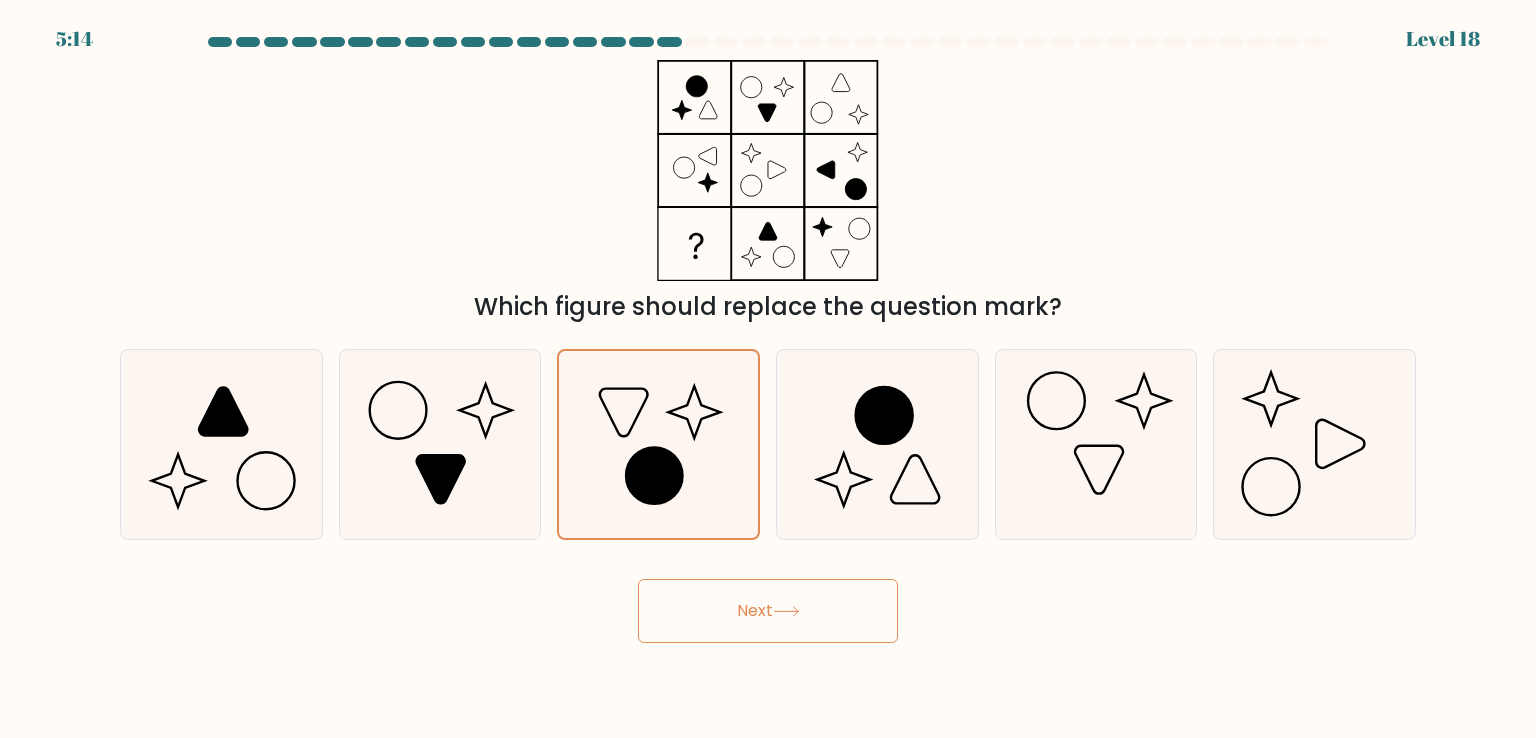 click on "Next" at bounding box center (768, 611) 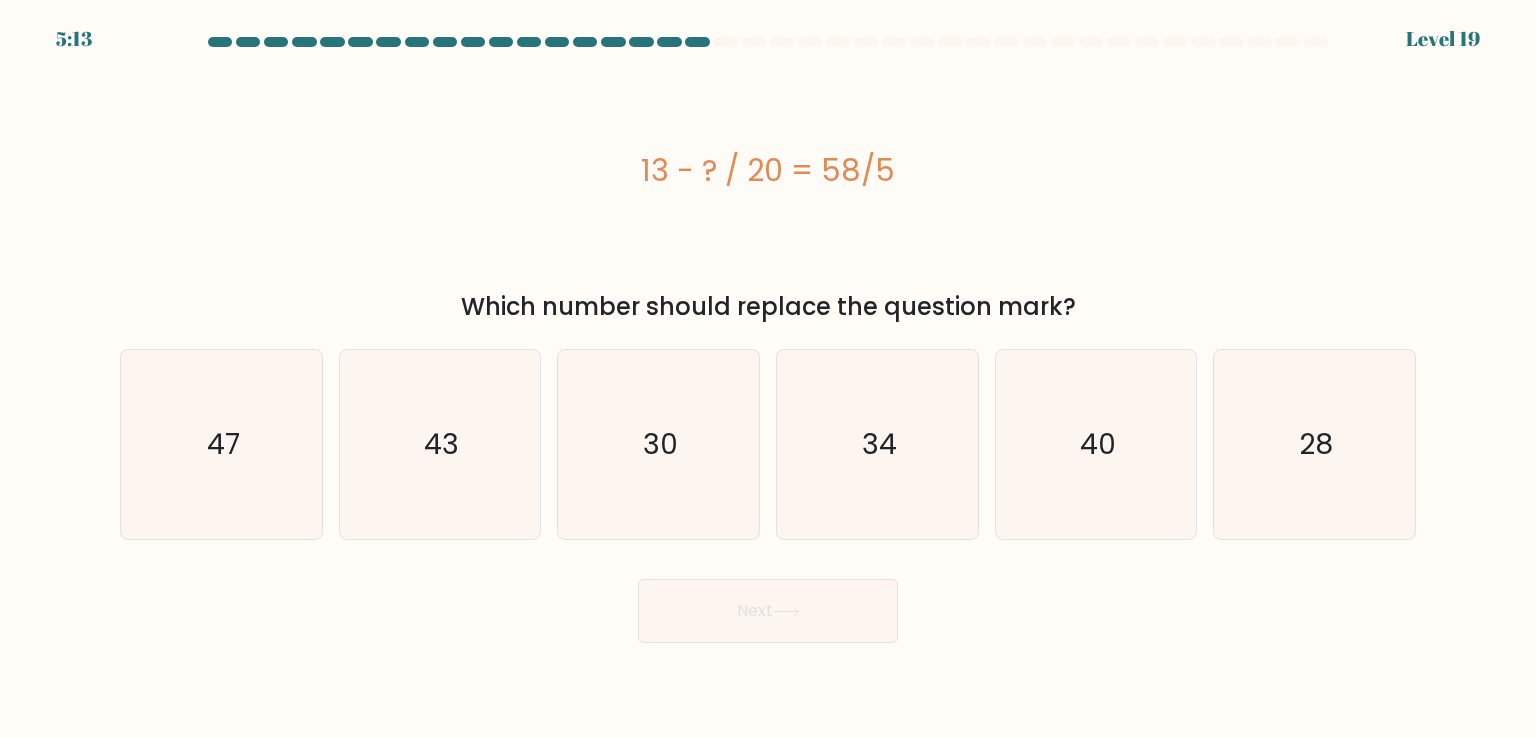 click on "Next" at bounding box center (768, 611) 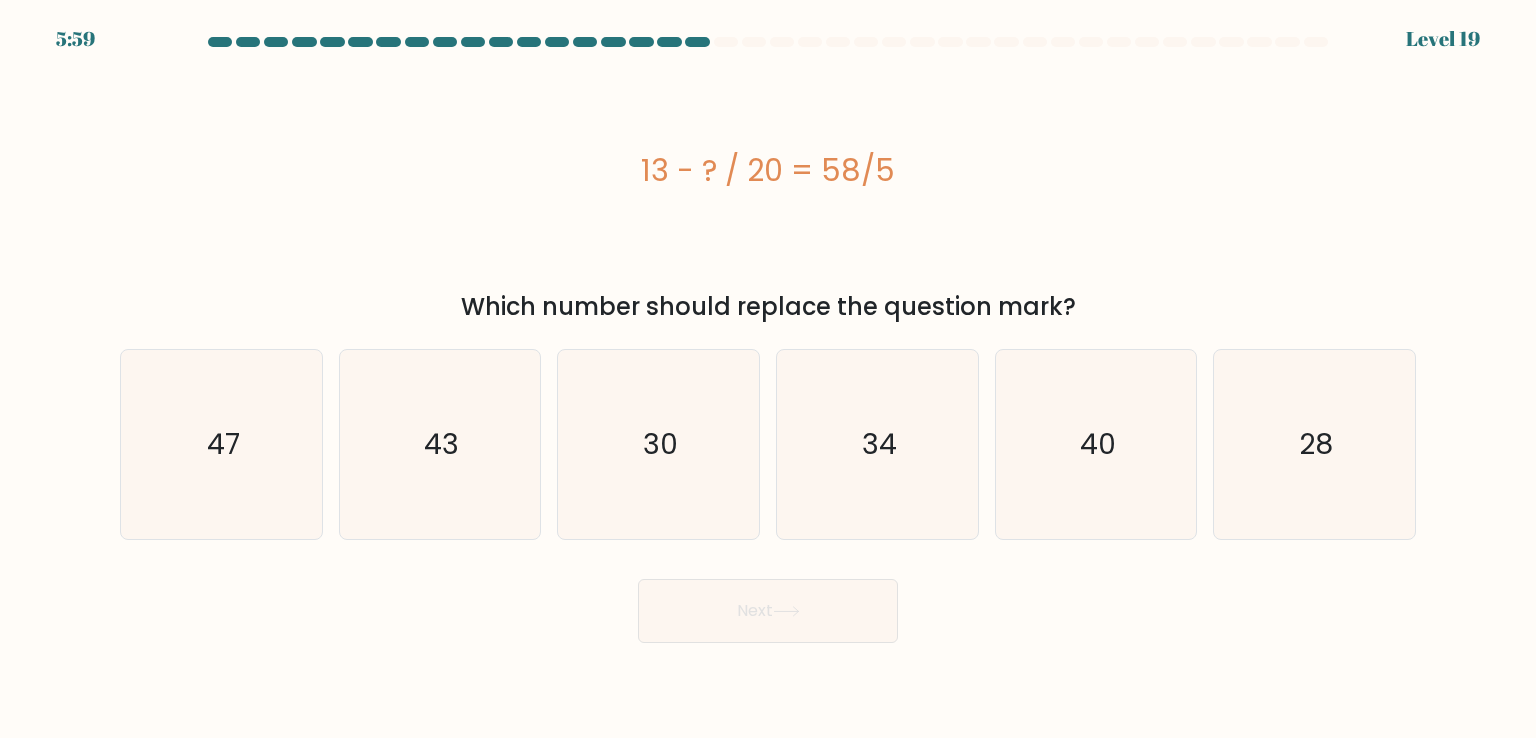 click on "13 - ? / 20 = 58/5" at bounding box center (768, 170) 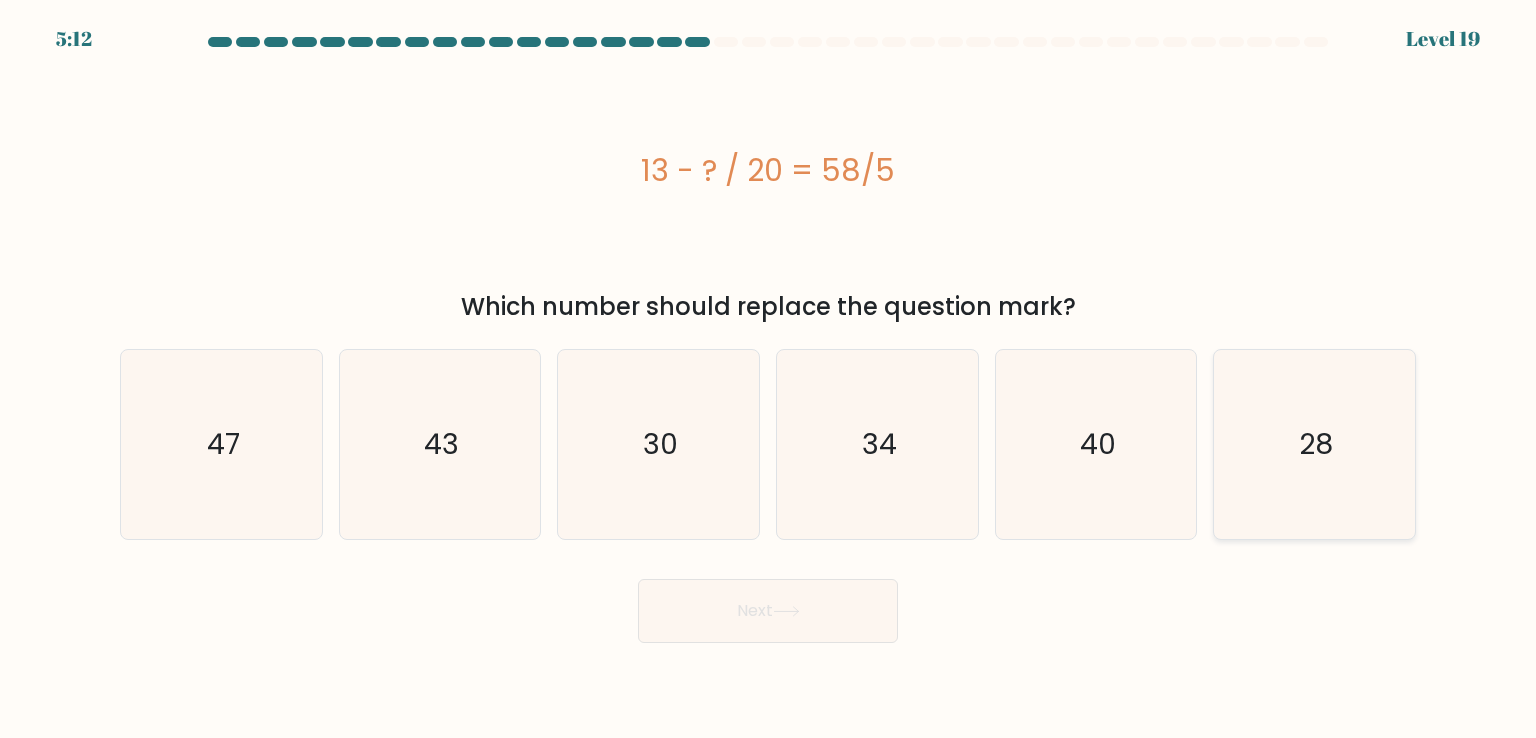 click on "28" at bounding box center [1314, 444] 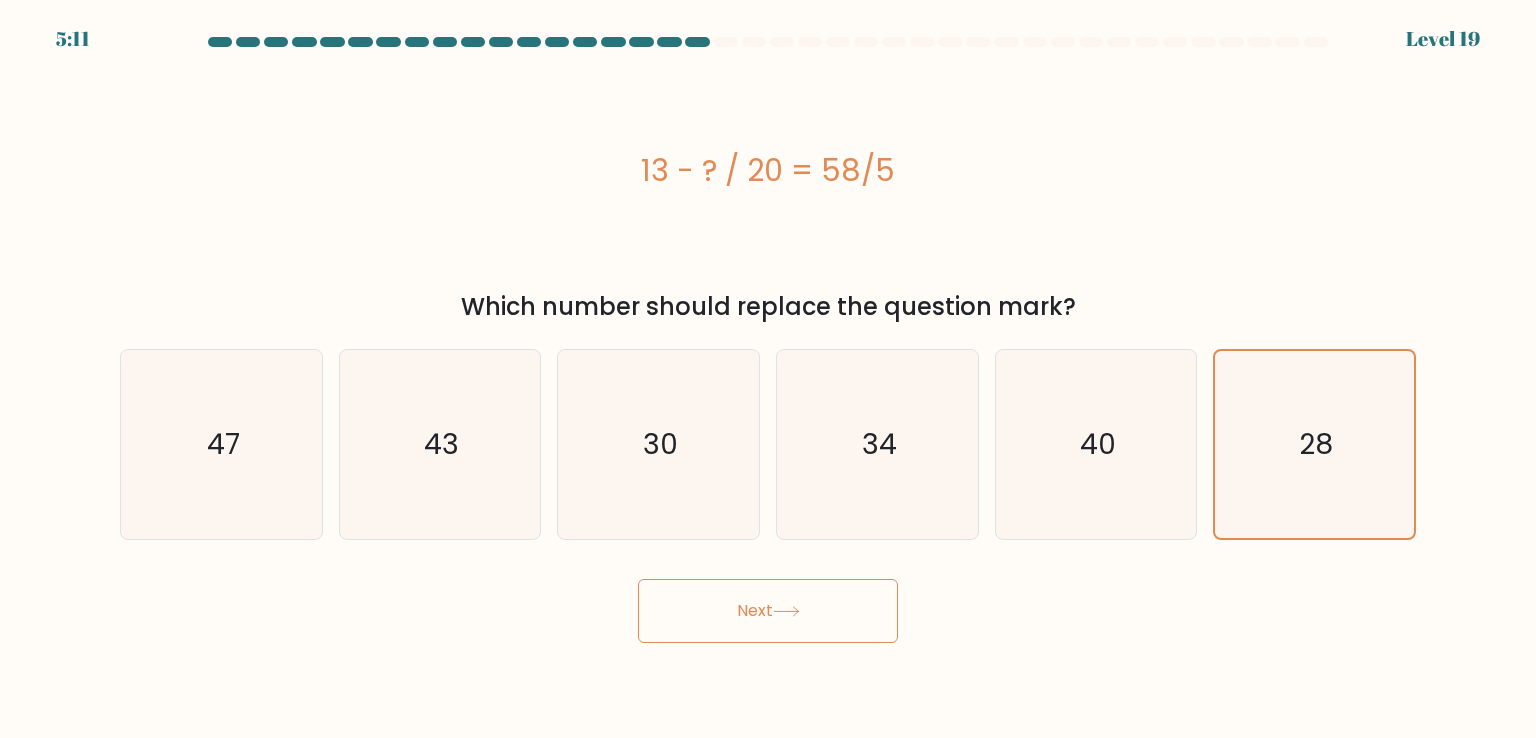 click on "Next" at bounding box center (768, 611) 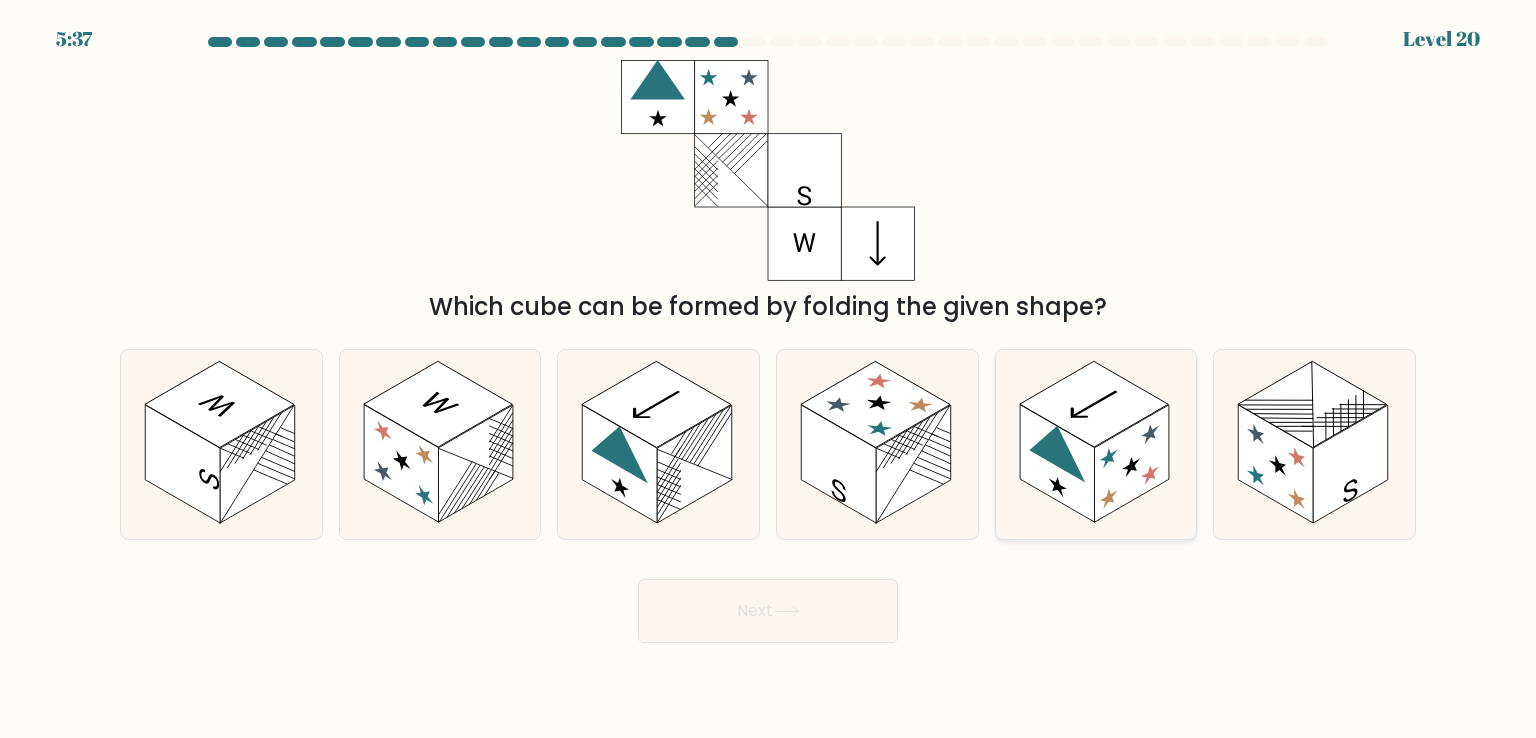 click 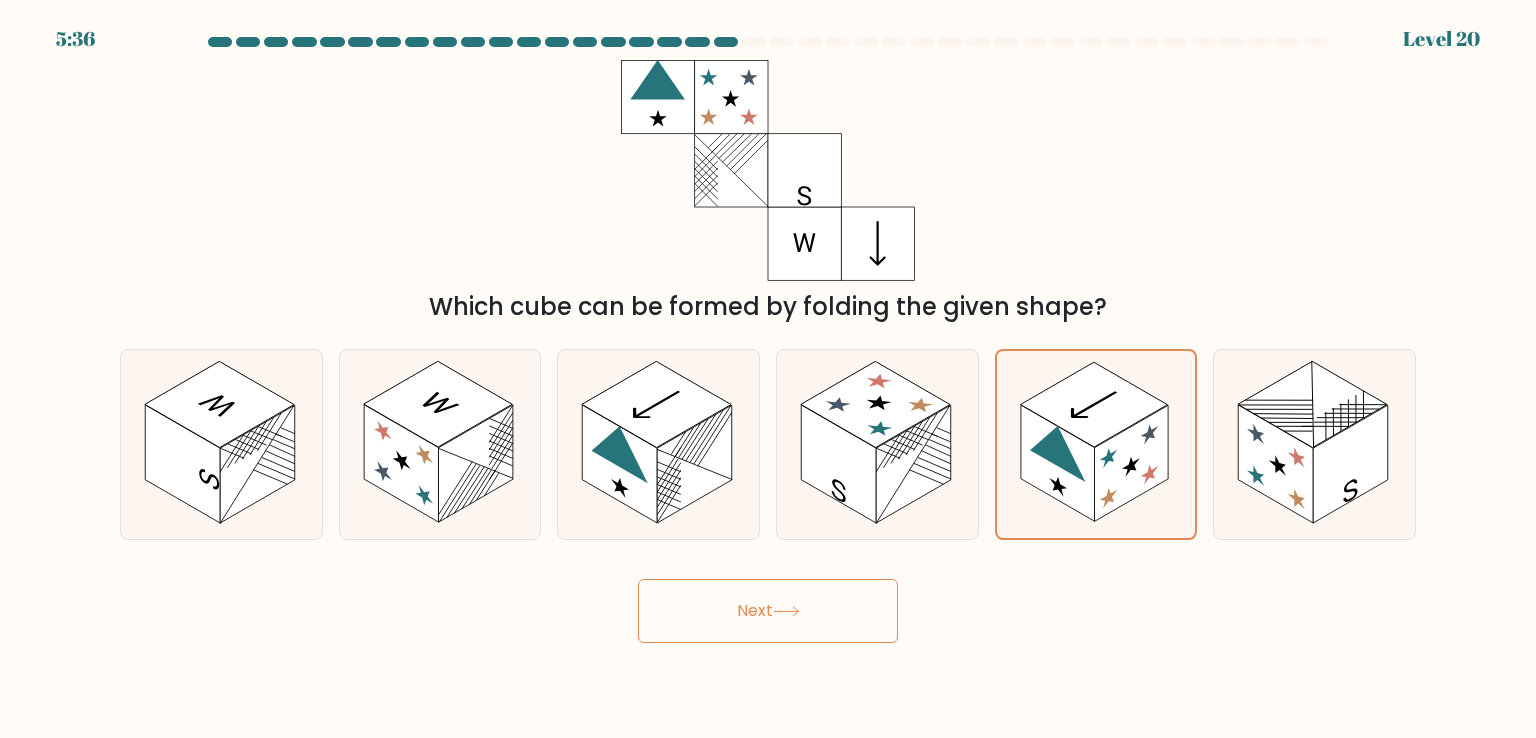 drag, startPoint x: 730, startPoint y: 644, endPoint x: 772, endPoint y: 608, distance: 55.31727 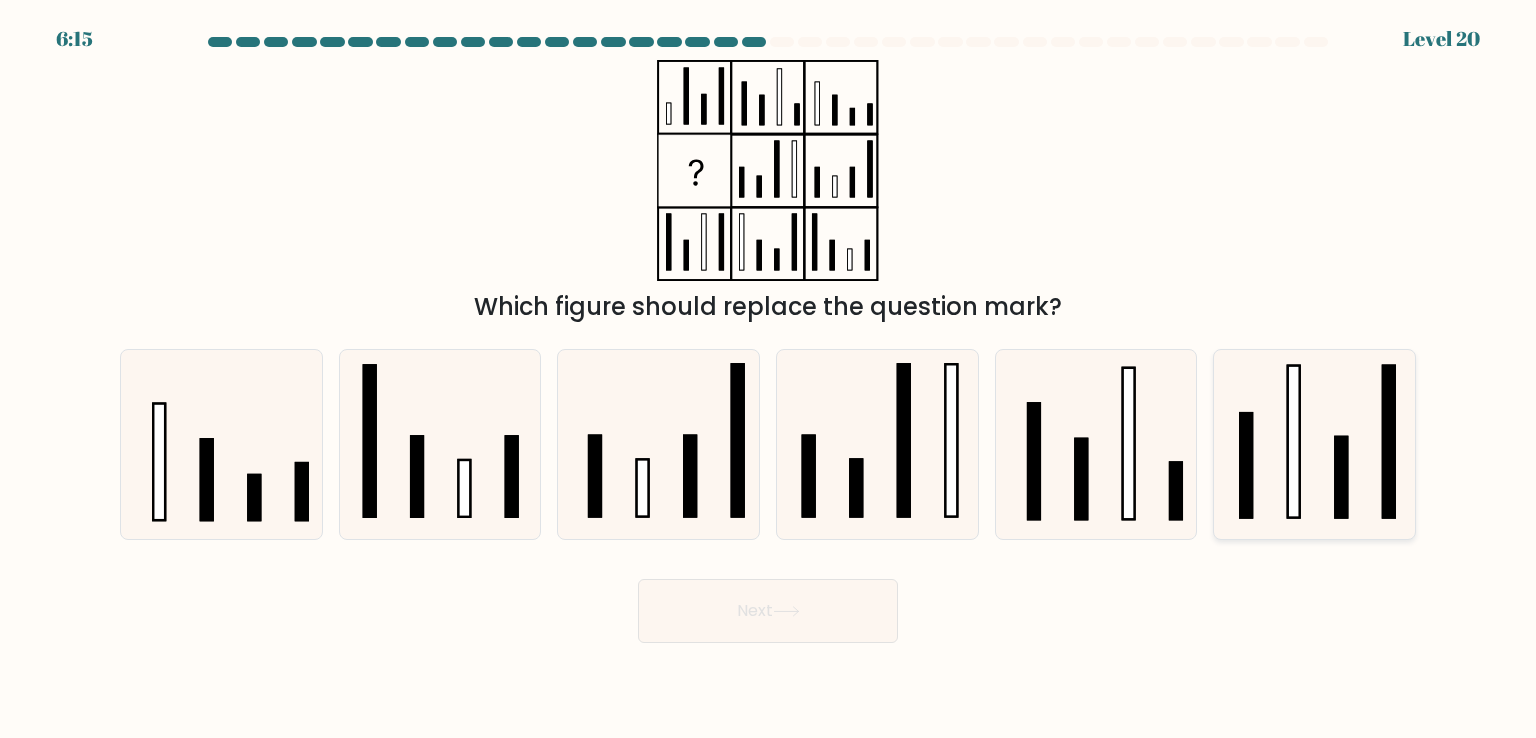 click 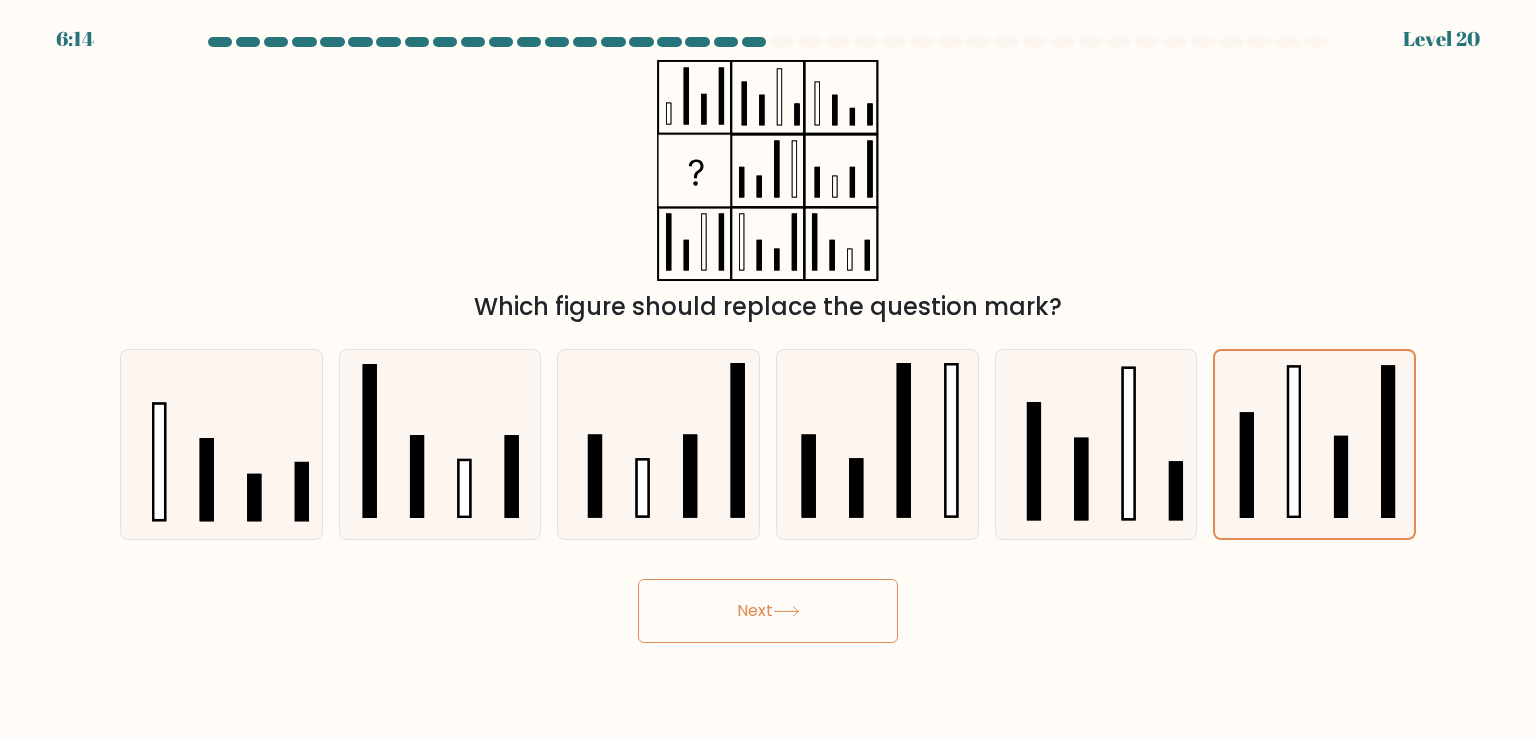 click on "Next" at bounding box center (768, 611) 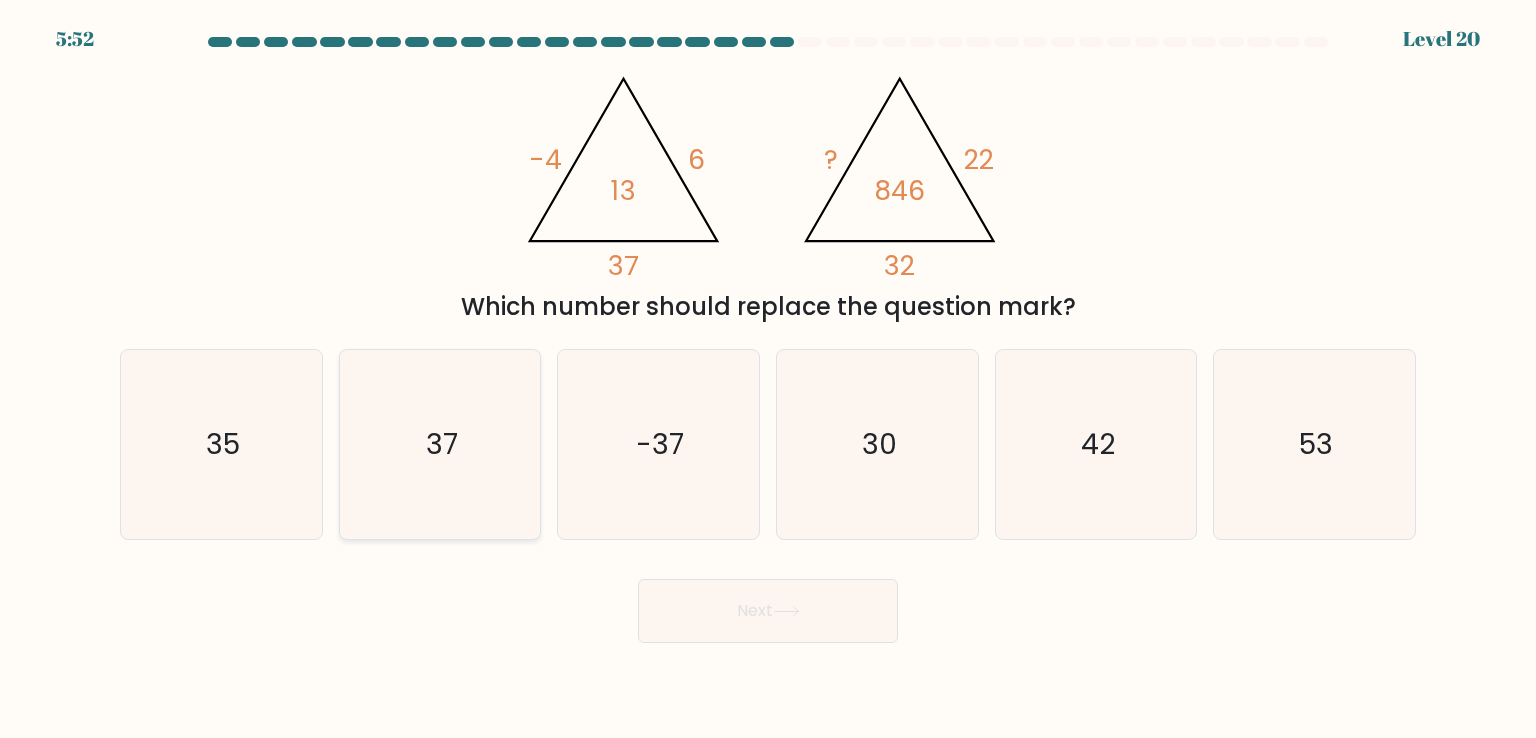 click on "37" 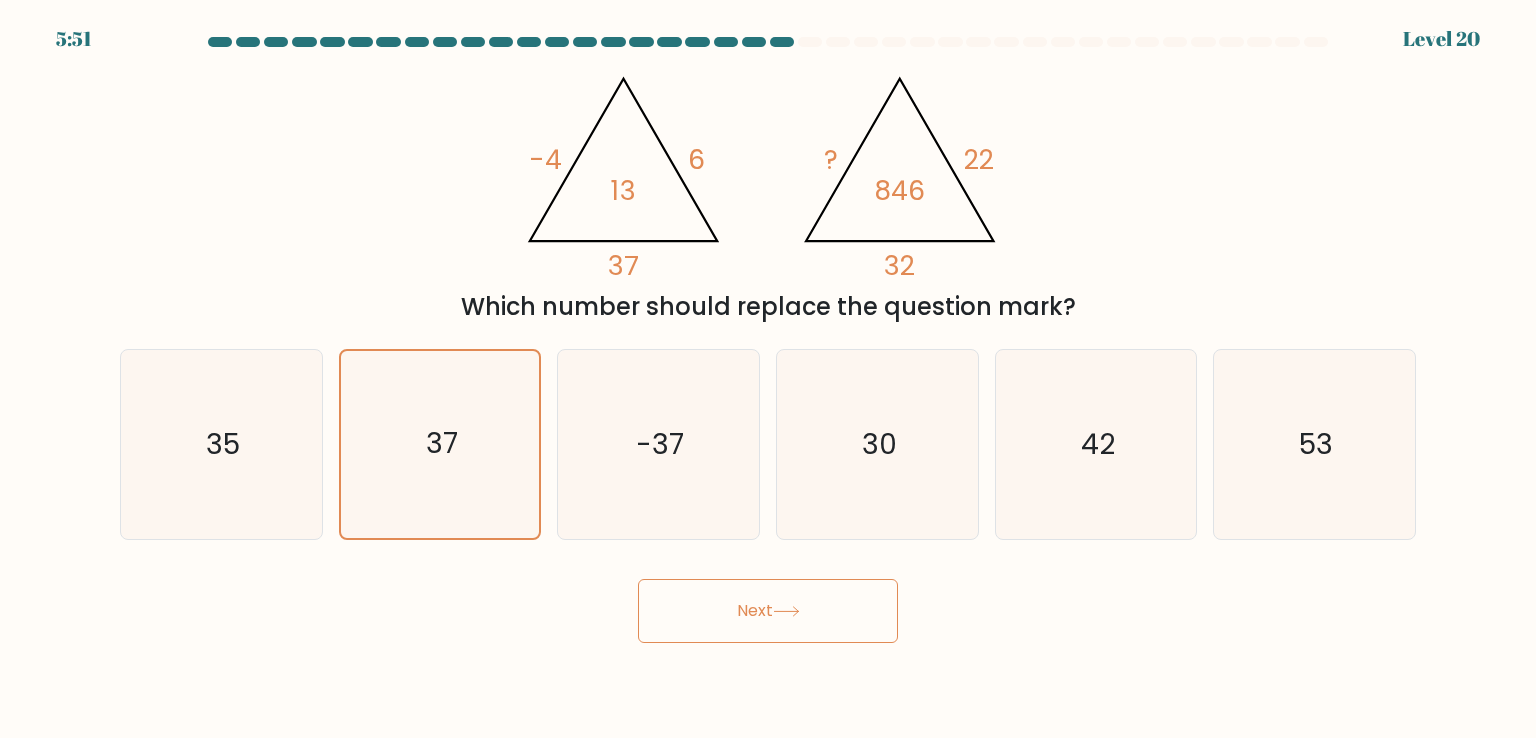 click on "Next" at bounding box center (768, 611) 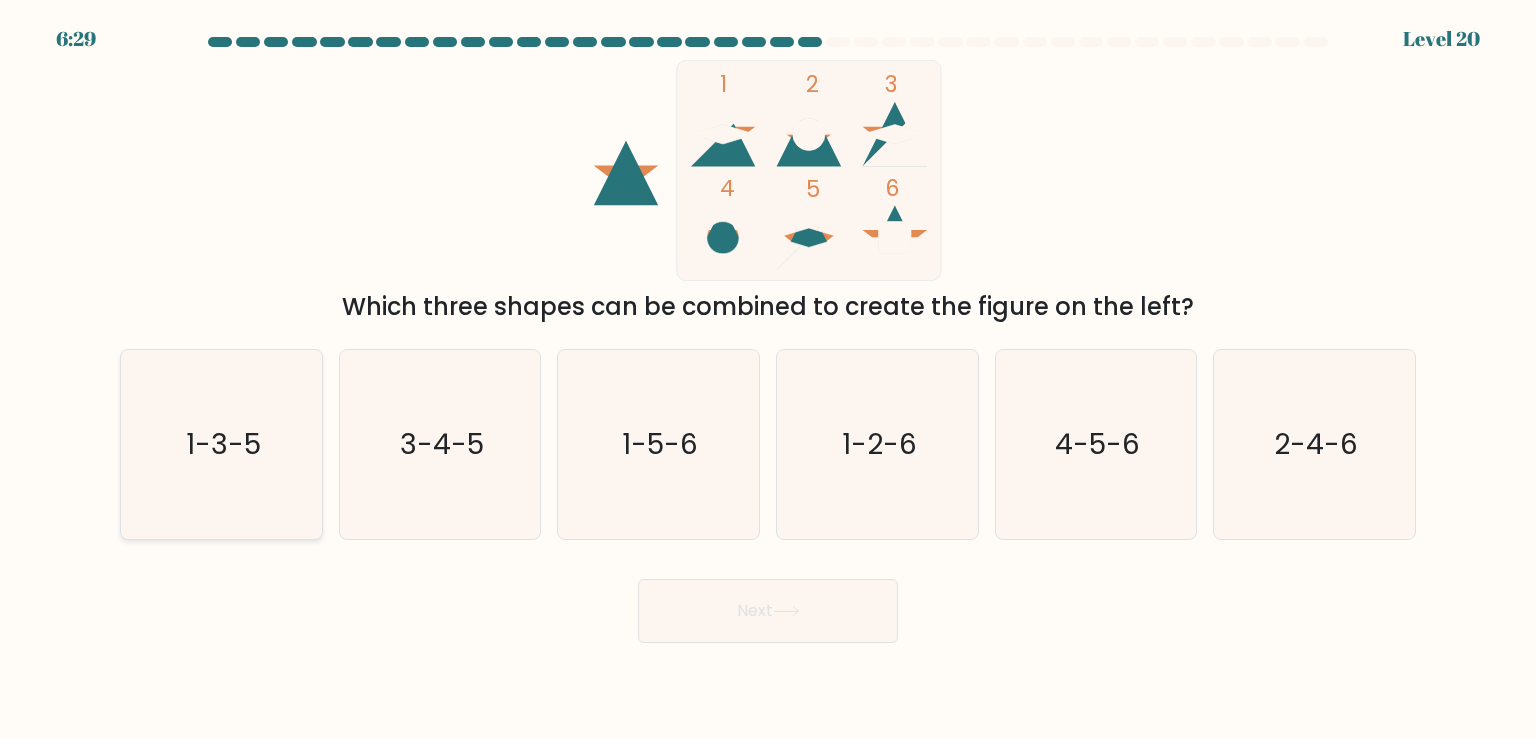 click on "1-3-5" 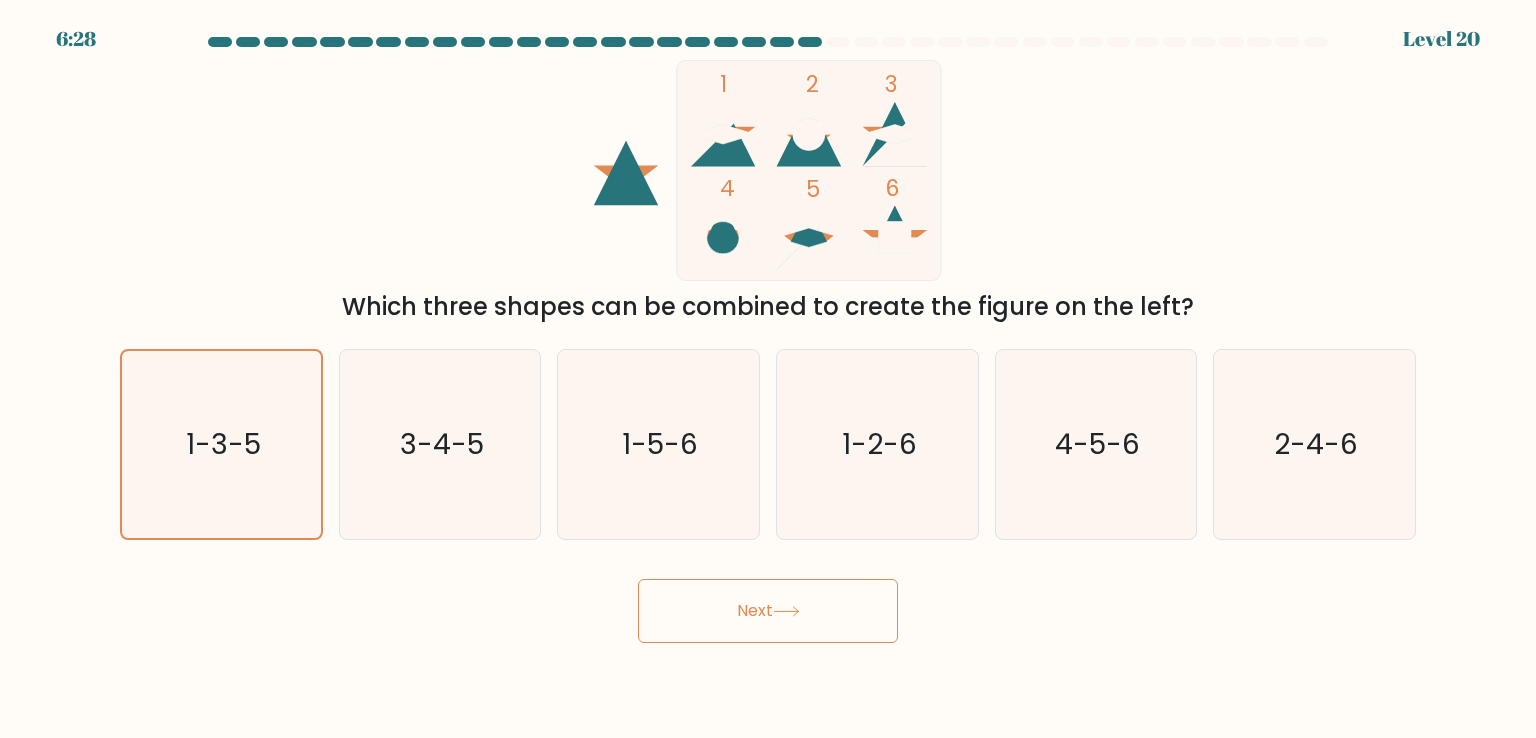 click on "Next" at bounding box center (768, 611) 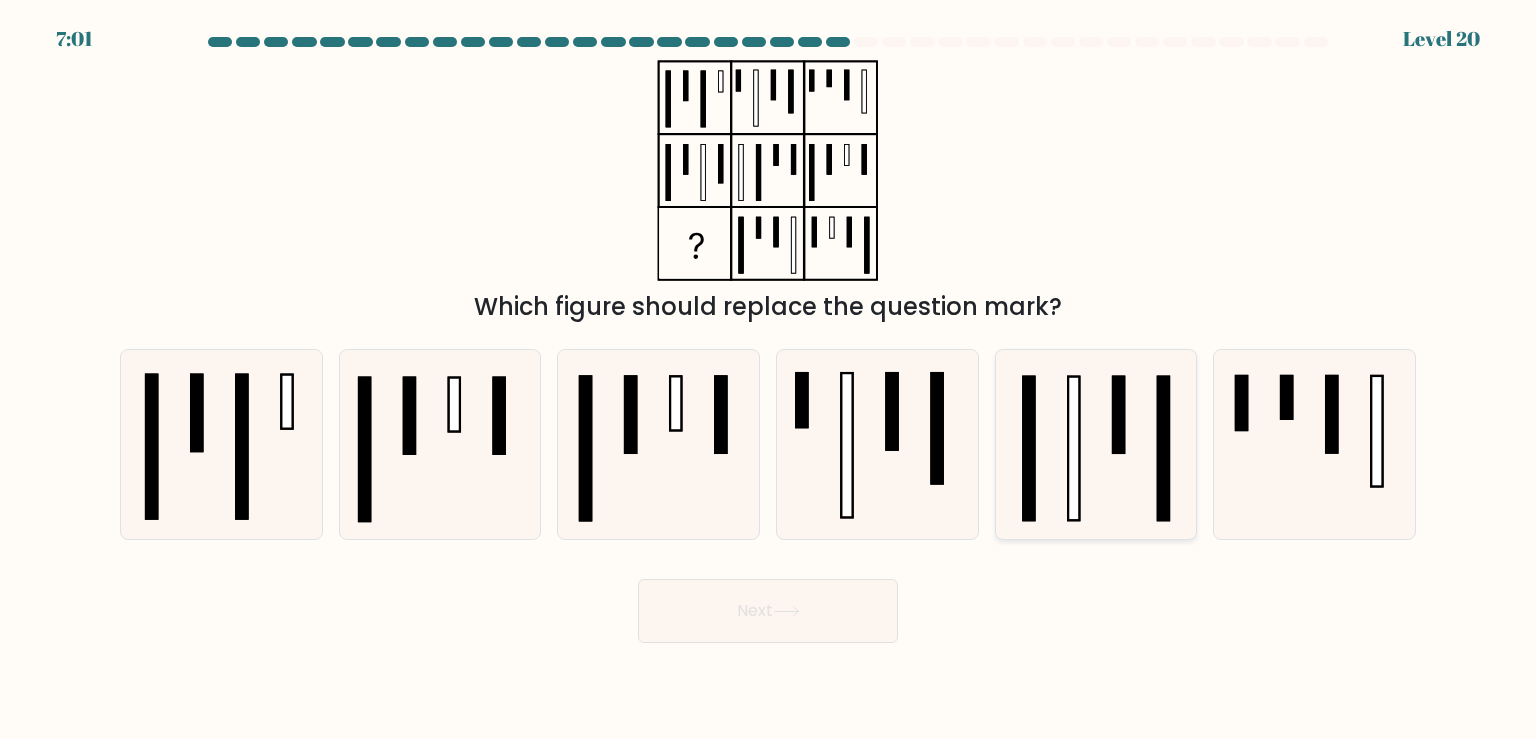 click 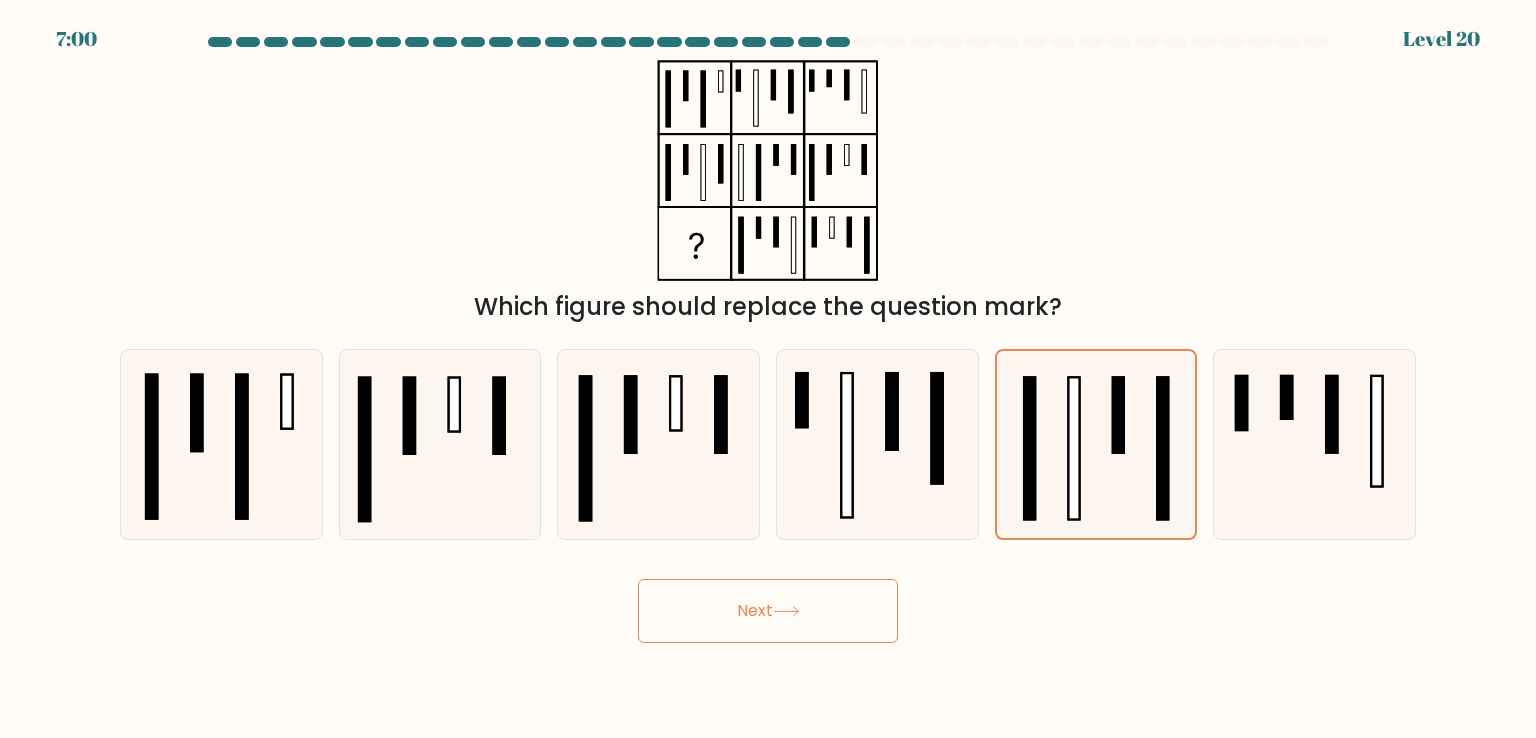 click on "Next" at bounding box center [768, 611] 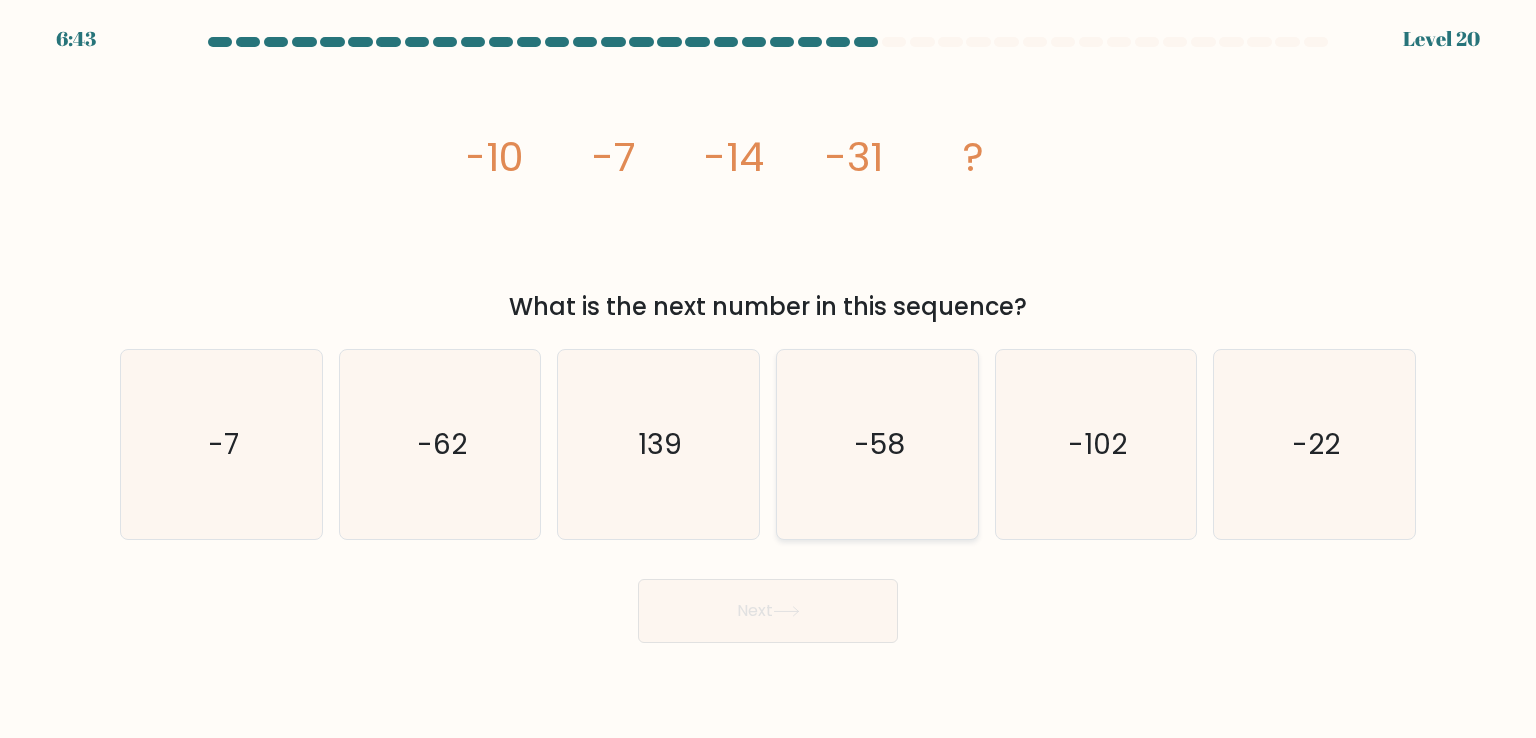click on "-58" 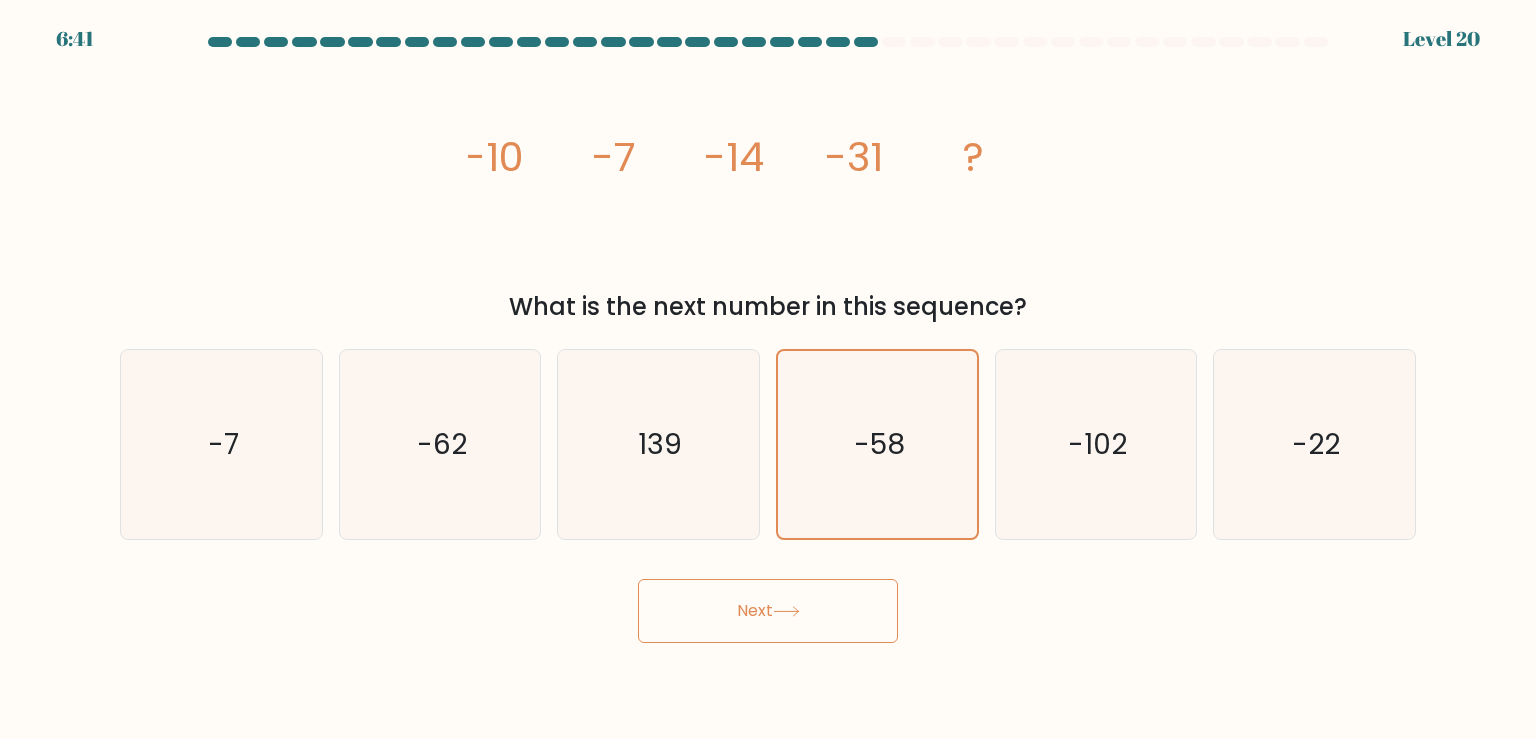 click on "Next" at bounding box center (768, 611) 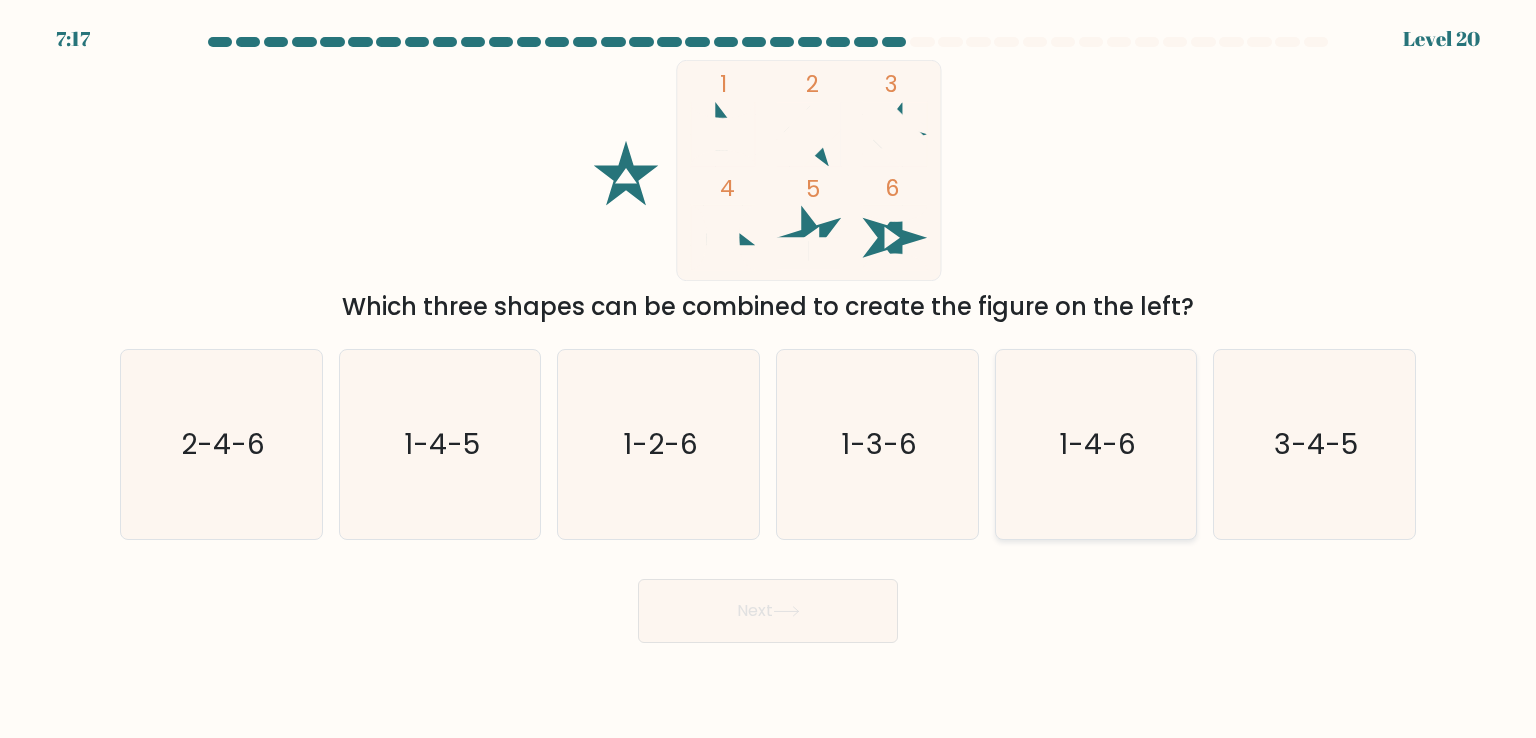 click on "1-4-6" at bounding box center [1096, 444] 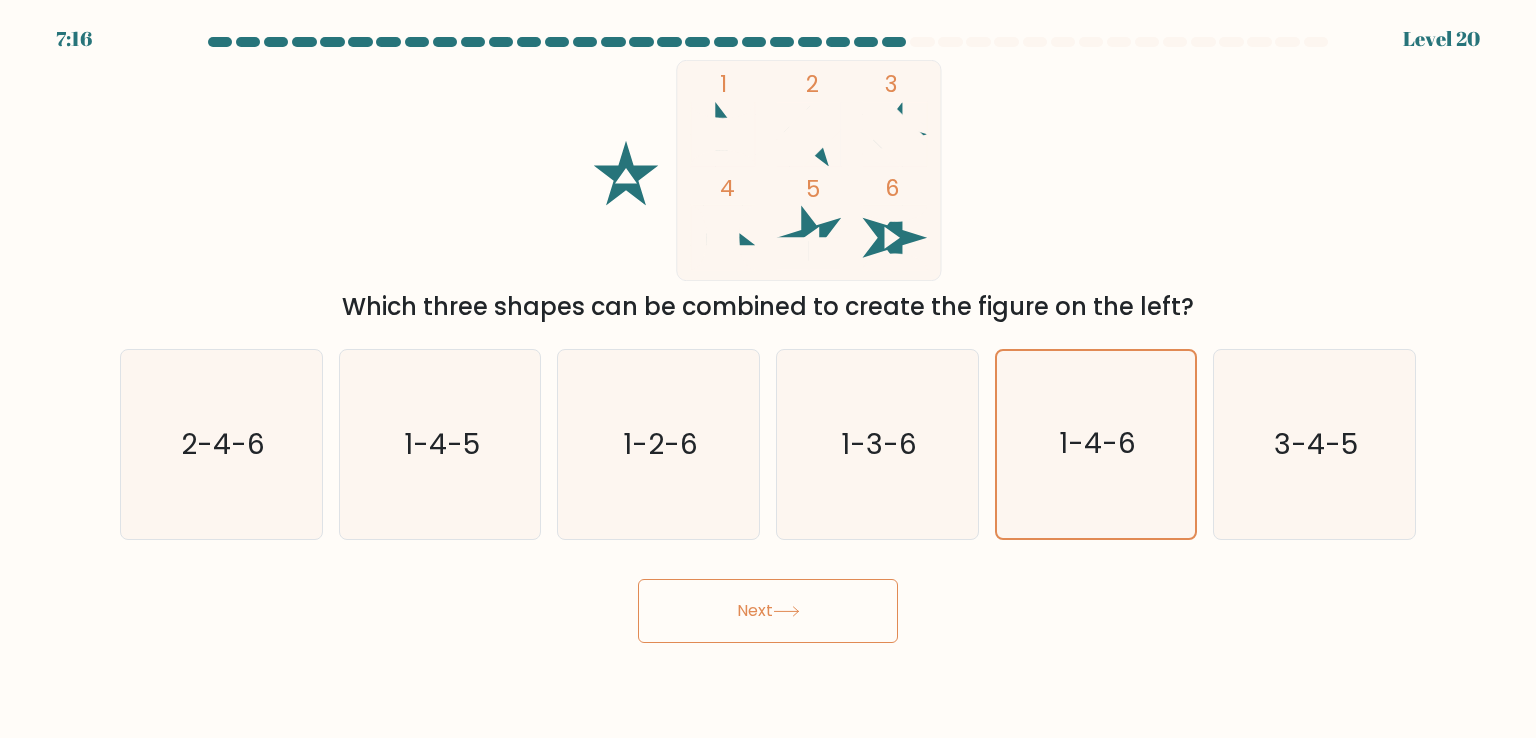 click 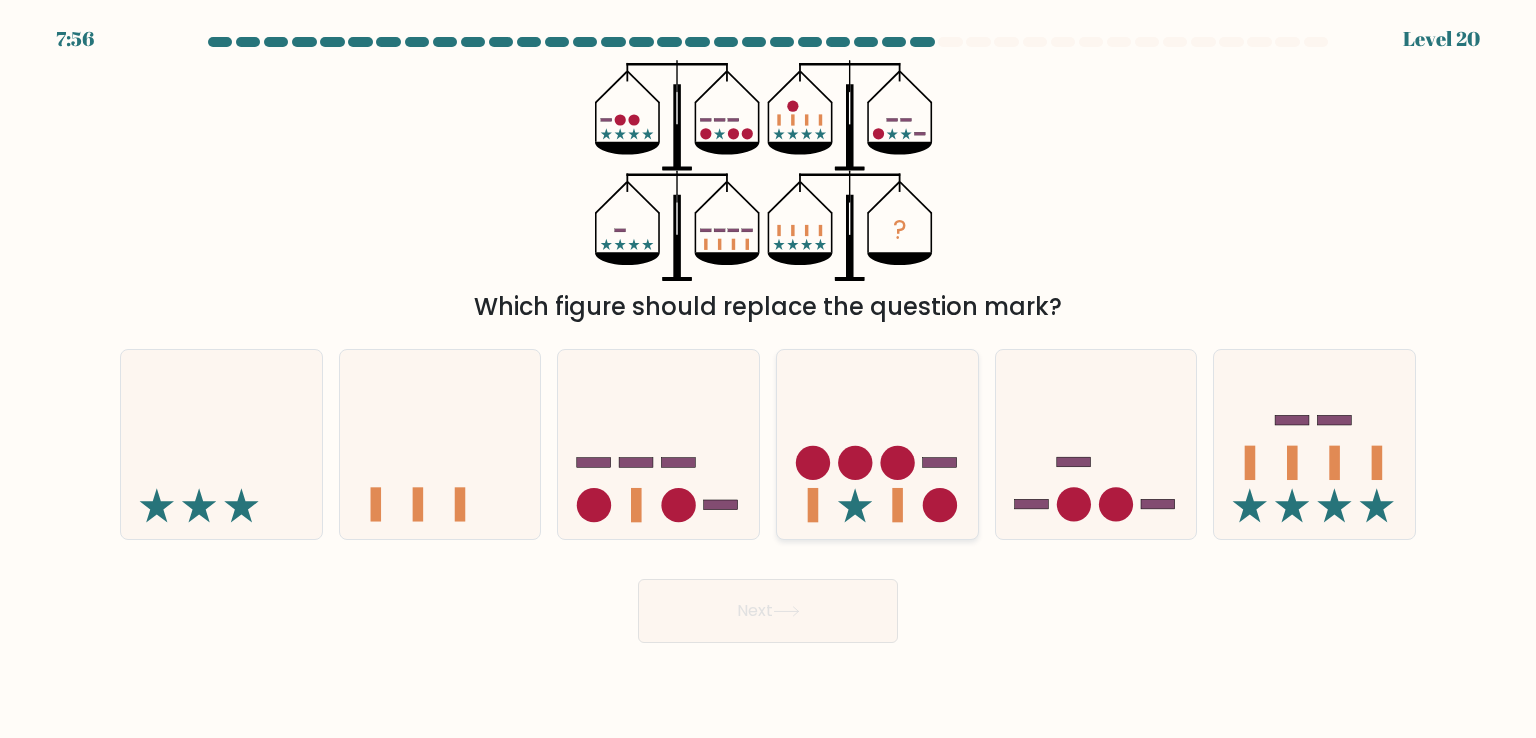 click 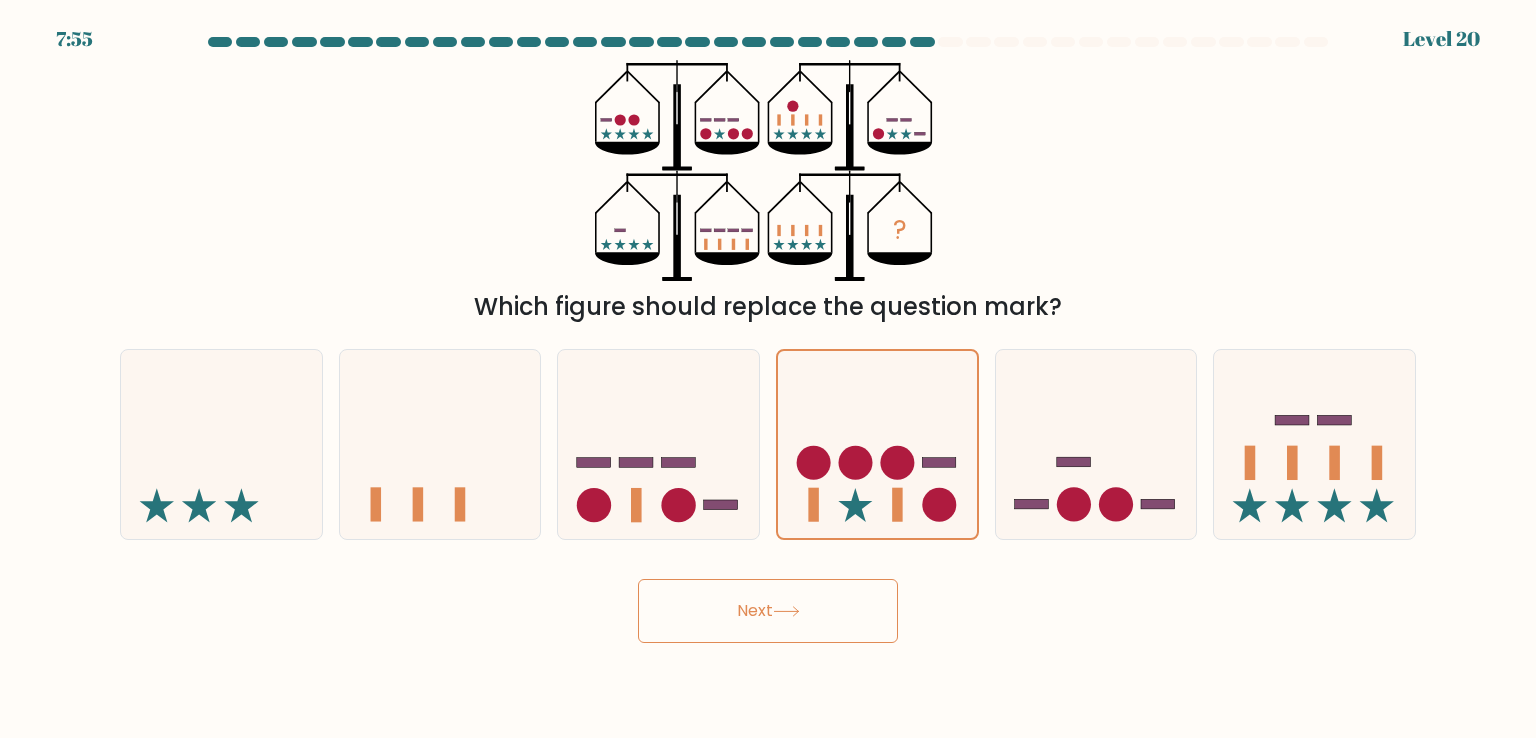 click on "Next" at bounding box center [768, 611] 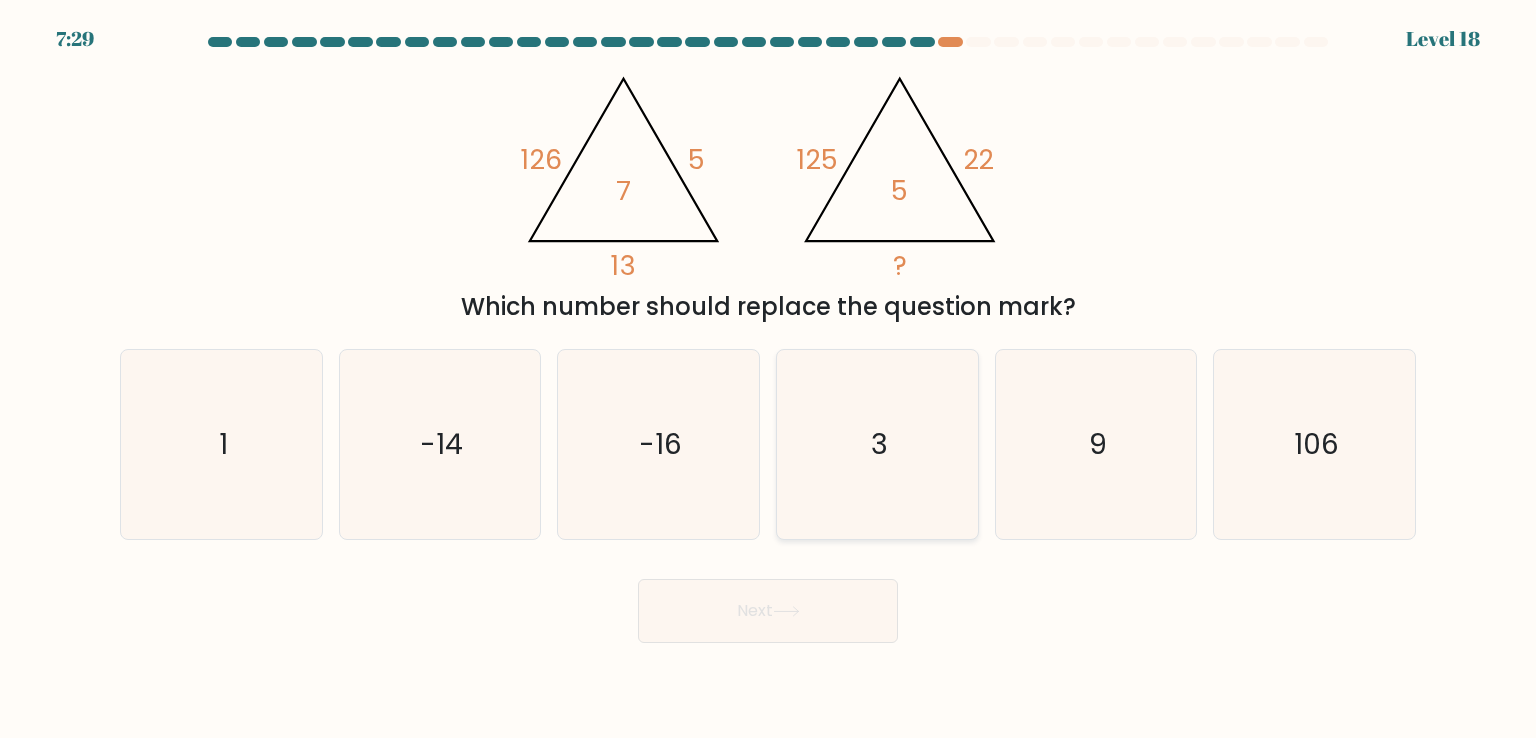 click on "3" 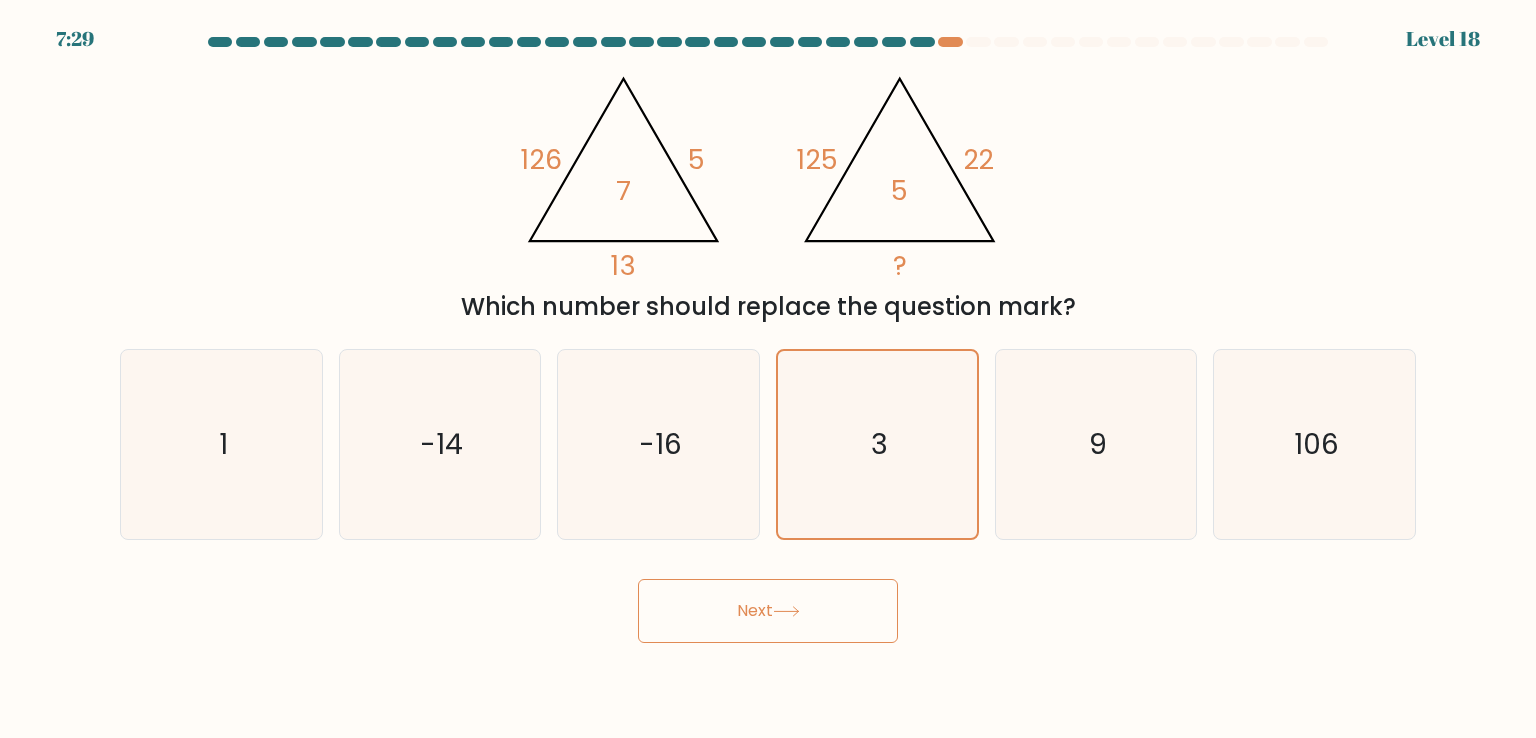 click 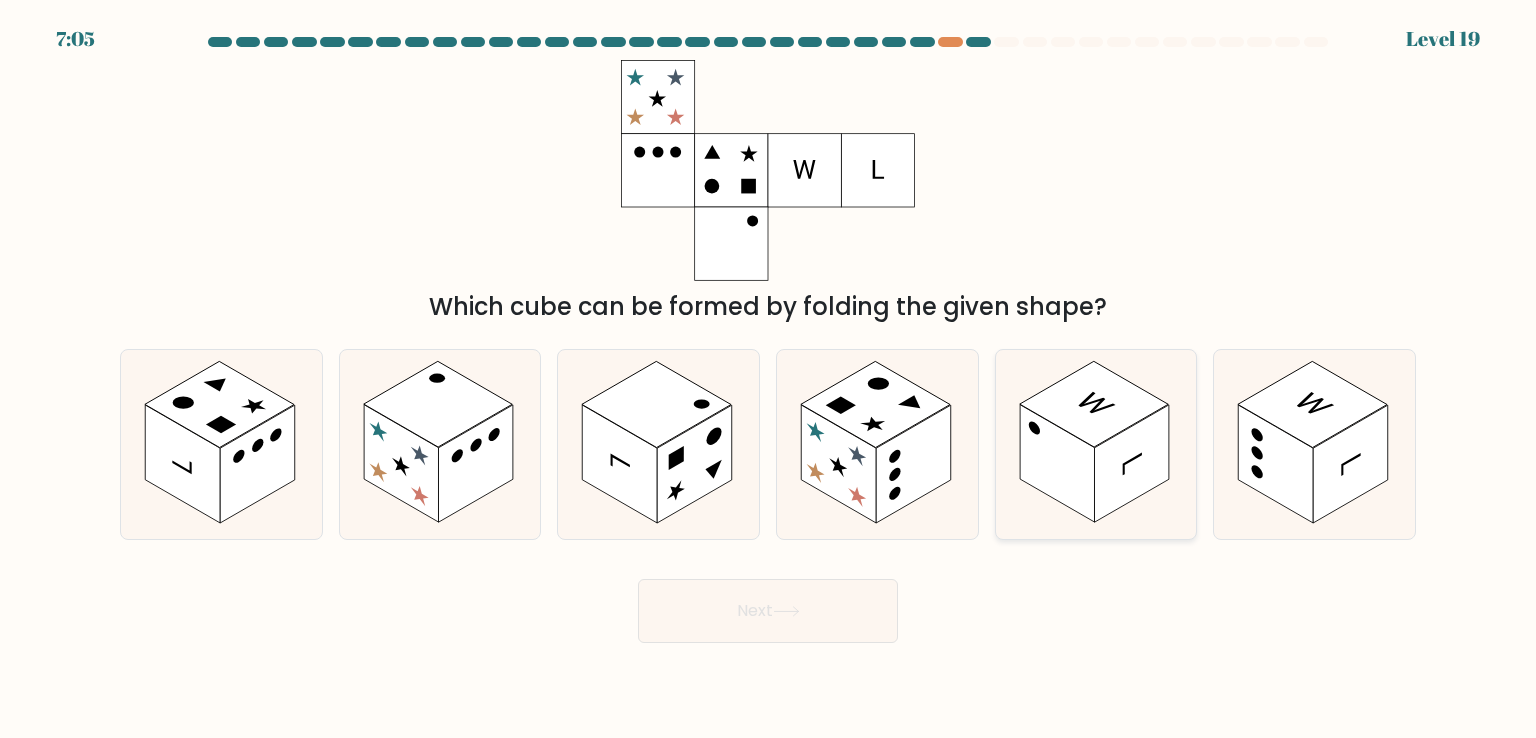 click 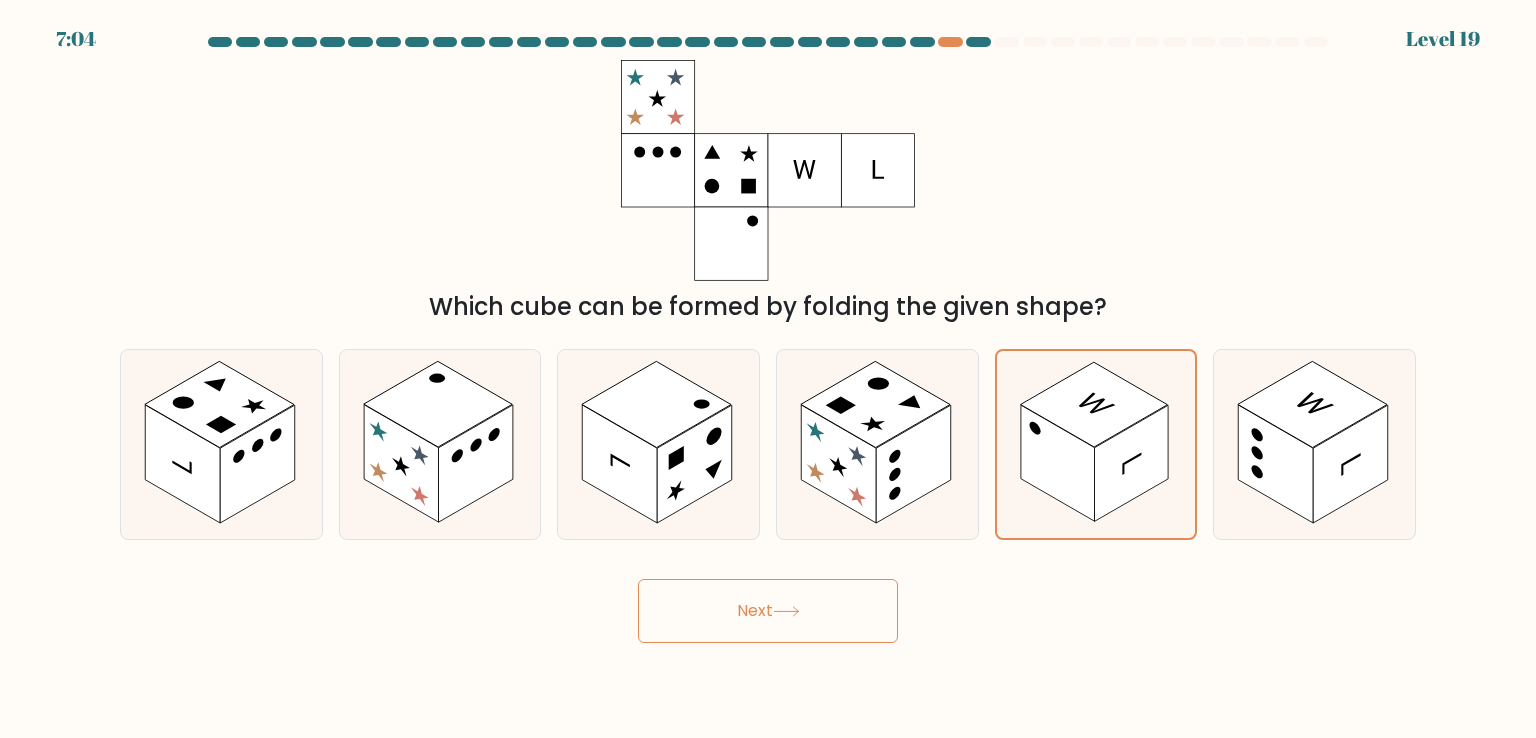 click 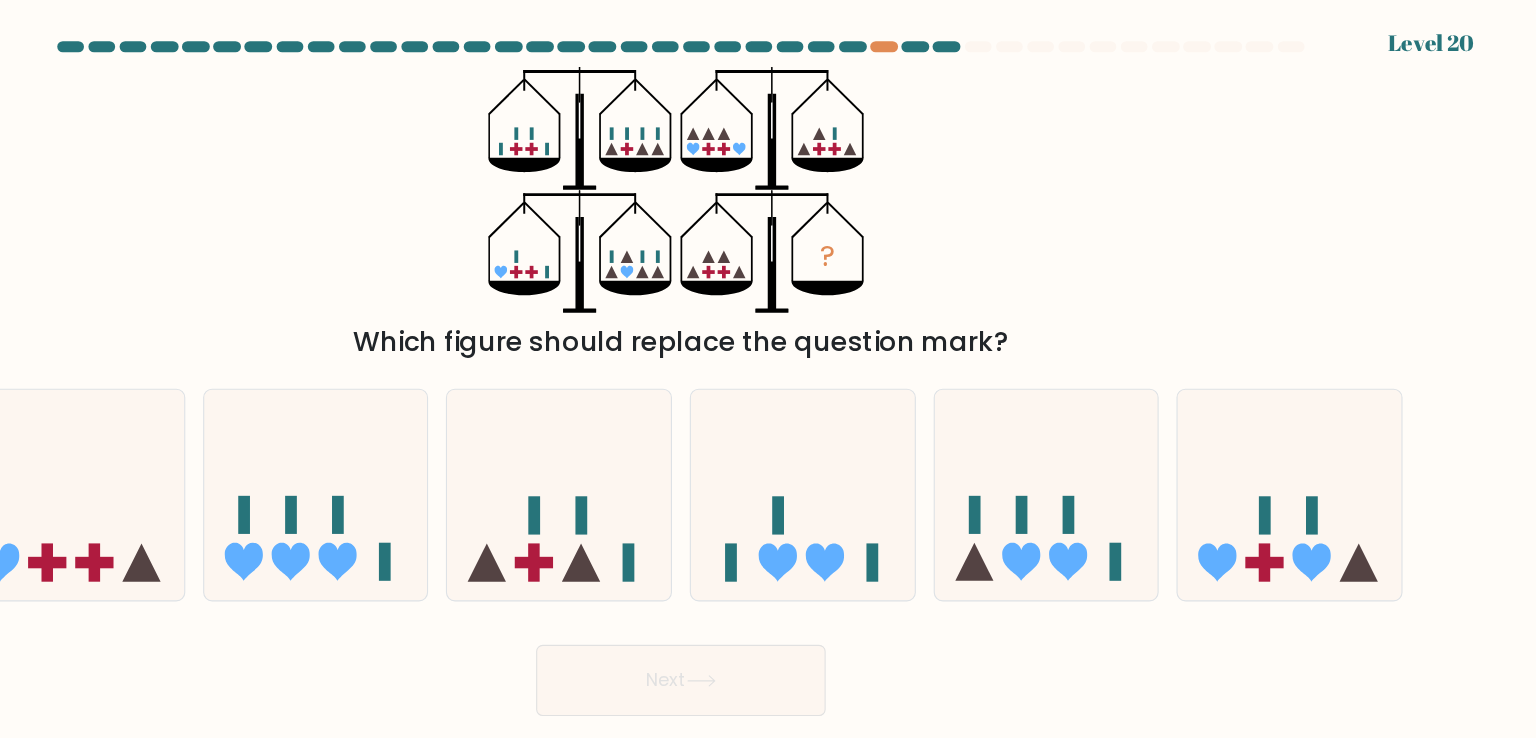 scroll, scrollTop: 0, scrollLeft: 0, axis: both 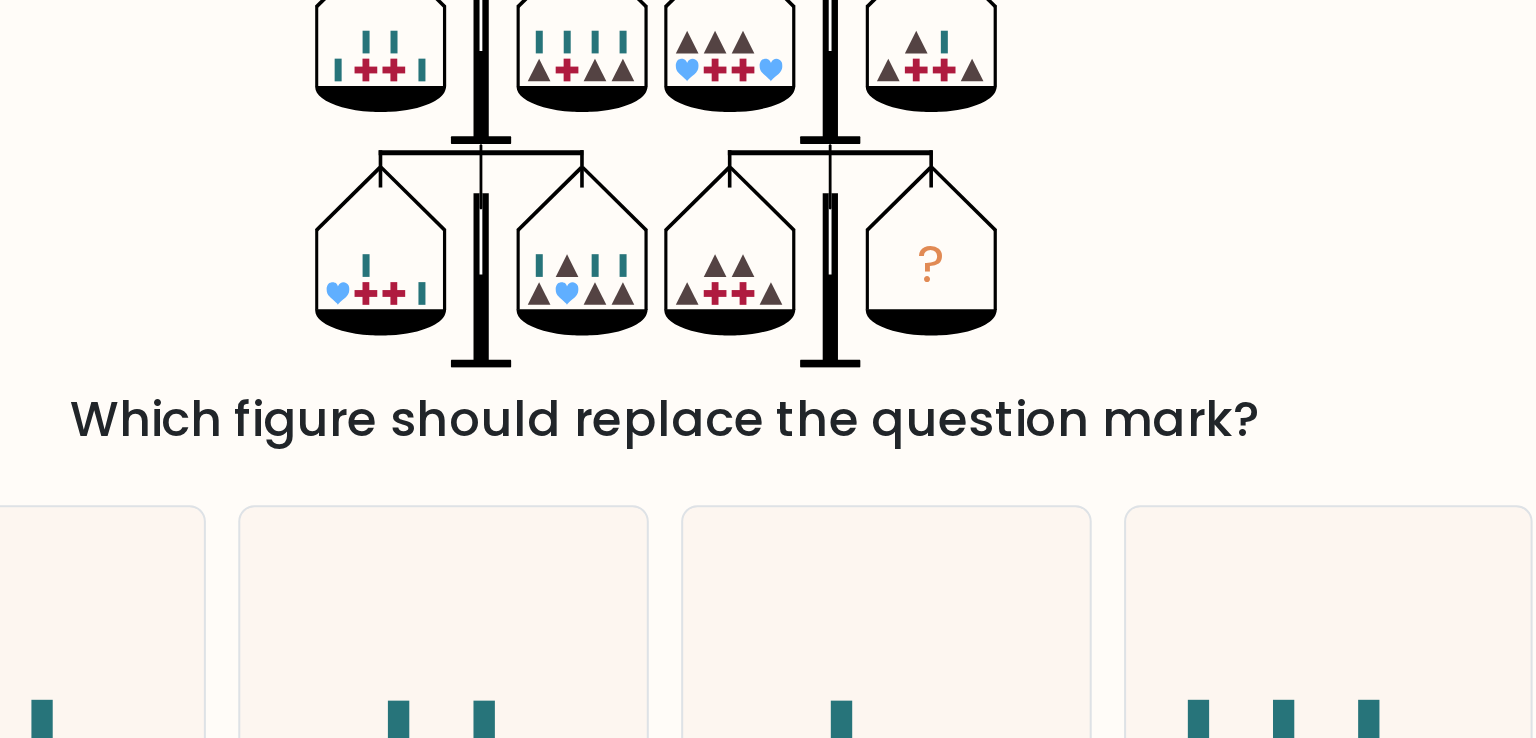 drag, startPoint x: 804, startPoint y: 233, endPoint x: 887, endPoint y: 168, distance: 105.42296 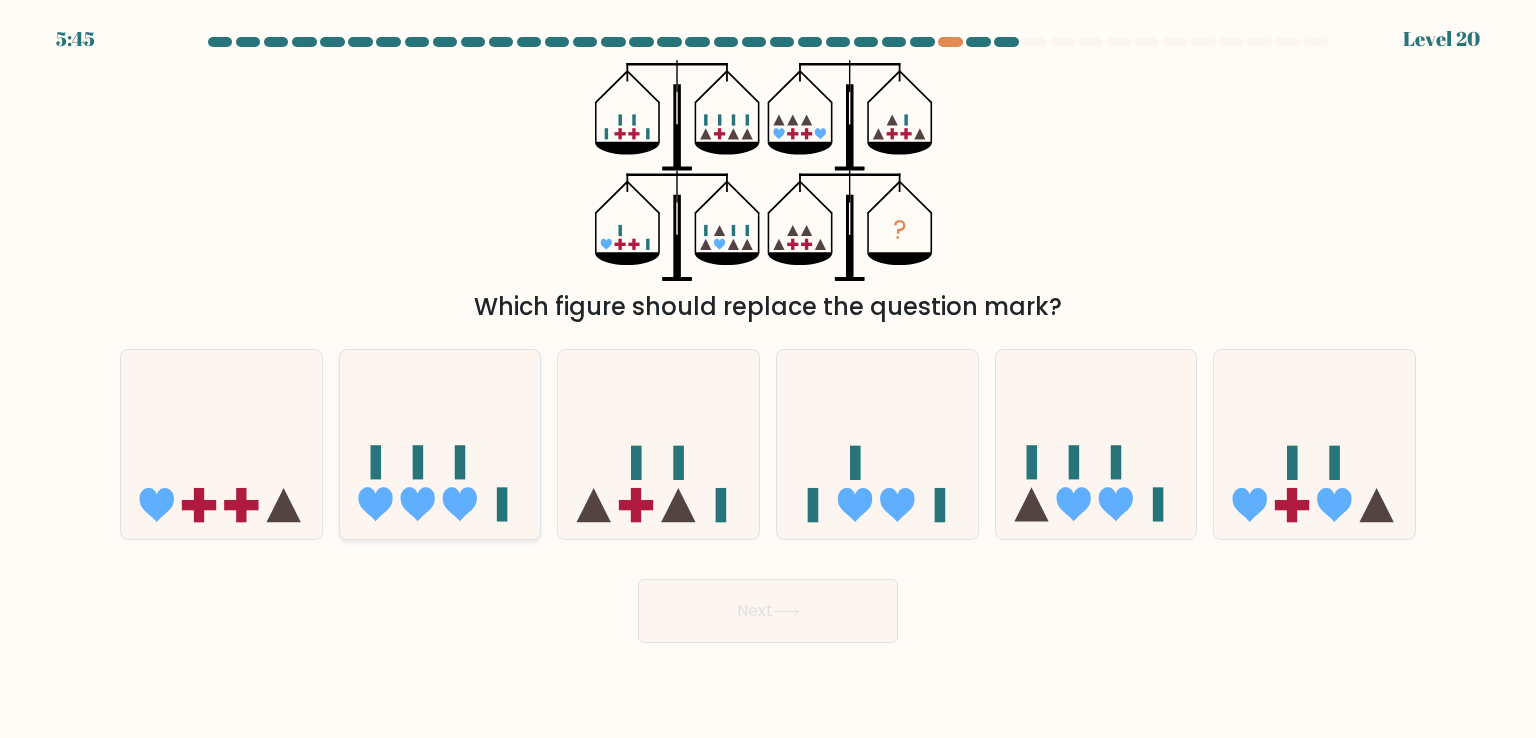 click 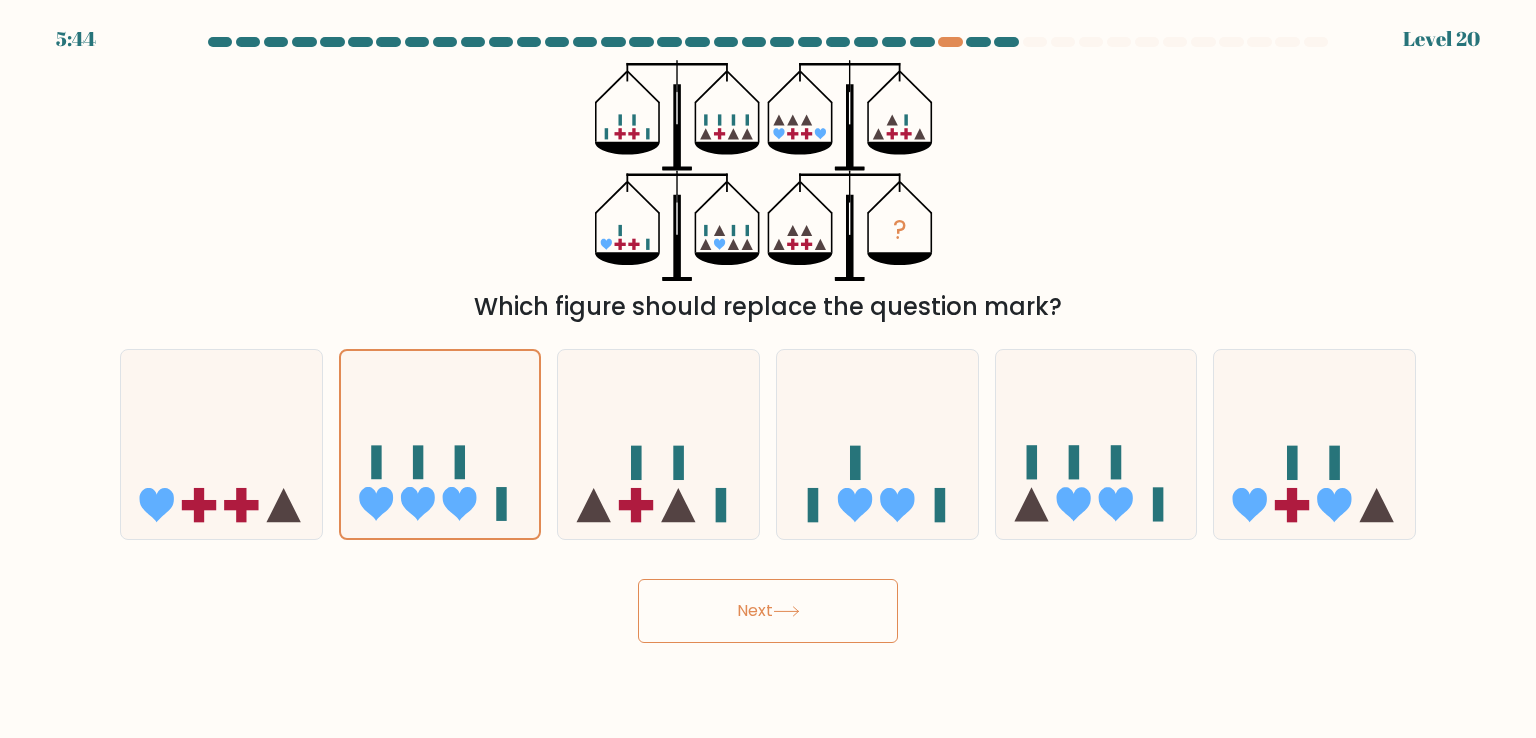 click on "Next" at bounding box center (768, 611) 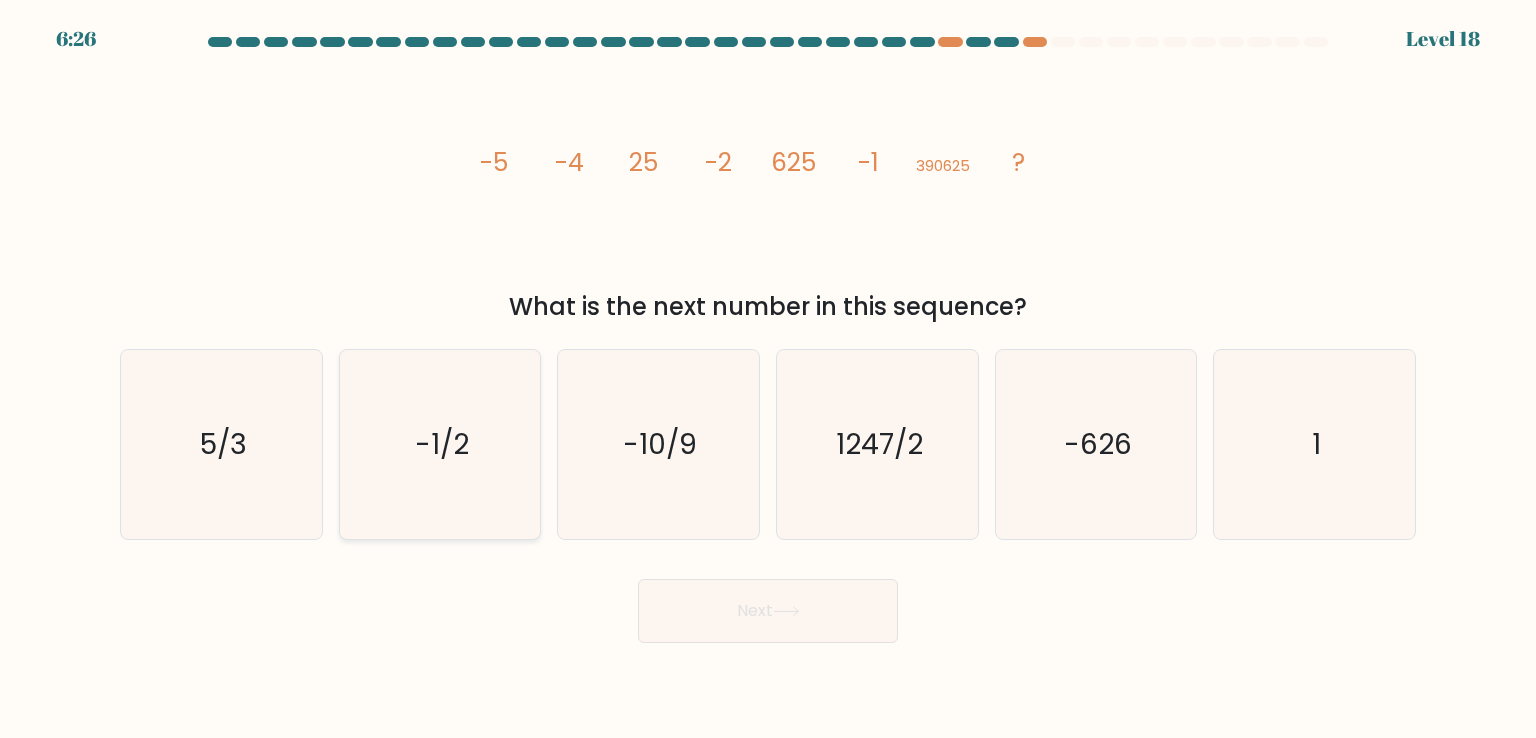 click on "-1/2" 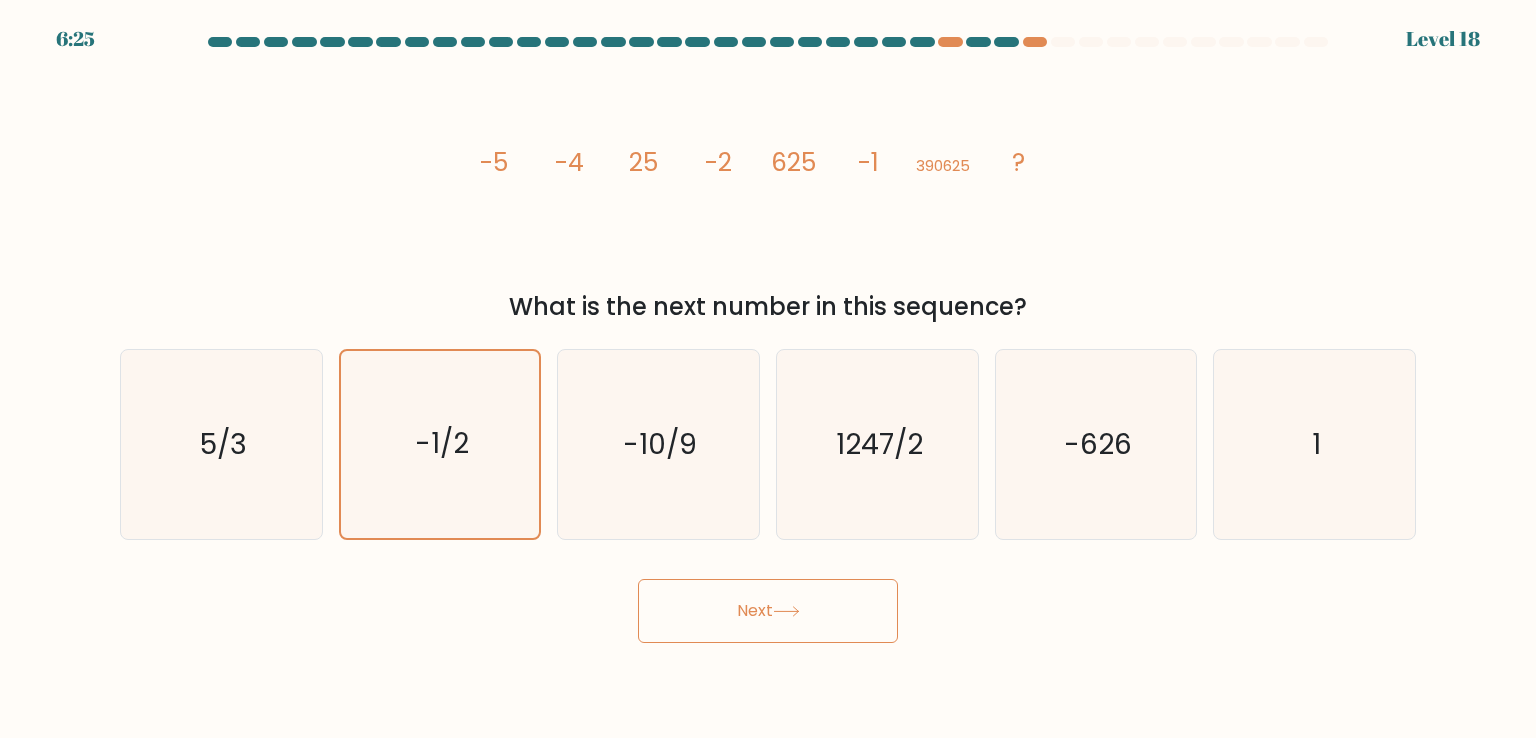 click on "Next" at bounding box center (768, 611) 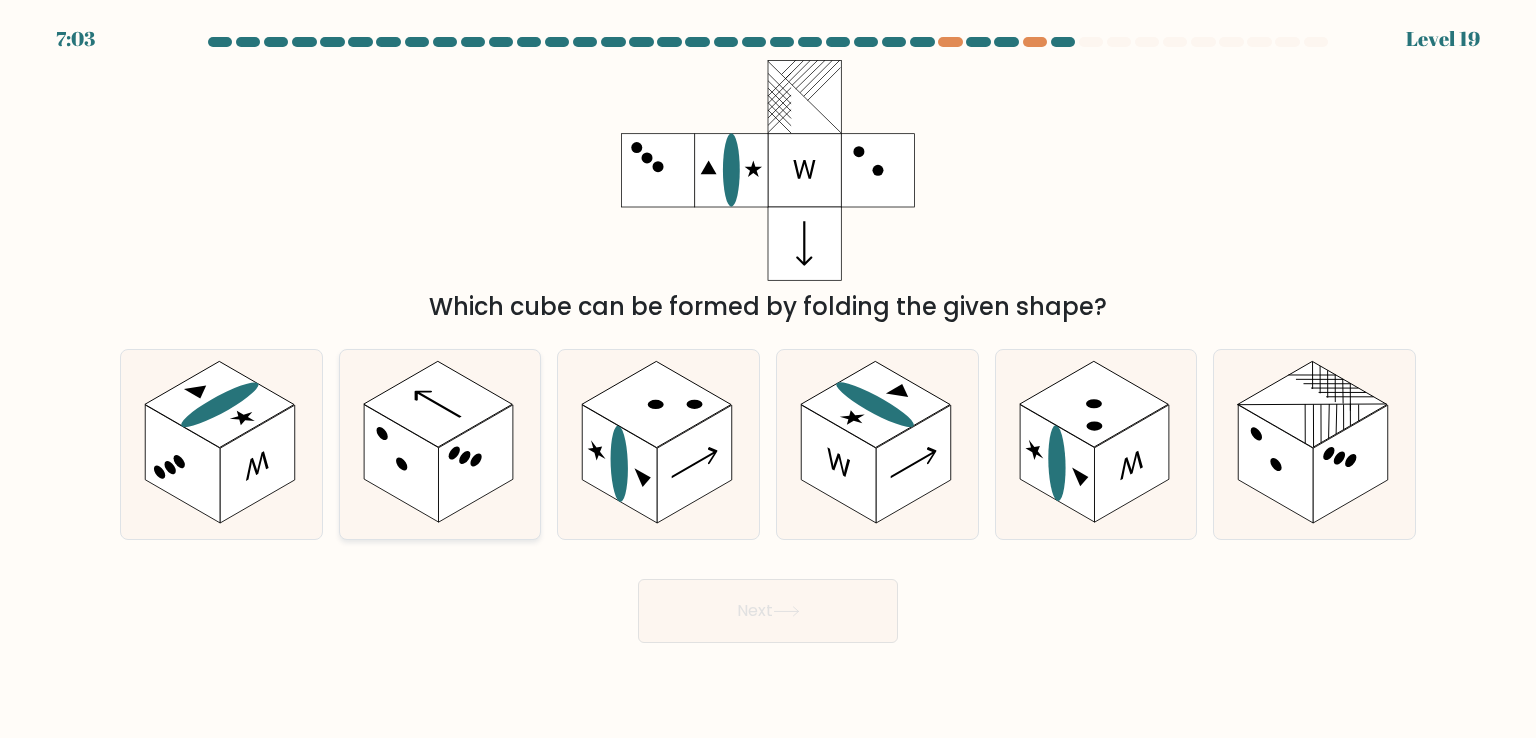 click 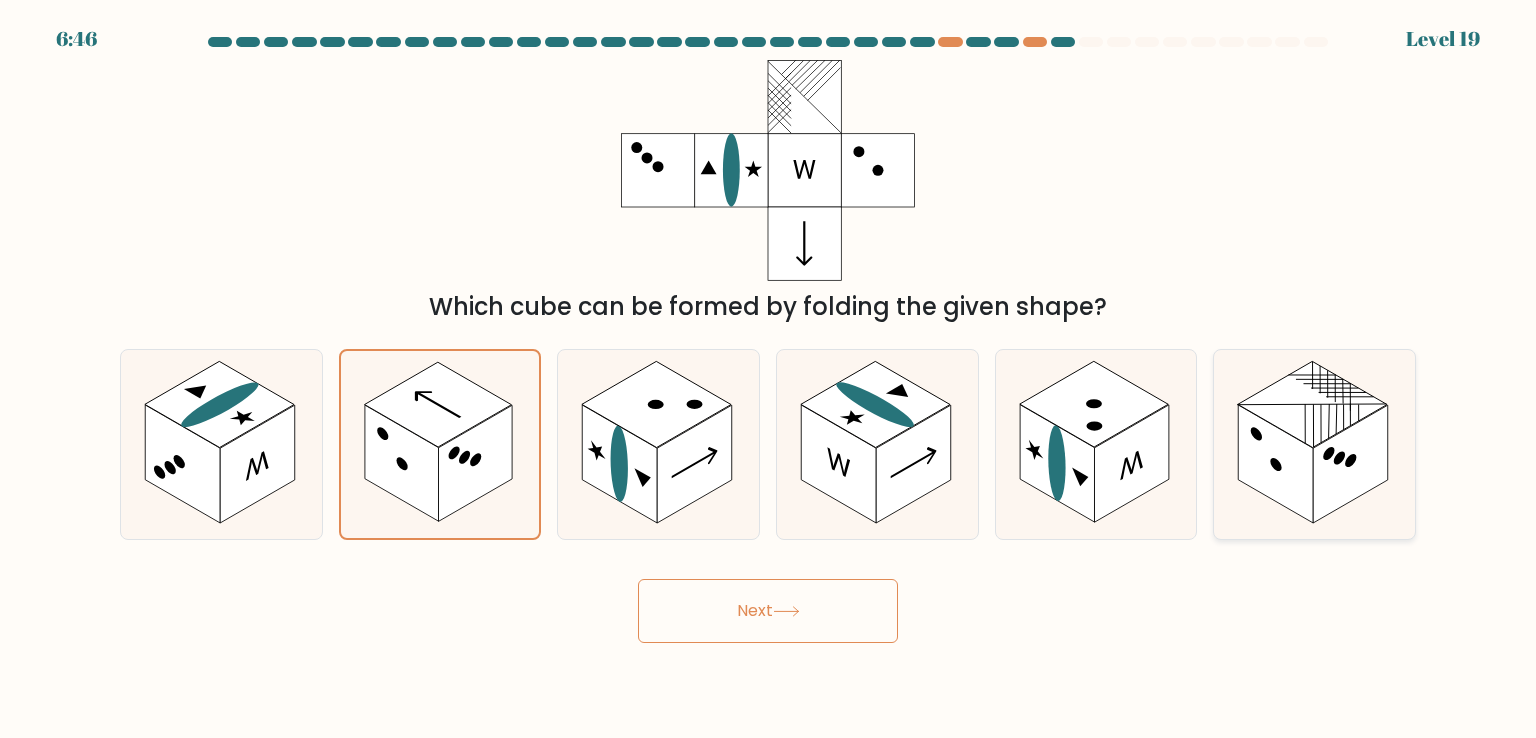 click 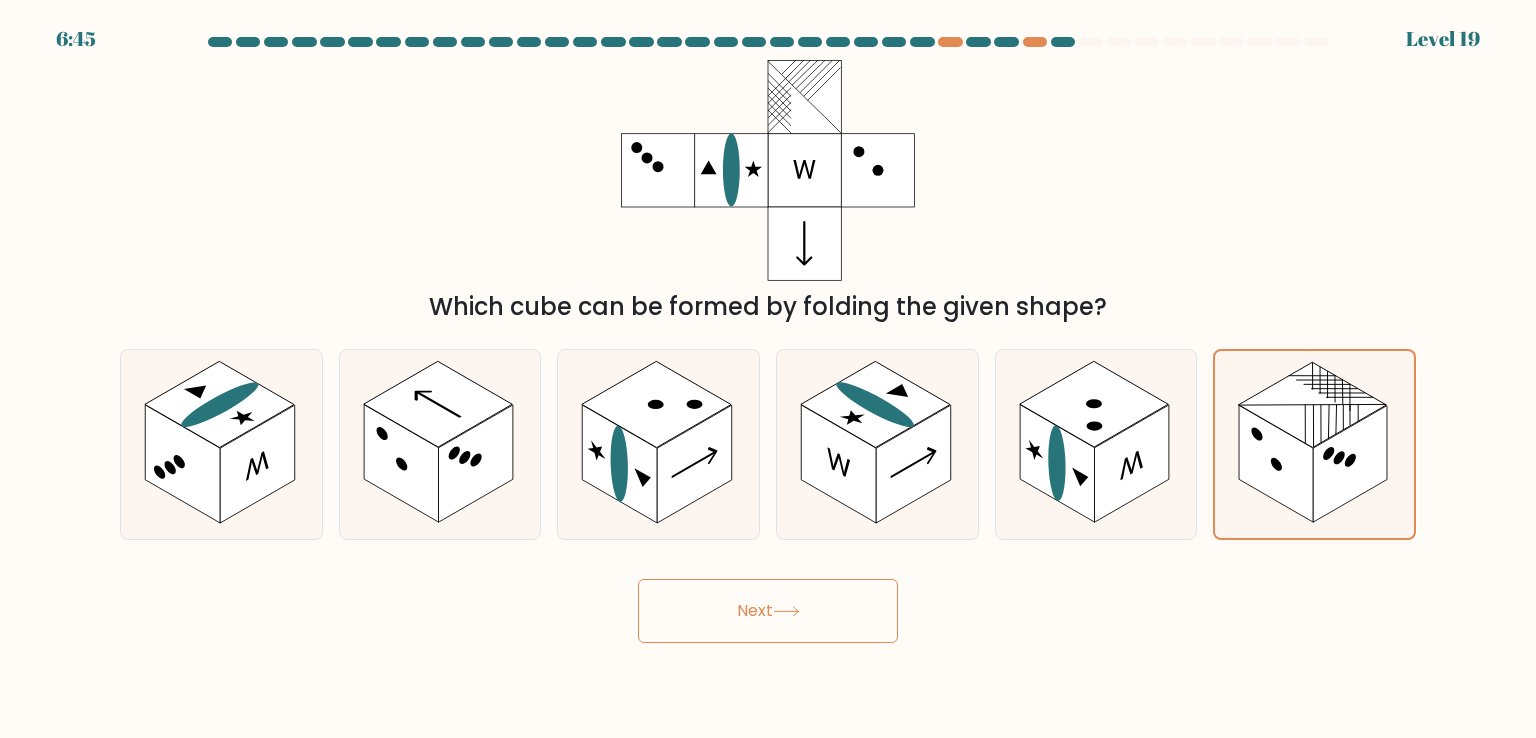 click on "Next" at bounding box center (768, 611) 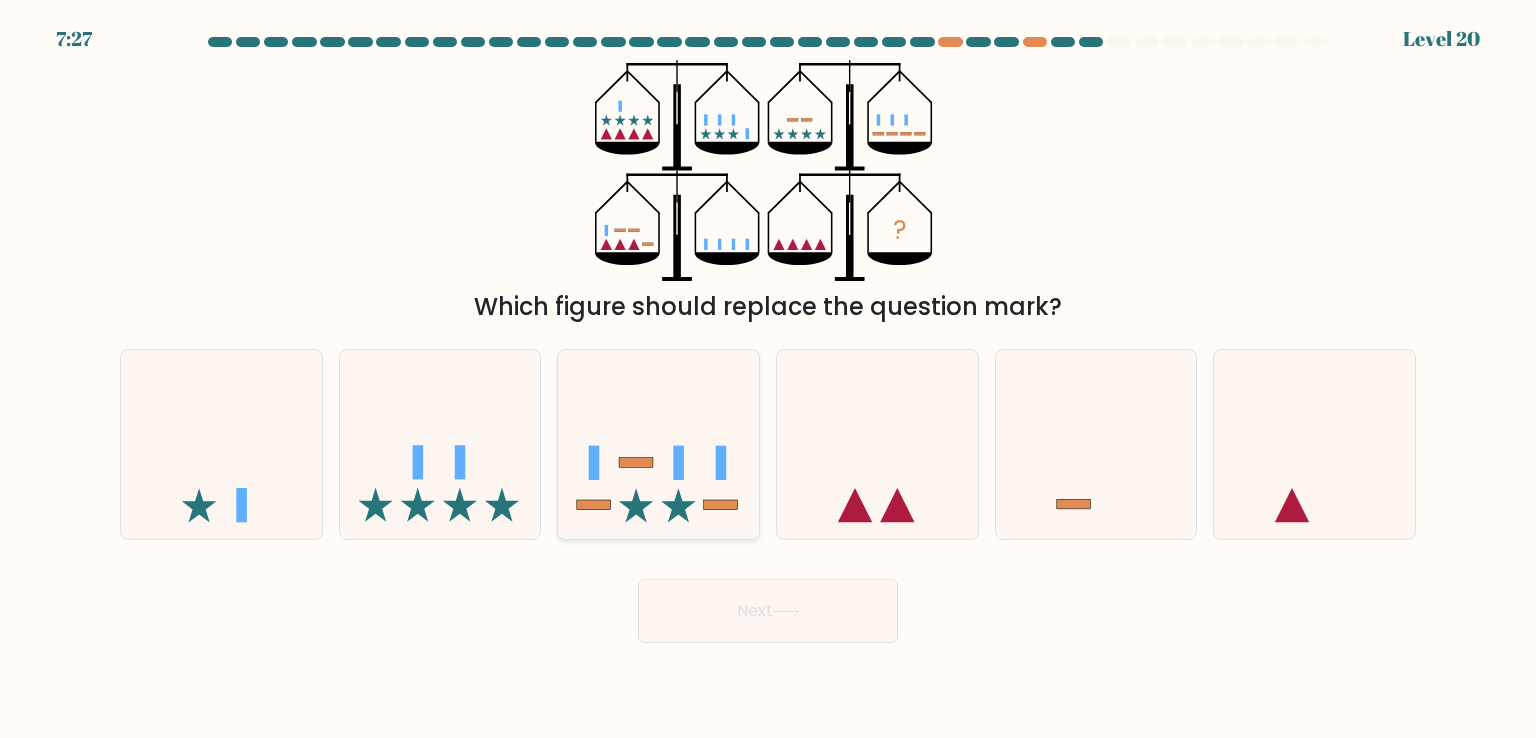 click 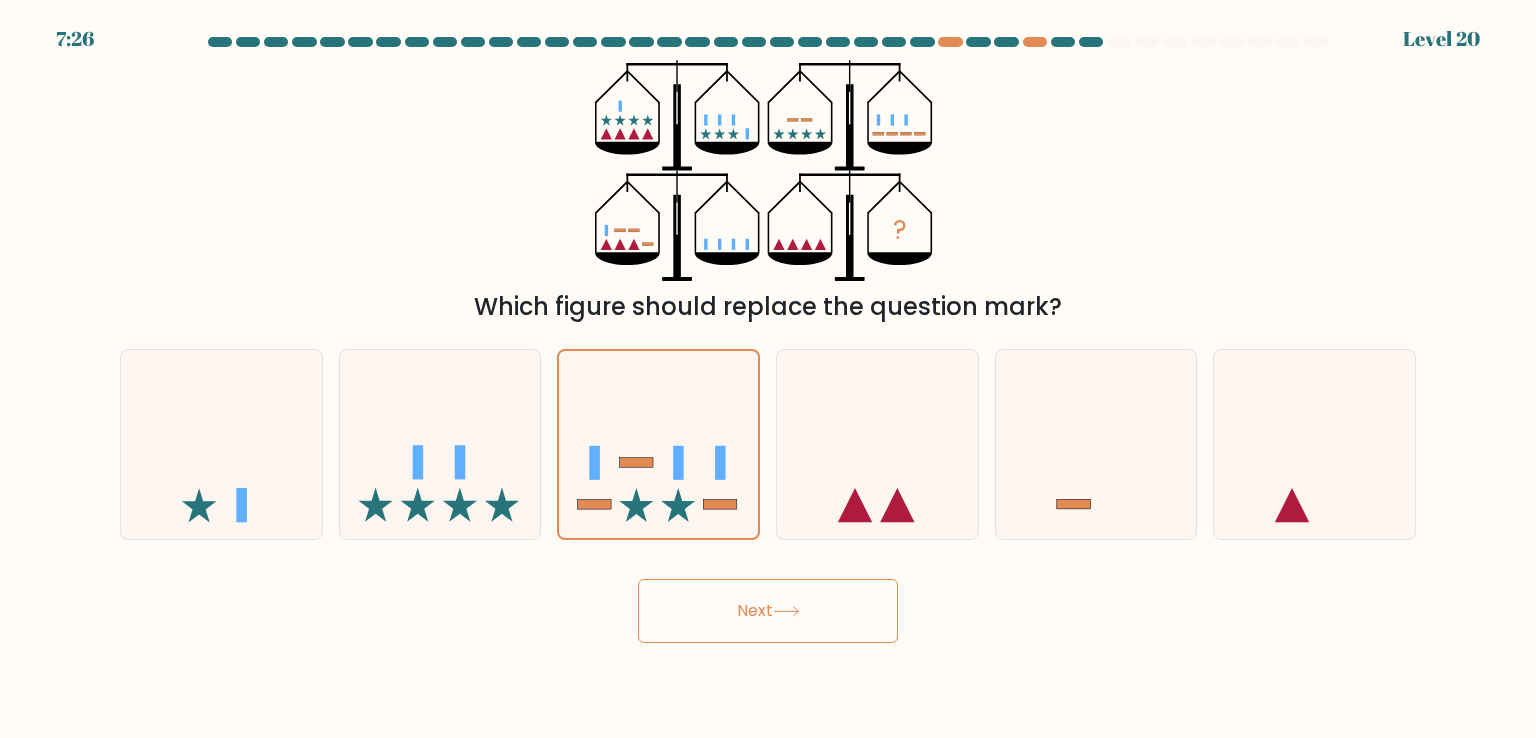 click on "Next" at bounding box center [768, 611] 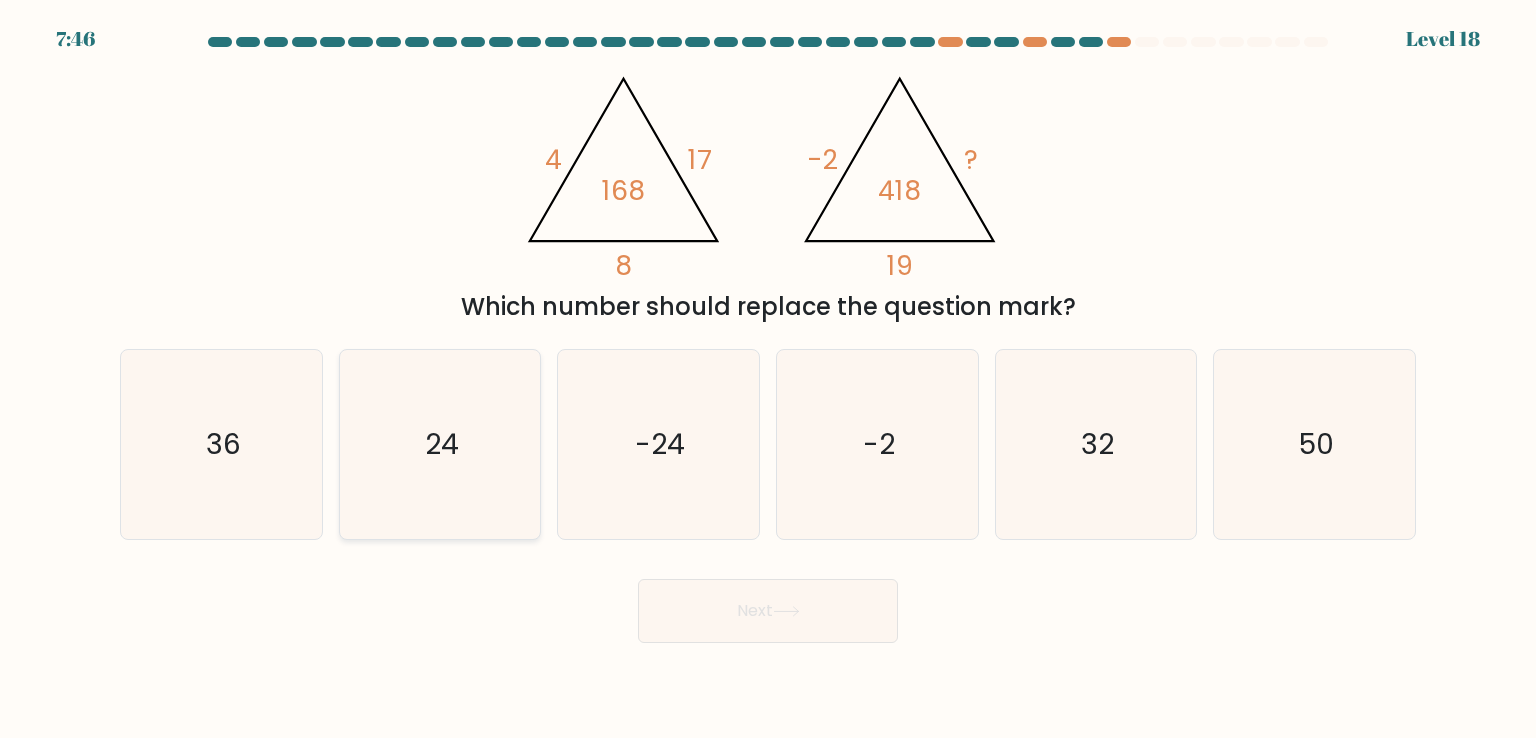 click on "24" 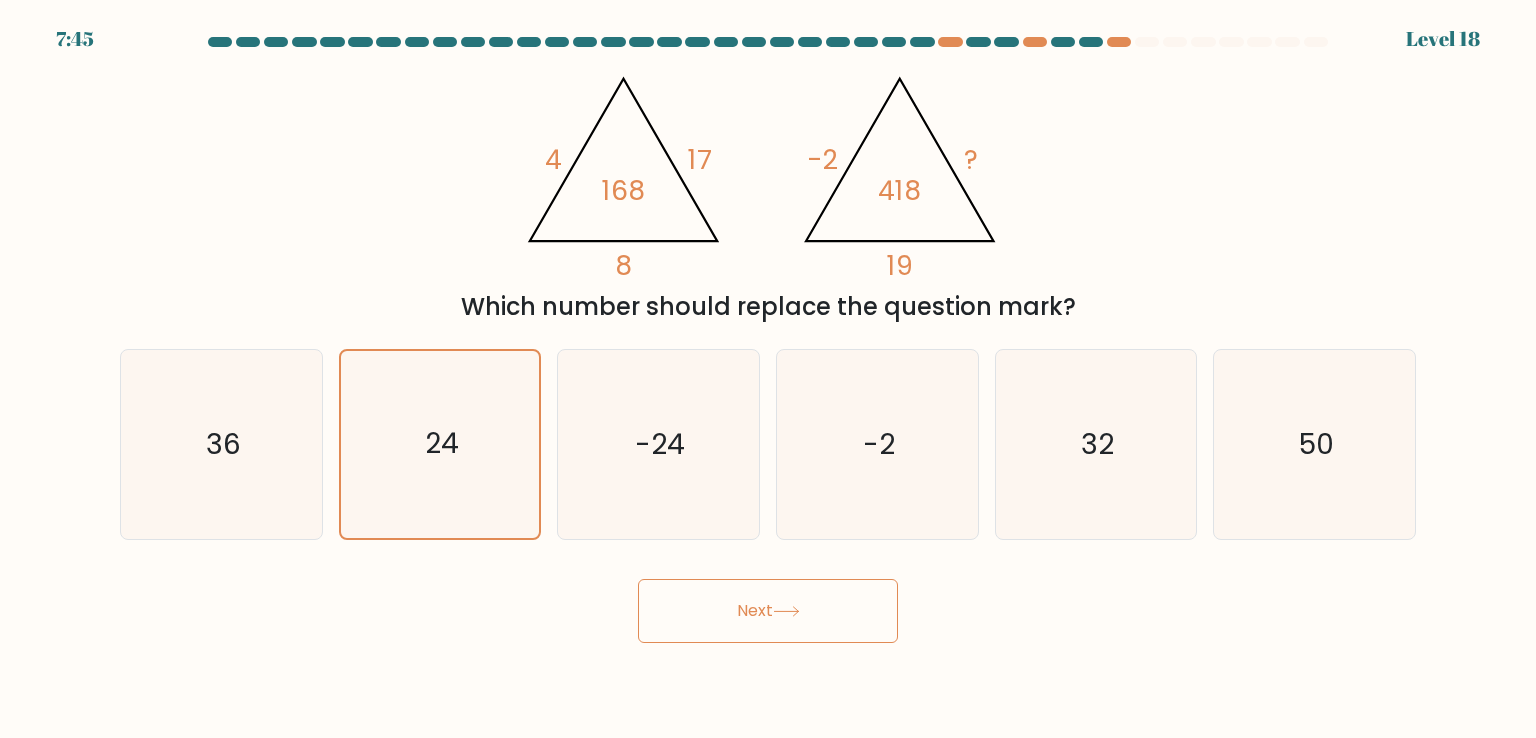 click on "Next" at bounding box center [768, 611] 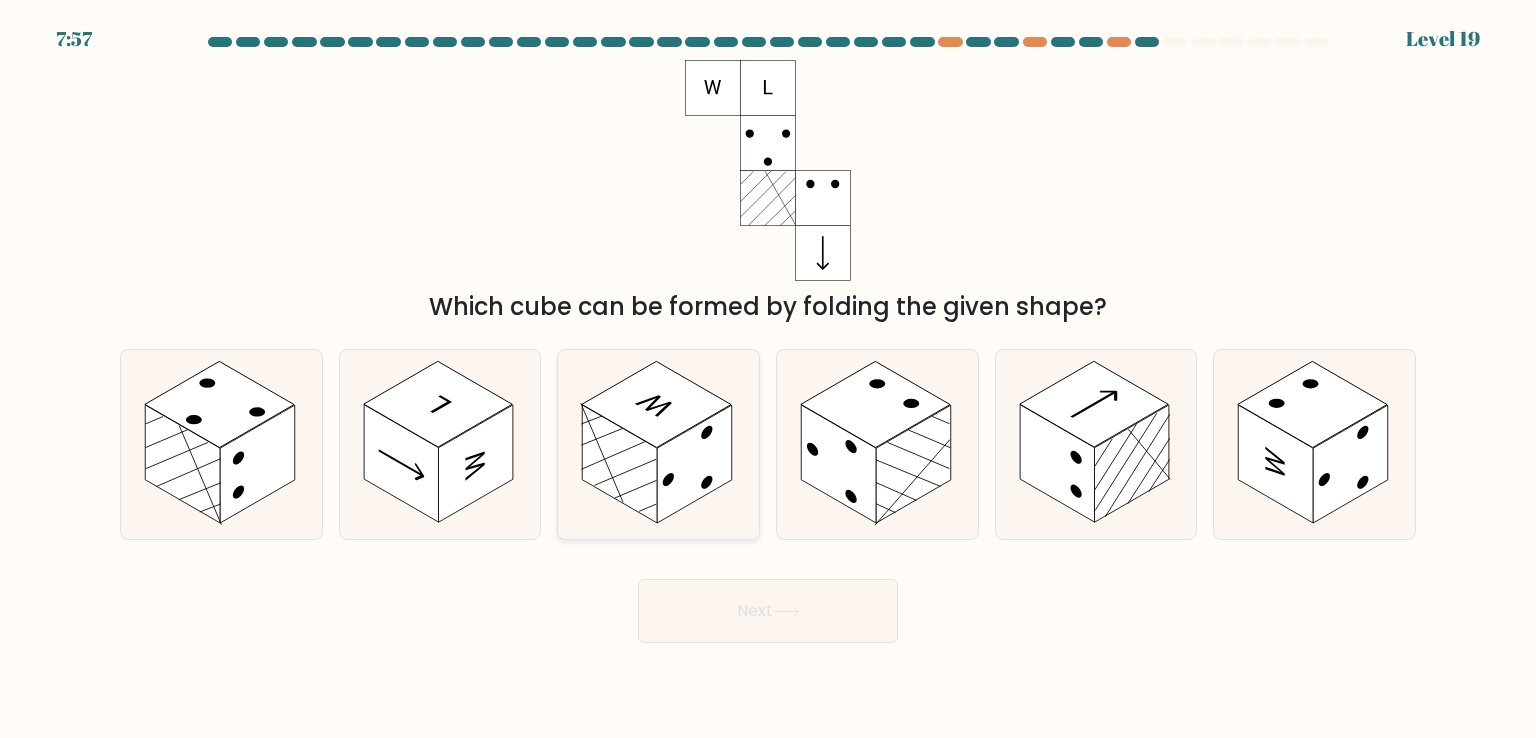 click 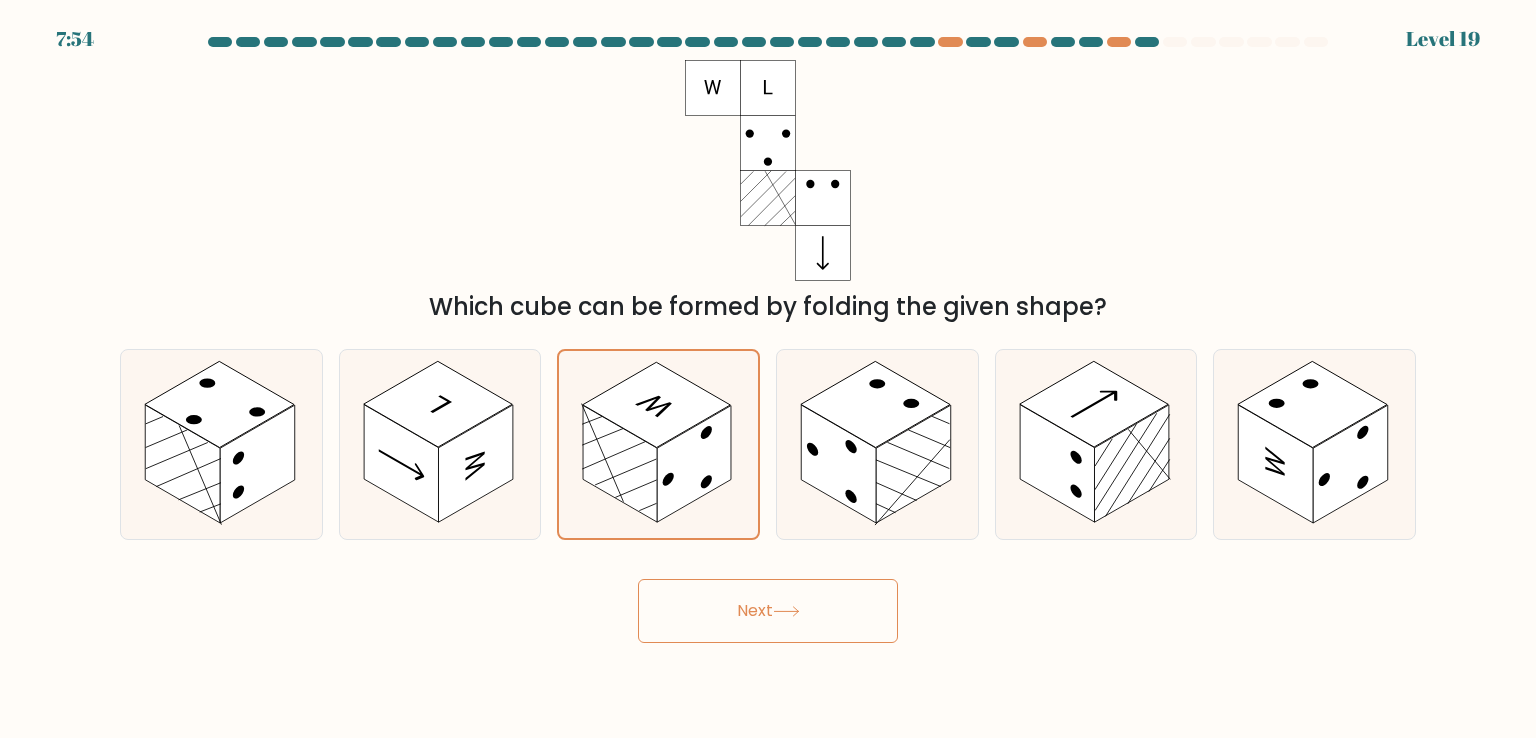 click on "Next" at bounding box center (768, 611) 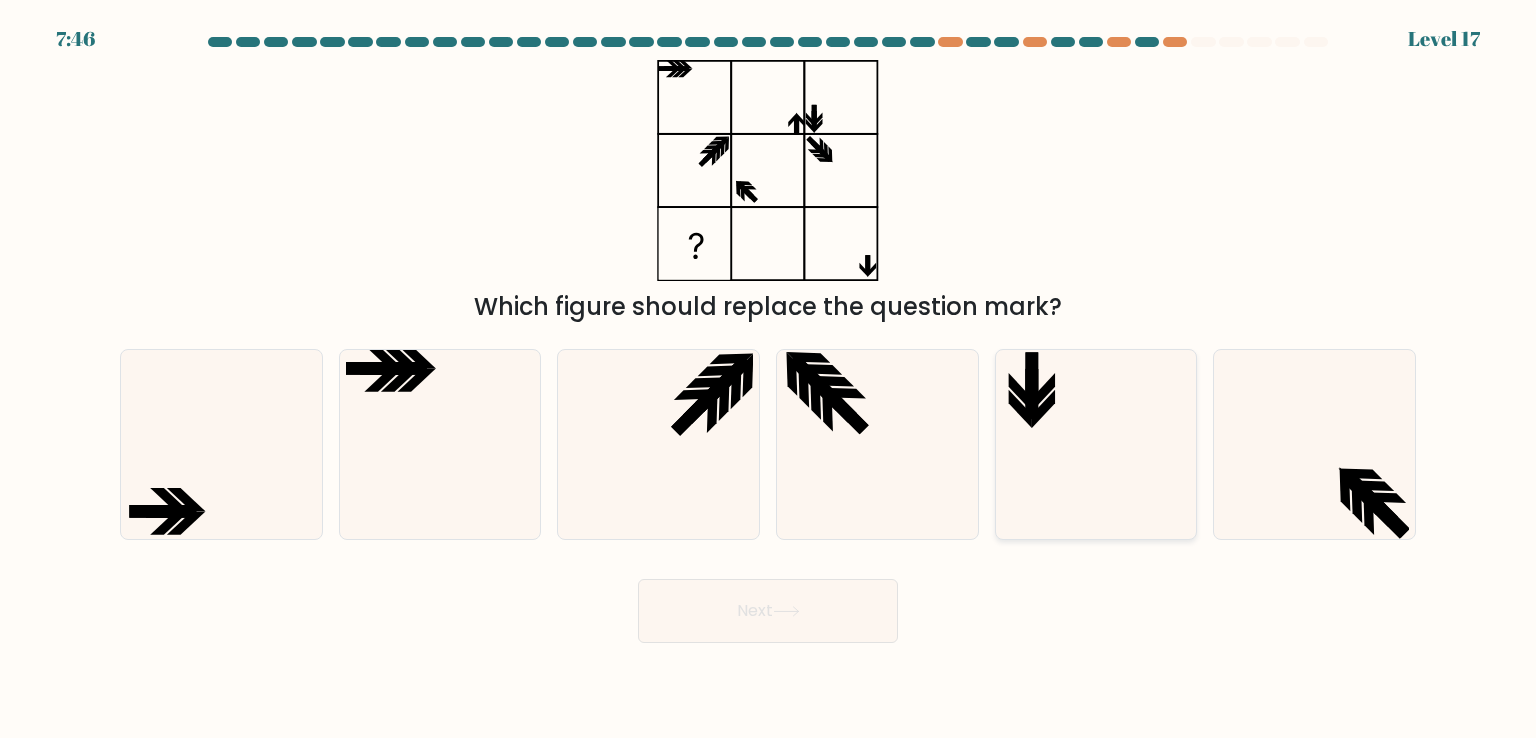 click 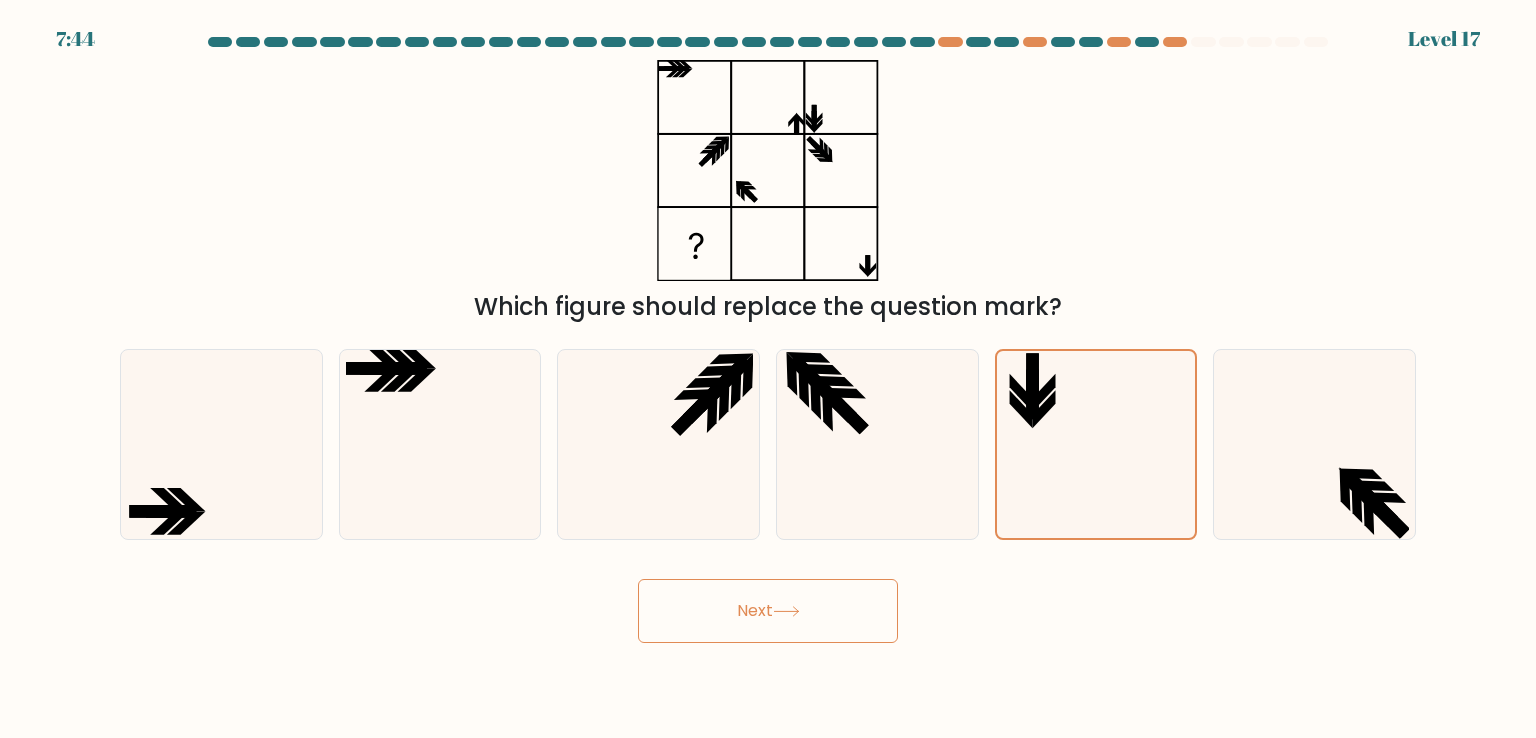 click on "Next" at bounding box center [768, 611] 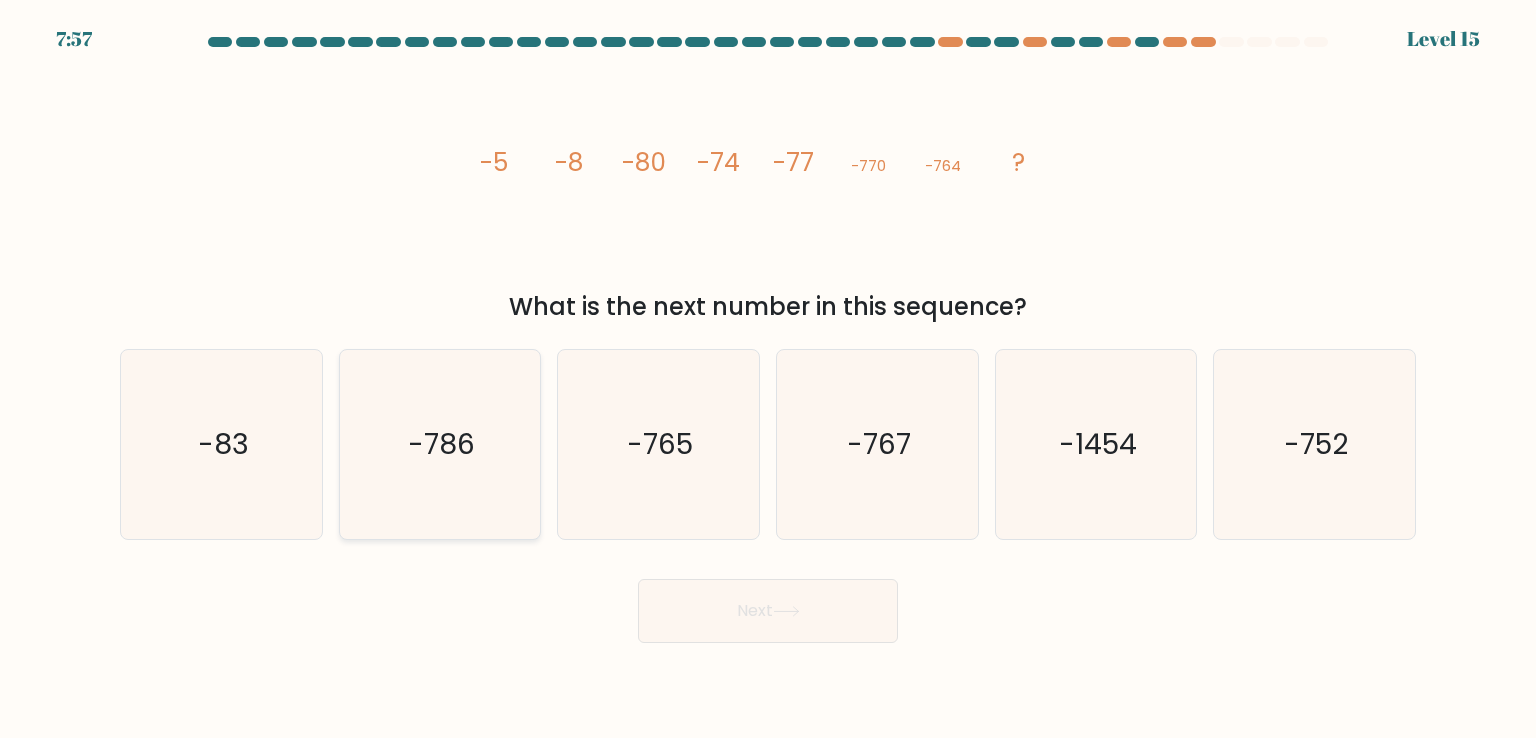 click on "-786" 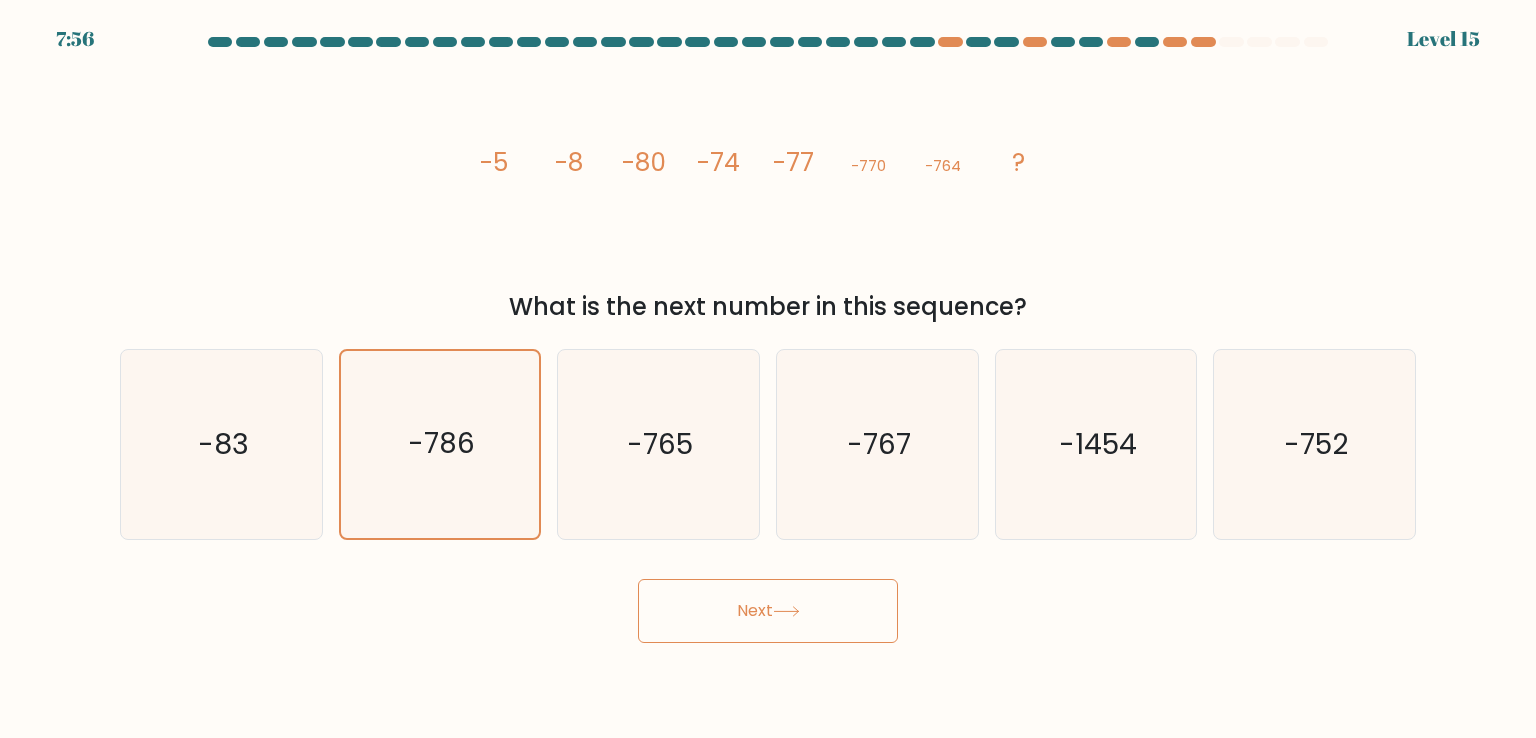 click on "Next" at bounding box center (768, 611) 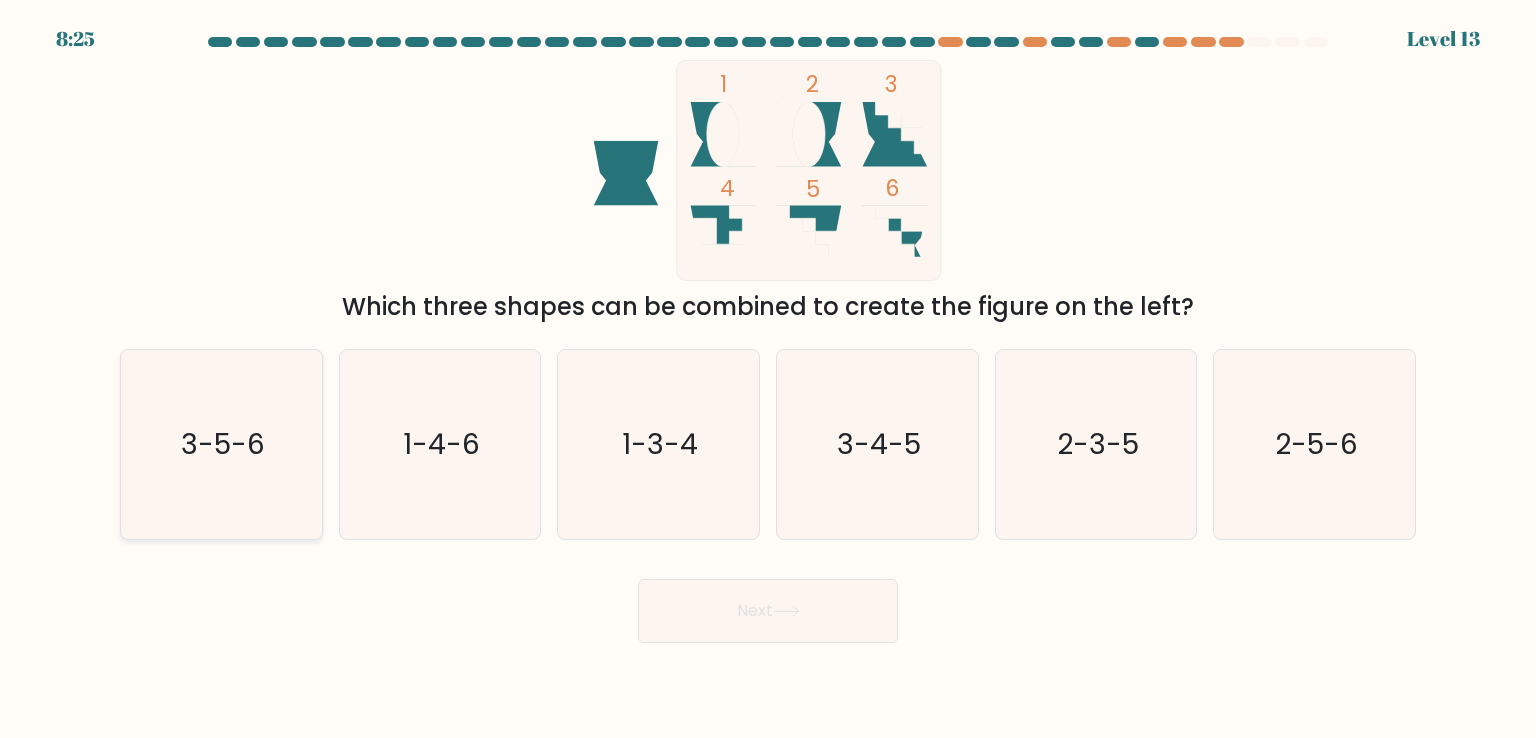 click on "3-5-6" 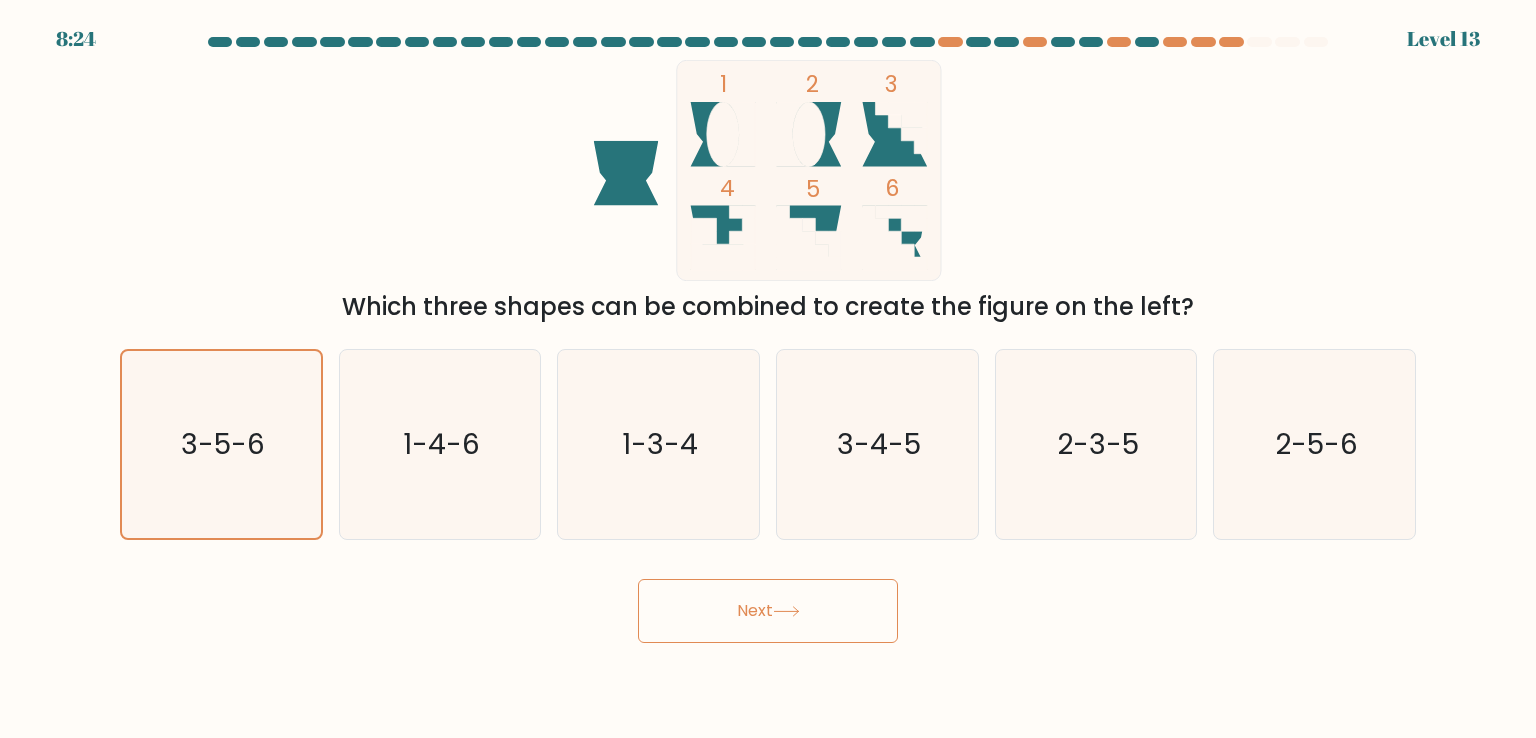 click on "Next" at bounding box center (768, 611) 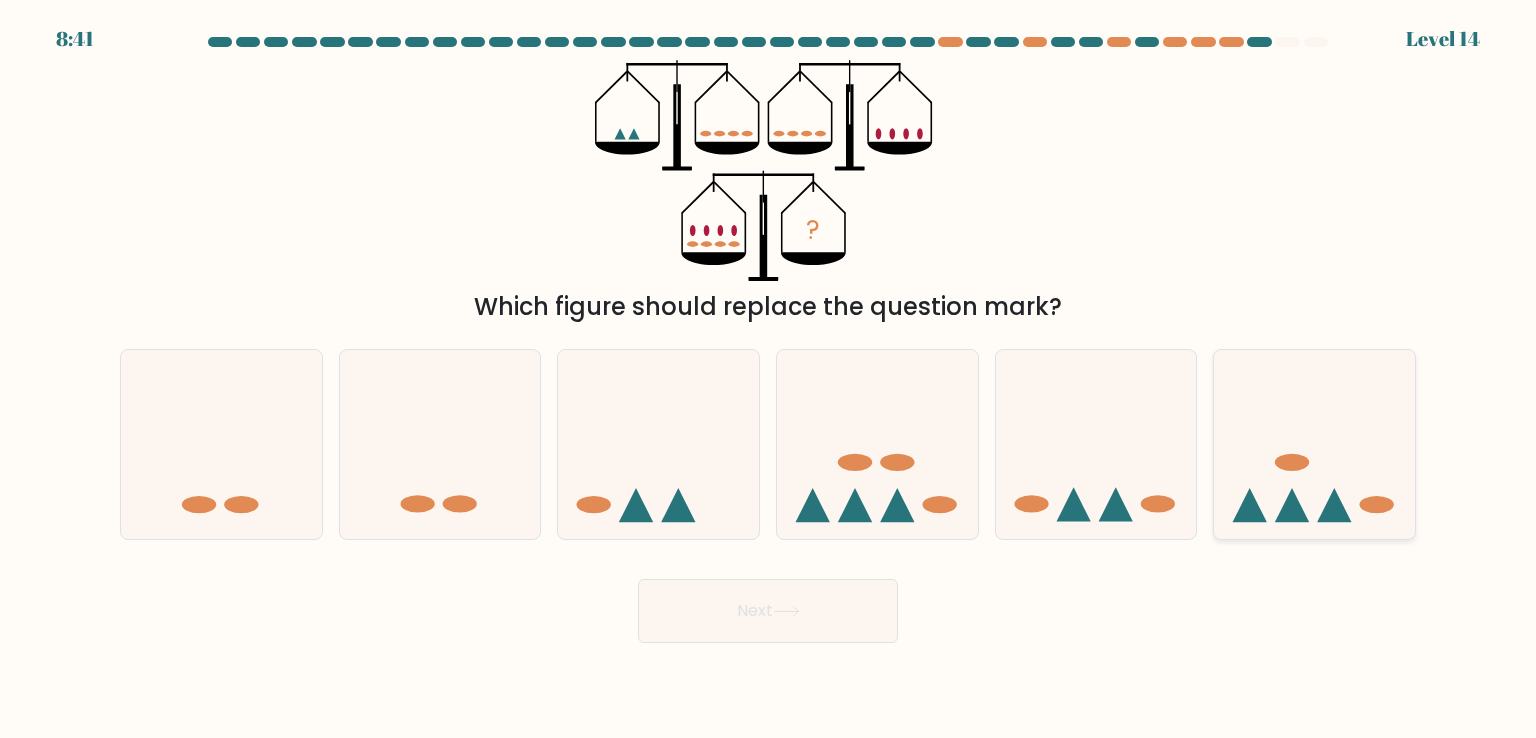 click 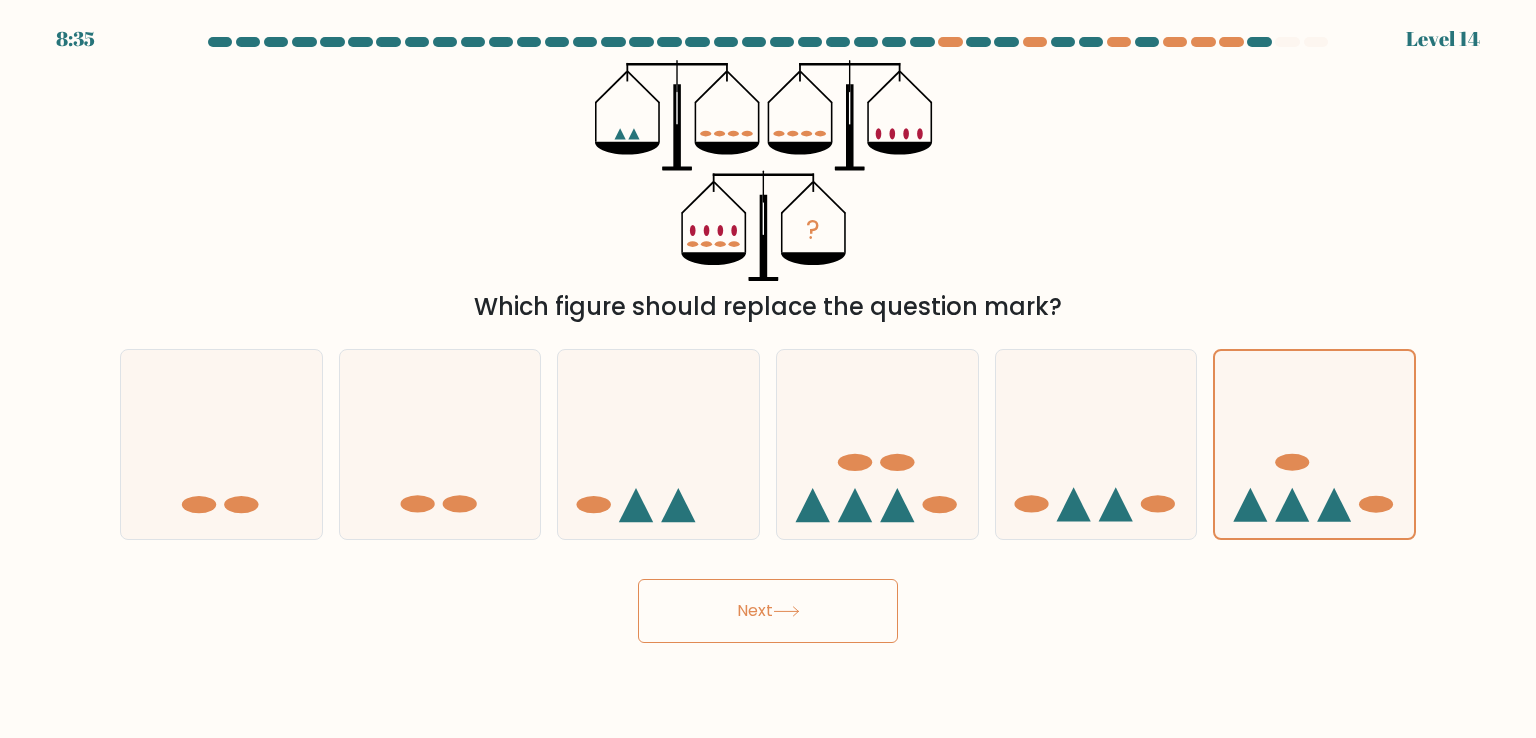 click on "Next" at bounding box center (768, 611) 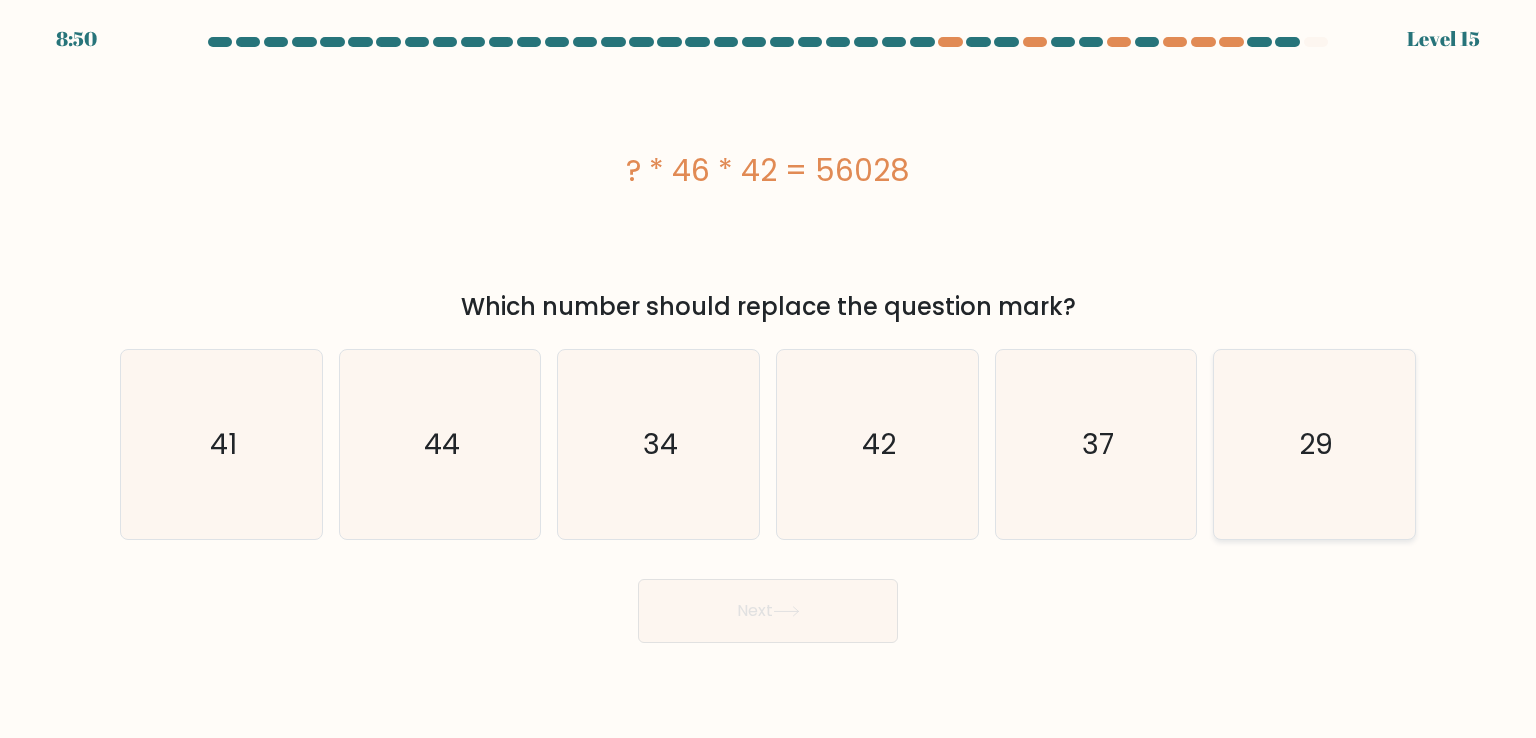 click on "29" 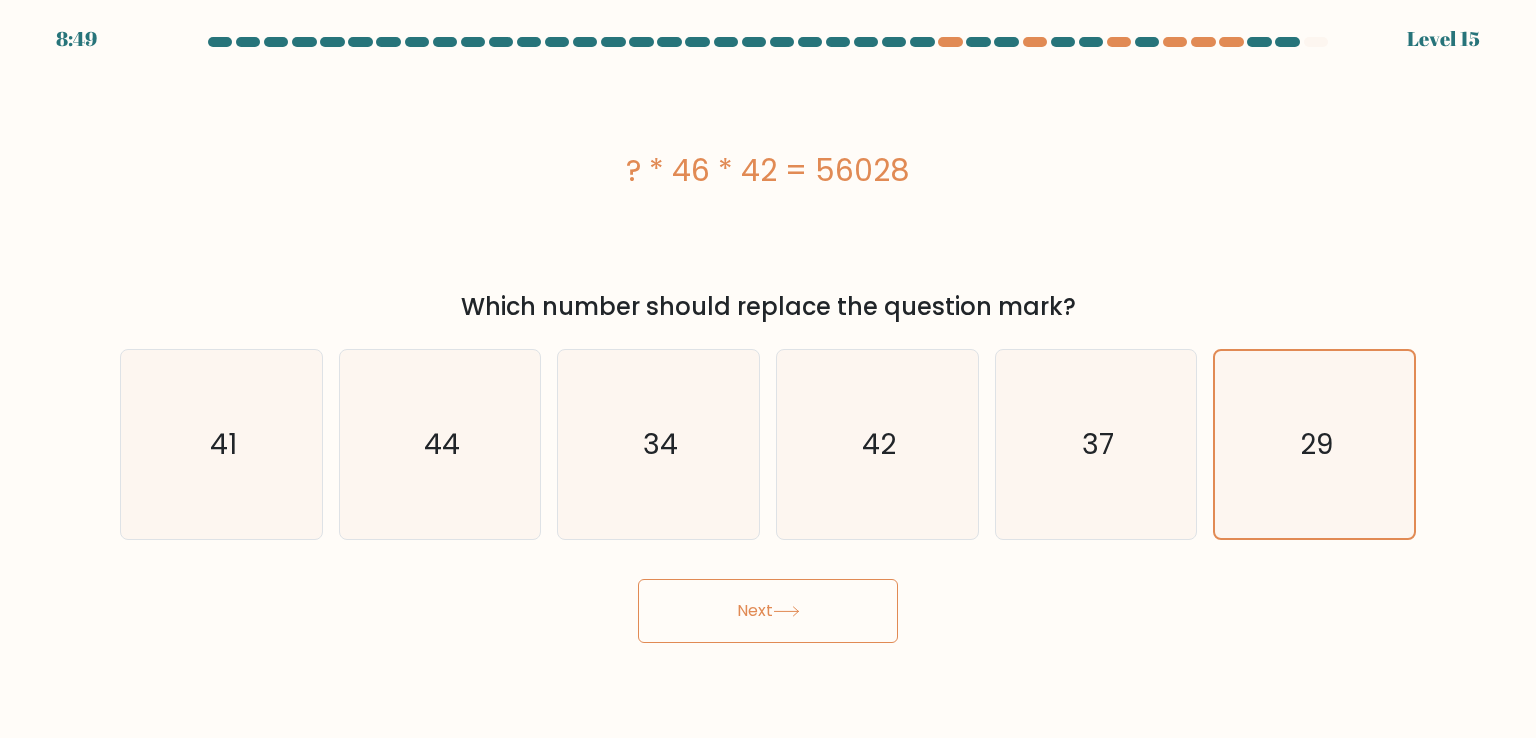 click on "Next" at bounding box center [768, 611] 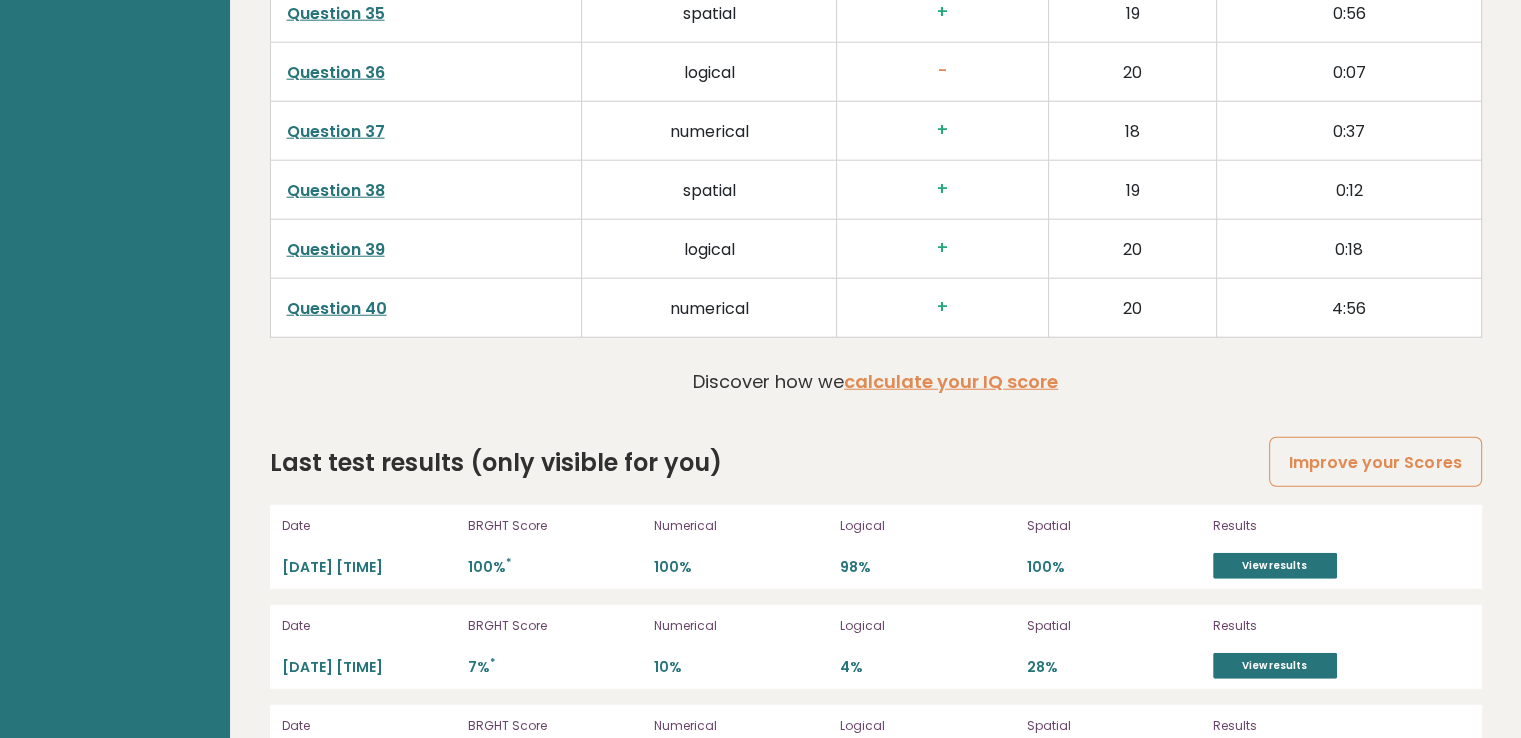 scroll, scrollTop: 5287, scrollLeft: 0, axis: vertical 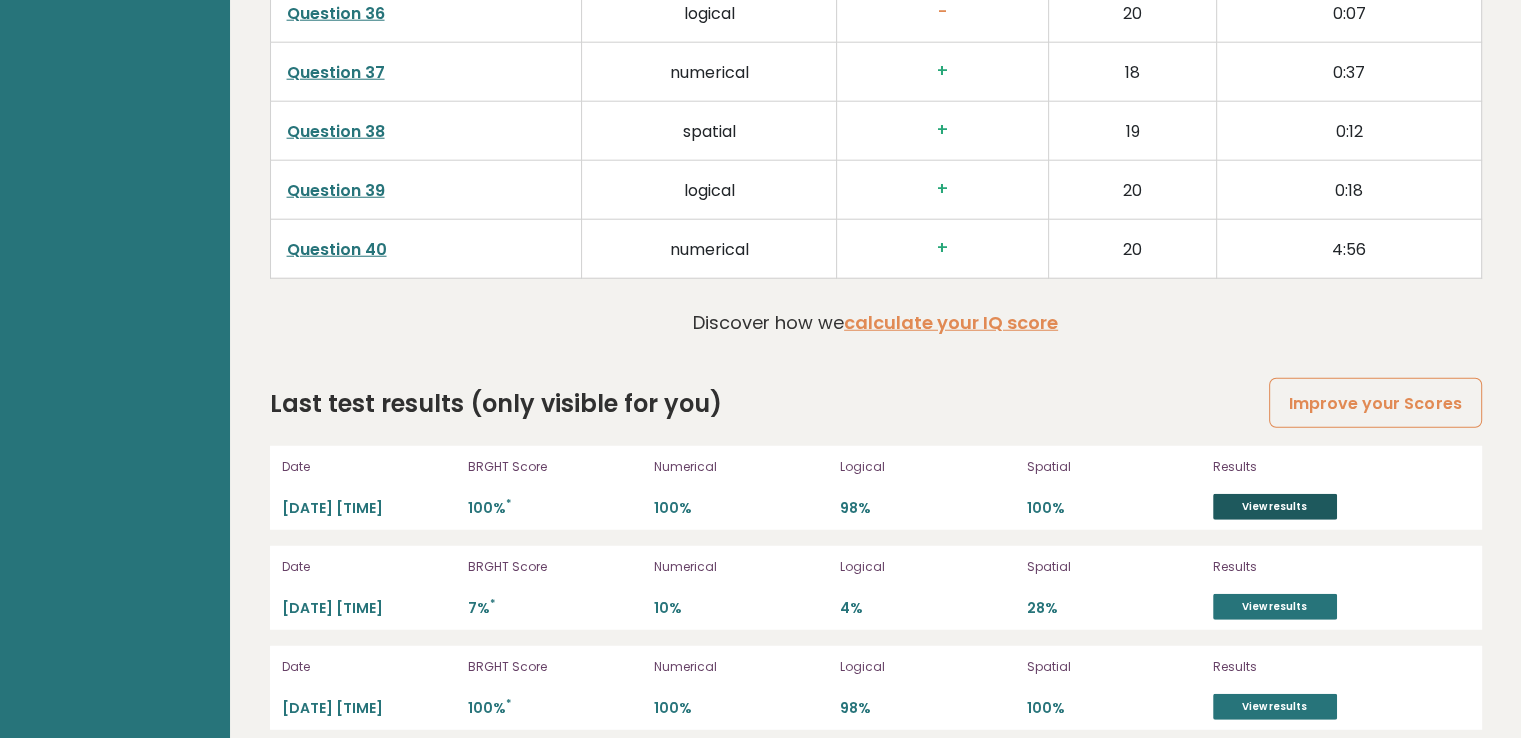 click on "View results" at bounding box center (1275, 507) 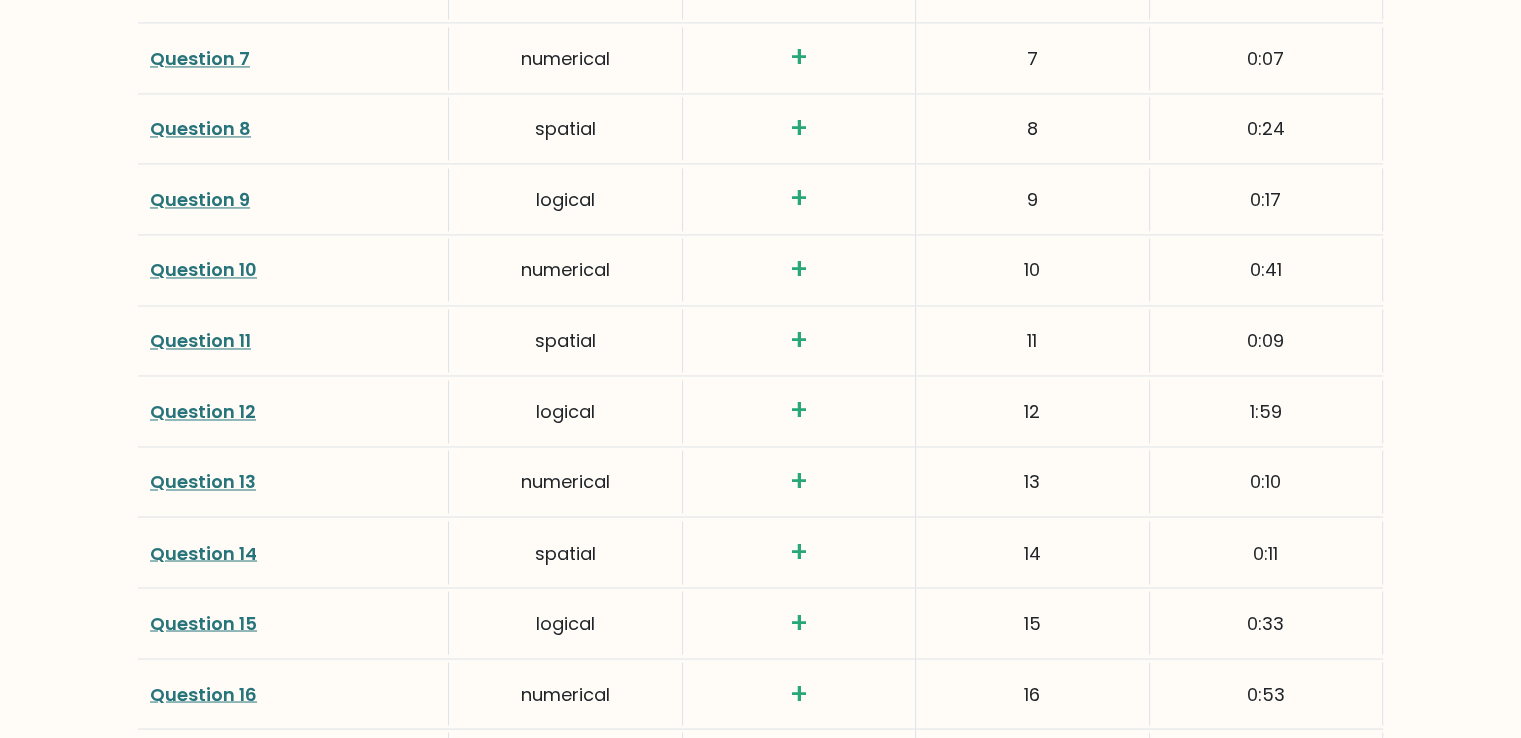 scroll, scrollTop: 3339, scrollLeft: 0, axis: vertical 